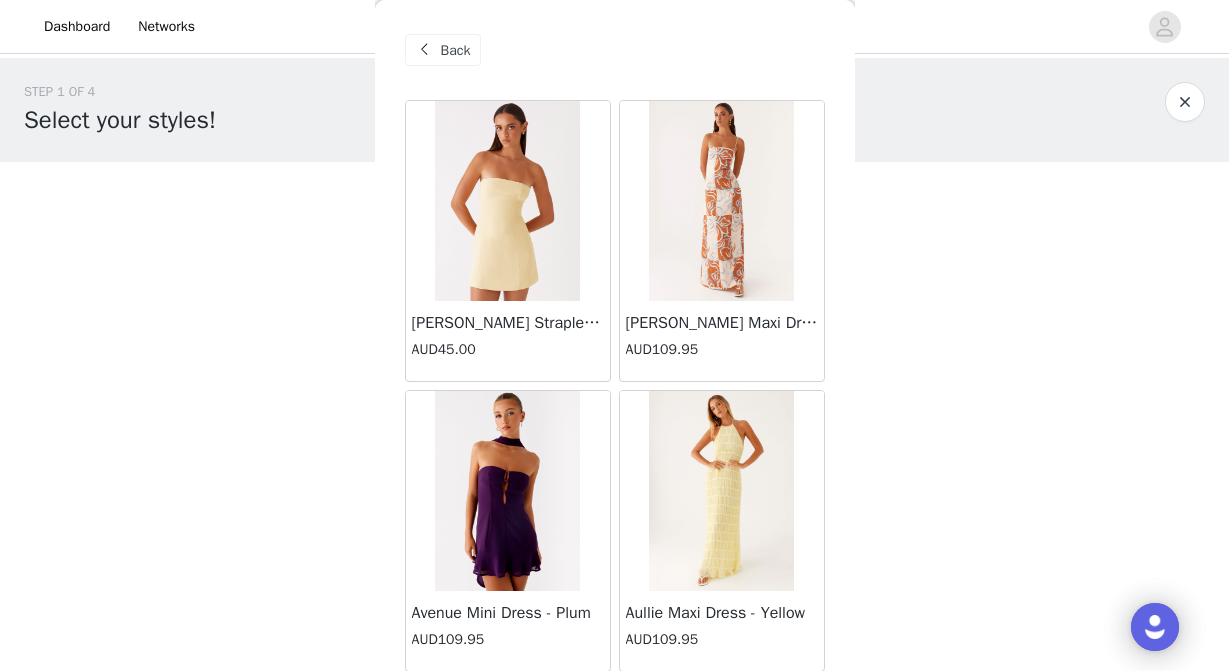 scroll, scrollTop: 0, scrollLeft: 0, axis: both 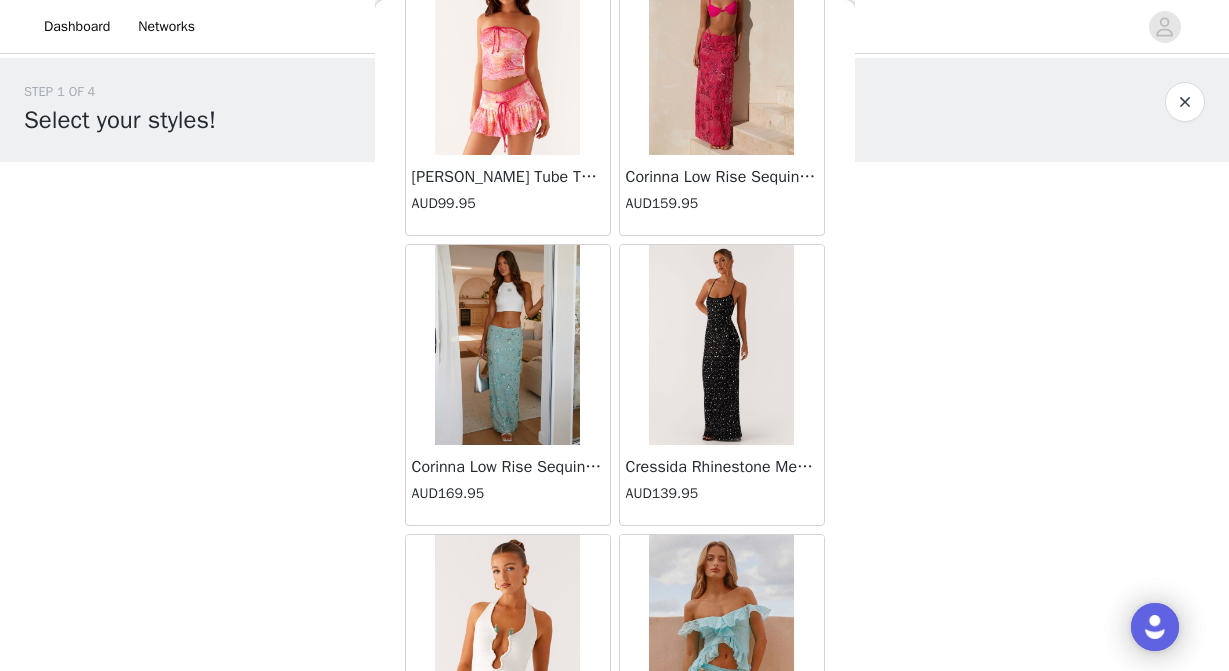 click at bounding box center (507, 345) 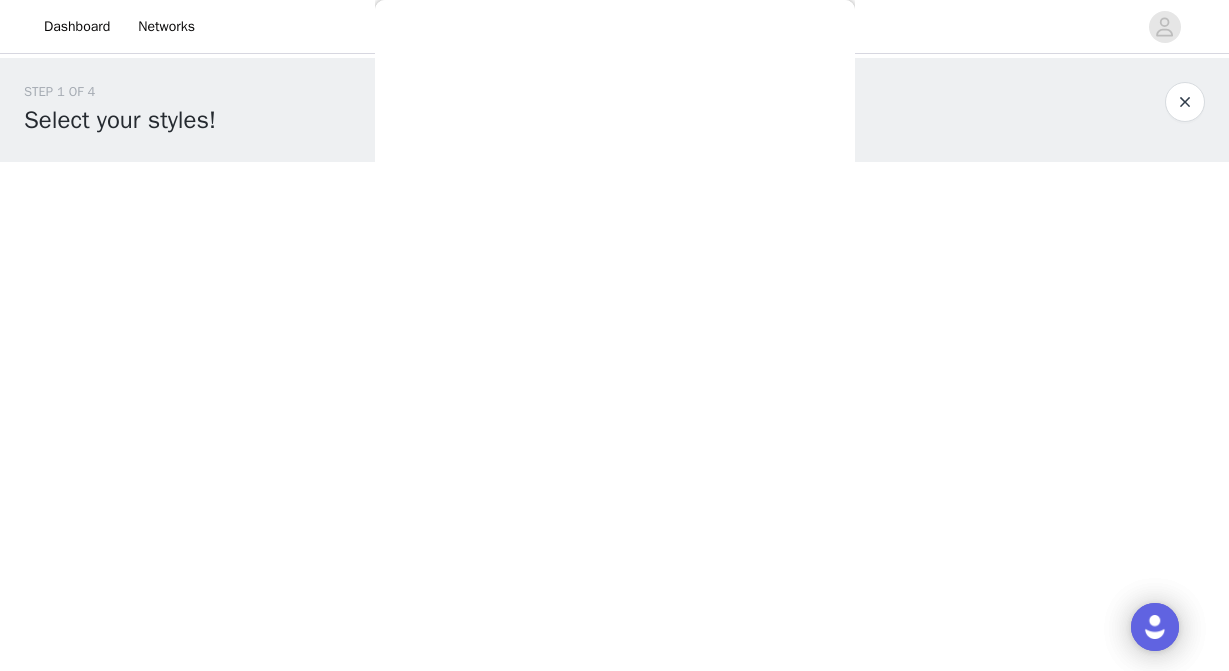 scroll, scrollTop: 0, scrollLeft: 0, axis: both 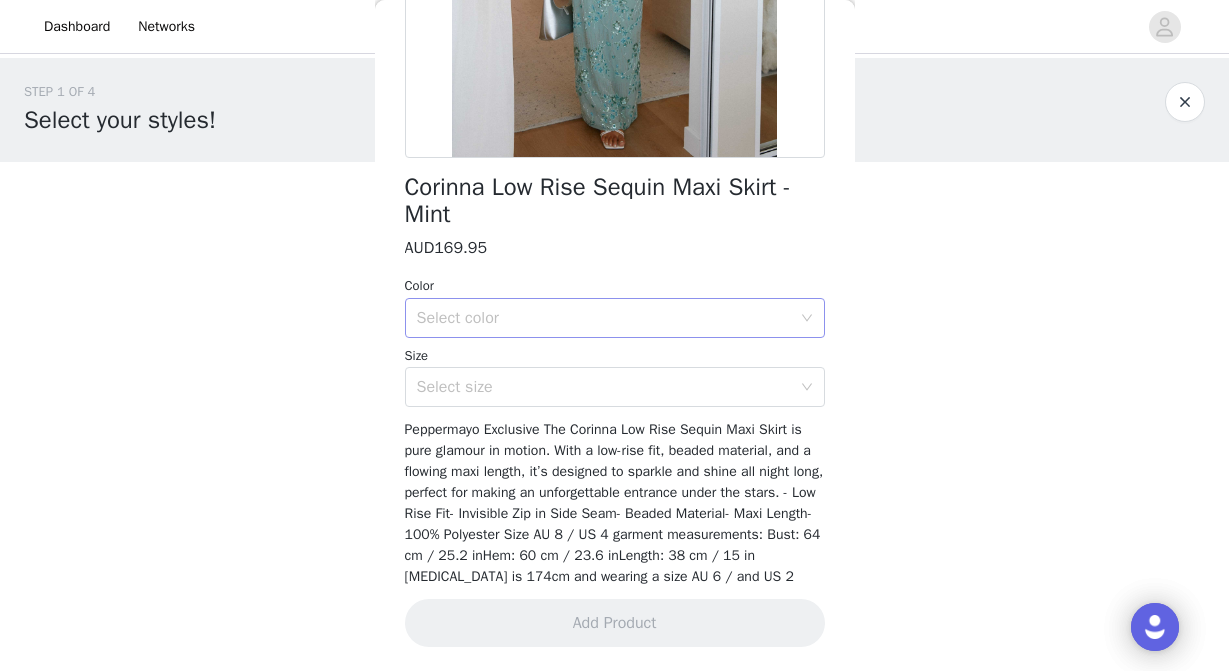 click on "Select color" at bounding box center [604, 318] 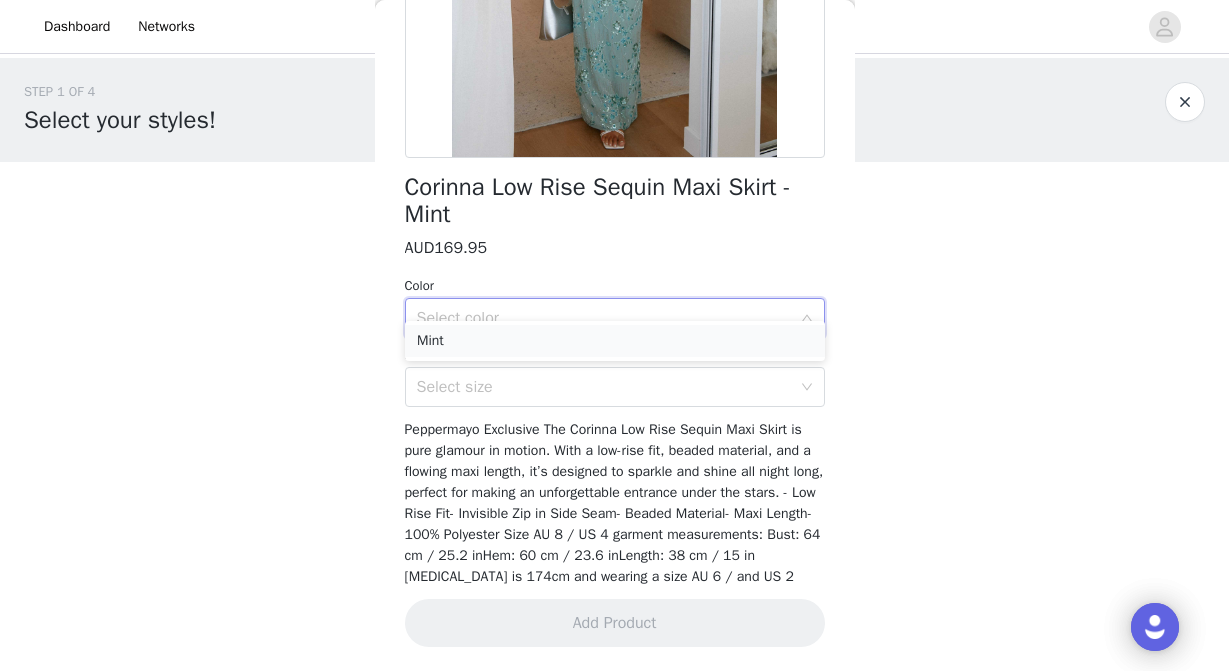 click on "Mint" at bounding box center (615, 341) 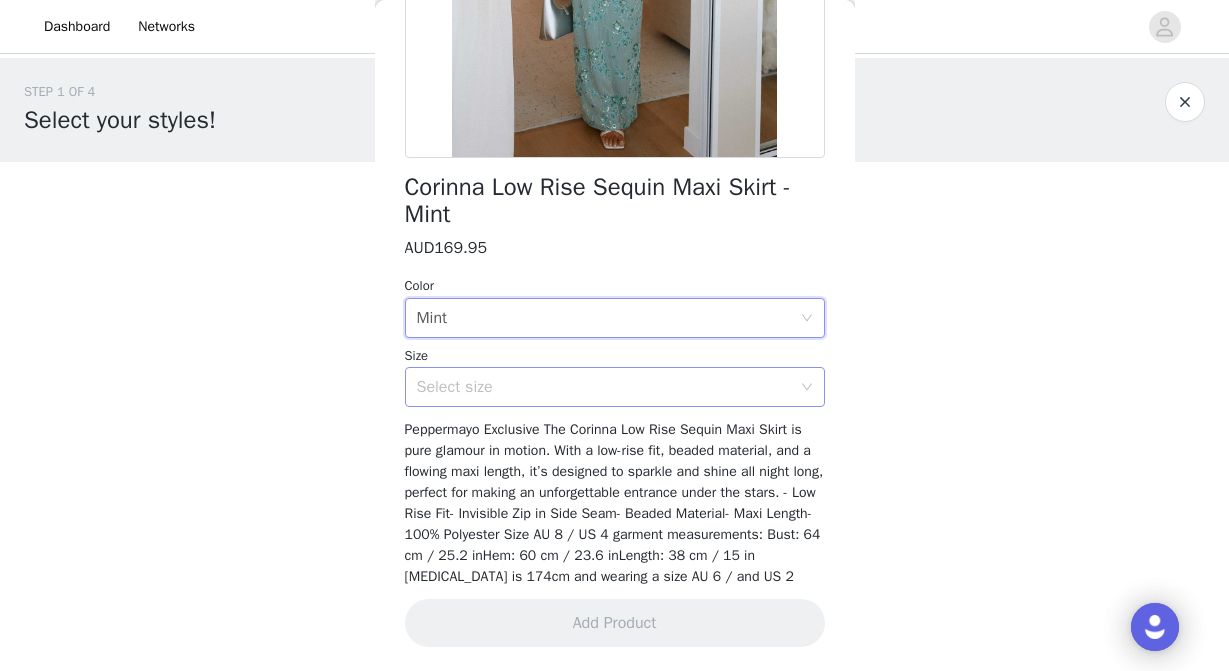 click on "Select size" at bounding box center (604, 387) 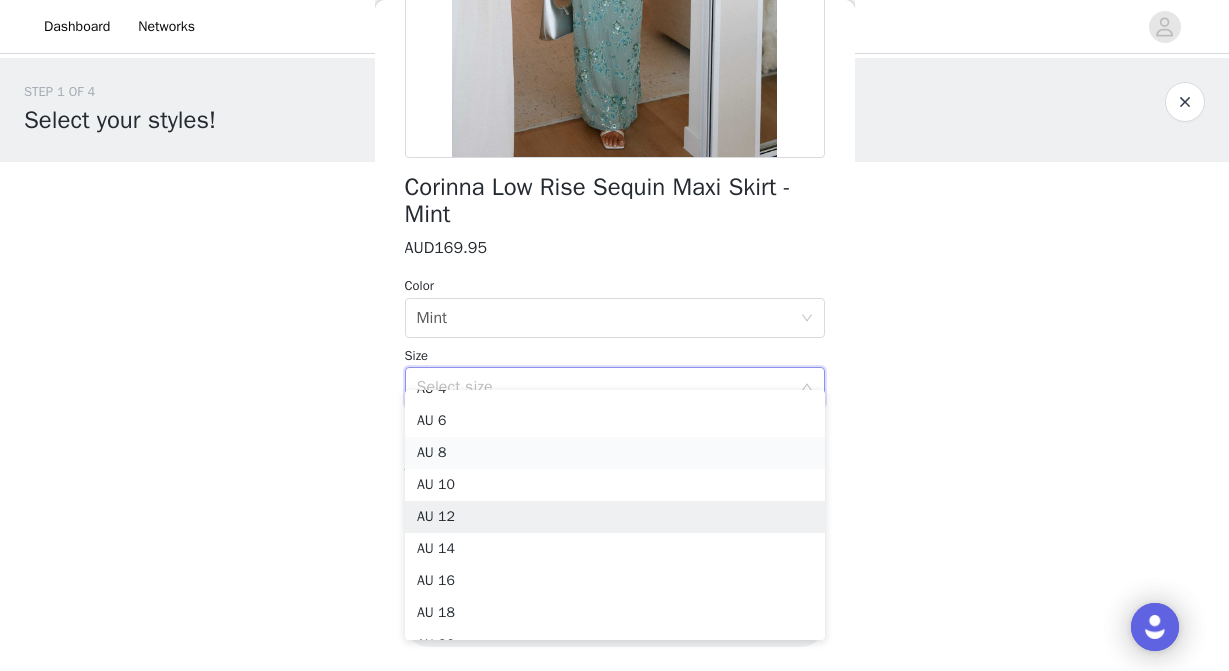 scroll, scrollTop: 15, scrollLeft: 0, axis: vertical 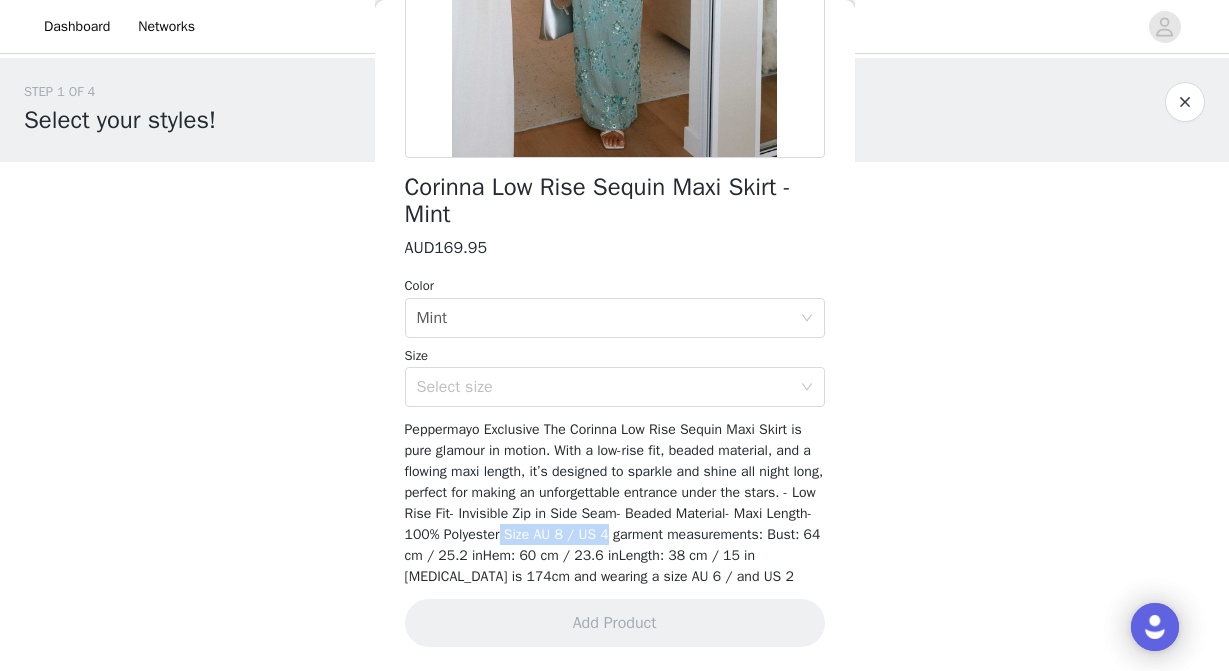drag, startPoint x: 777, startPoint y: 513, endPoint x: 657, endPoint y: 507, distance: 120.14991 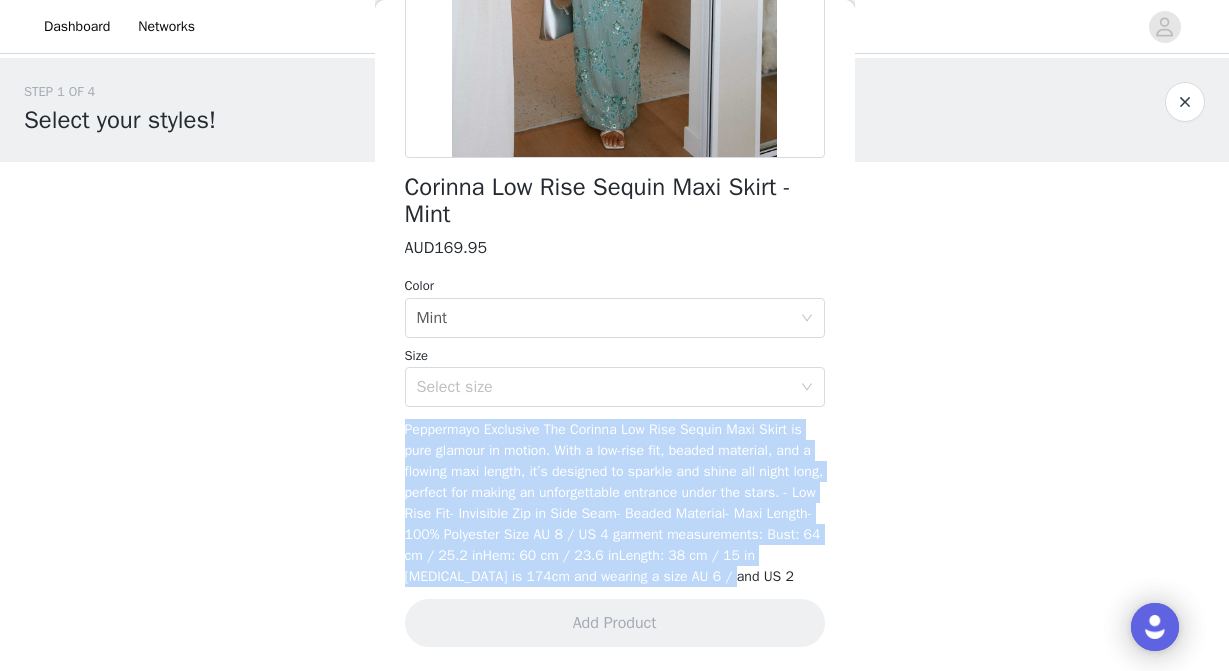 drag, startPoint x: 494, startPoint y: 579, endPoint x: 389, endPoint y: 403, distance: 204.94145 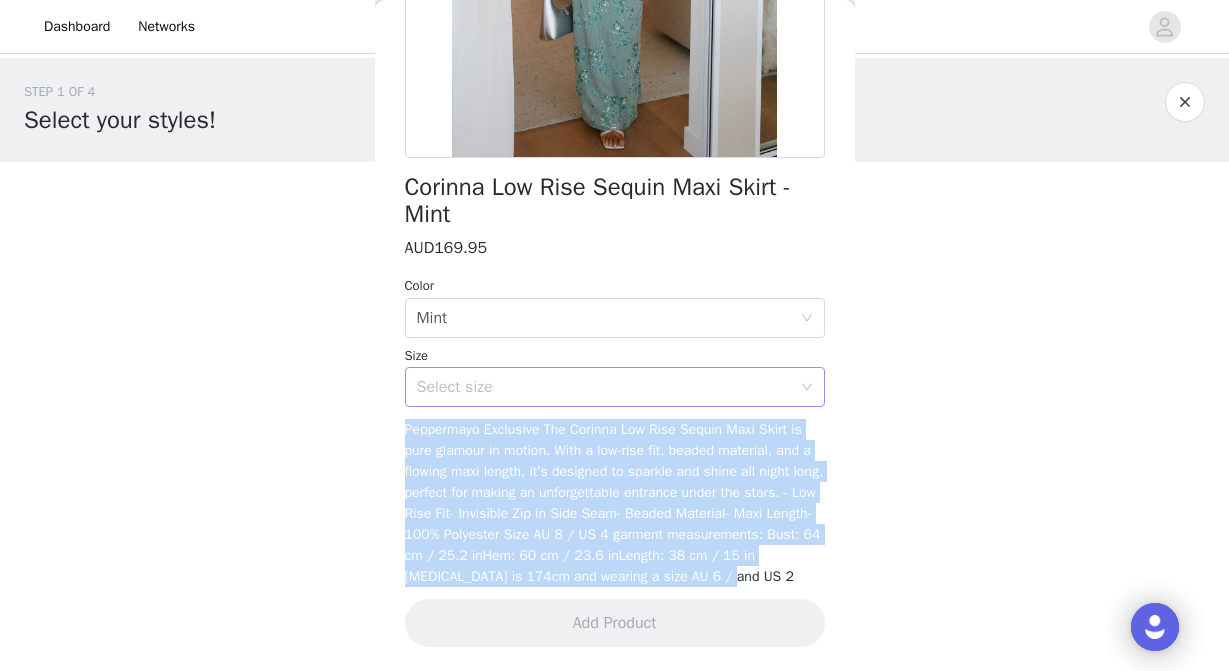 click on "Select size" at bounding box center (604, 387) 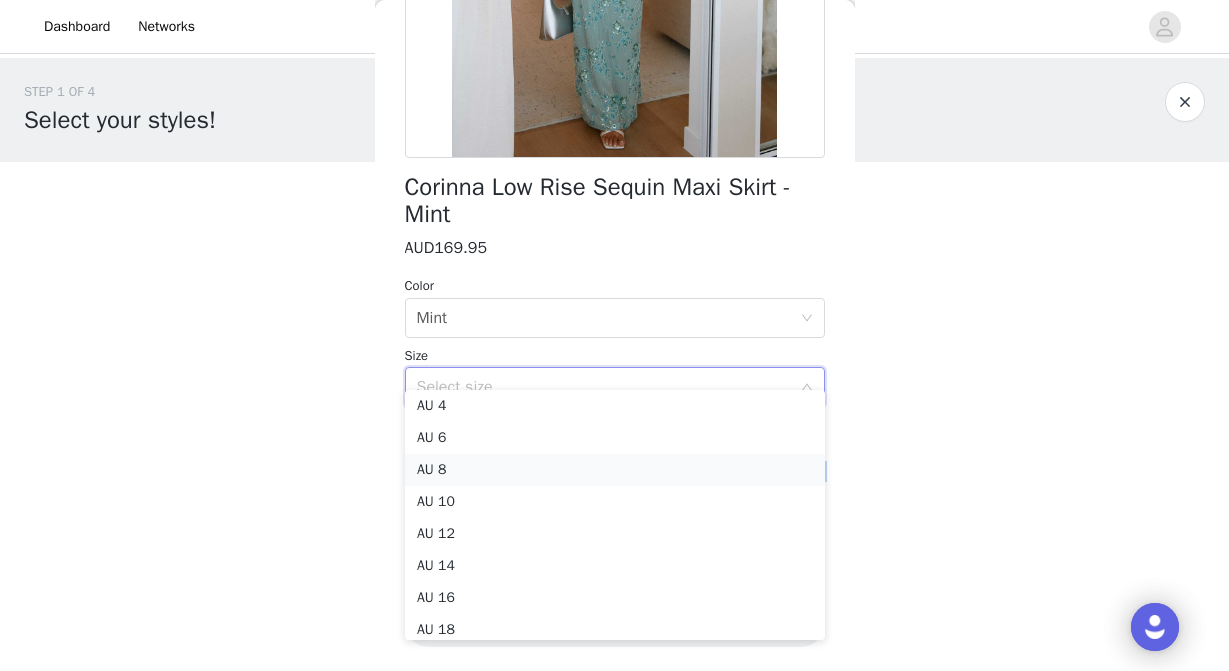 click on "AU 8" at bounding box center [615, 470] 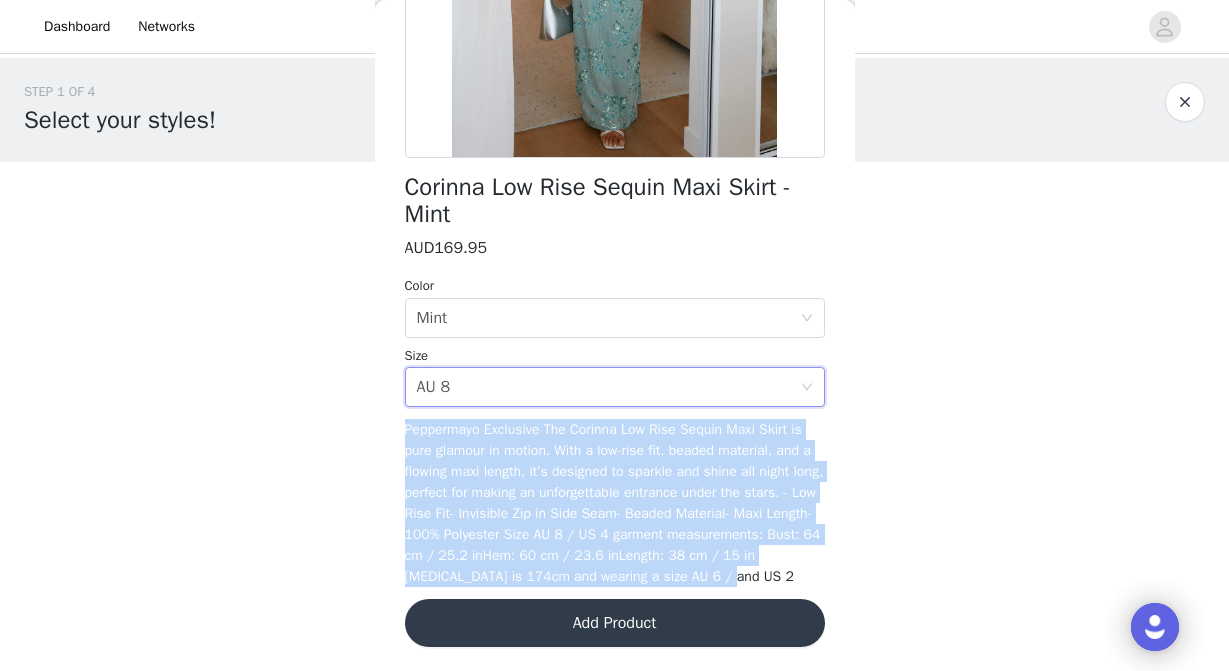click on "Add Product" at bounding box center (615, 623) 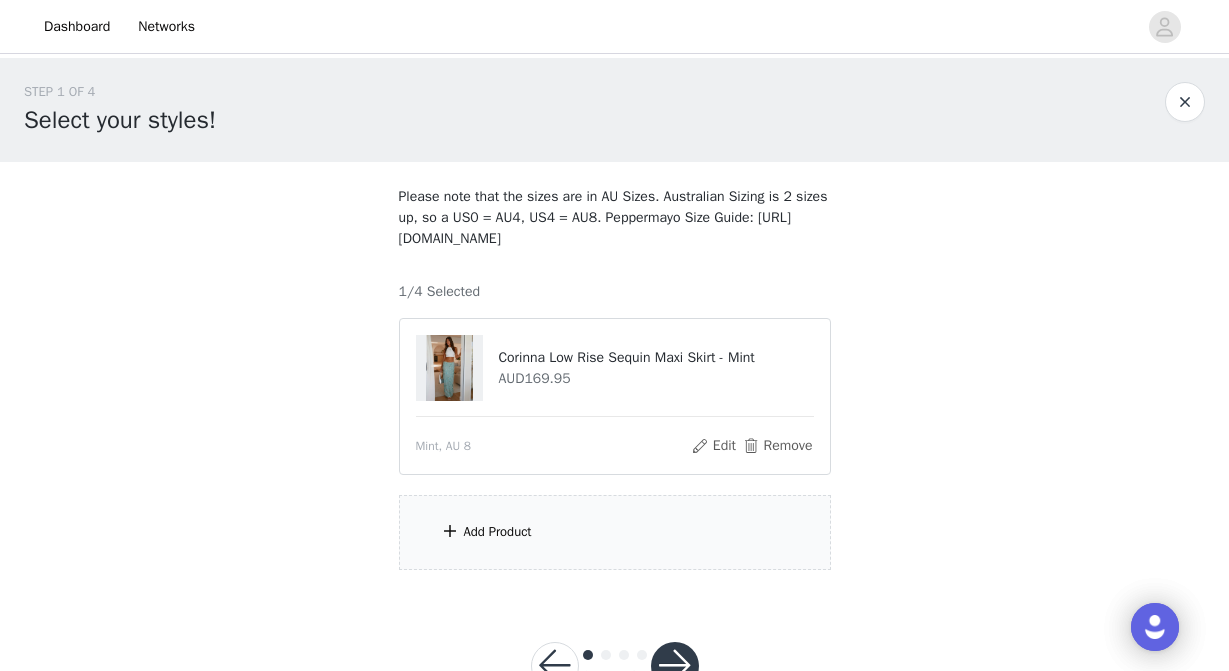 click on "Add Product" at bounding box center [615, 532] 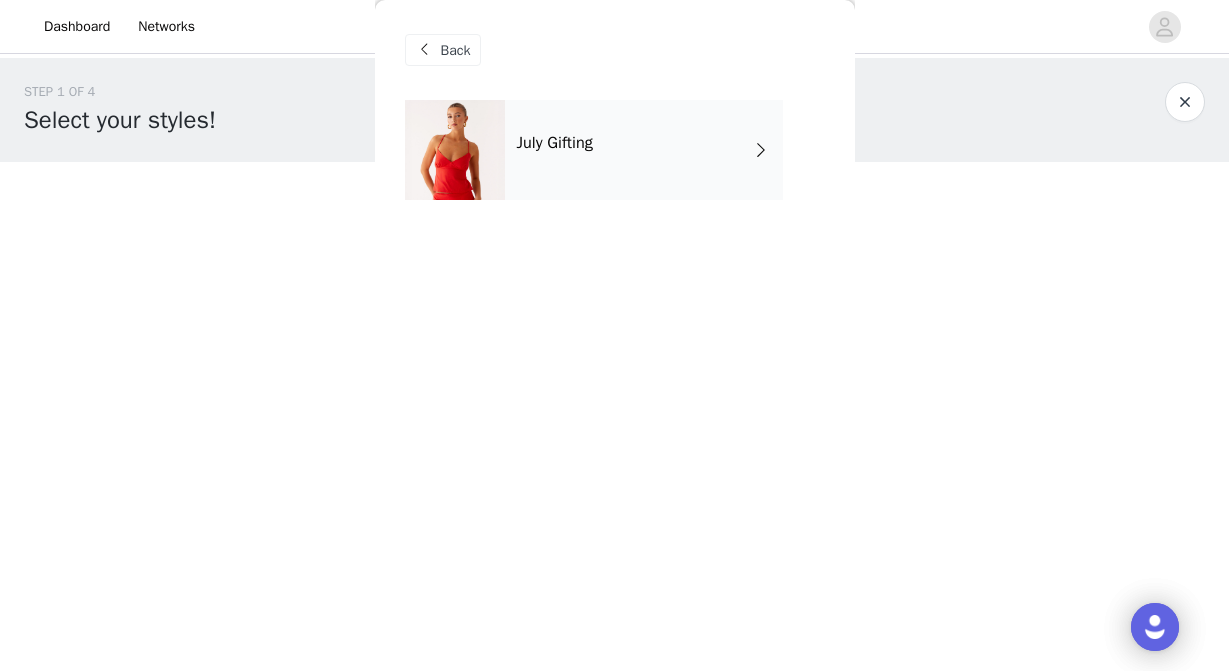 click on "July Gifting" at bounding box center (644, 150) 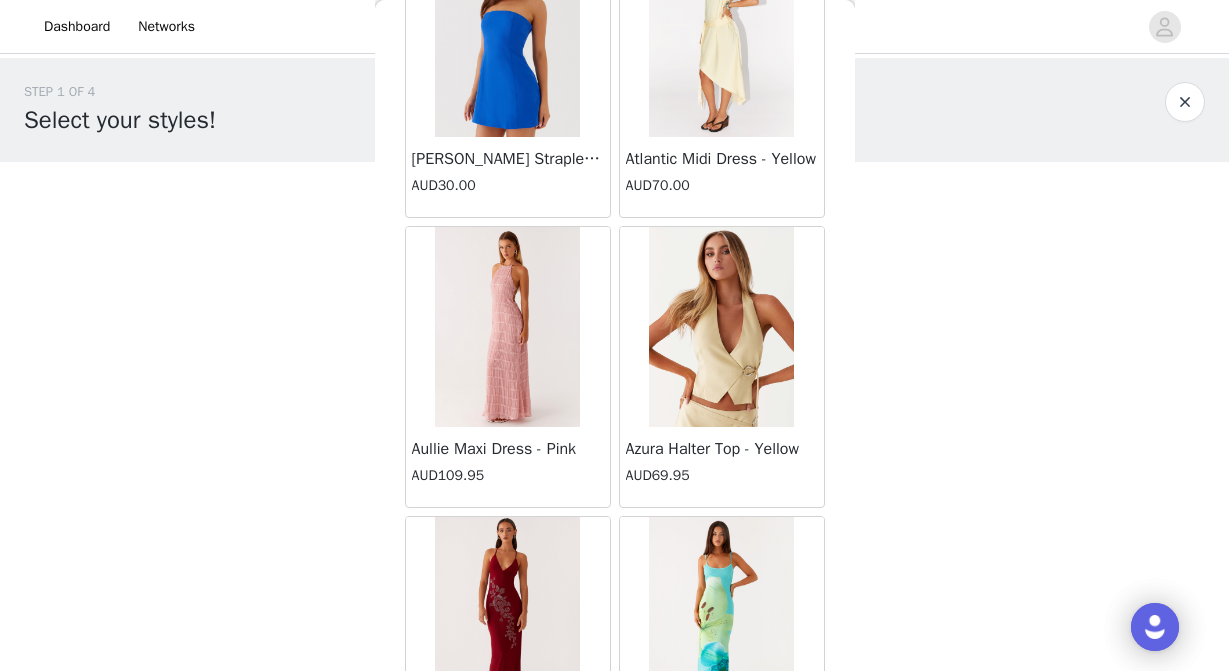scroll, scrollTop: 2389, scrollLeft: 0, axis: vertical 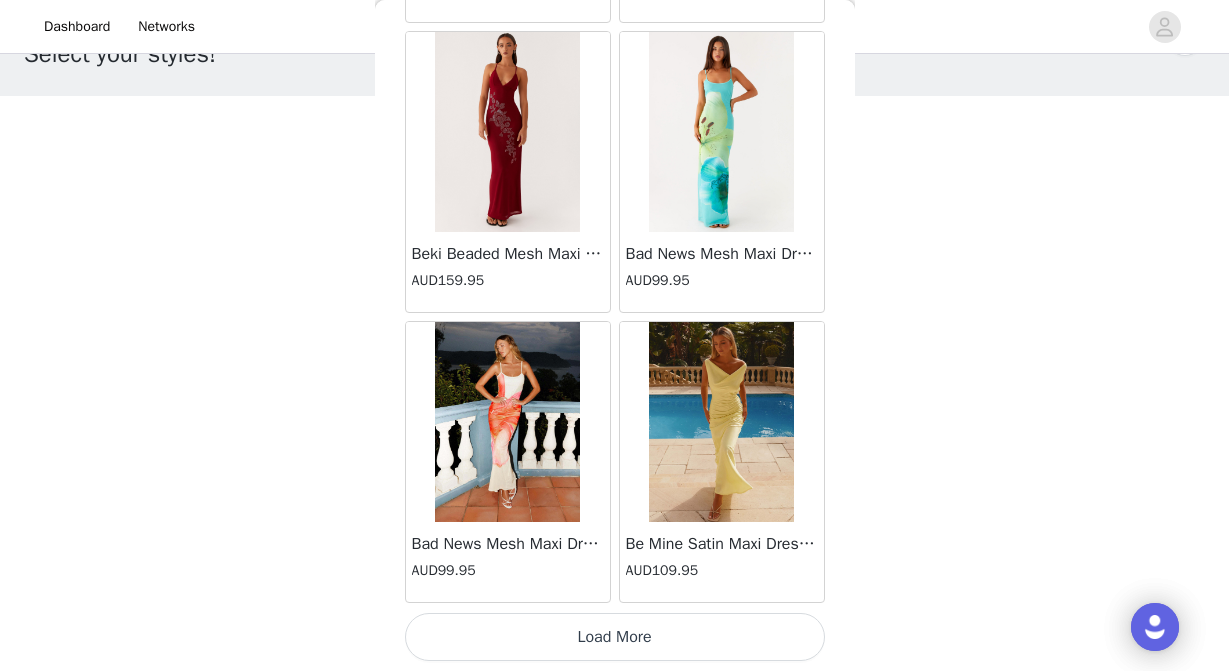 click on "Load More" at bounding box center (615, 637) 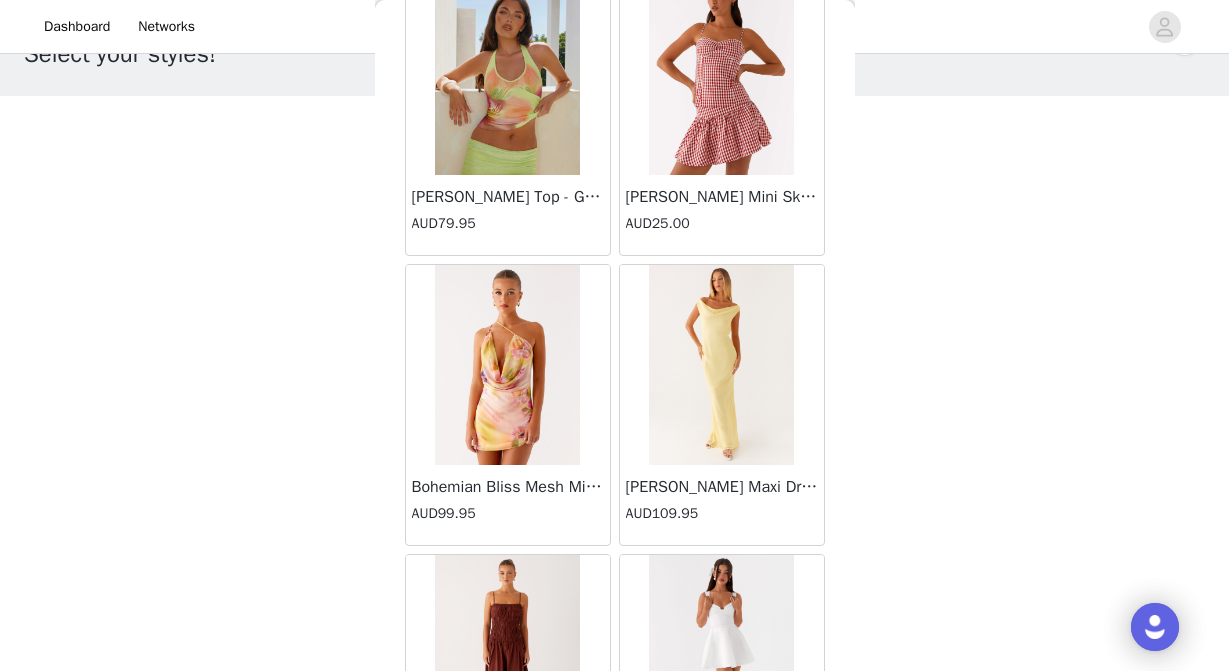 scroll, scrollTop: 5289, scrollLeft: 0, axis: vertical 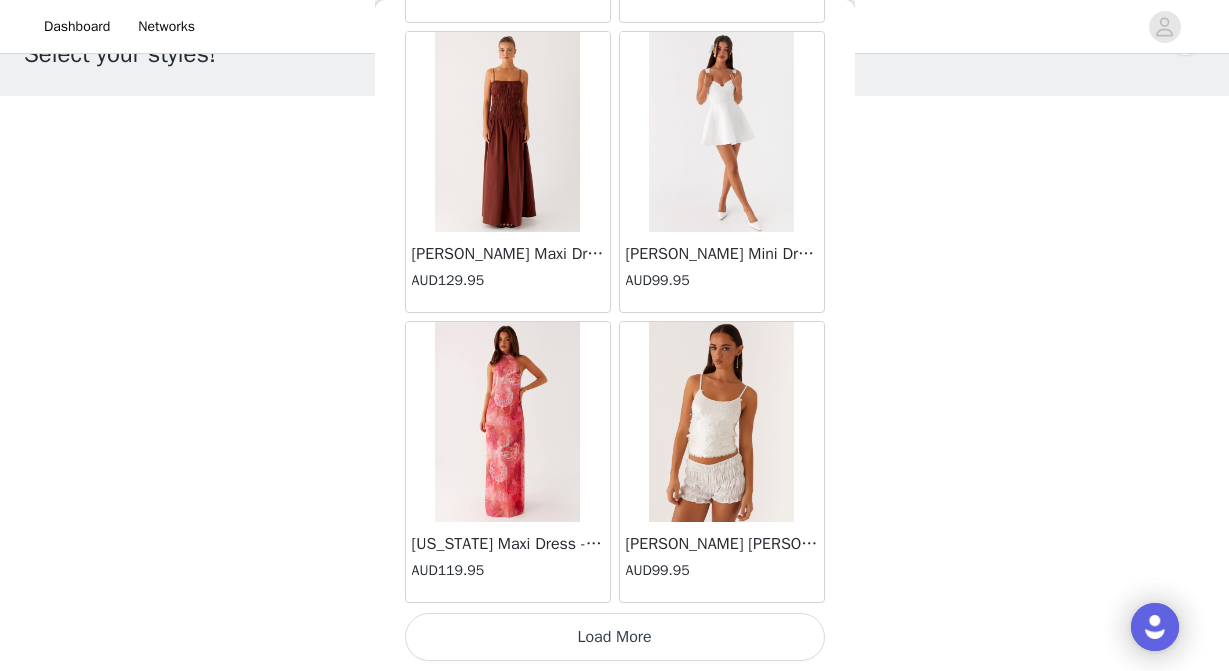 click on "Load More" at bounding box center (615, 637) 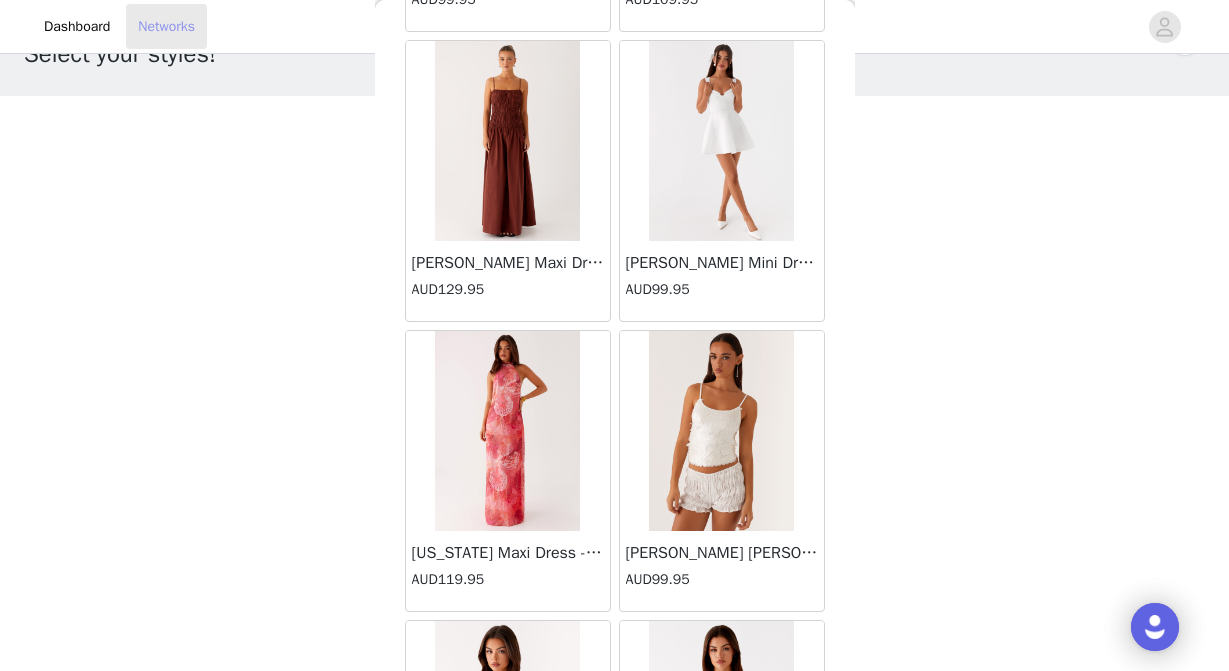 scroll, scrollTop: 5289, scrollLeft: 0, axis: vertical 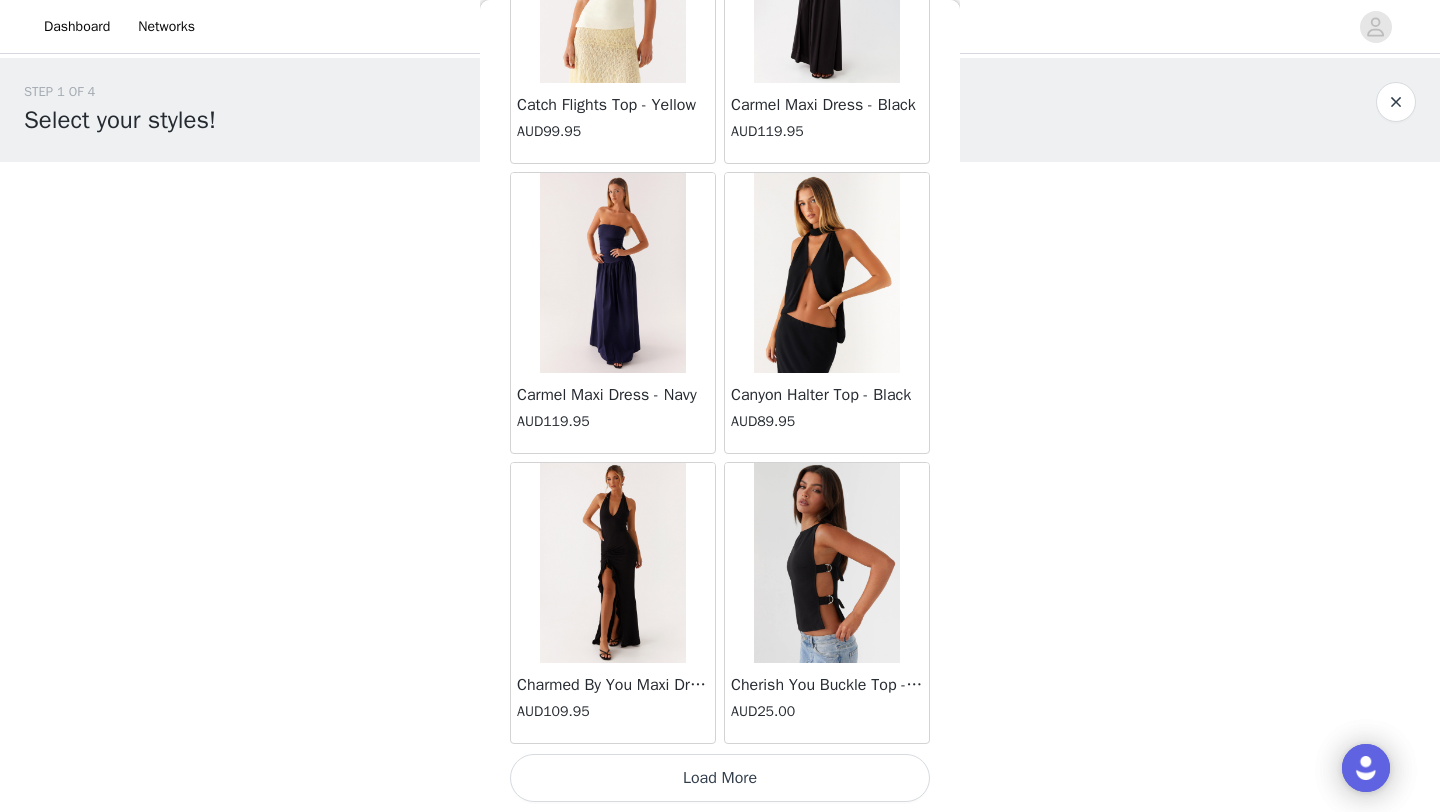 click on "Load More" at bounding box center (720, 778) 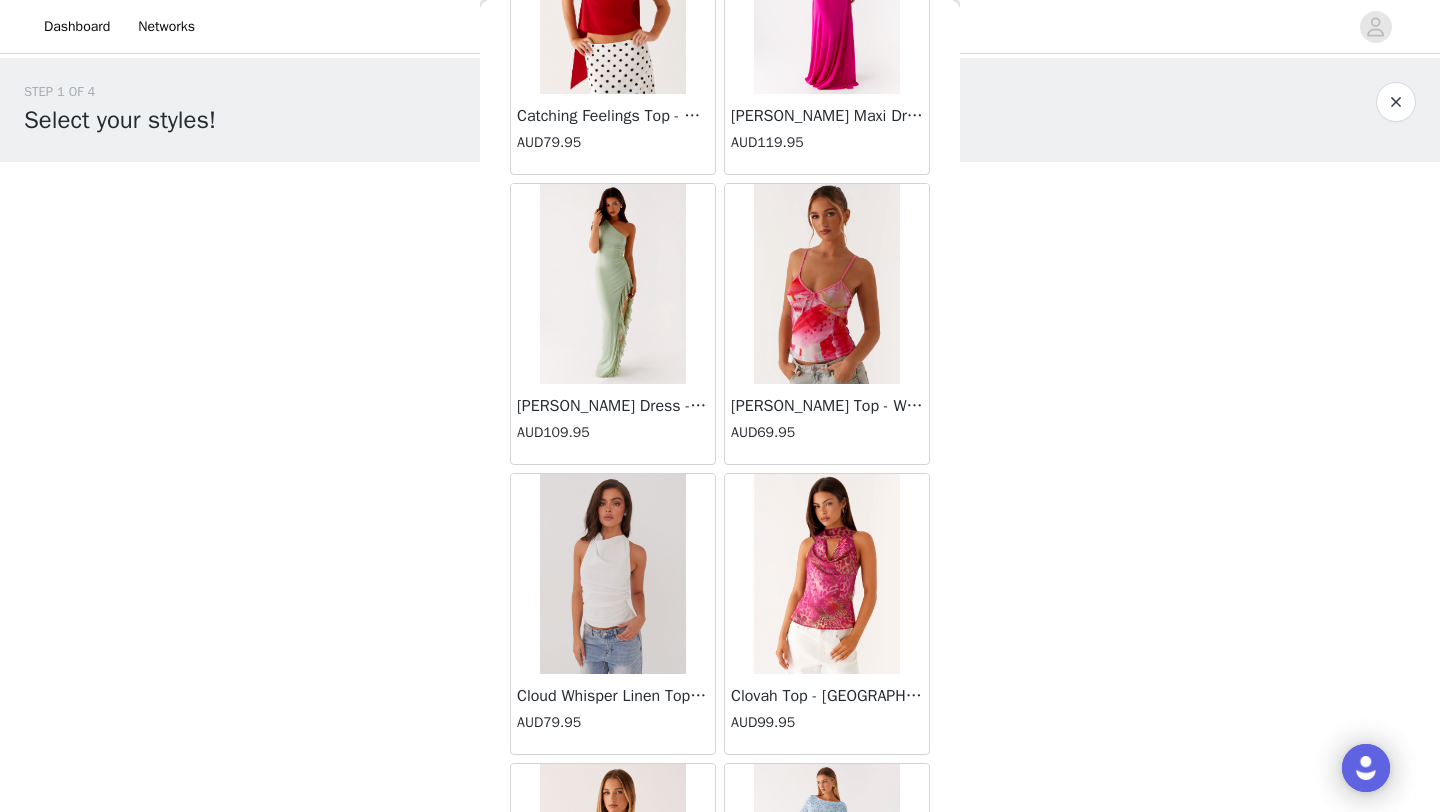 scroll, scrollTop: 10948, scrollLeft: 0, axis: vertical 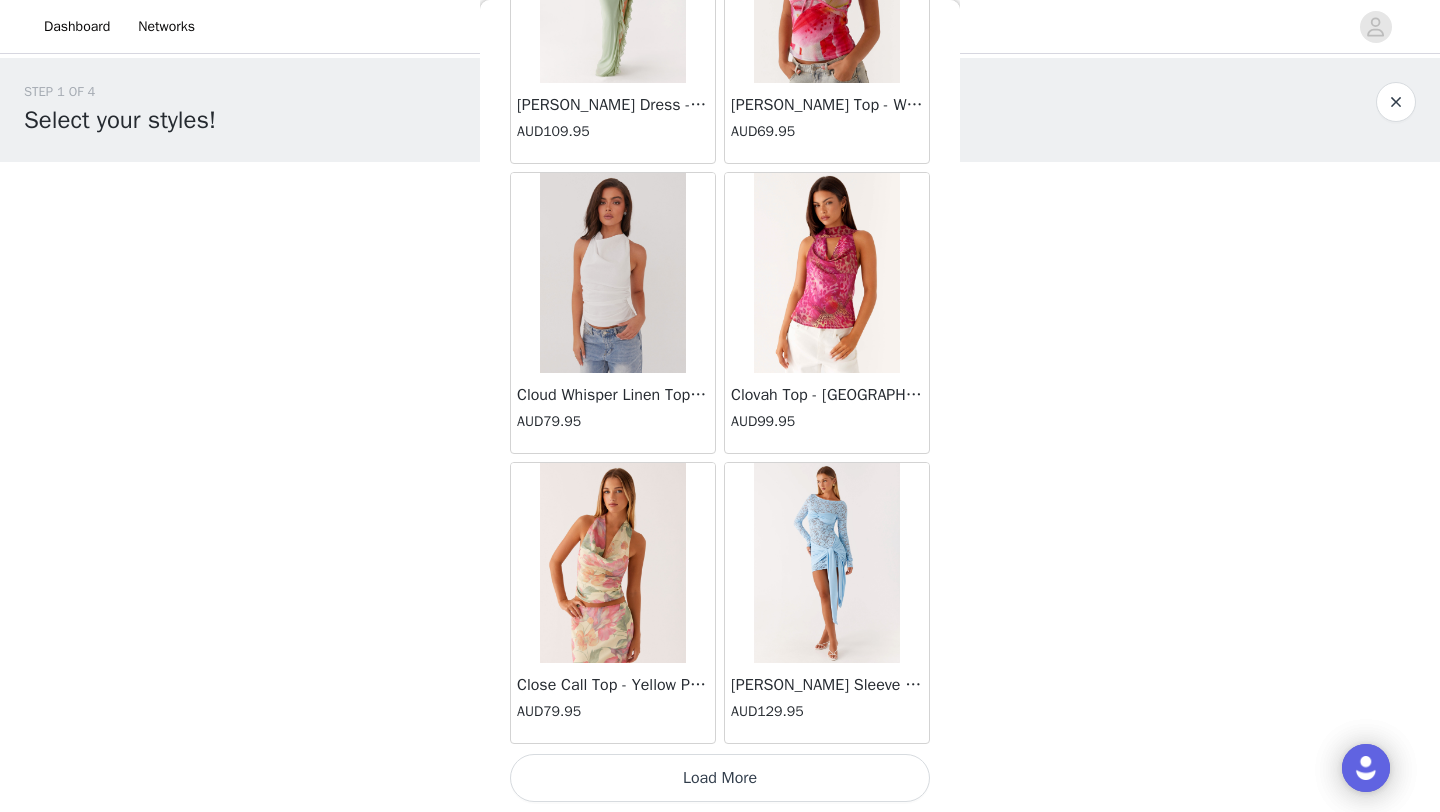 drag, startPoint x: 653, startPoint y: 773, endPoint x: 669, endPoint y: 770, distance: 16.27882 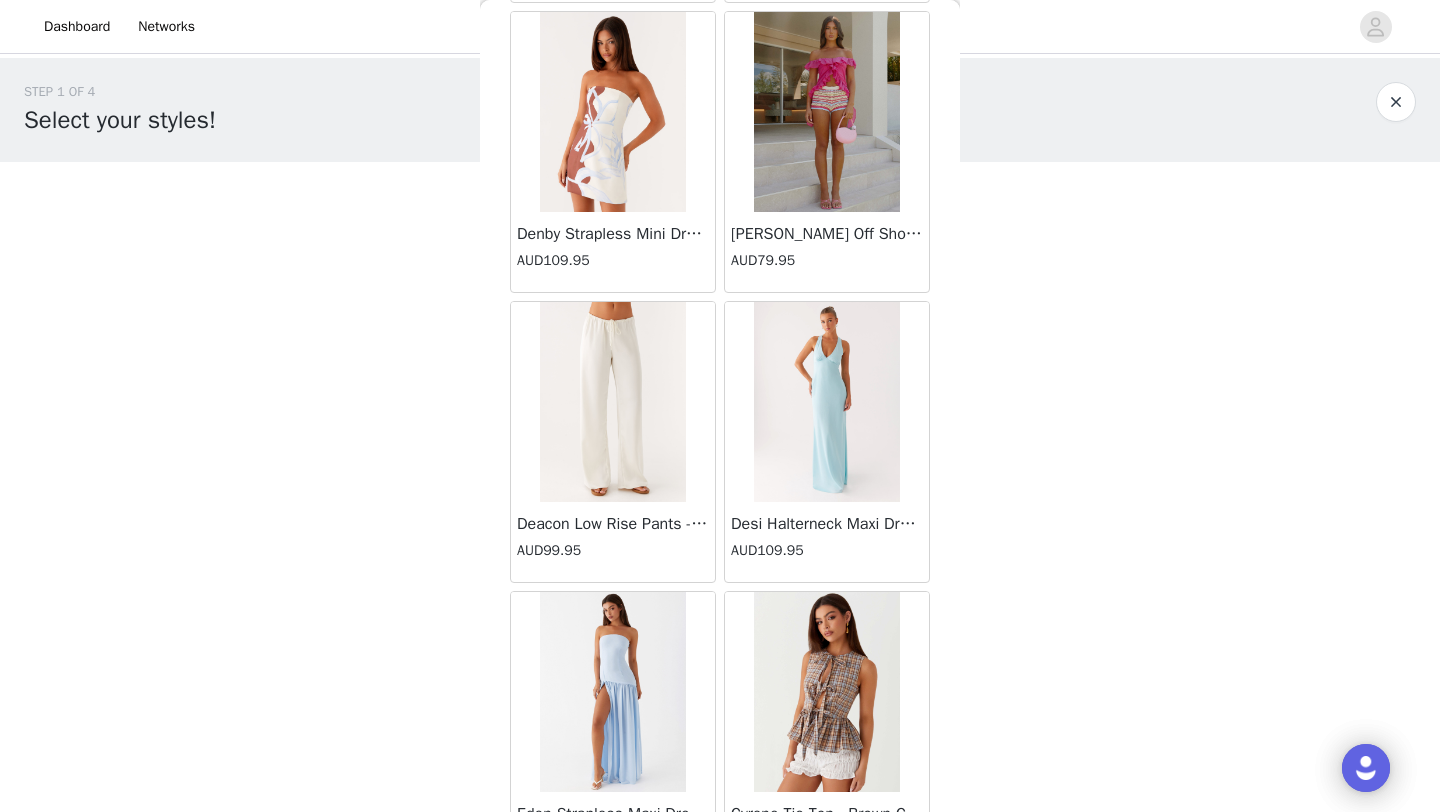 scroll, scrollTop: 13848, scrollLeft: 0, axis: vertical 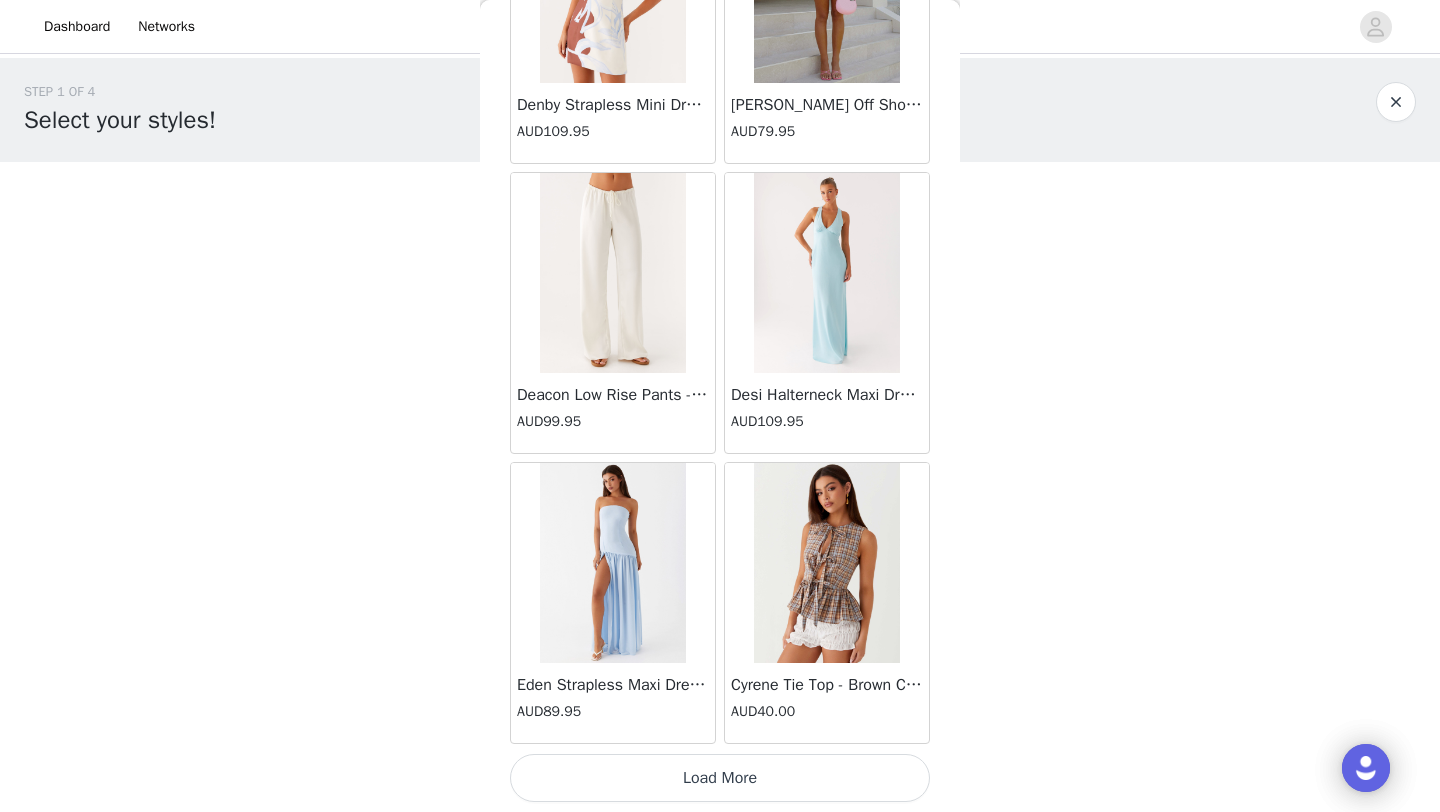 click on "Load More" at bounding box center (720, 778) 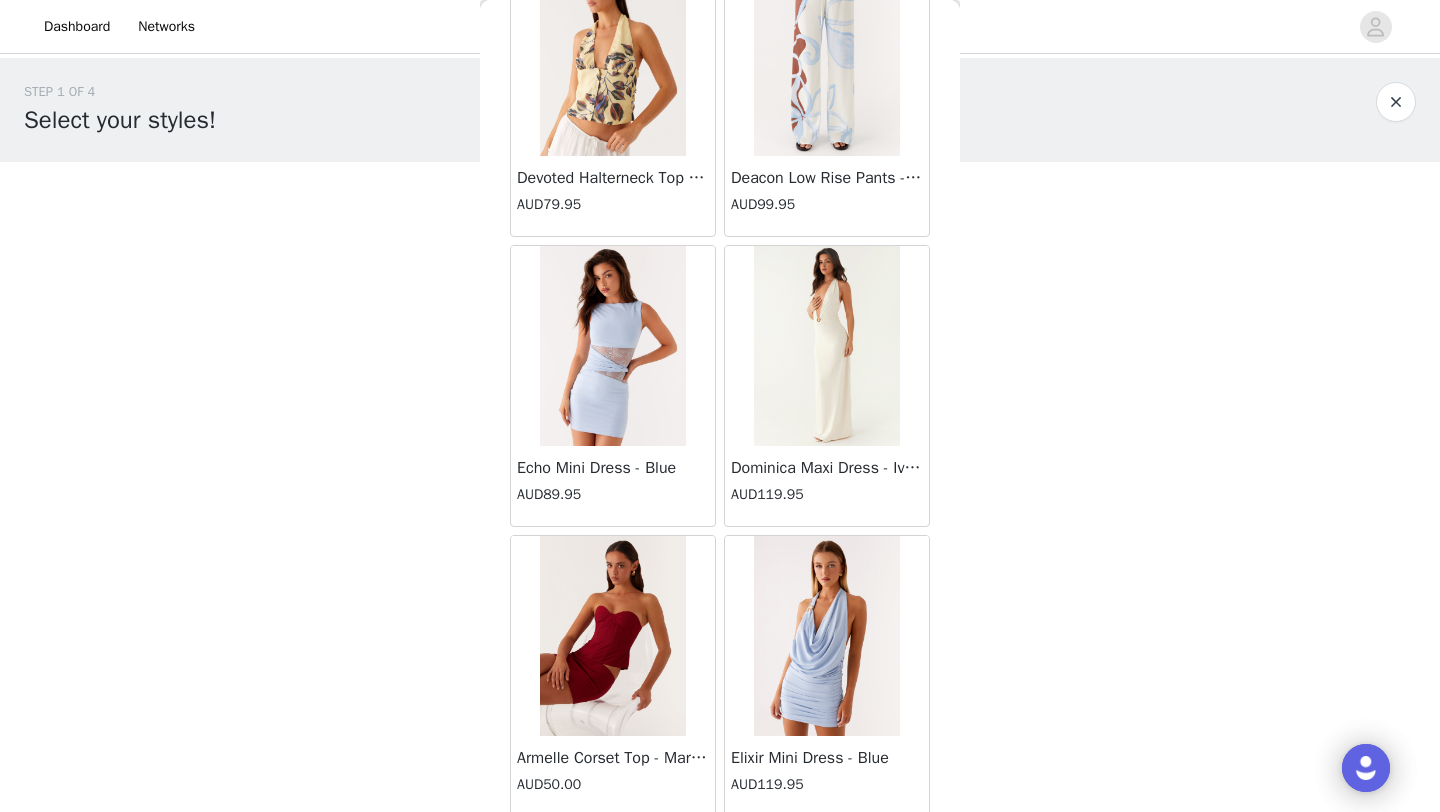 scroll, scrollTop: 16748, scrollLeft: 0, axis: vertical 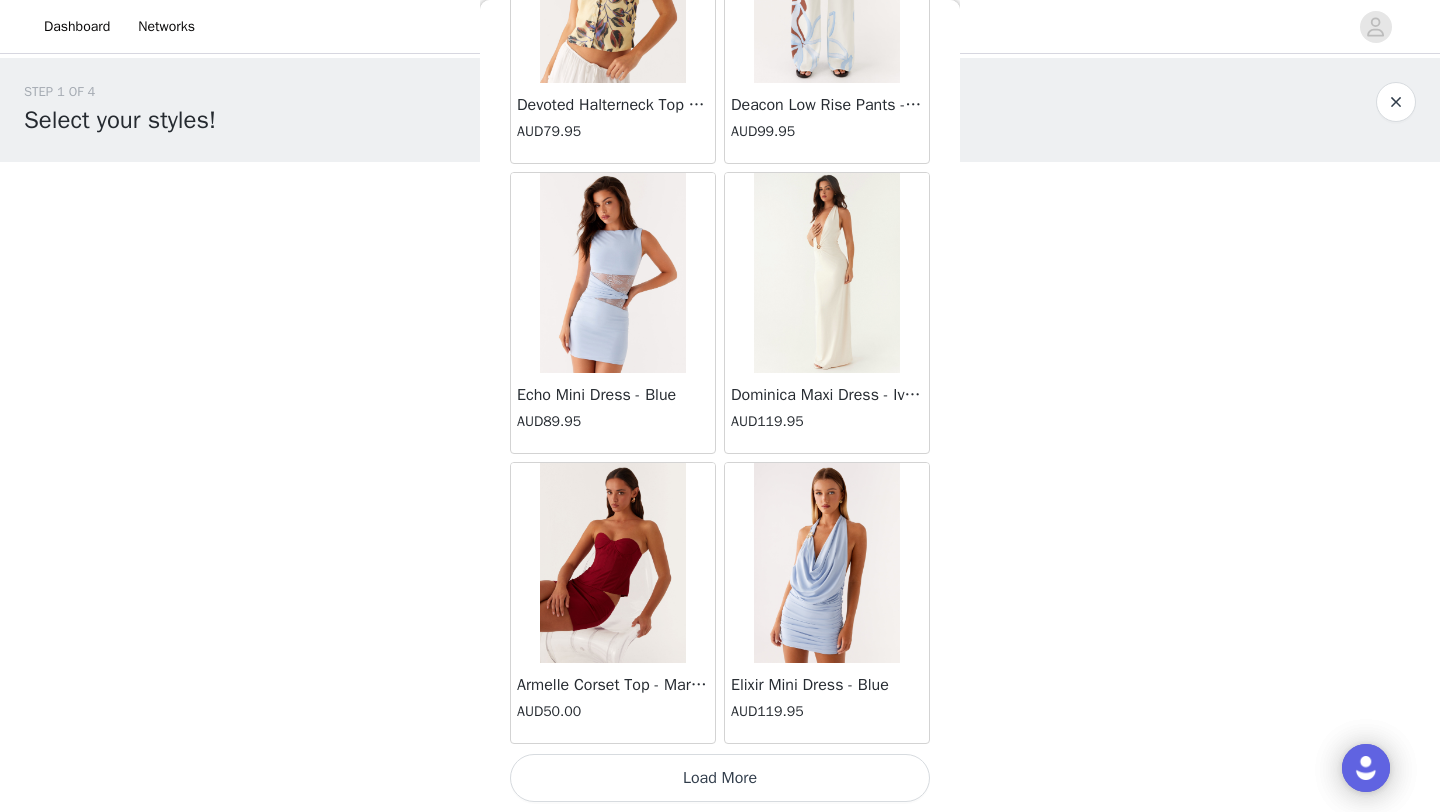 click on "Load More" at bounding box center (720, 778) 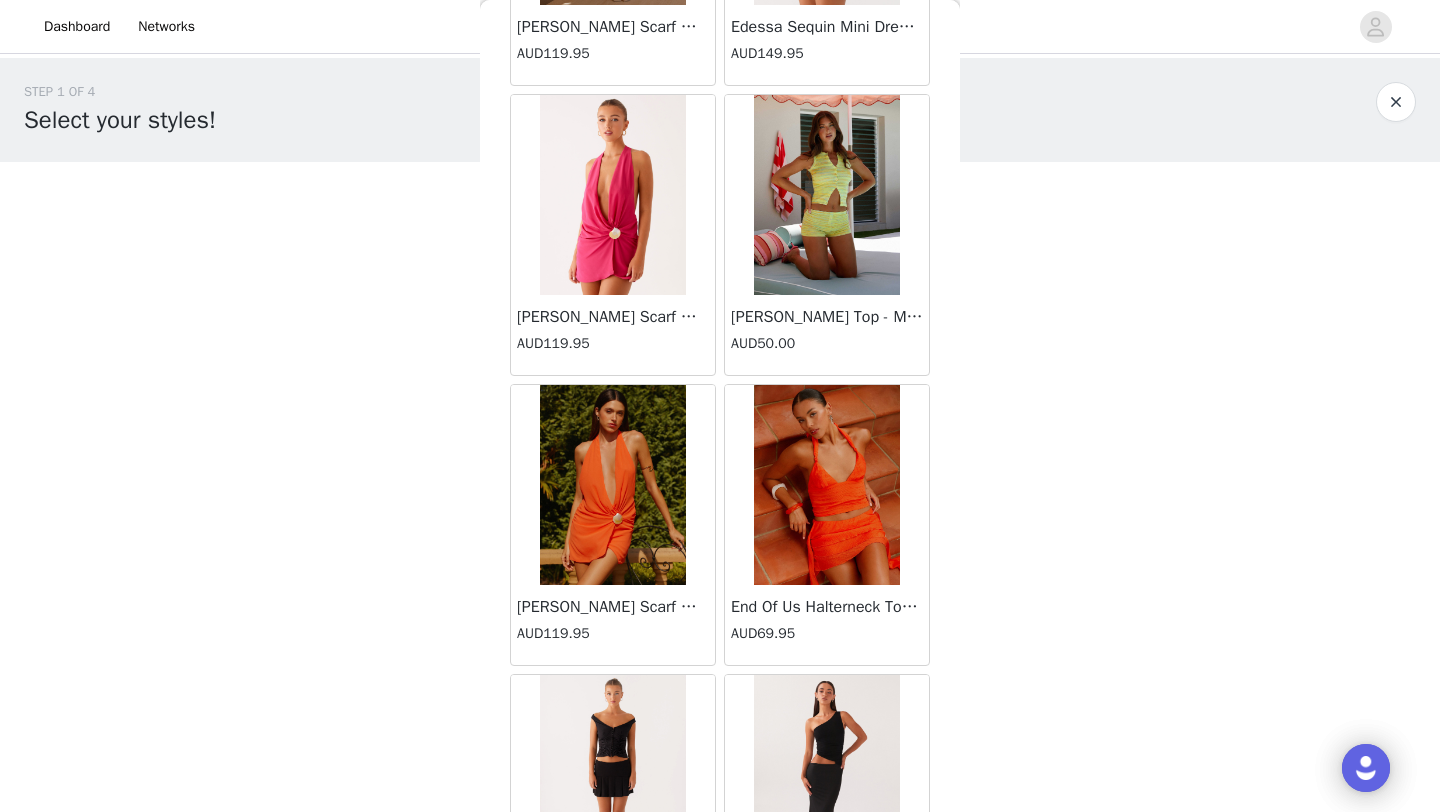 scroll, scrollTop: 19648, scrollLeft: 0, axis: vertical 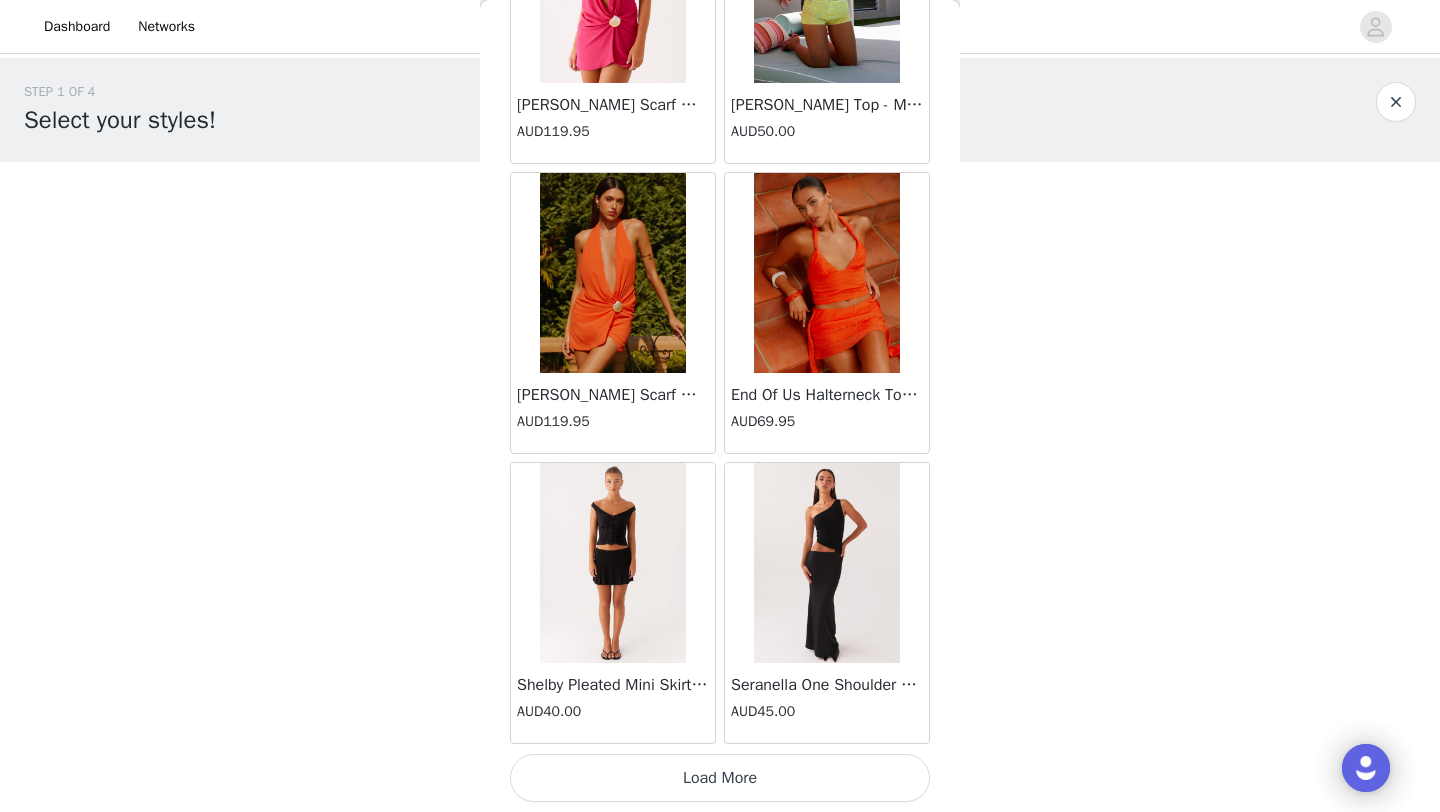 drag, startPoint x: 669, startPoint y: 770, endPoint x: 726, endPoint y: 769, distance: 57.00877 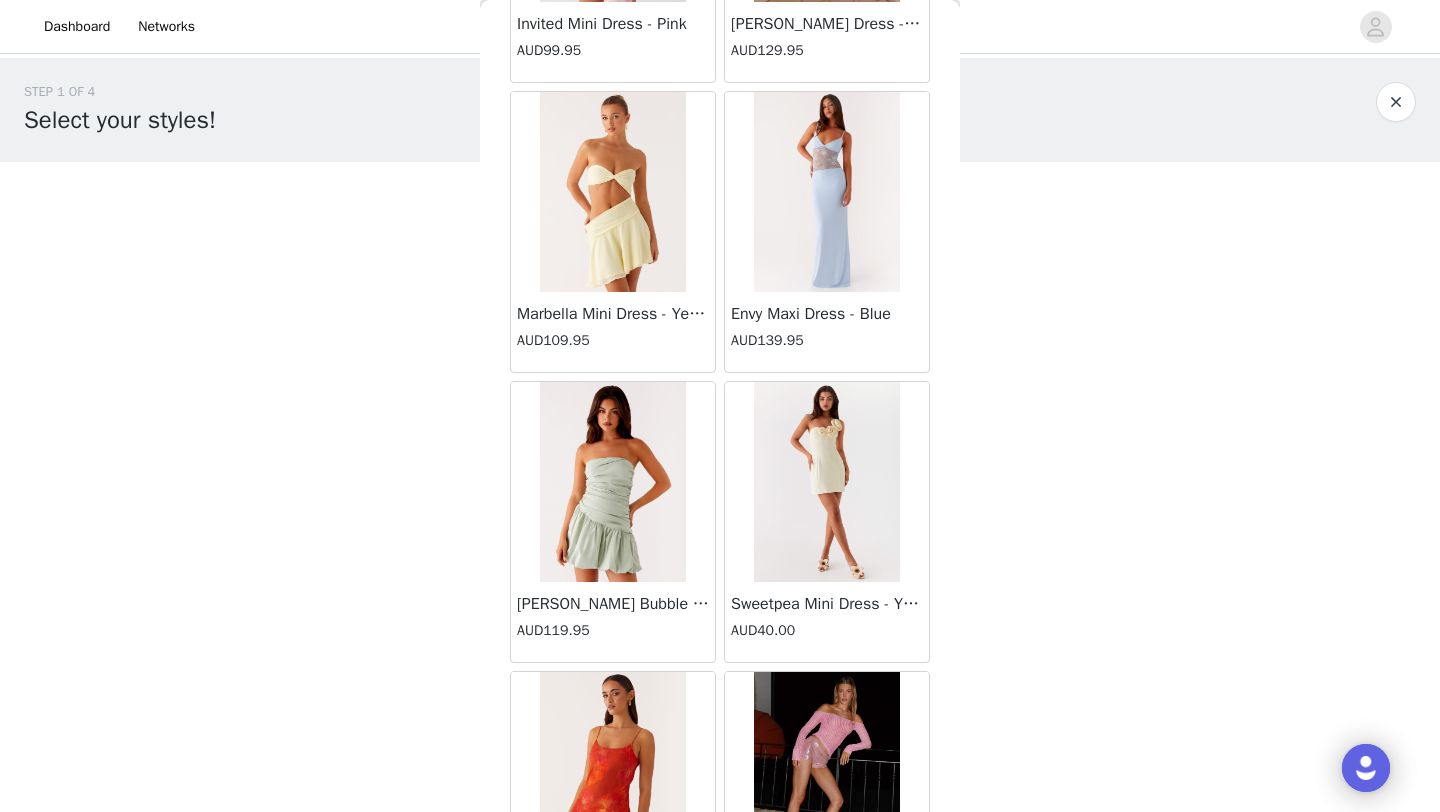 scroll, scrollTop: 21420, scrollLeft: 0, axis: vertical 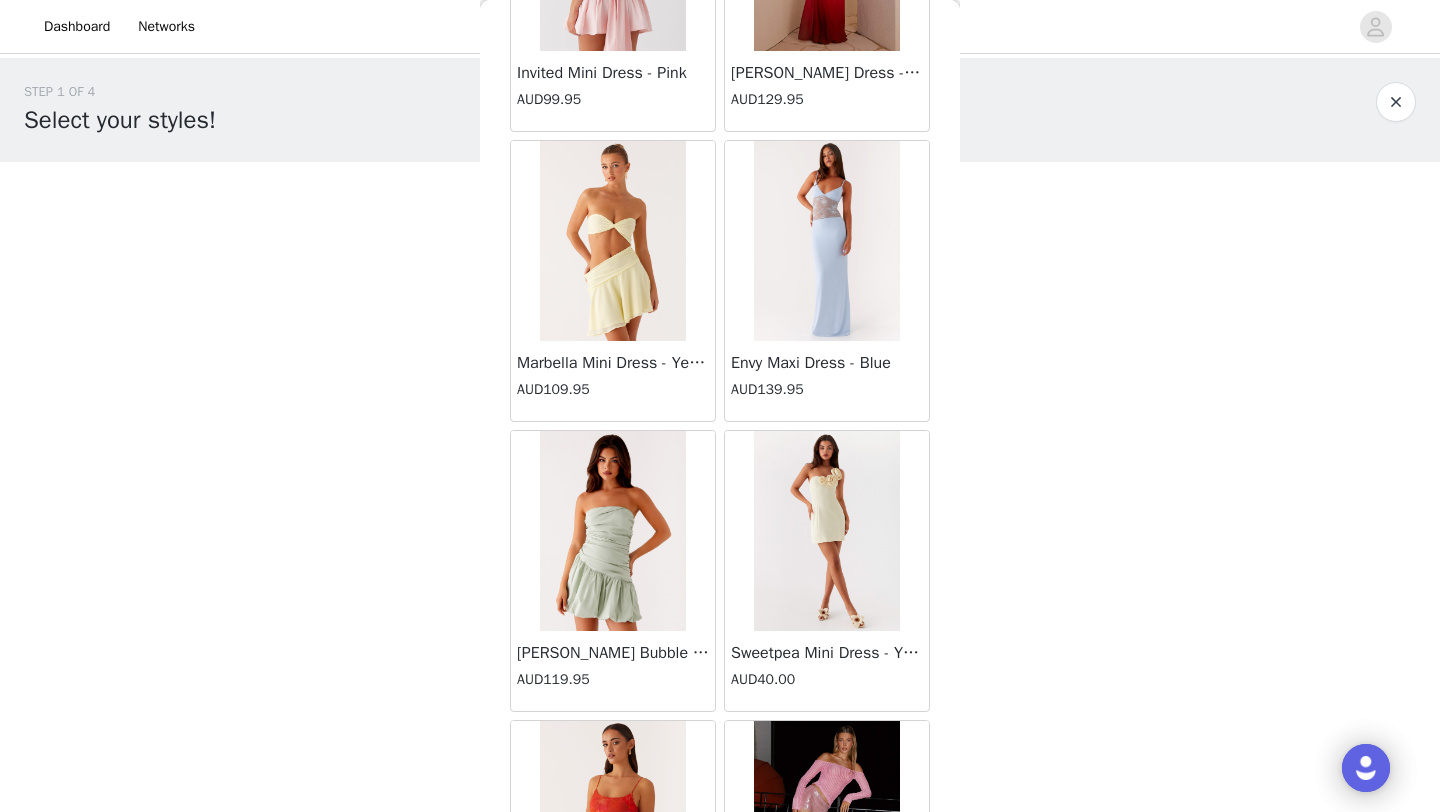 drag, startPoint x: 726, startPoint y: 769, endPoint x: 606, endPoint y: 245, distance: 537.5649 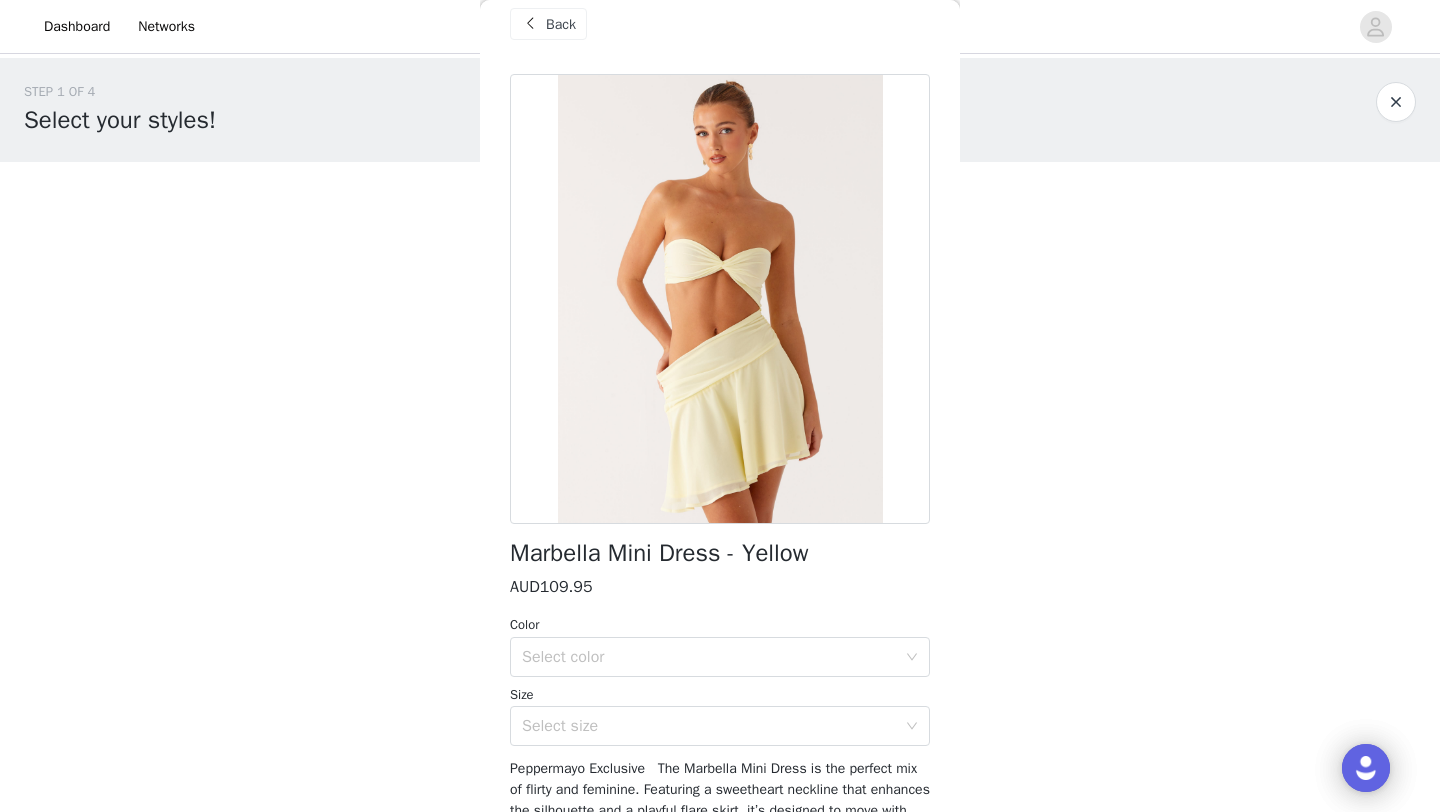 scroll, scrollTop: 27, scrollLeft: 0, axis: vertical 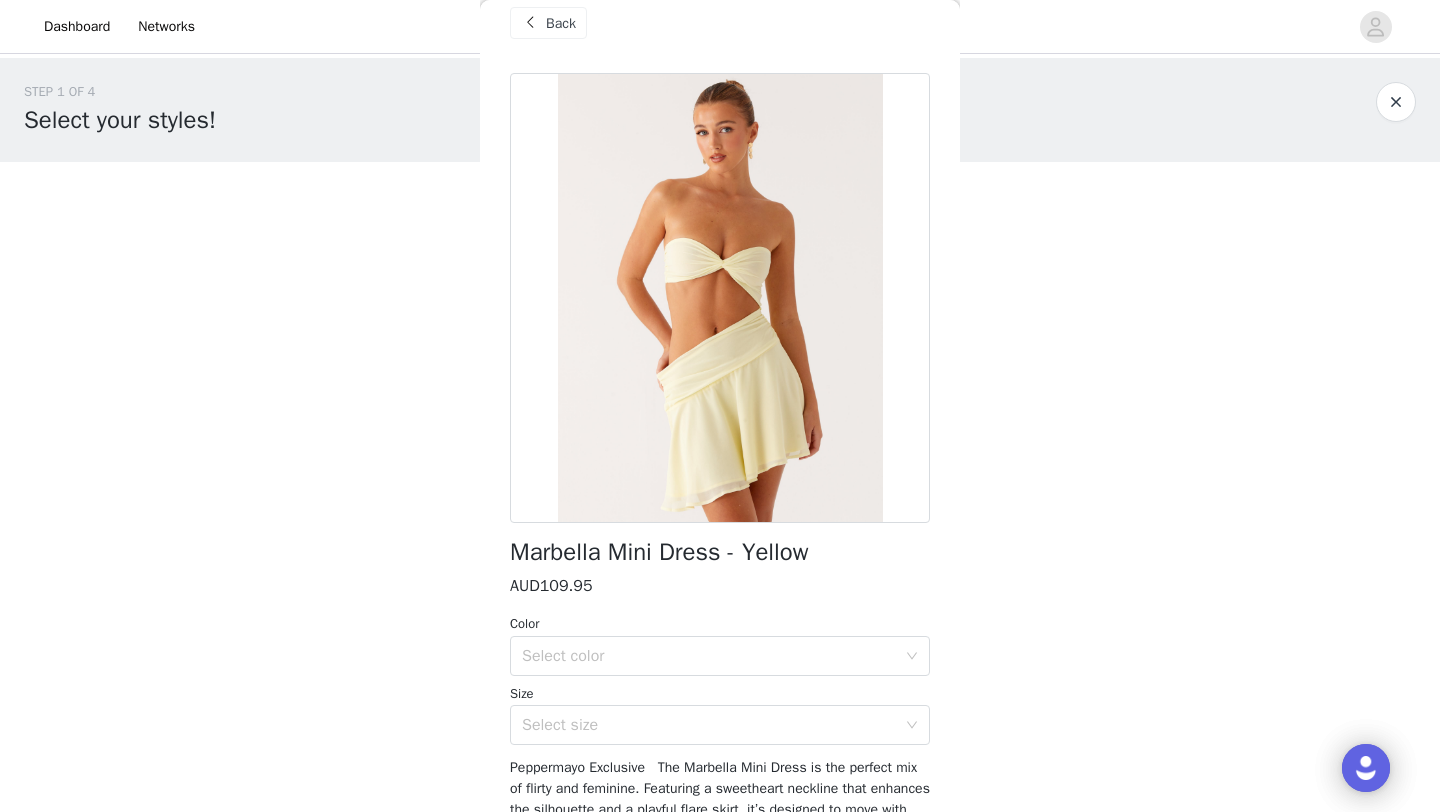 click on "Select color" at bounding box center [709, 656] 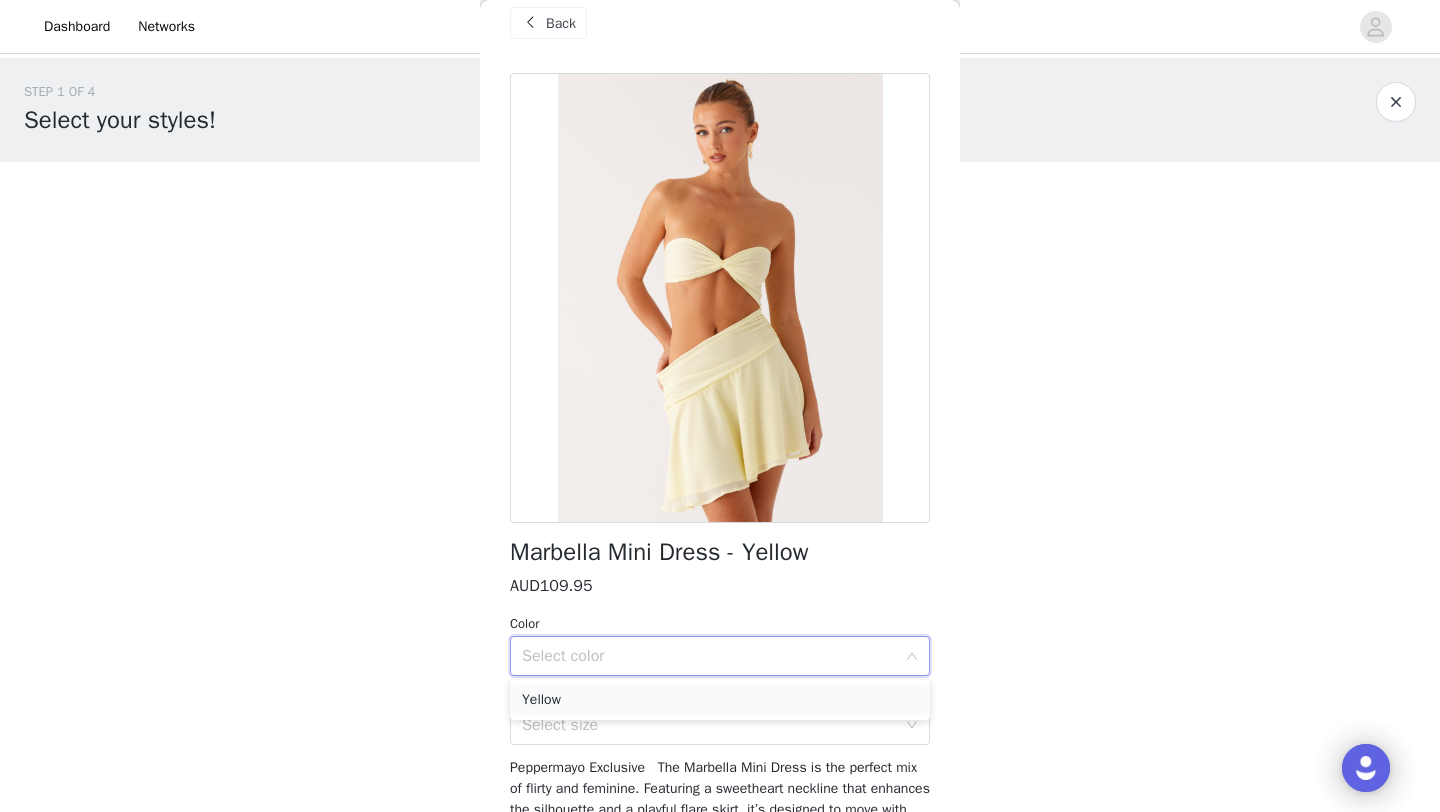 drag, startPoint x: 606, startPoint y: 245, endPoint x: 596, endPoint y: 693, distance: 448.1116 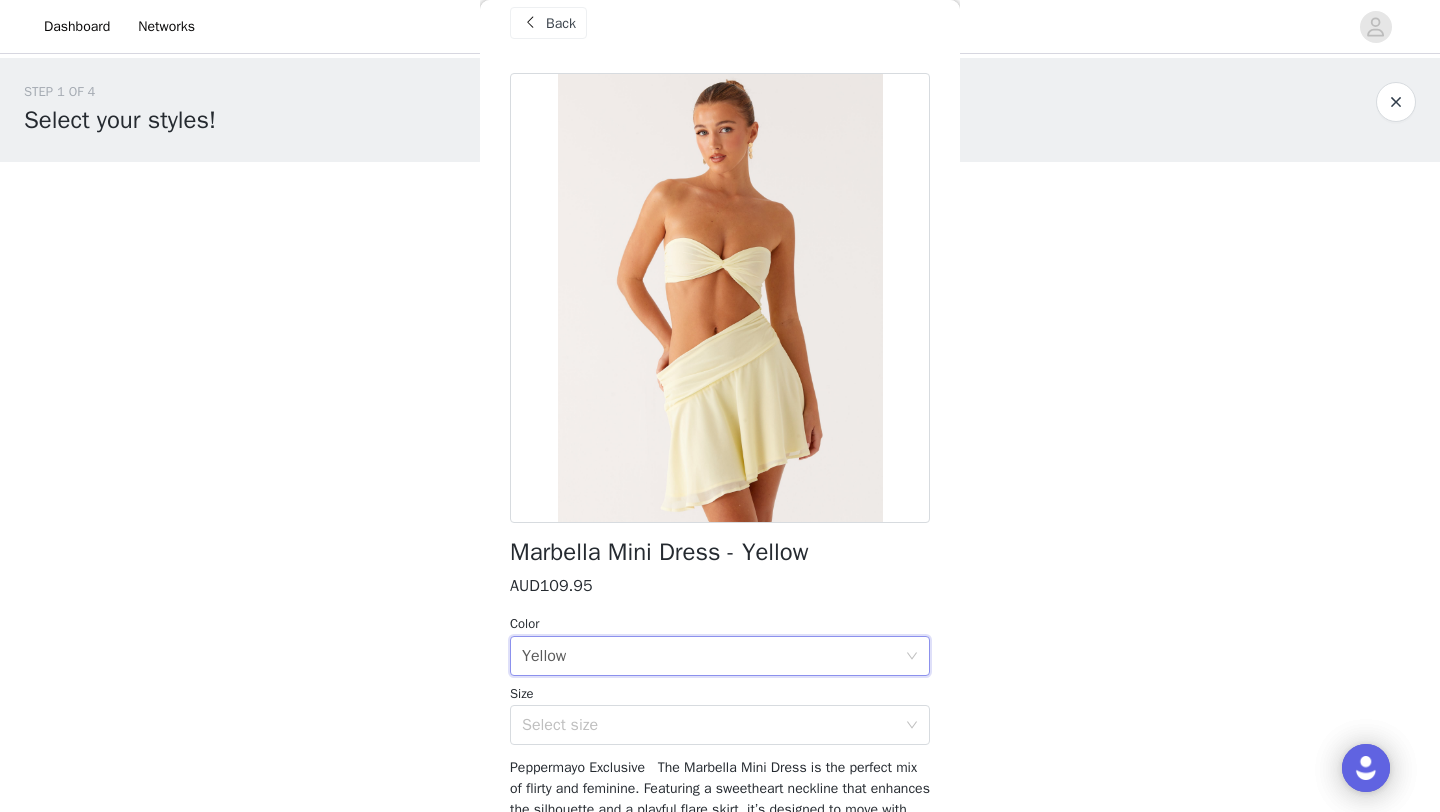 click on "Select size" at bounding box center (709, 725) 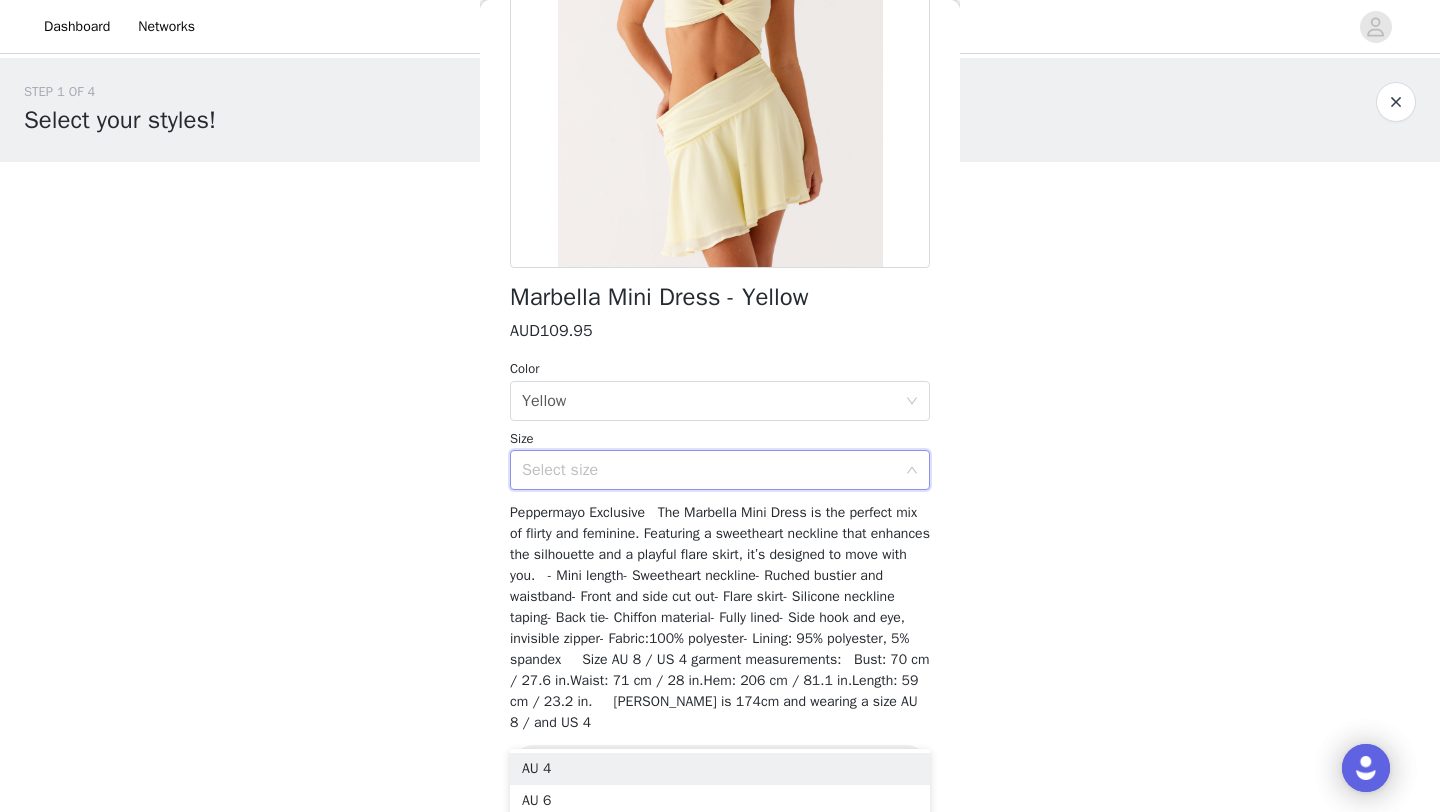 scroll, scrollTop: 287, scrollLeft: 0, axis: vertical 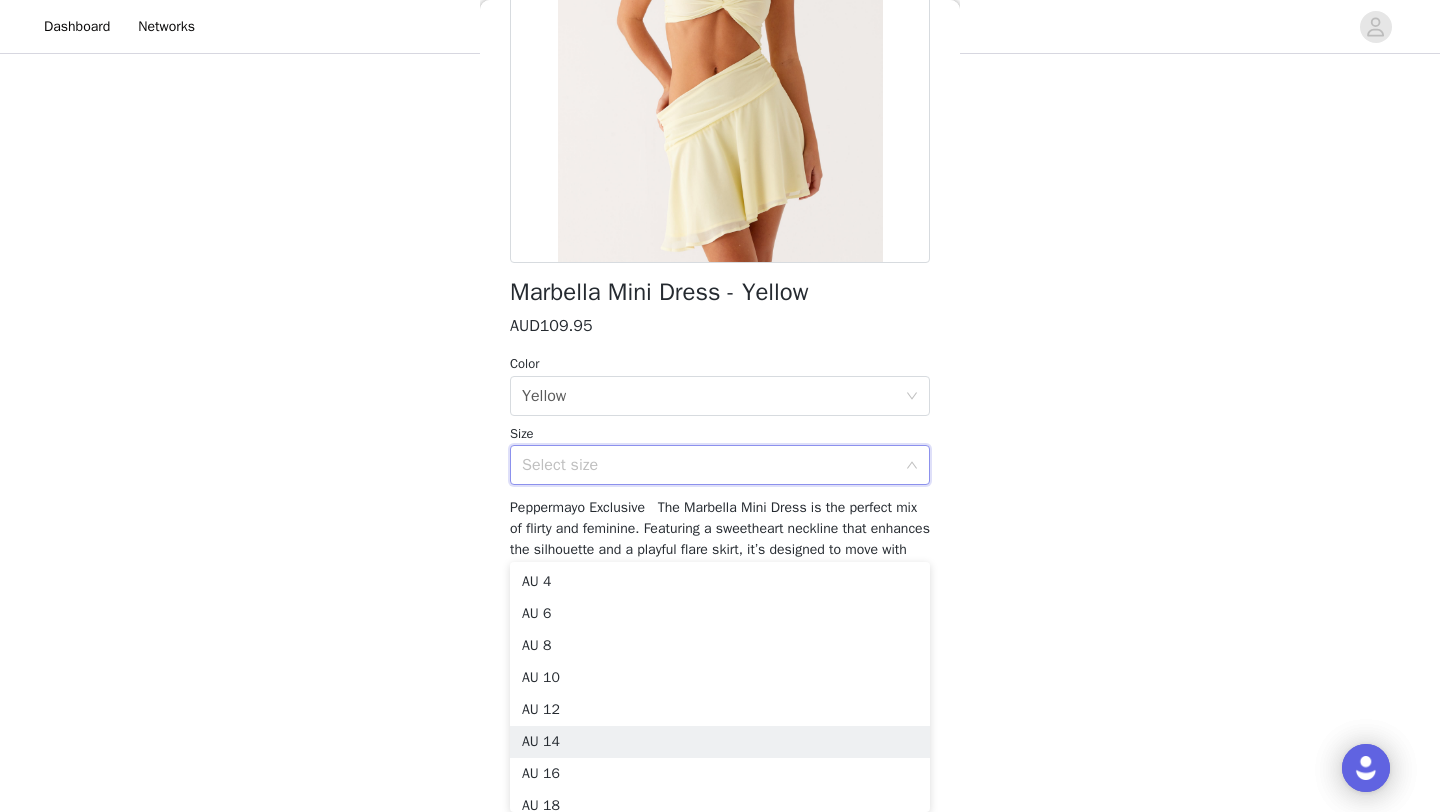 click on "AU 8" at bounding box center (720, 646) 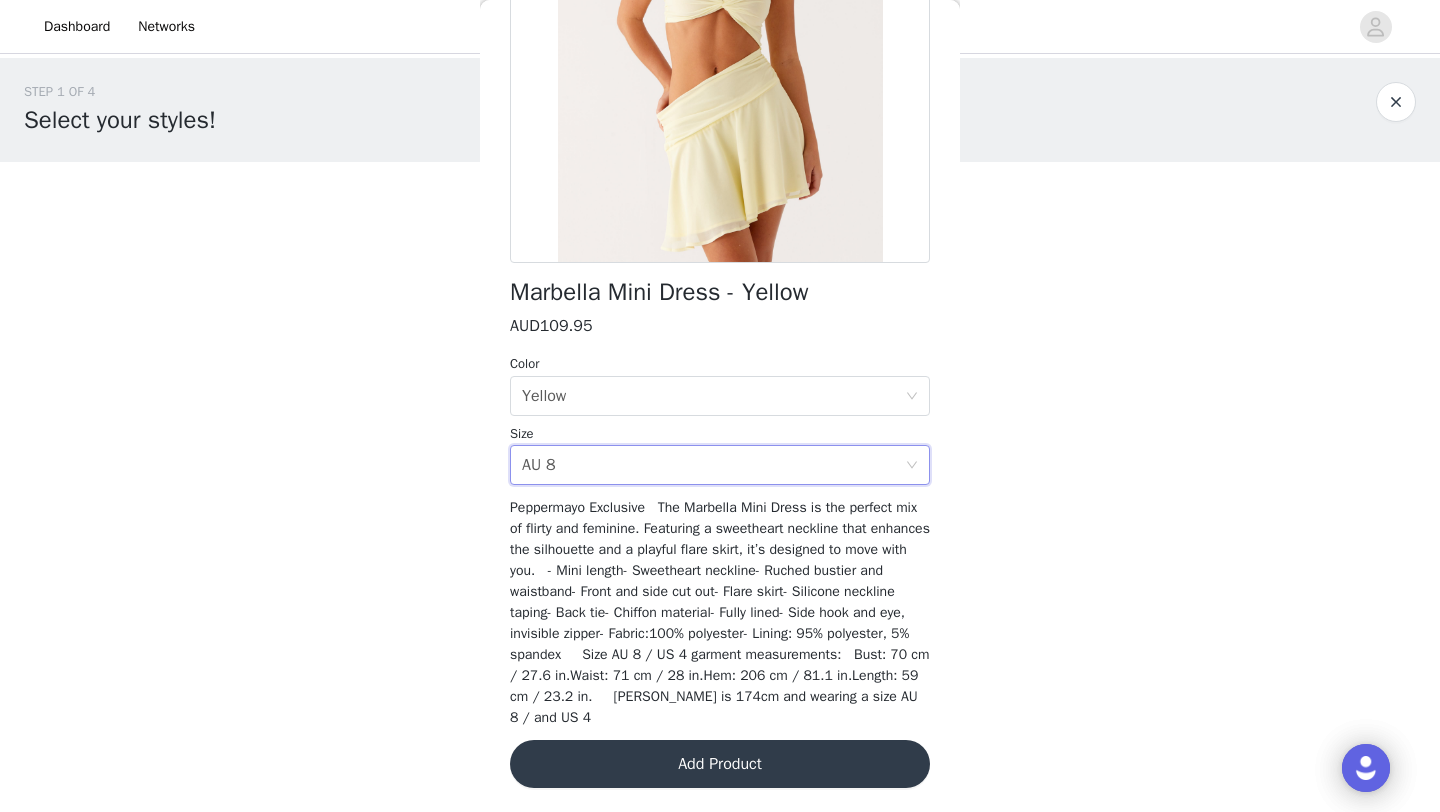 scroll, scrollTop: 0, scrollLeft: 0, axis: both 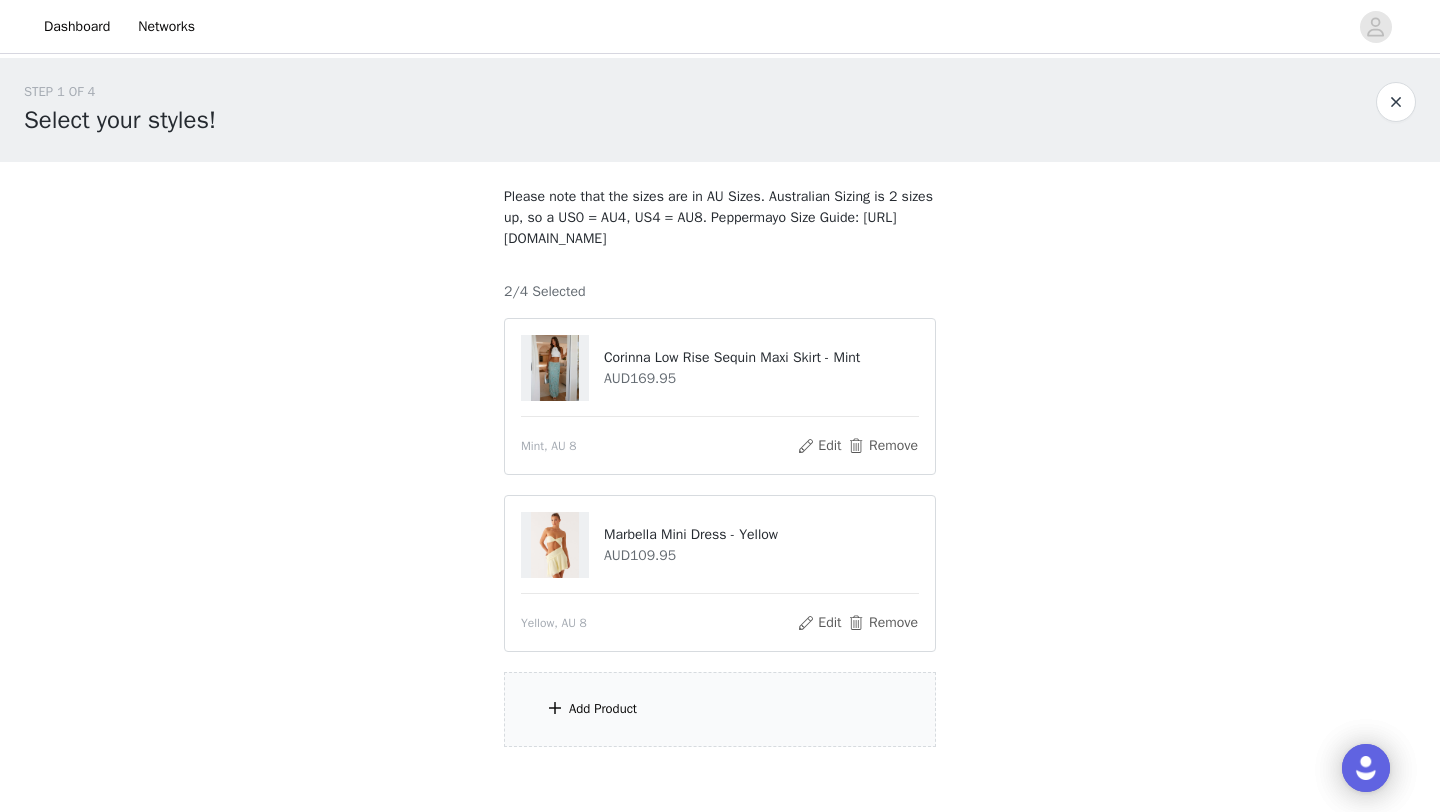 drag, startPoint x: 596, startPoint y: 693, endPoint x: 560, endPoint y: 698, distance: 36.345562 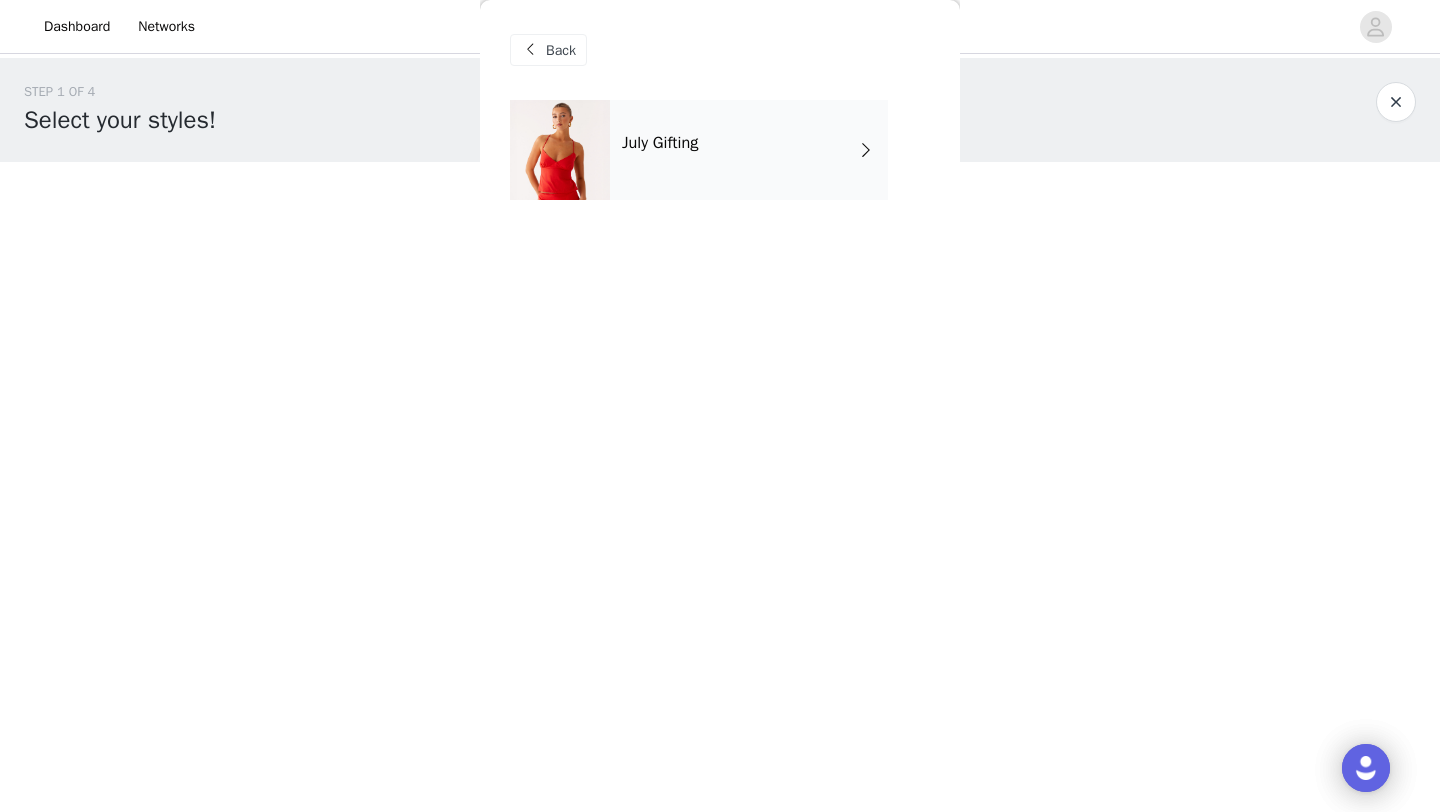 click on "July Gifting" at bounding box center (749, 150) 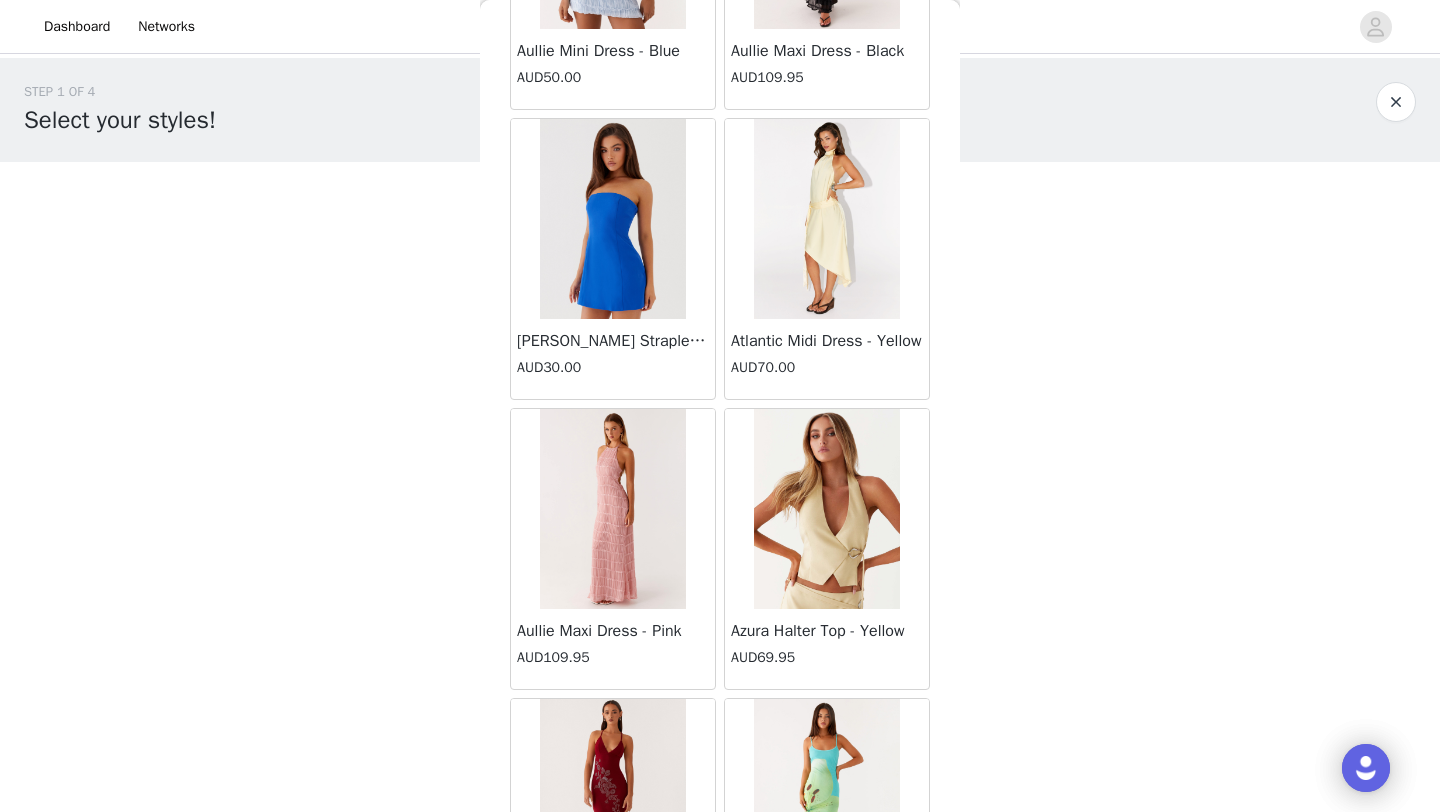 scroll, scrollTop: 2248, scrollLeft: 0, axis: vertical 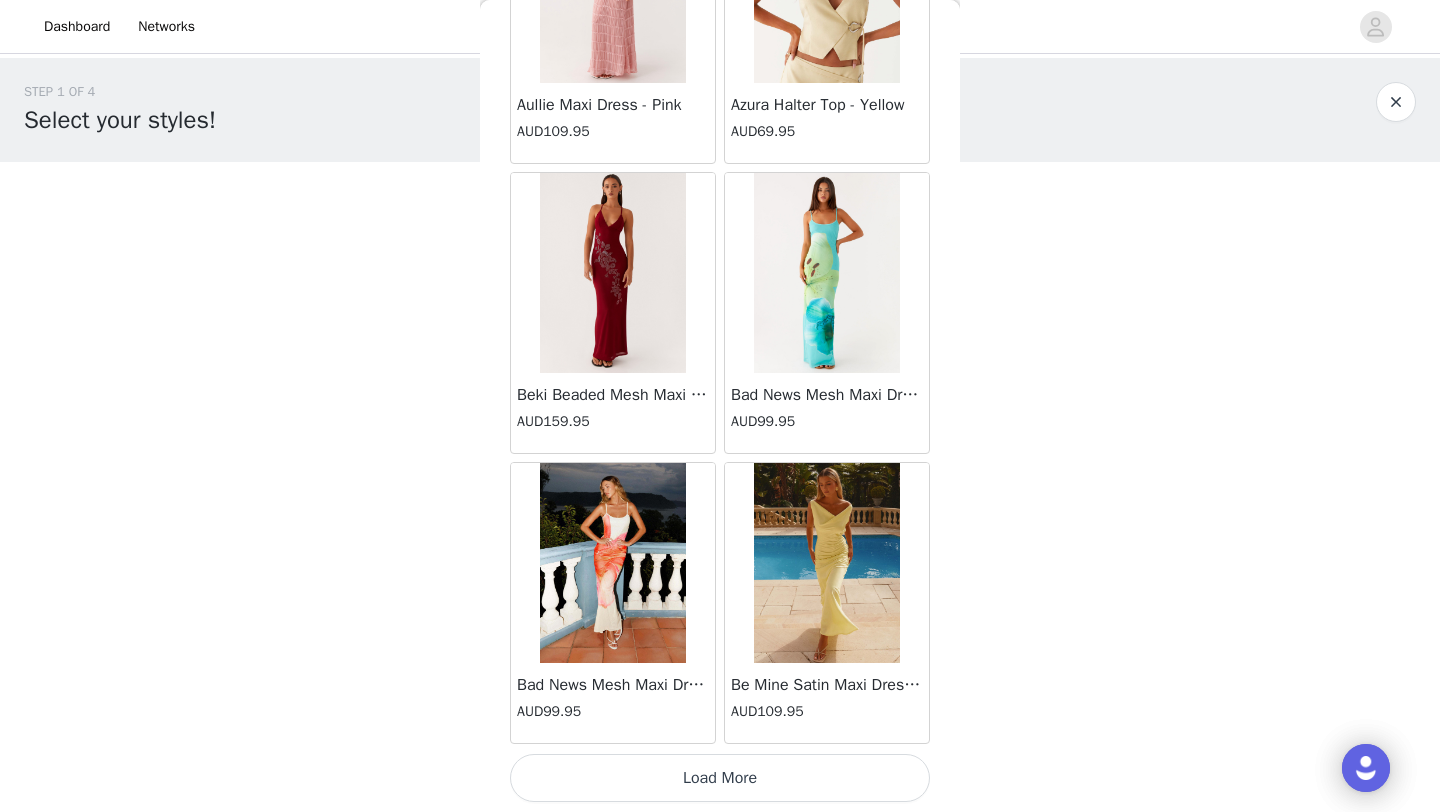 click on "Load More" at bounding box center (720, 778) 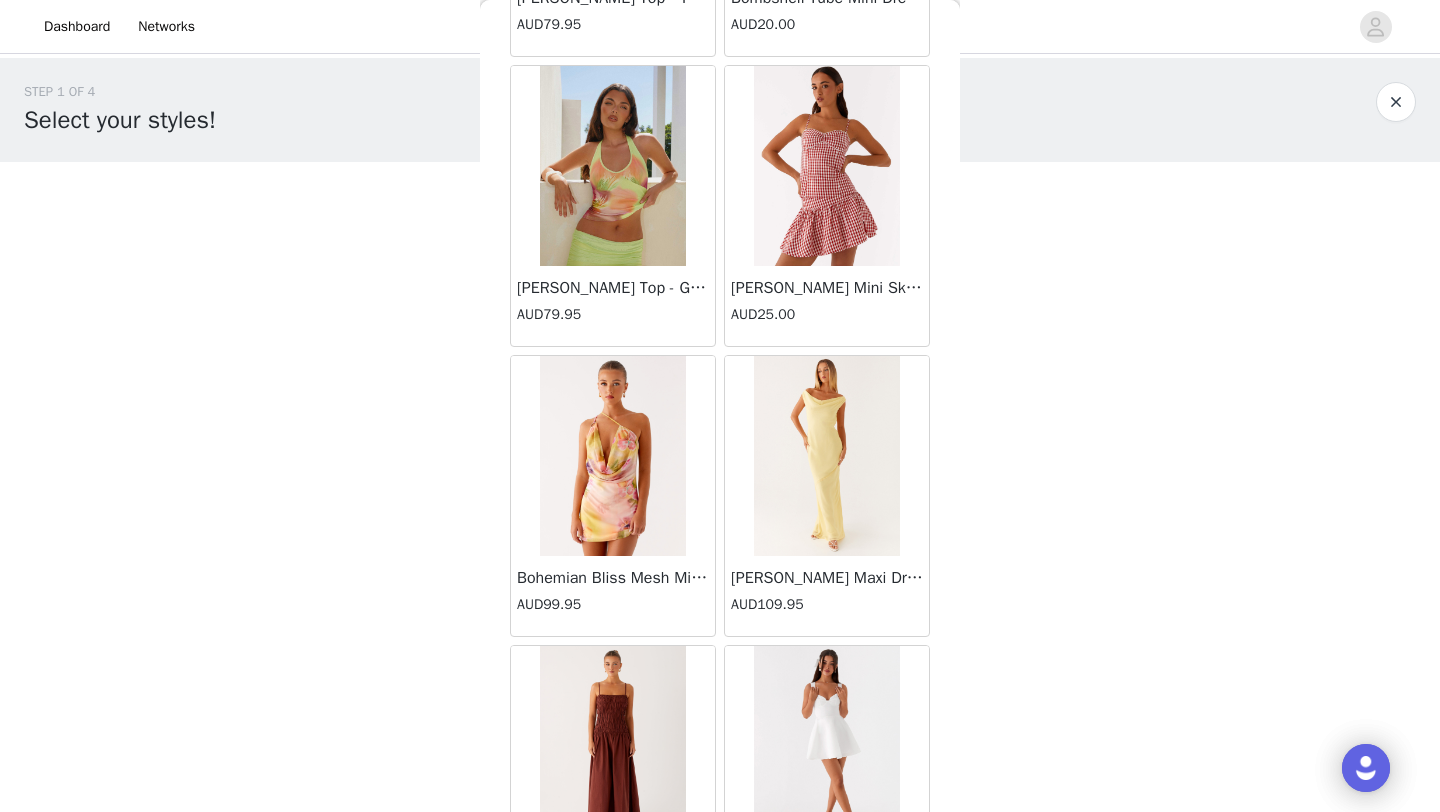 scroll, scrollTop: 5148, scrollLeft: 0, axis: vertical 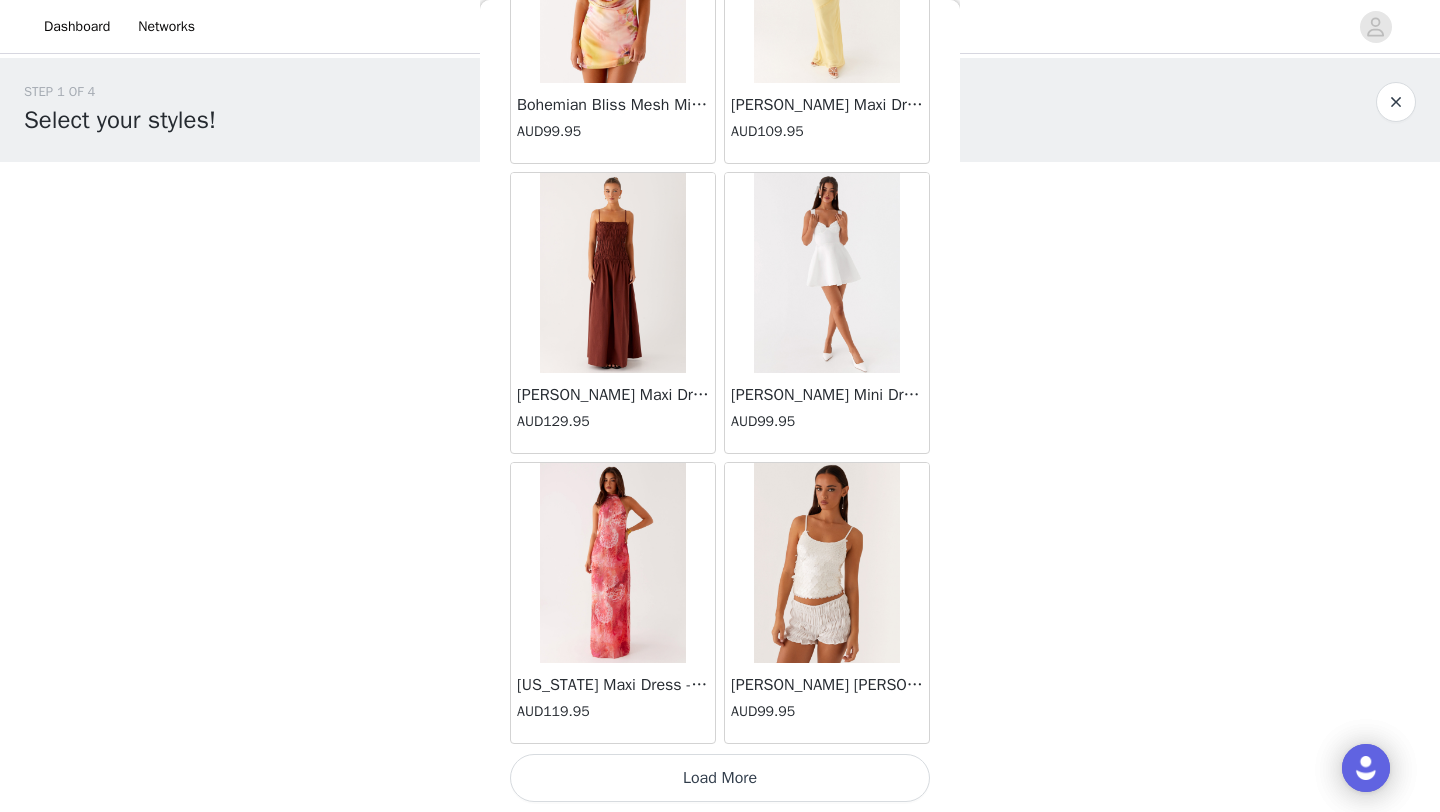 drag, startPoint x: 560, startPoint y: 698, endPoint x: 716, endPoint y: 787, distance: 179.60234 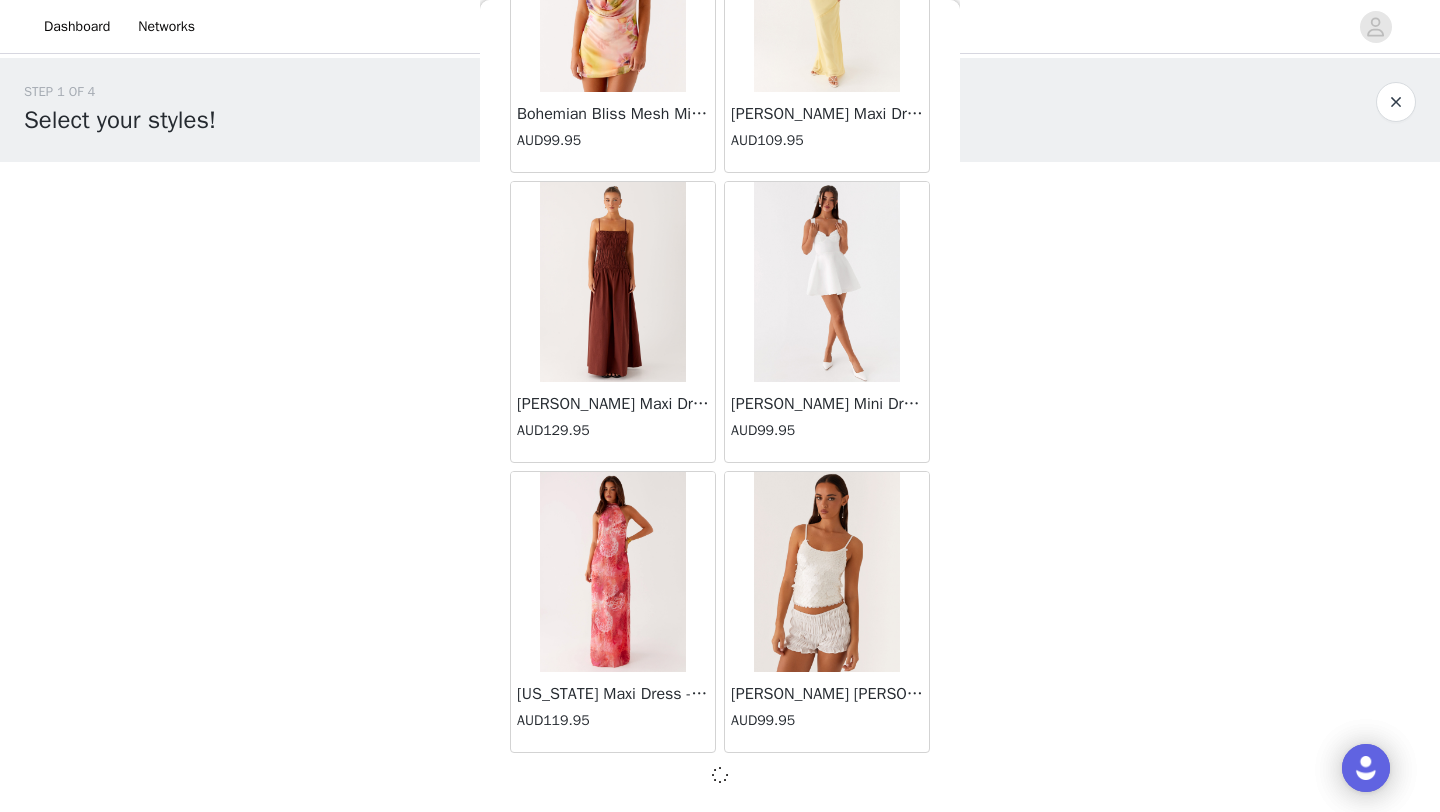 scroll, scrollTop: 5139, scrollLeft: 0, axis: vertical 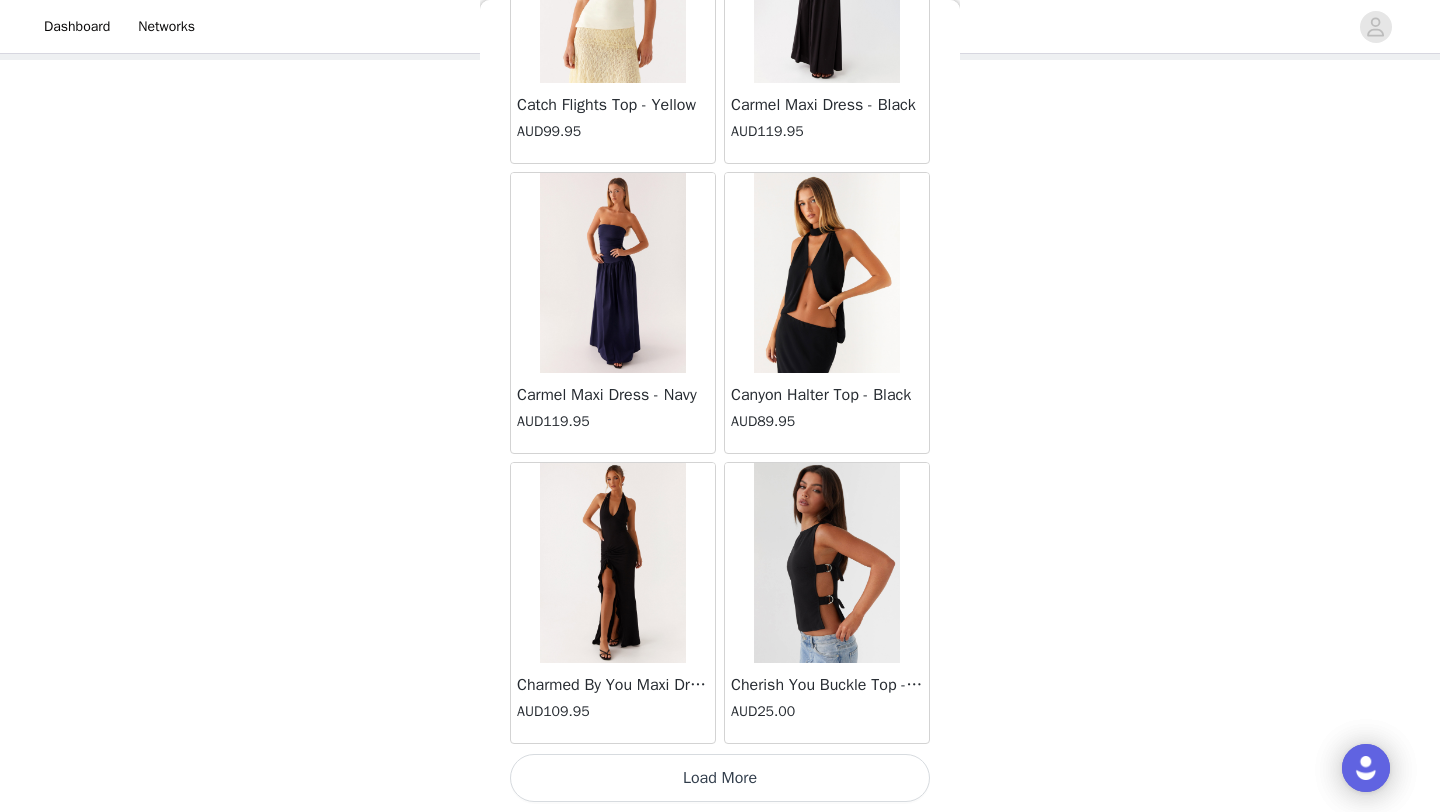 drag, startPoint x: 716, startPoint y: 787, endPoint x: 679, endPoint y: 770, distance: 40.718548 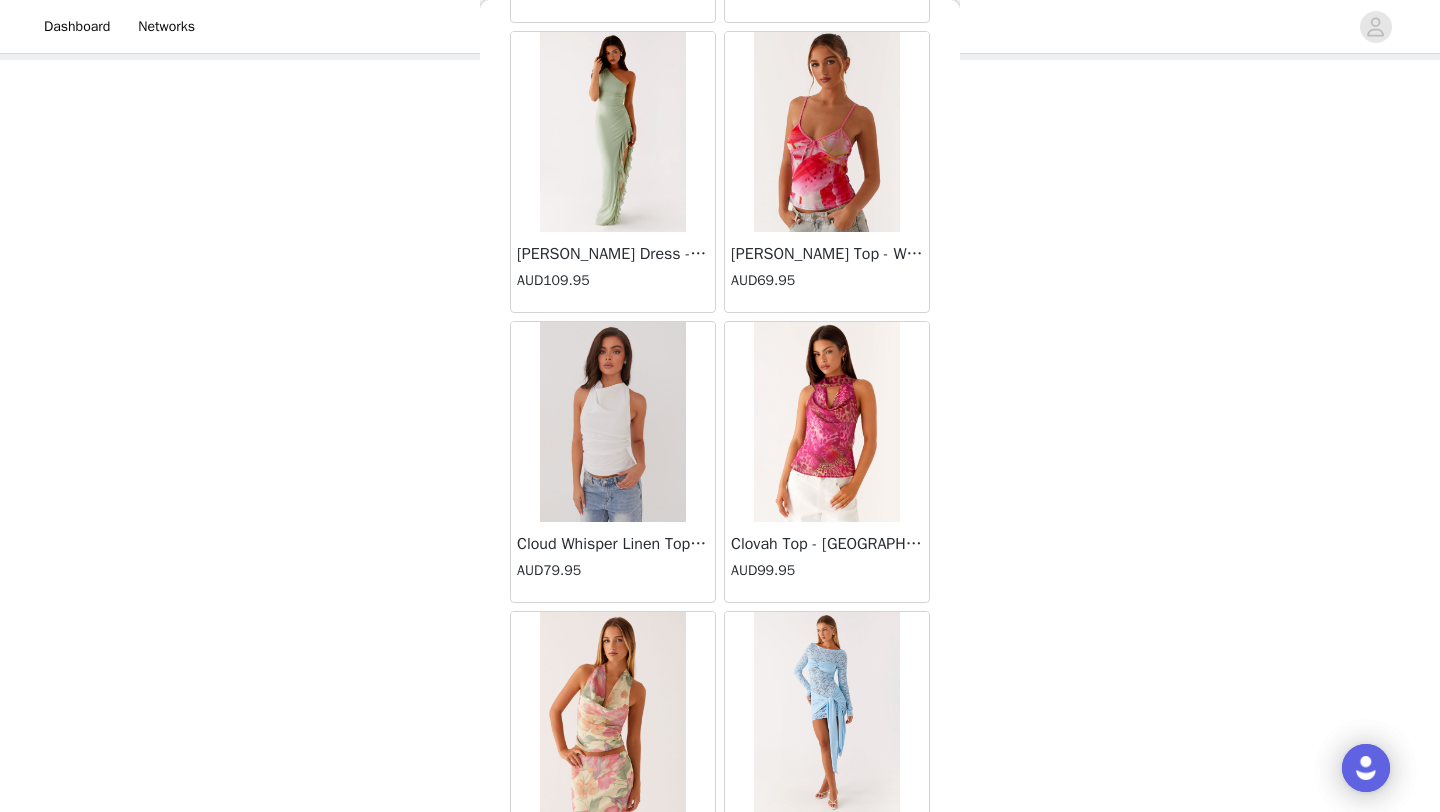 scroll, scrollTop: 10948, scrollLeft: 0, axis: vertical 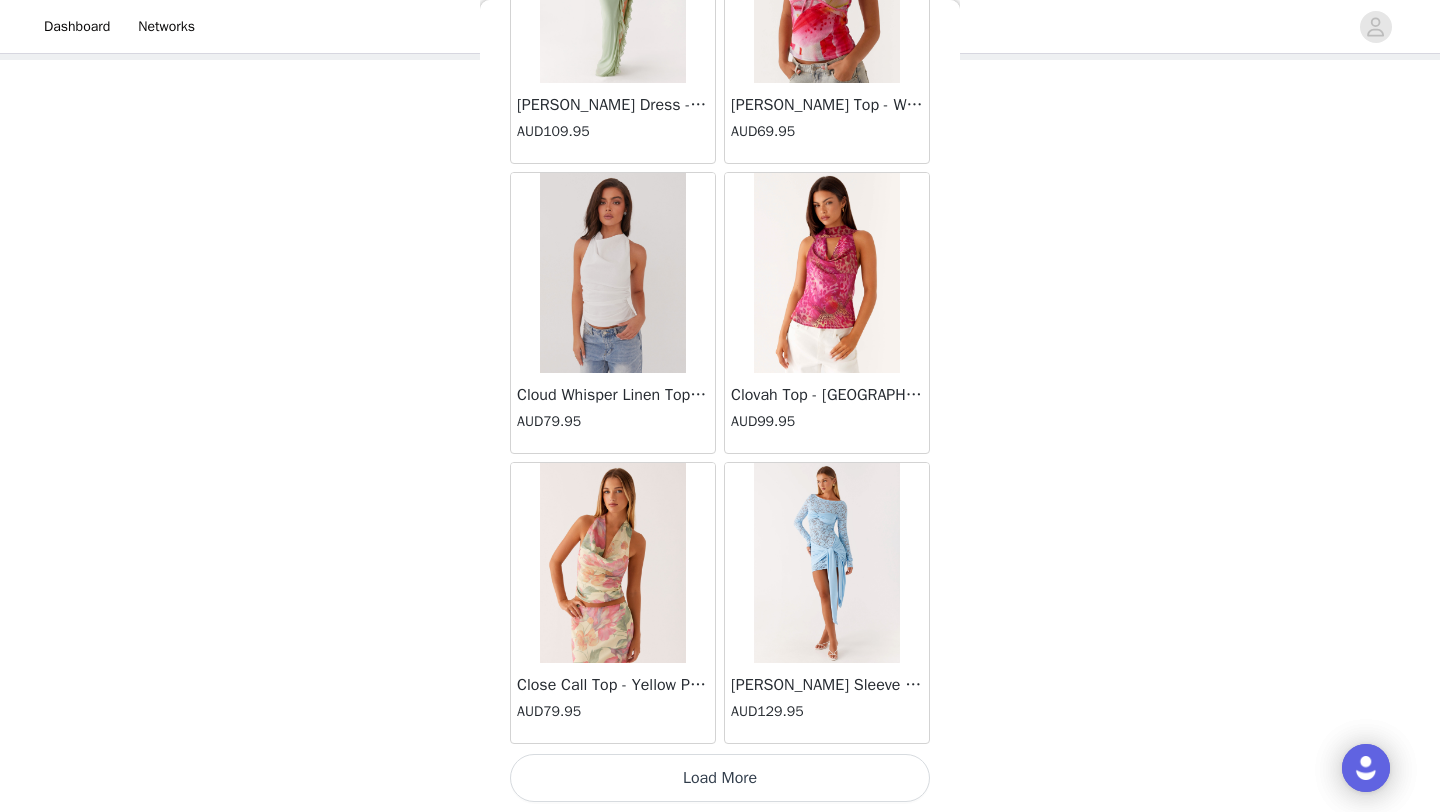click on "Load More" at bounding box center [720, 778] 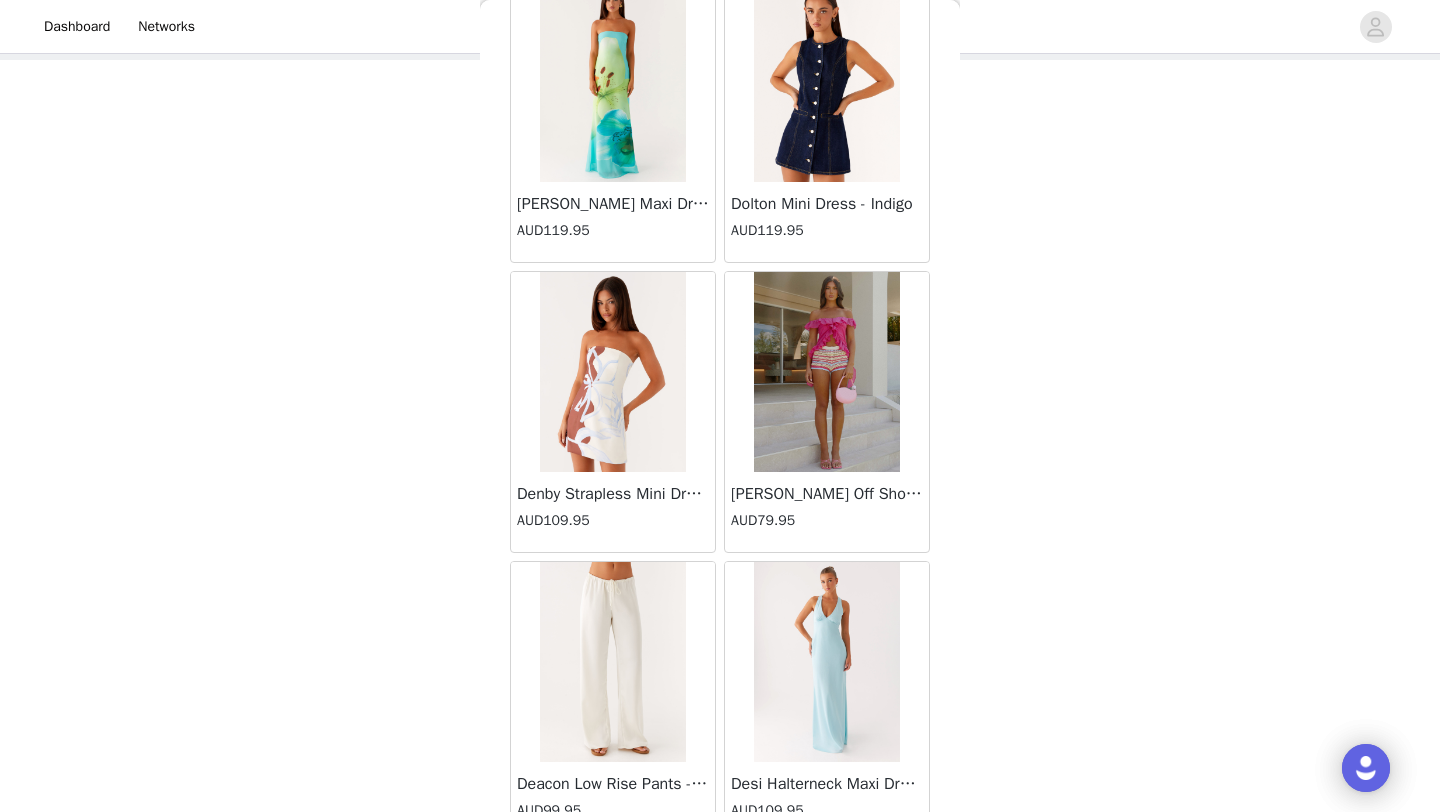 scroll, scrollTop: 13848, scrollLeft: 0, axis: vertical 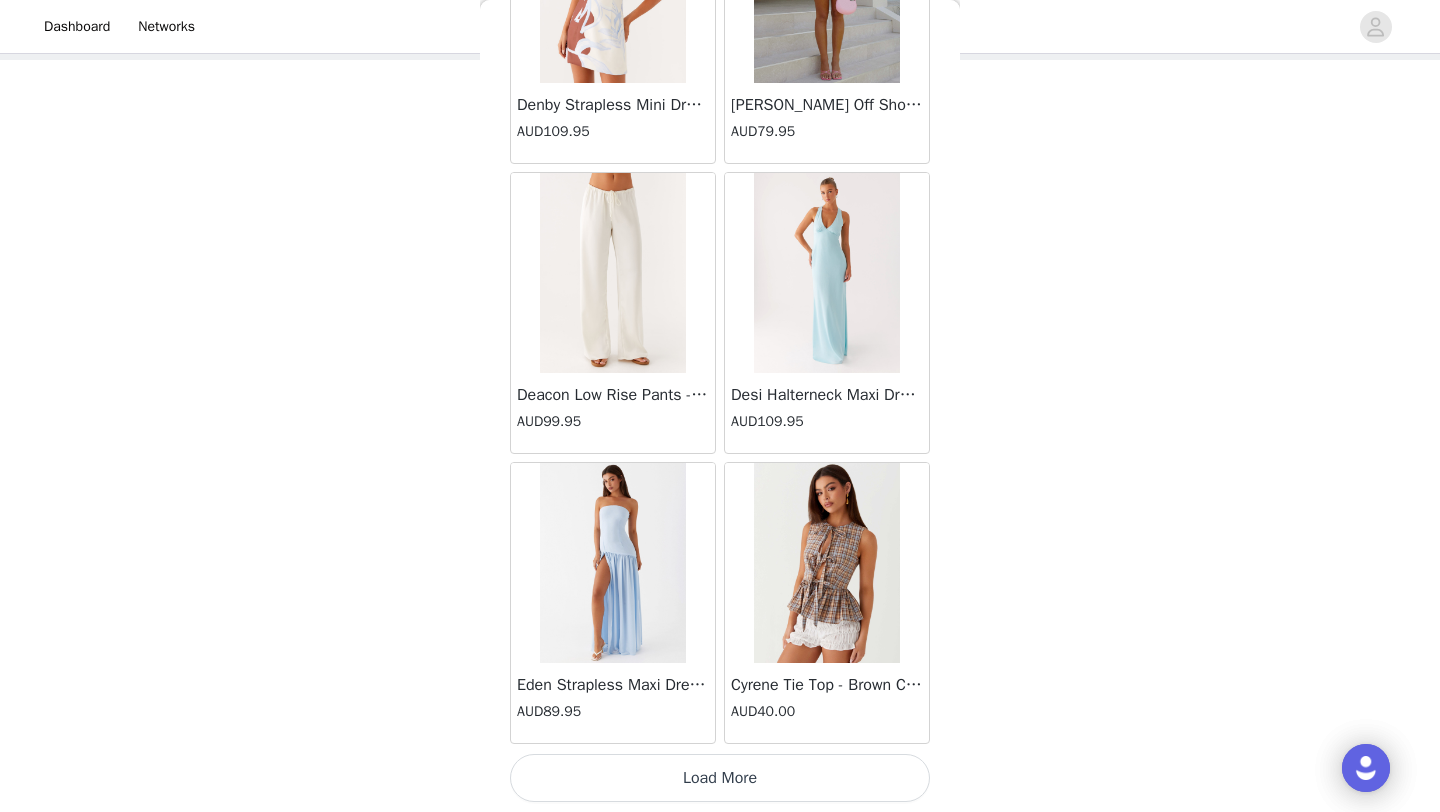 click on "Load More" at bounding box center [720, 778] 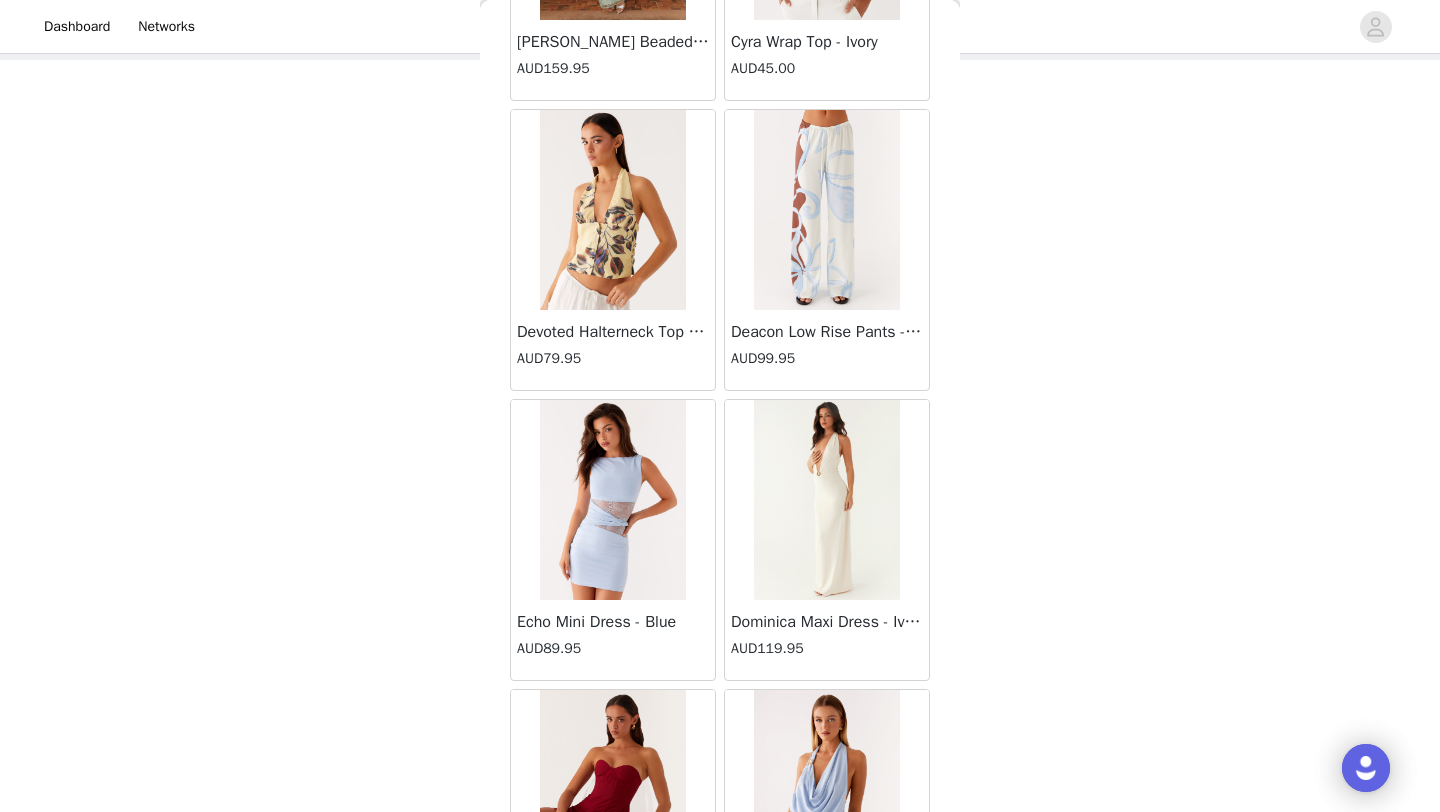 scroll, scrollTop: 16748, scrollLeft: 0, axis: vertical 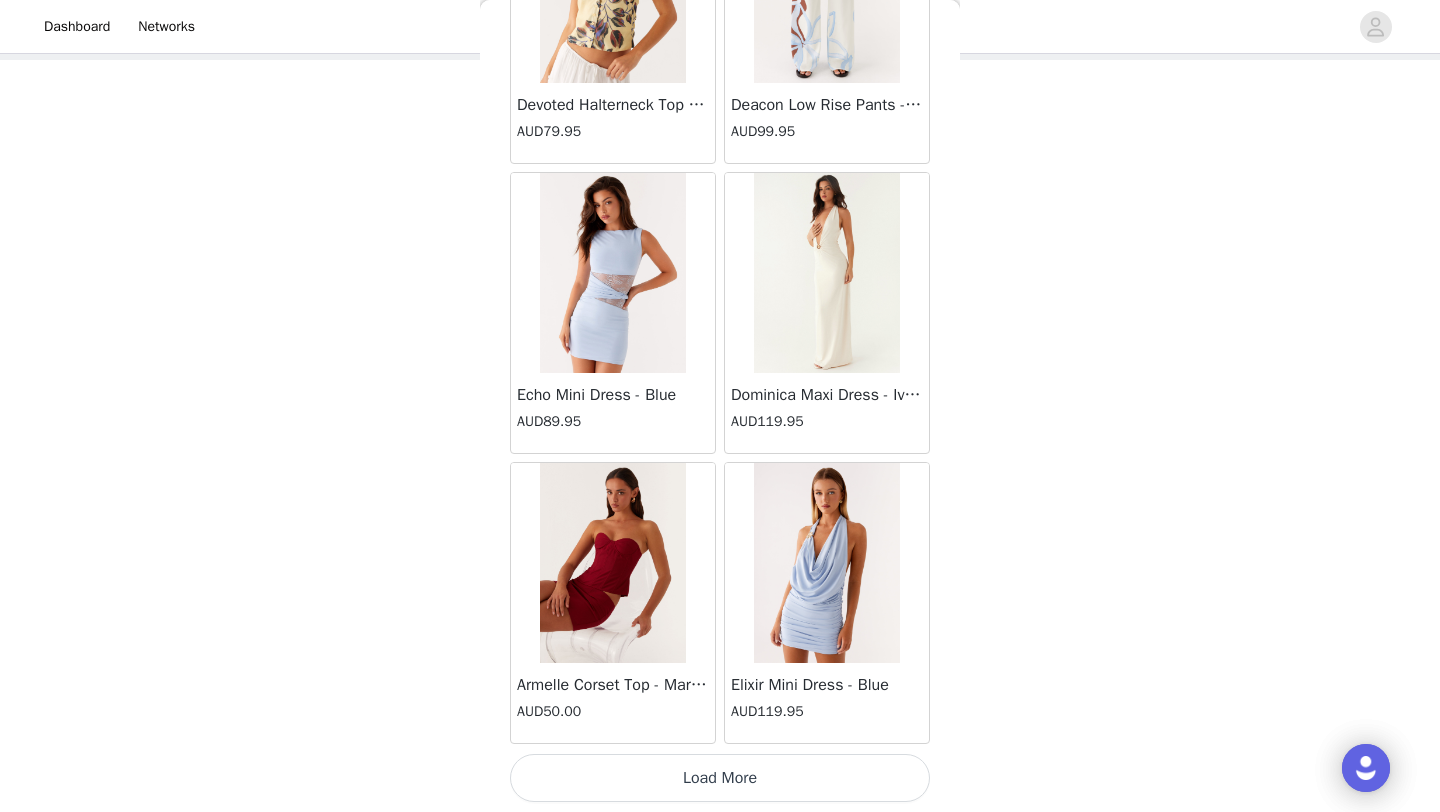 drag, startPoint x: 679, startPoint y: 770, endPoint x: 683, endPoint y: 783, distance: 13.601471 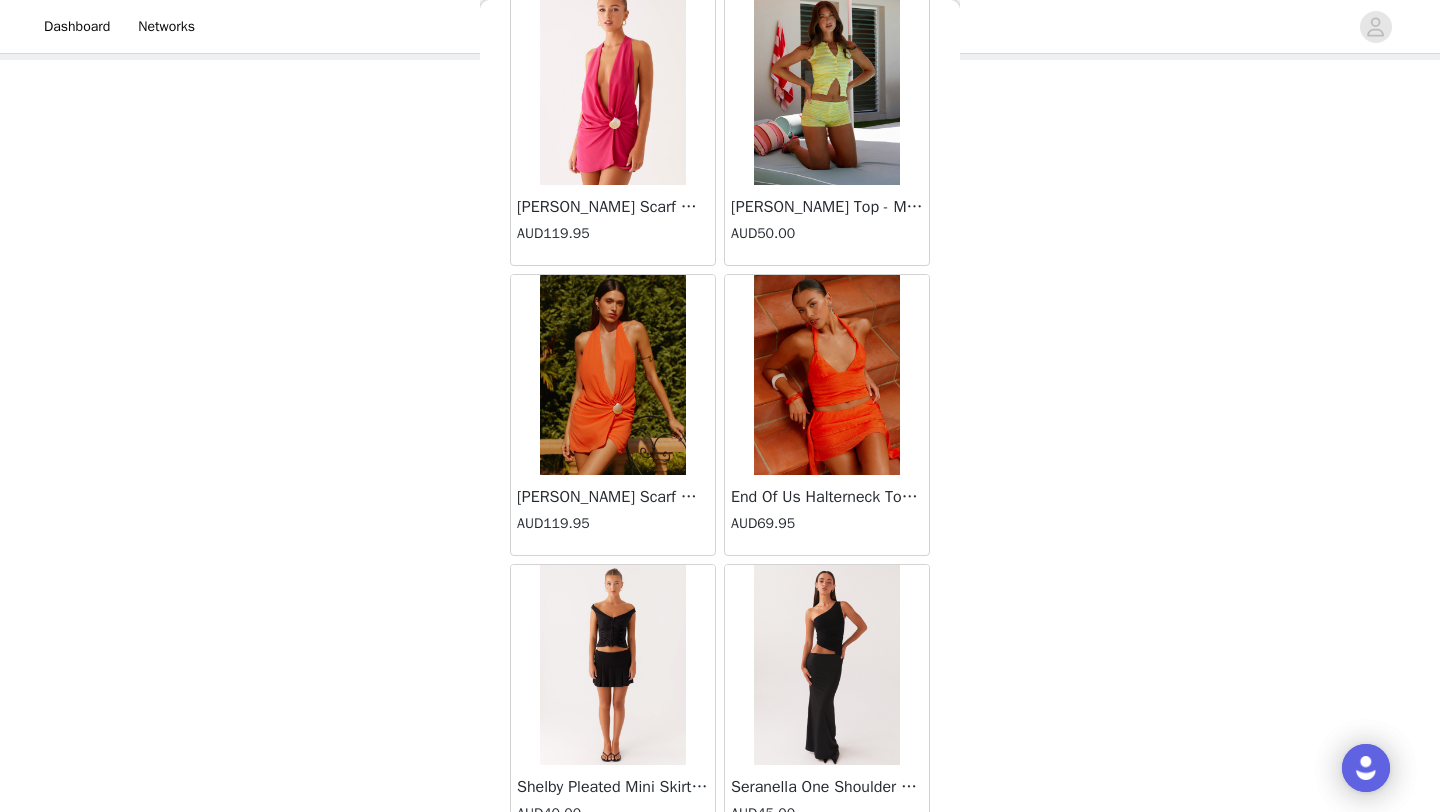 scroll, scrollTop: 19648, scrollLeft: 0, axis: vertical 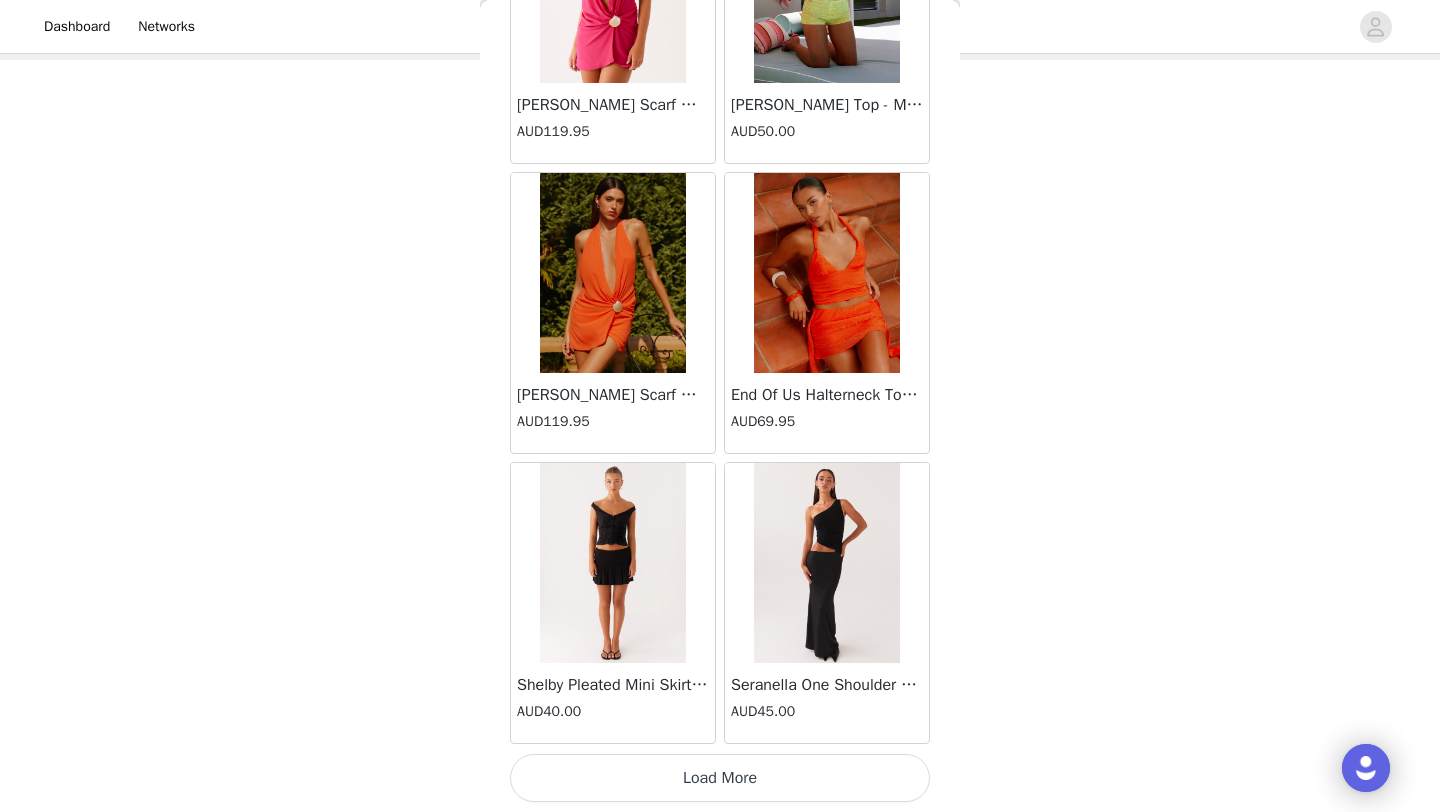 click on "Load More" at bounding box center (720, 778) 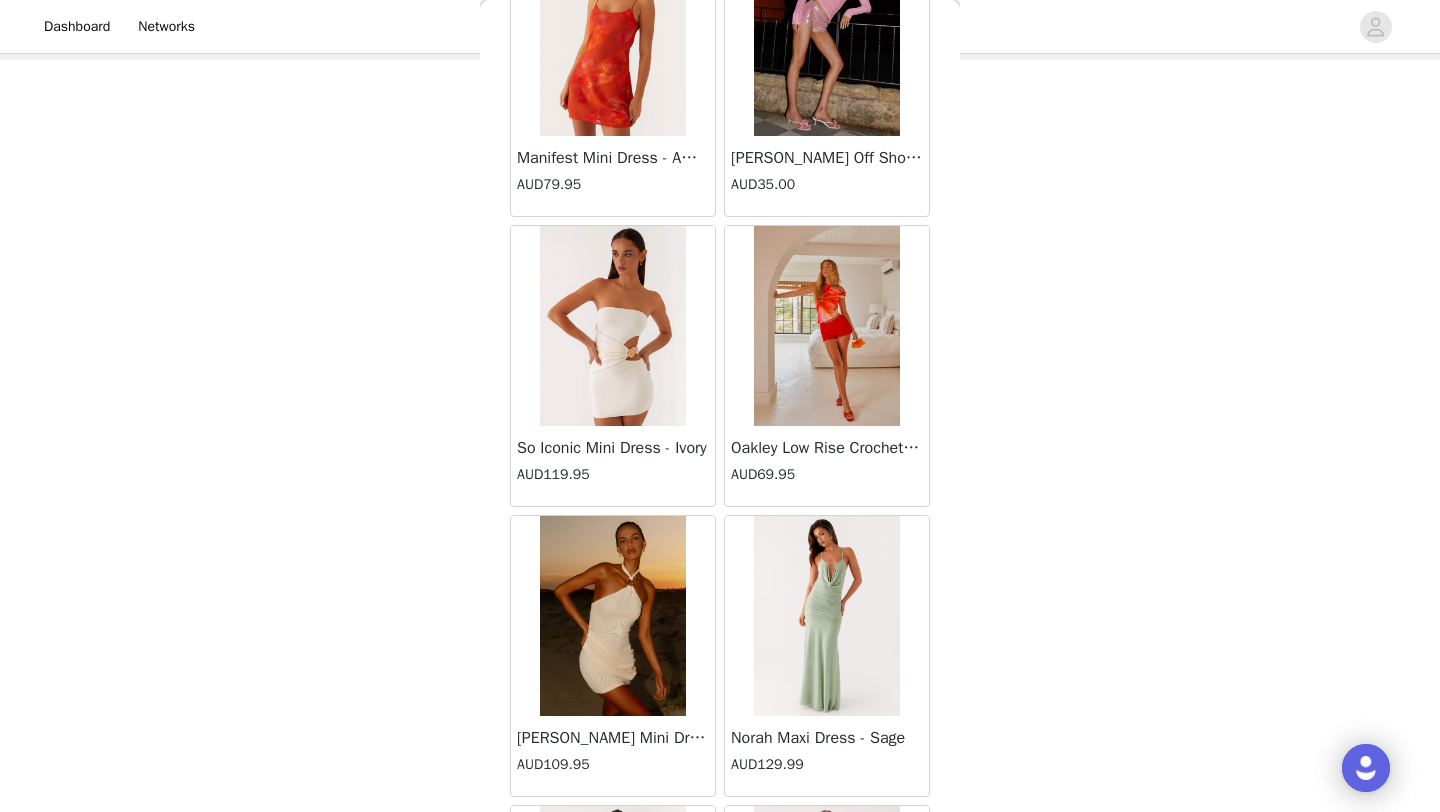 scroll, scrollTop: 22548, scrollLeft: 0, axis: vertical 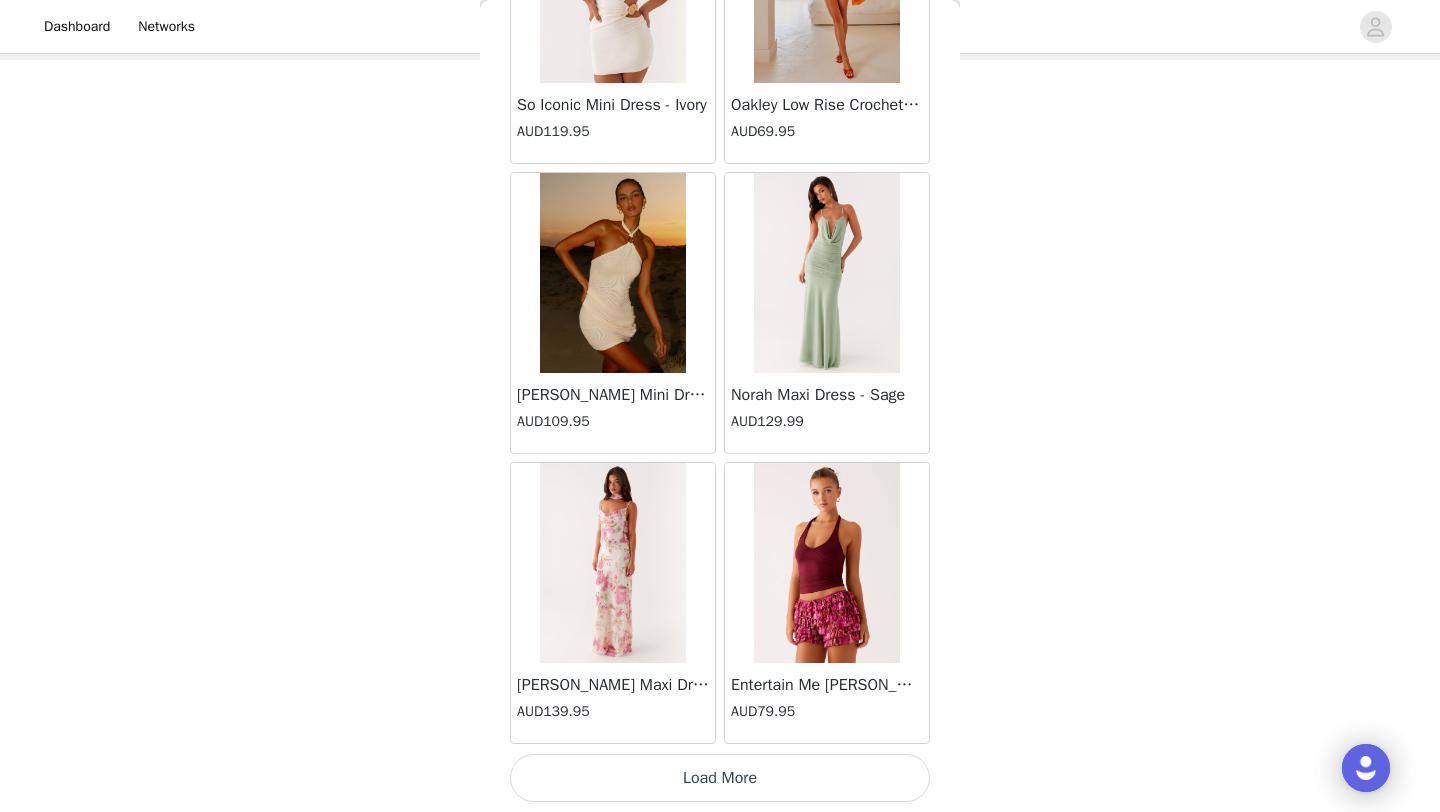 drag, startPoint x: 683, startPoint y: 783, endPoint x: 706, endPoint y: 772, distance: 25.495098 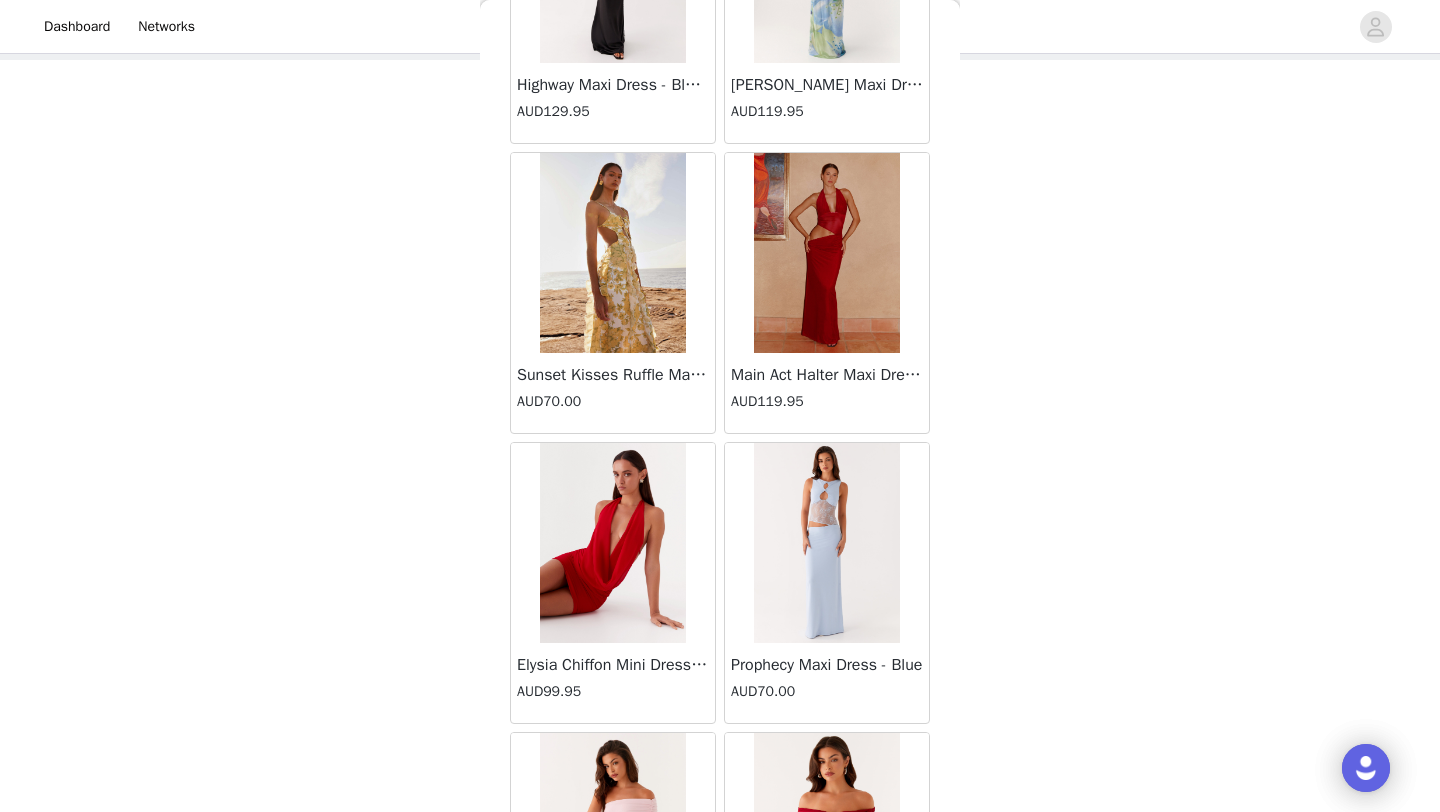 scroll, scrollTop: 23683, scrollLeft: 0, axis: vertical 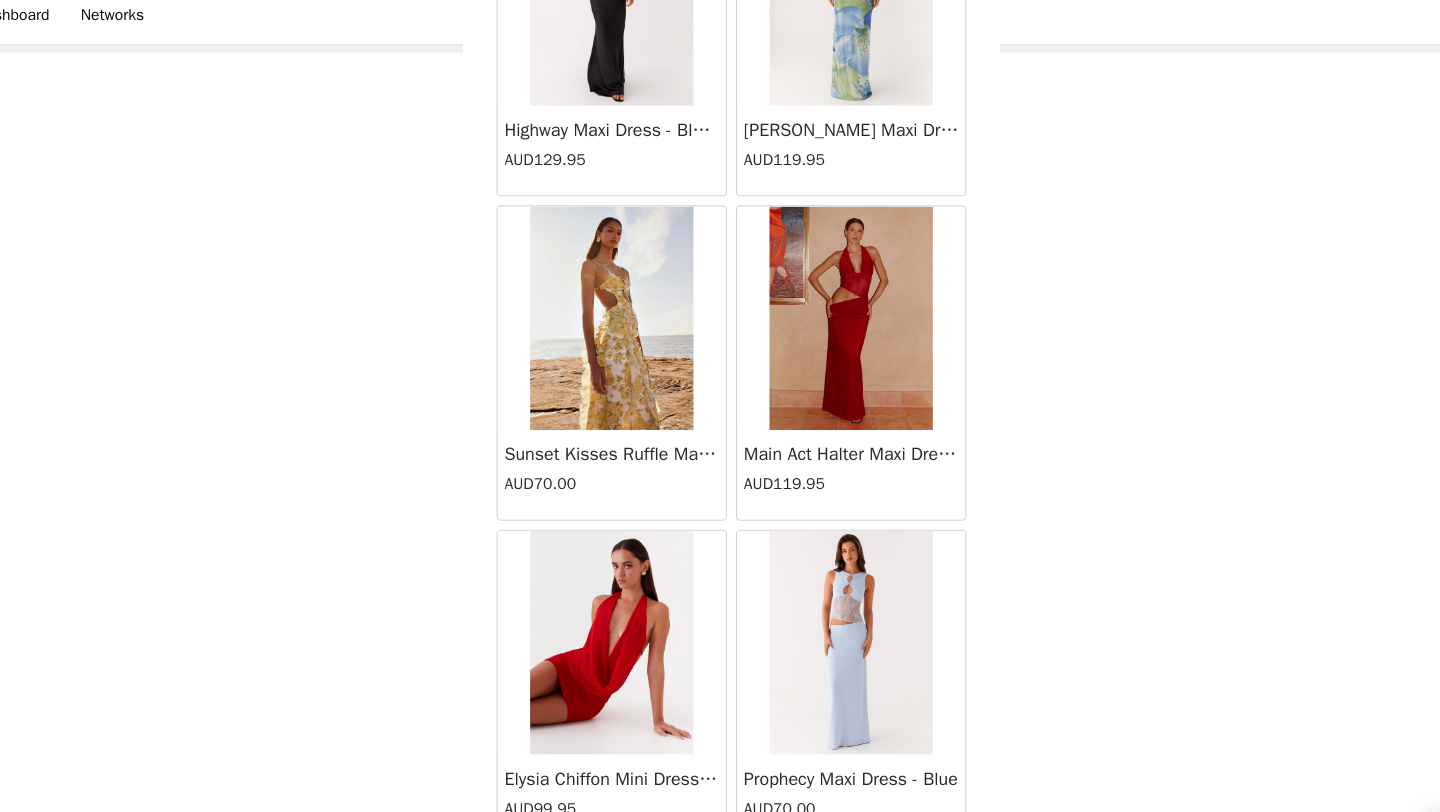 click at bounding box center (612, 298) 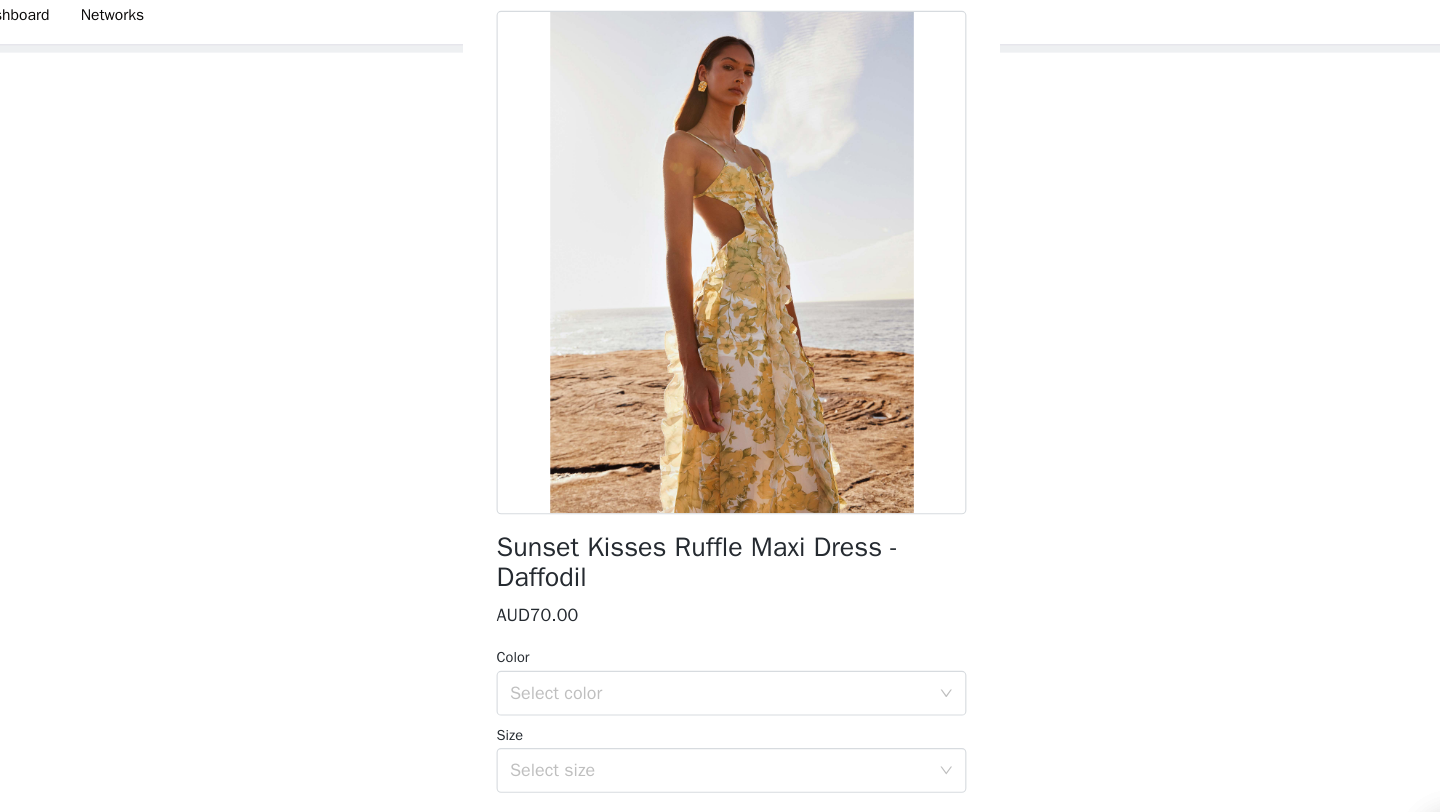 scroll, scrollTop: 74, scrollLeft: 0, axis: vertical 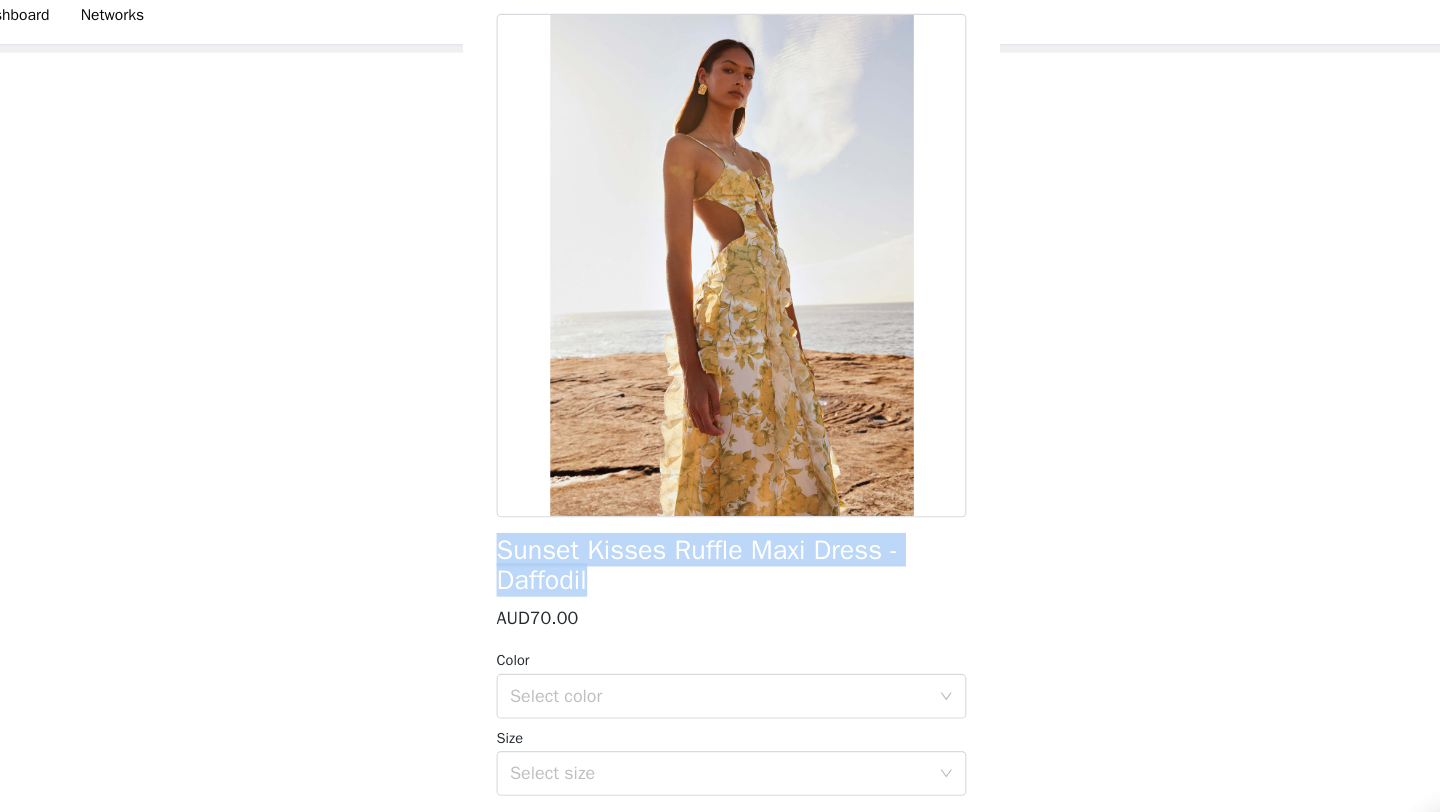drag, startPoint x: 706, startPoint y: 772, endPoint x: 483, endPoint y: 501, distance: 350.95584 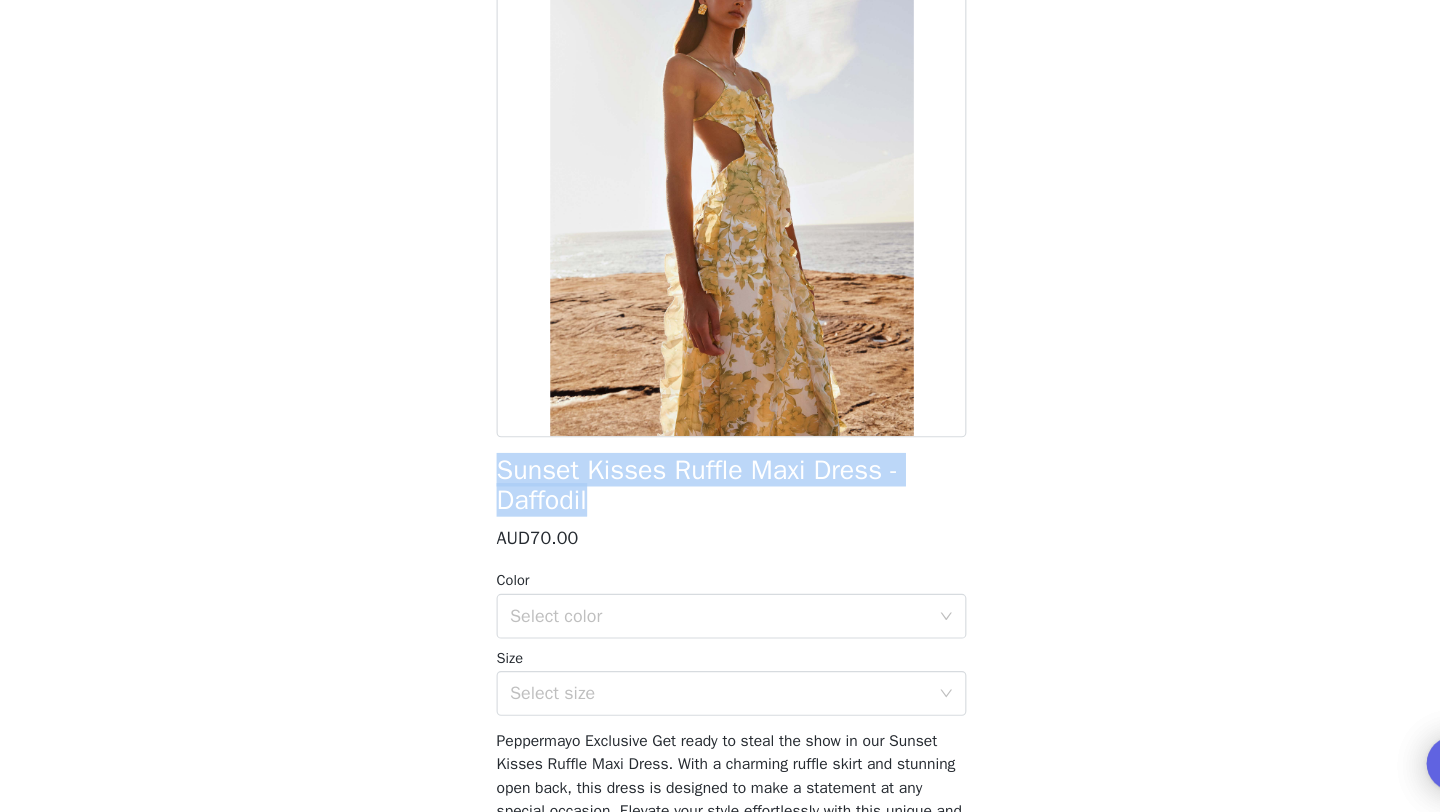 scroll, scrollTop: 102, scrollLeft: 0, axis: vertical 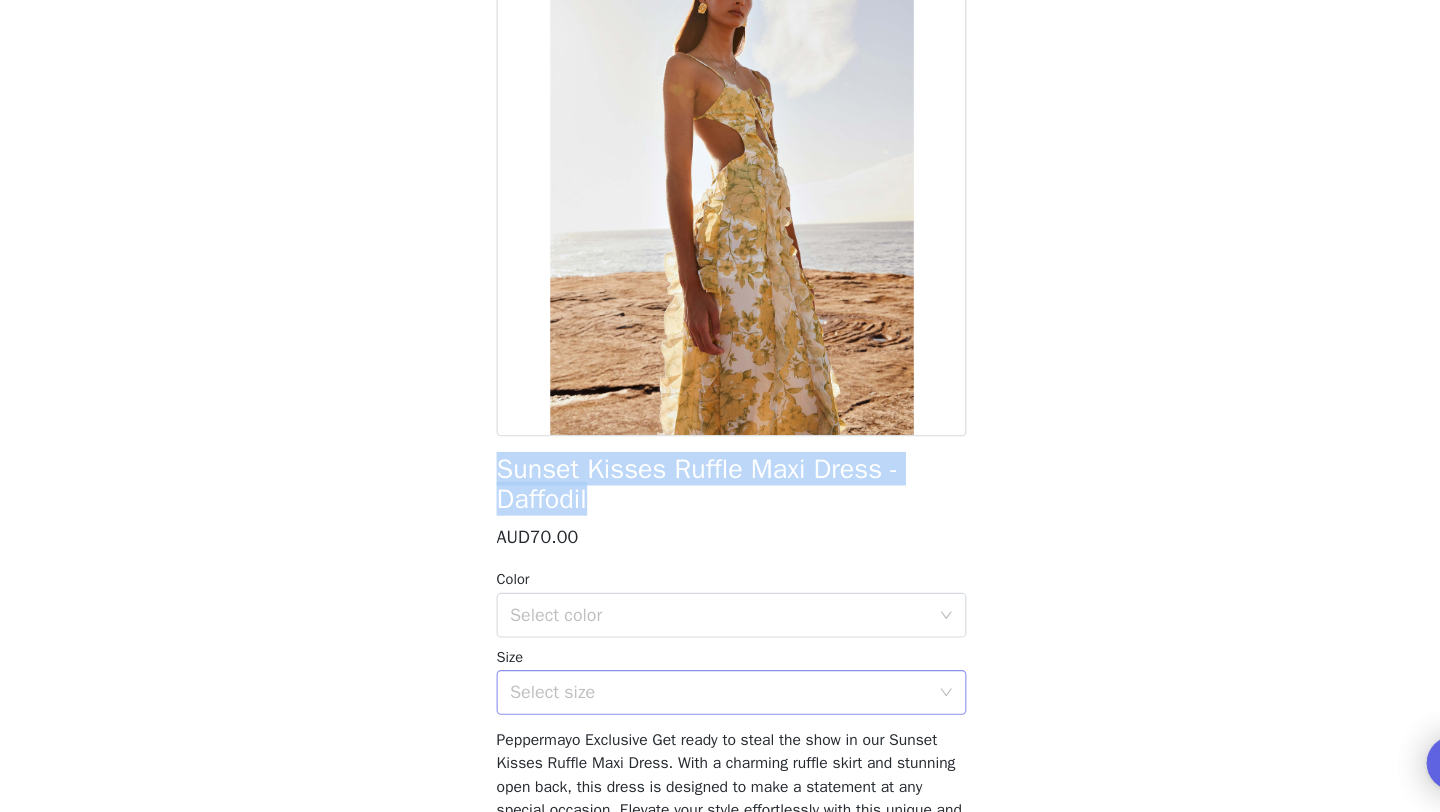 click on "Select size" at bounding box center (709, 705) 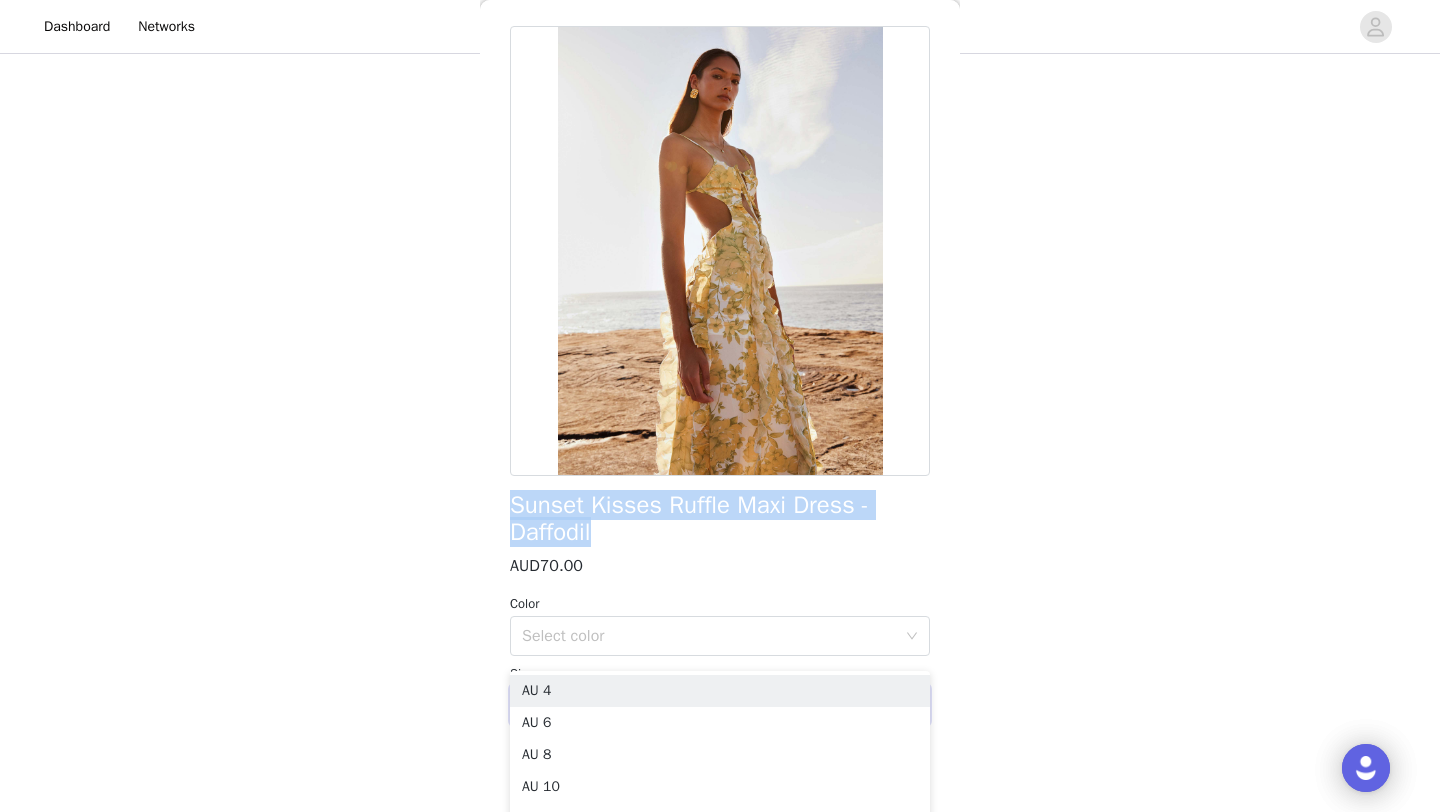 scroll, scrollTop: 0, scrollLeft: 0, axis: both 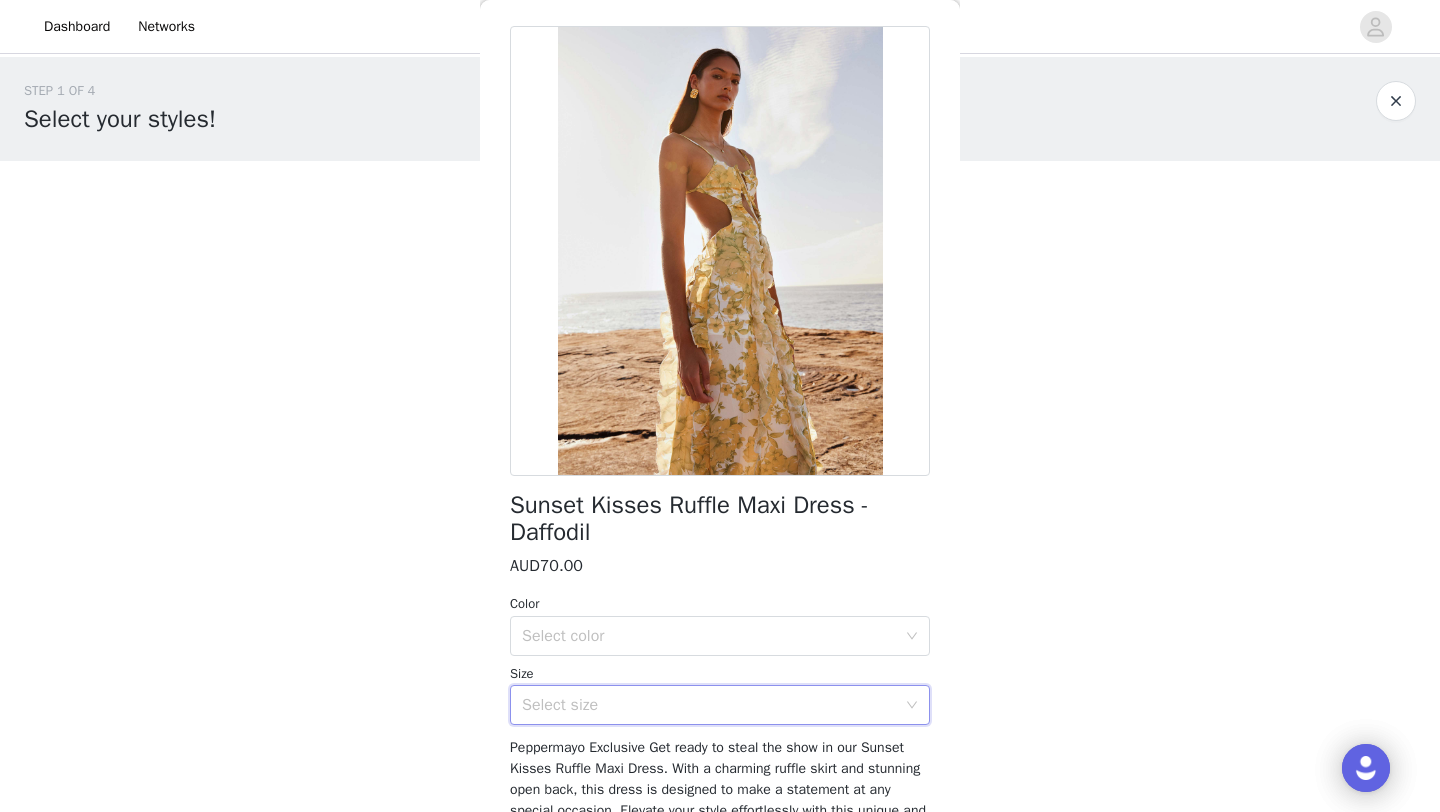 click on "STEP 1 OF 4
Select your styles!
Please note that the sizes are in AU Sizes. Australian Sizing is 2 sizes up, so a US0 = AU4, US4 = AU8. Peppermayo Size Guide: https://peppermayo.com/pages/sizing       2/4 Selected           Corinna Low Rise Sequin Maxi Skirt - Mint     AUD169.95       Mint, AU 8       Edit   Remove     Marbella Mini Dress - Yellow     AUD109.95       Yellow, AU 8       Edit   Remove     Add Product       Back     Sunset Kisses Ruffle Maxi Dress - Daffodil       AUD70.00         Color   Select color Size   Select size     Add Product" at bounding box center (720, 413) 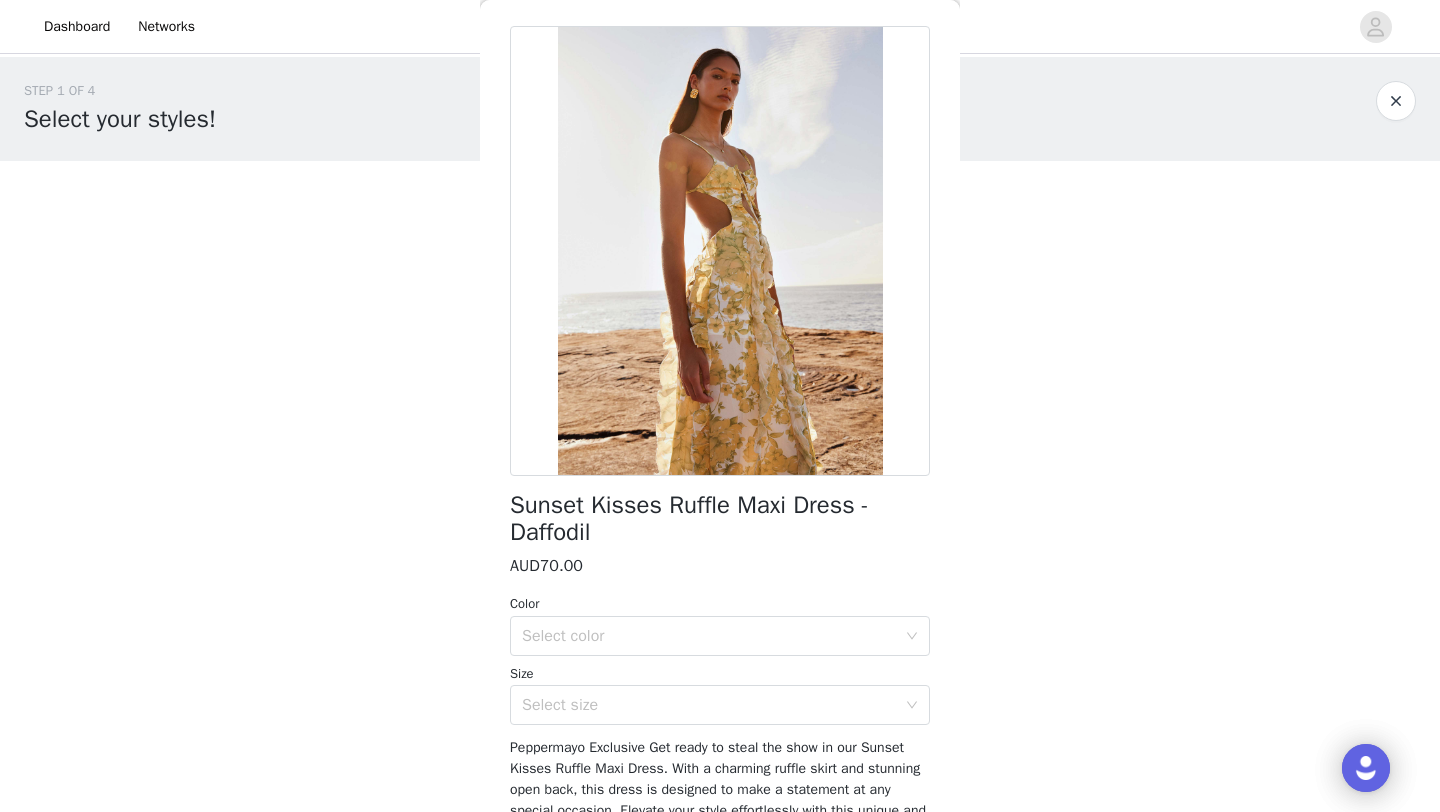 click at bounding box center [1396, 101] 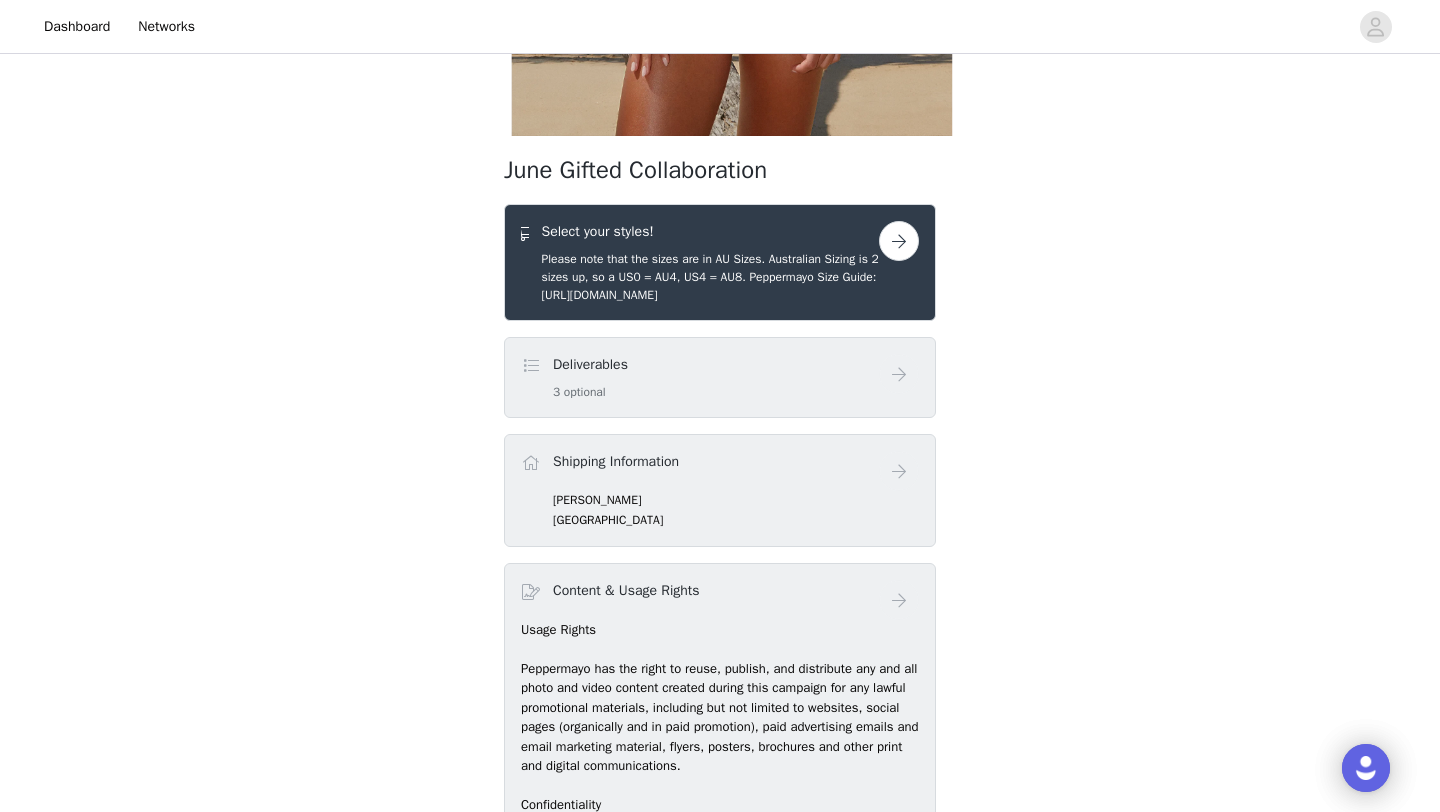 scroll, scrollTop: 490, scrollLeft: 0, axis: vertical 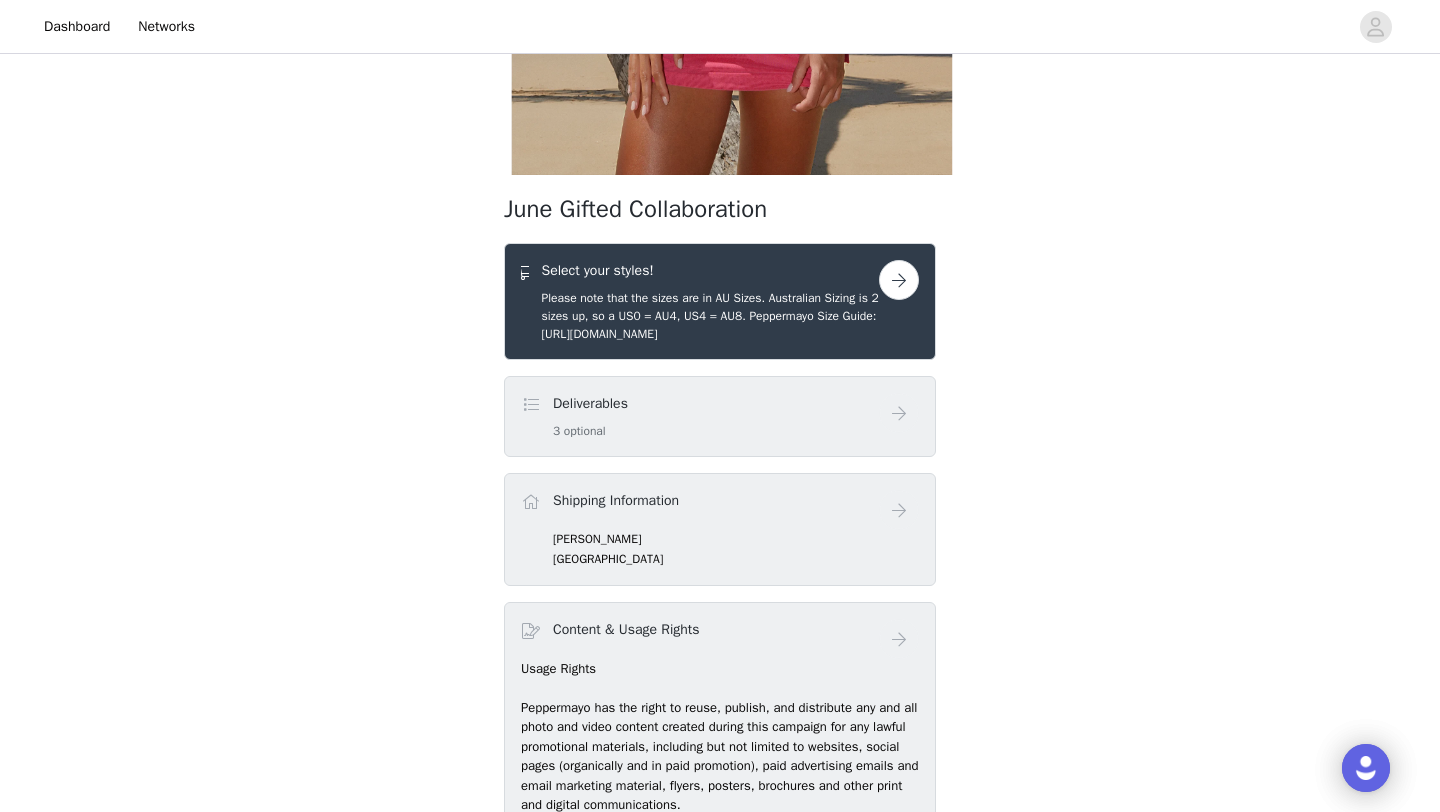 click at bounding box center [899, 280] 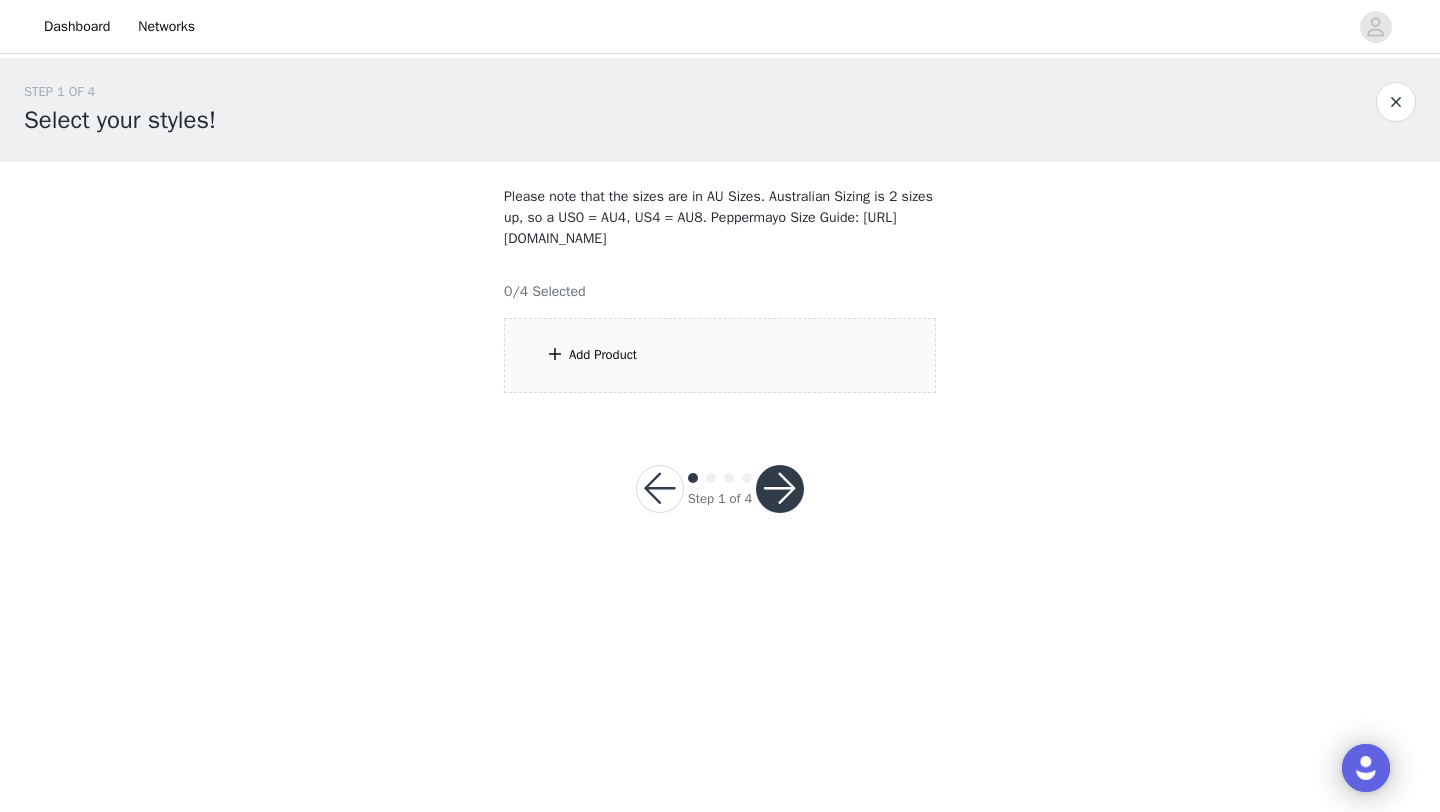 click on "Add Product" at bounding box center [720, 355] 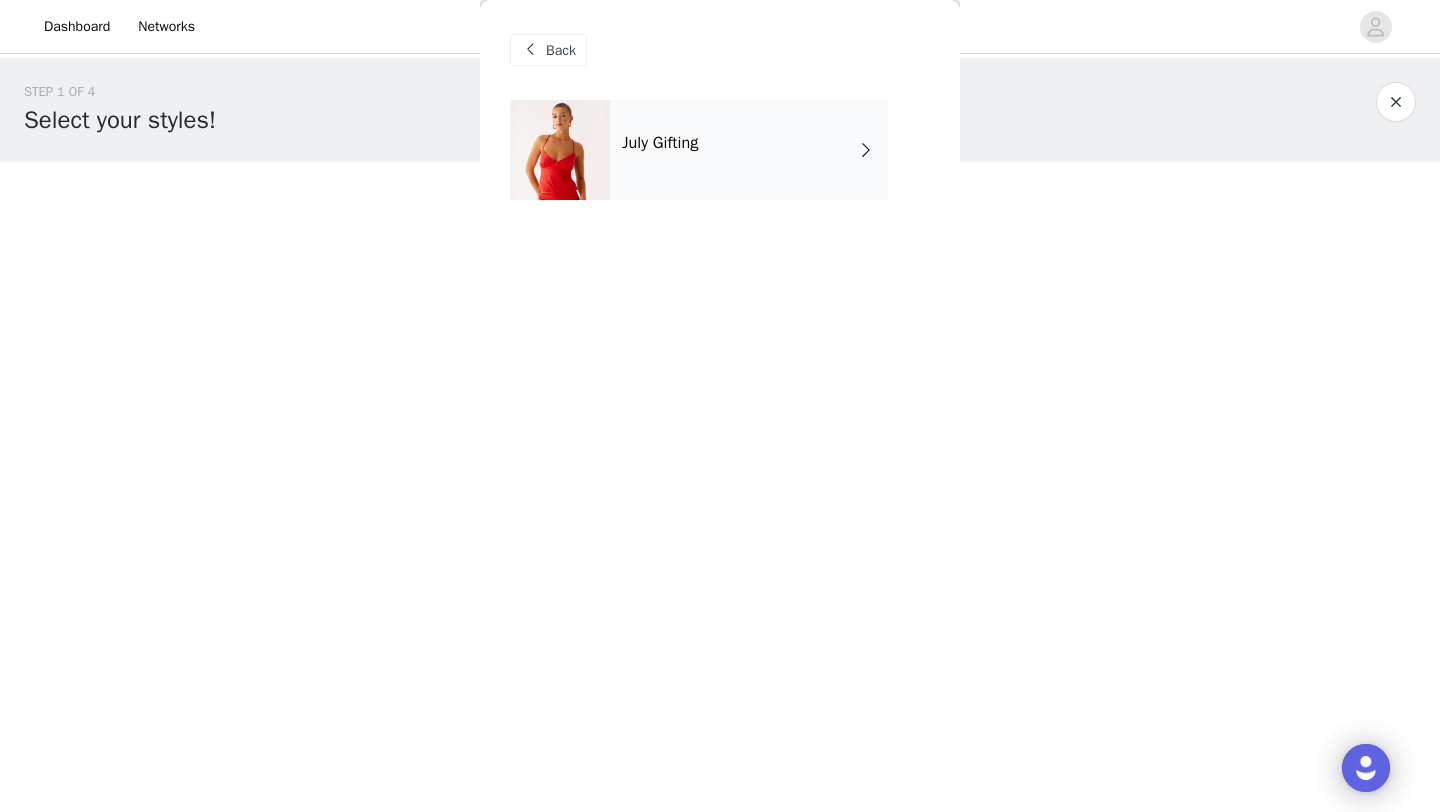 click on "July Gifting" at bounding box center [660, 143] 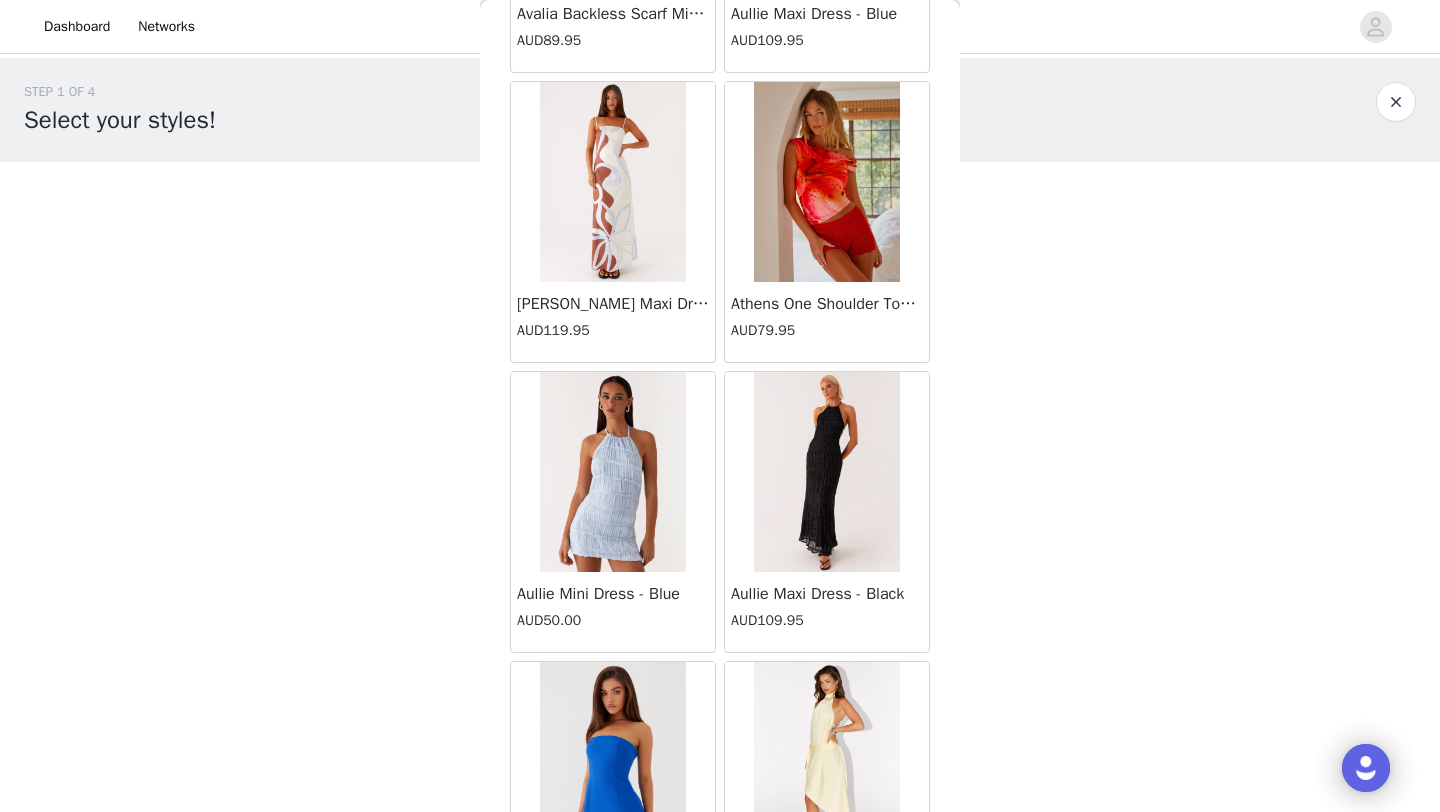 scroll, scrollTop: 2248, scrollLeft: 0, axis: vertical 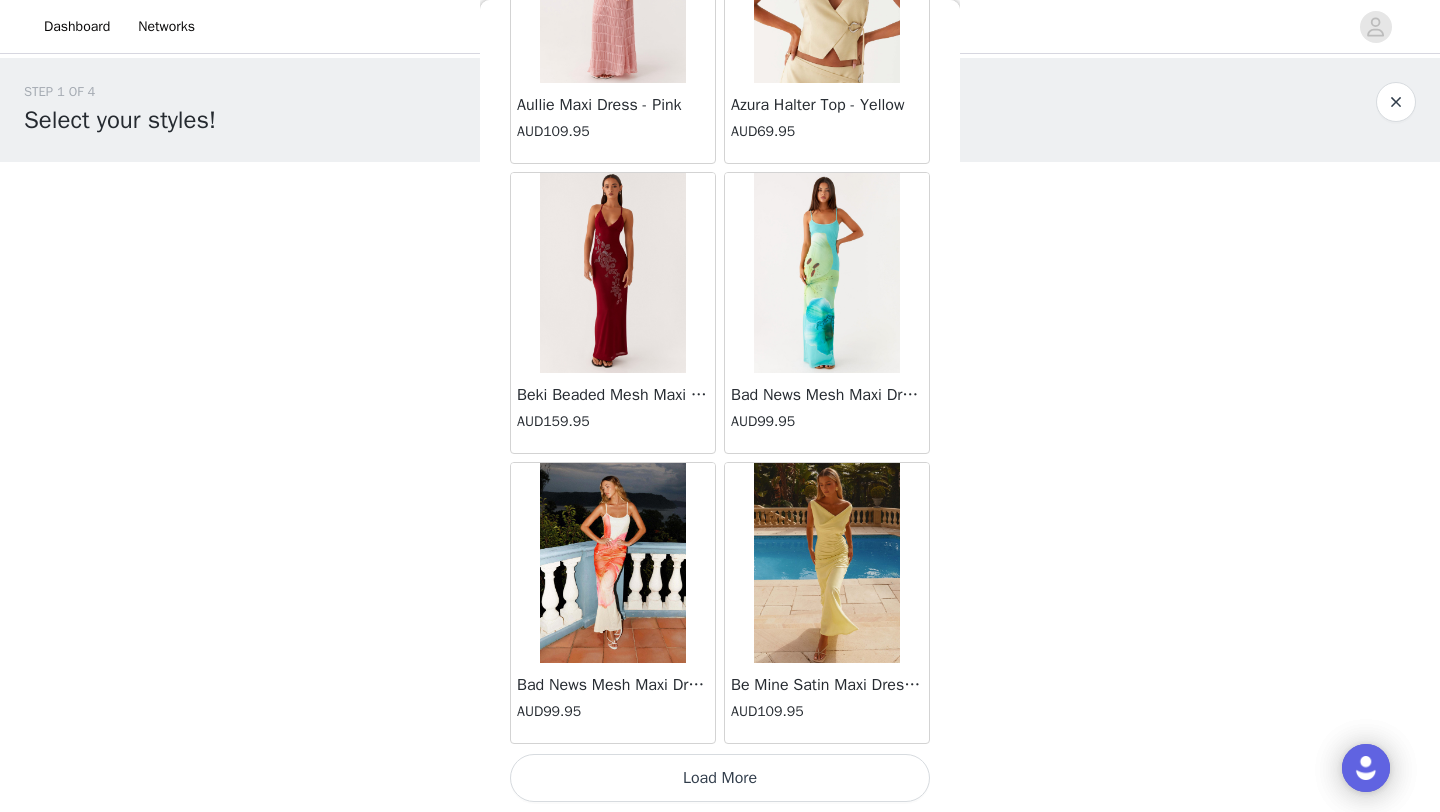 click on "Ayanna Strapless Mini Dress - Yellow   AUD45.00       Aster Bloom Maxi Dress - Orange Blue Floral   AUD109.95       Avenue Mini Dress - Plum   AUD109.95       Aullie Maxi Dress - Yellow   AUD109.95       Aullie Maxi Dress - Ivory   AUD109.95       Aullie Mini Dress - Black   AUD99.95       Avalia Backless Scarf Mini Dress - White Polka Dot   AUD89.95       Aullie Maxi Dress - Blue   AUD109.95       Aster Bloom Maxi Dress - Bloom Wave Print   AUD119.95       Athens One Shoulder Top - Floral   AUD79.95       Aullie Mini Dress - Blue   AUD50.00       Aullie Maxi Dress - Black   AUD109.95       Ayanna Strapless Mini Dress - Cobalt   AUD30.00       Atlantic Midi Dress - Yellow   AUD70.00       Aullie Maxi Dress - Pink   AUD109.95       Azura Halter Top - Yellow   AUD69.95       Beki Beaded Mesh Maxi Dress - Deep Red   AUD159.95       Bad News Mesh Maxi Dress - Turquoise Floral   AUD99.95       Bad News Mesh Maxi Dress - Yellow Floral   AUD99.95       Be Mine Satin Maxi Dress - Canary   AUD109.95     Load More" at bounding box center [720, -670] 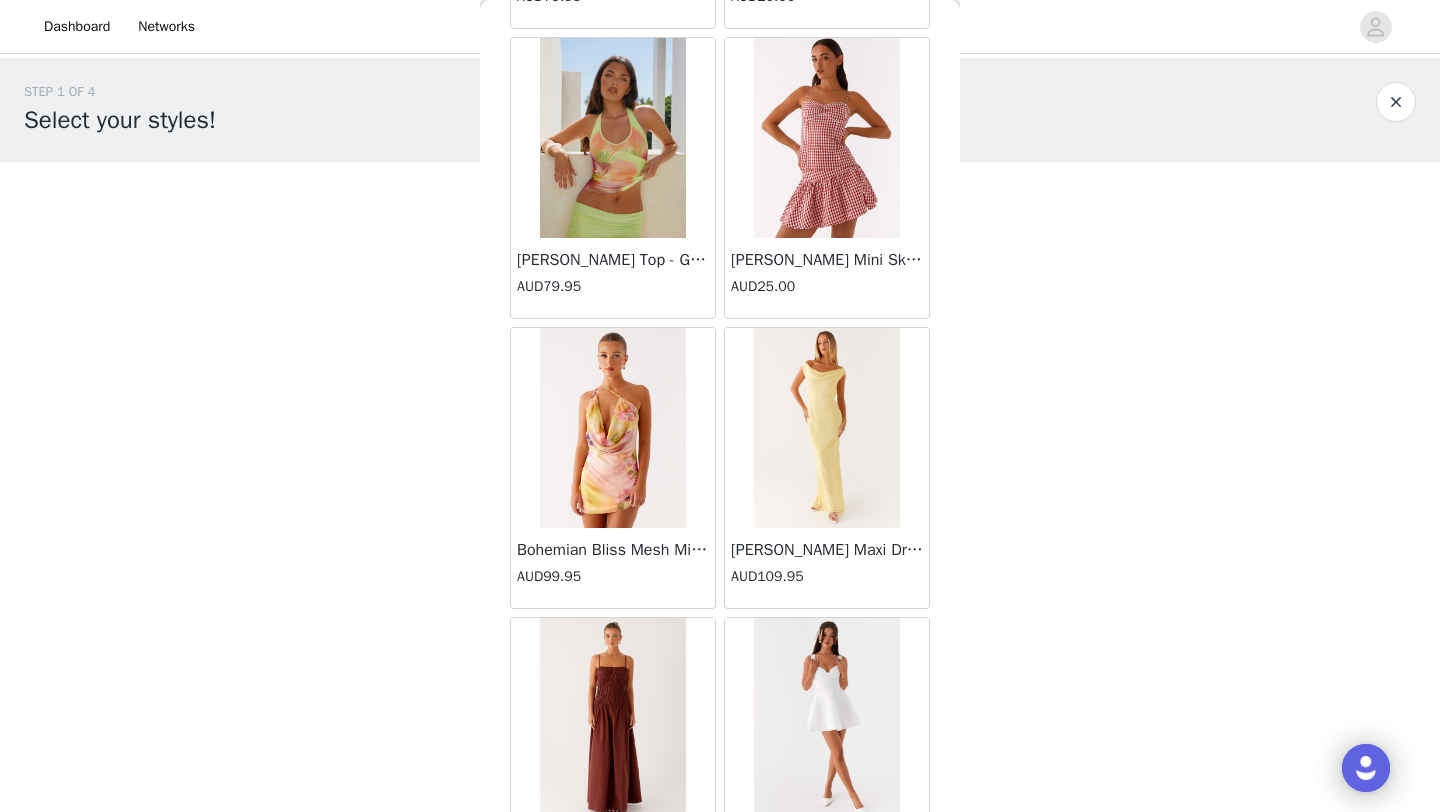 scroll, scrollTop: 5148, scrollLeft: 0, axis: vertical 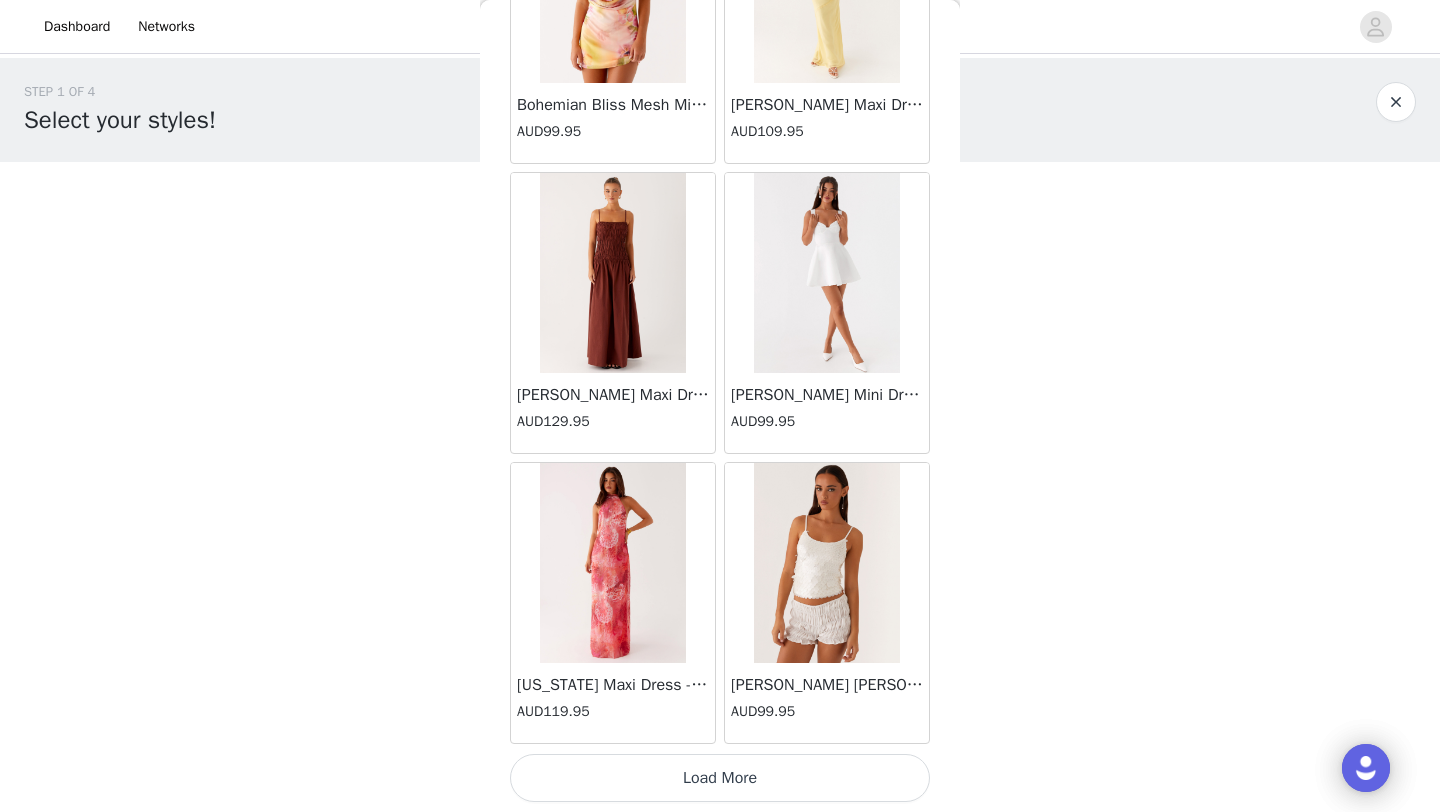 click on "Load More" at bounding box center (720, 778) 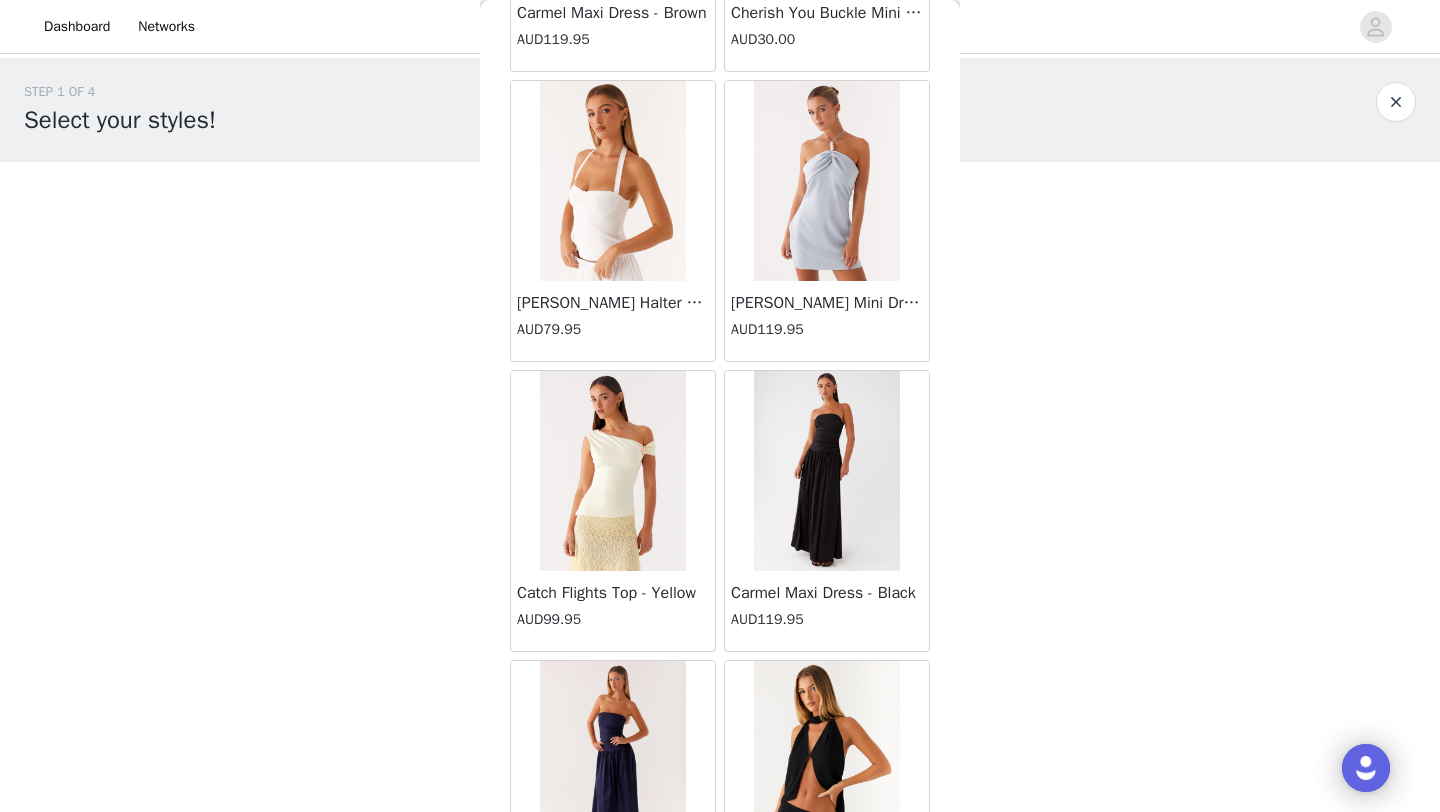 scroll, scrollTop: 8048, scrollLeft: 0, axis: vertical 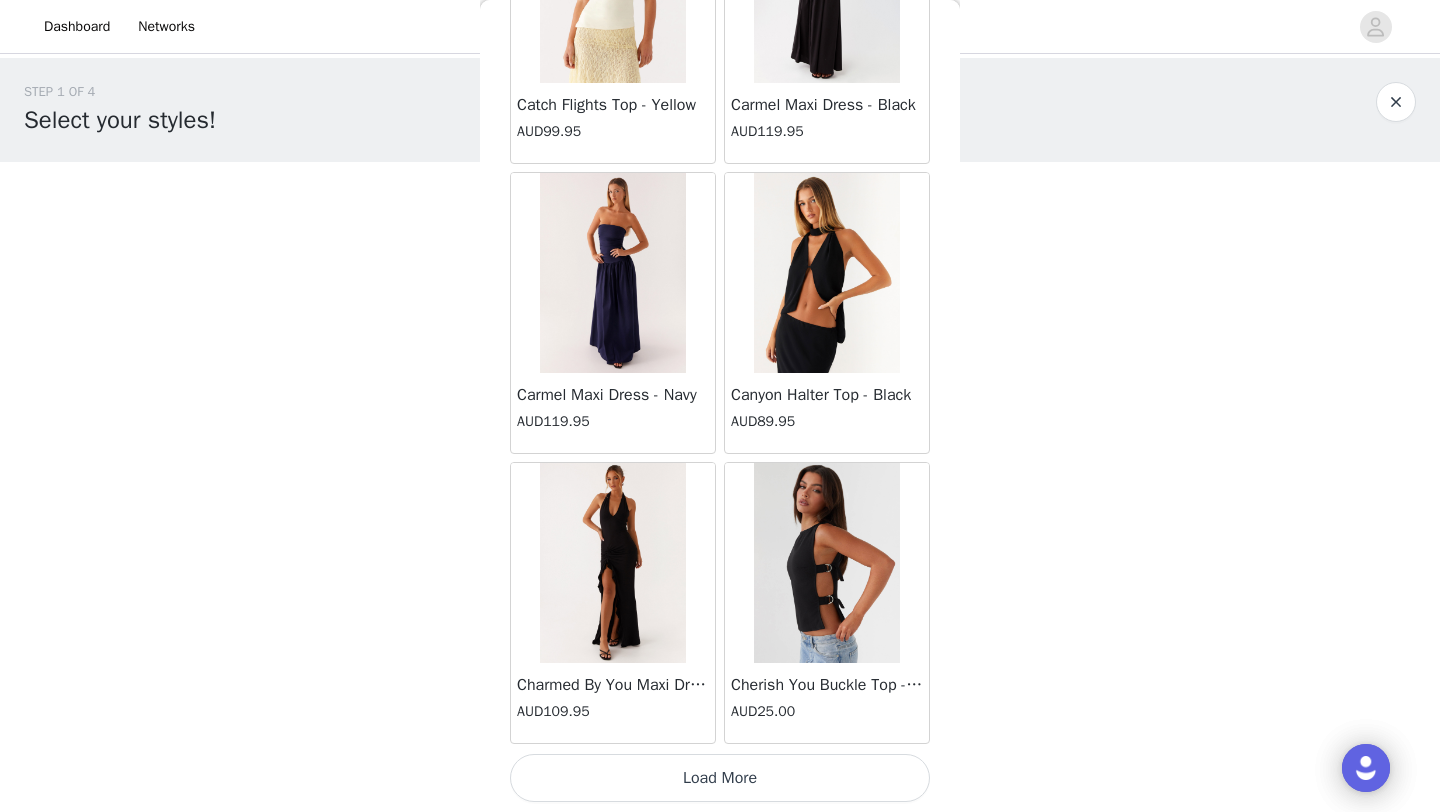 click on "Load More" at bounding box center [720, 778] 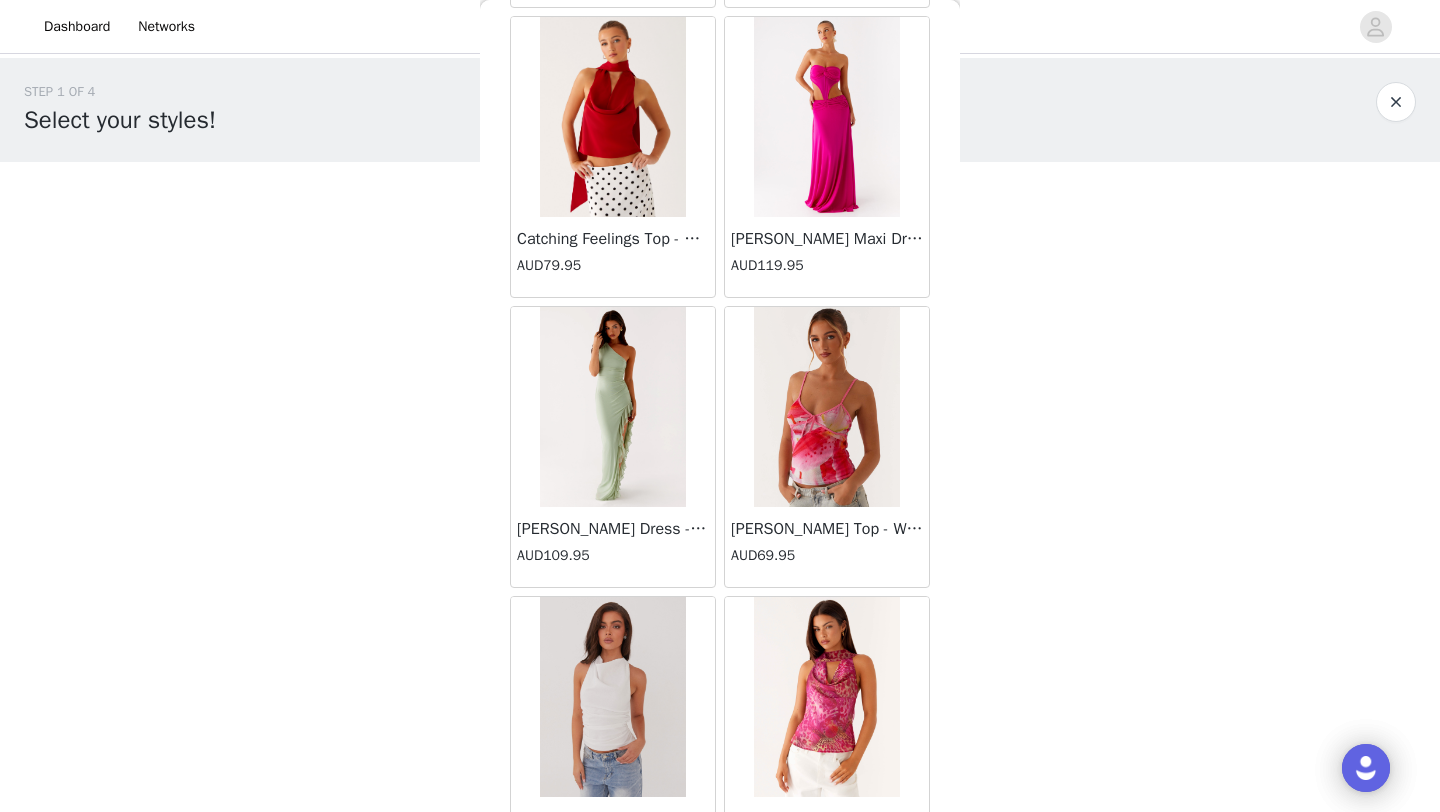 scroll, scrollTop: 10948, scrollLeft: 0, axis: vertical 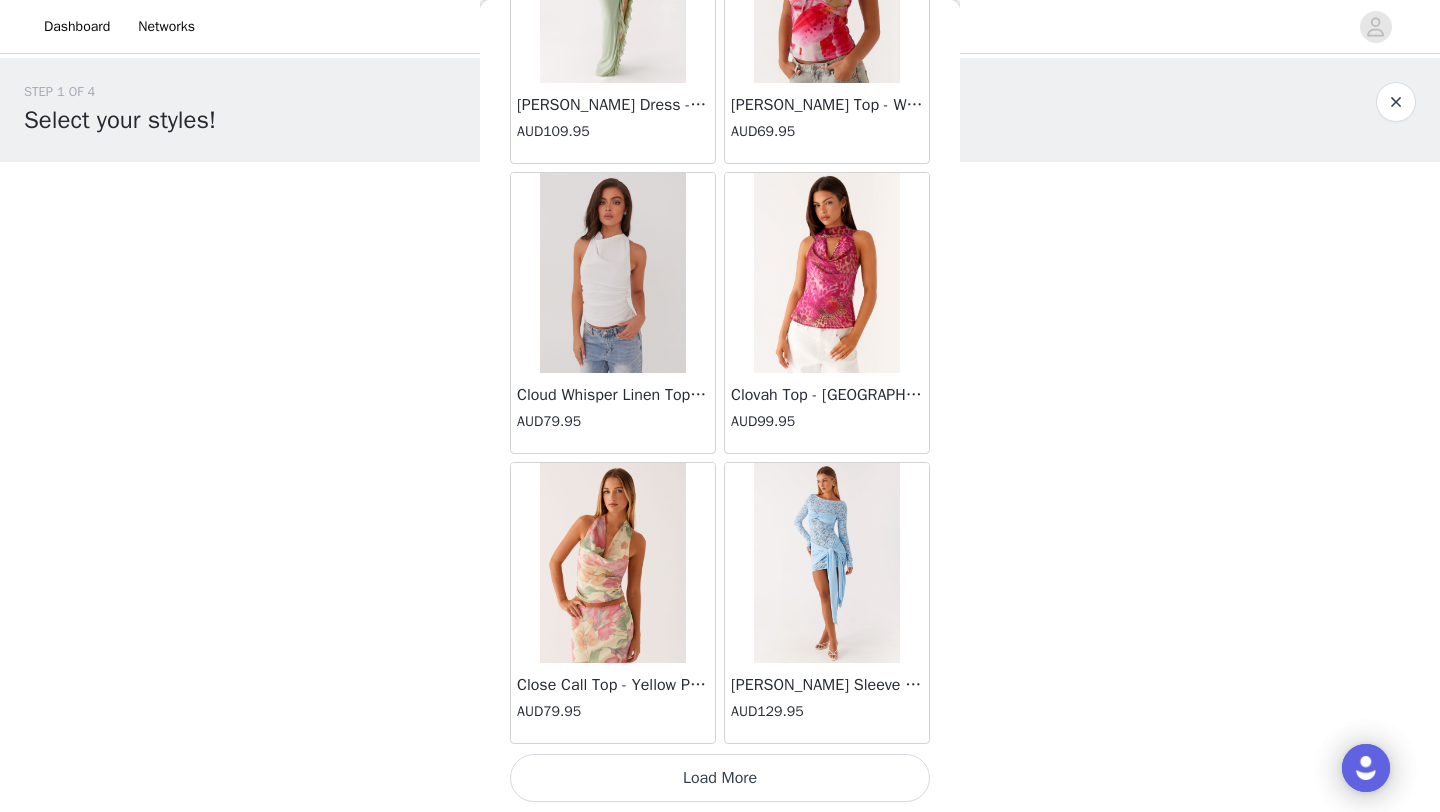 click on "Close Call Top - Yellow Peony   AUD79.95" at bounding box center [613, 703] 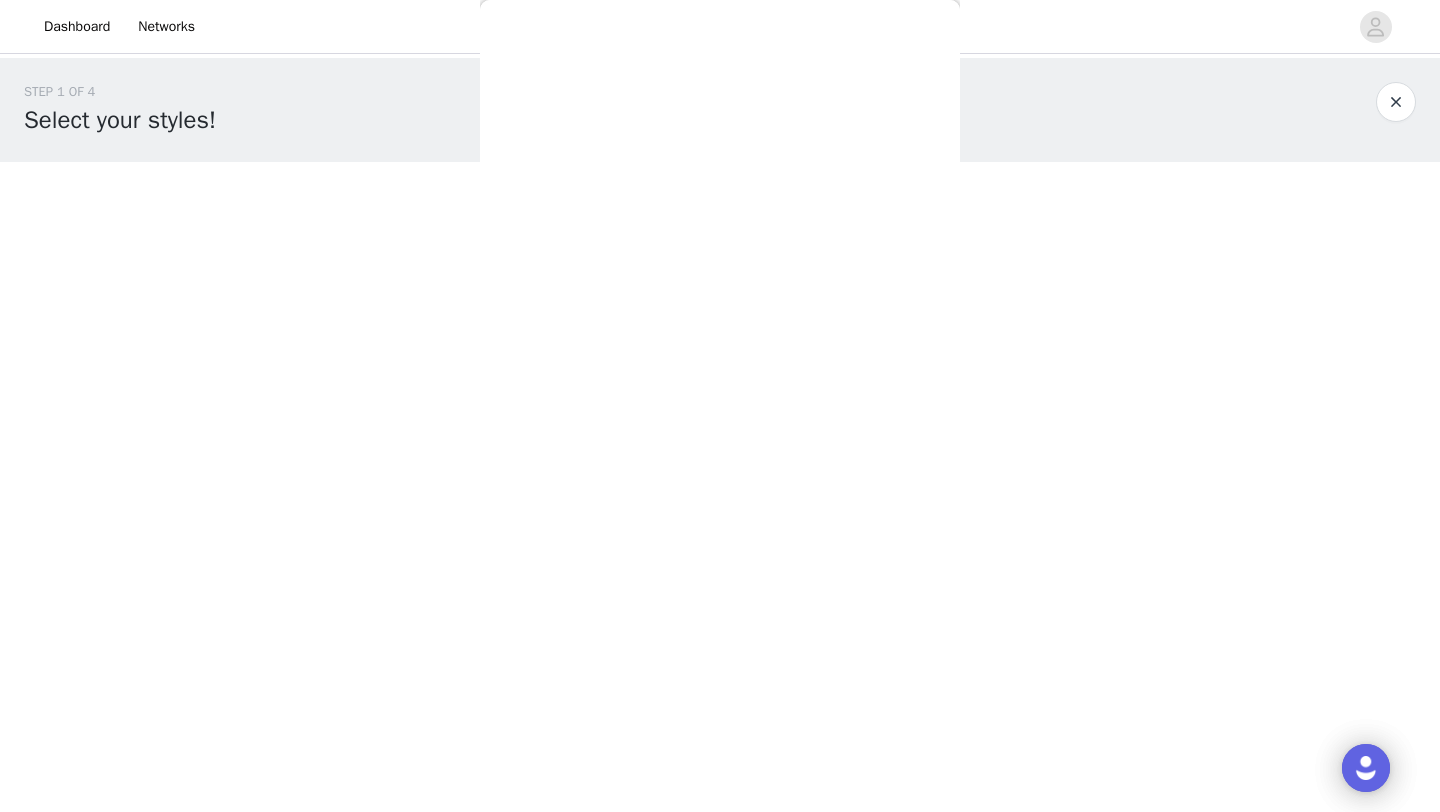 scroll, scrollTop: 0, scrollLeft: 0, axis: both 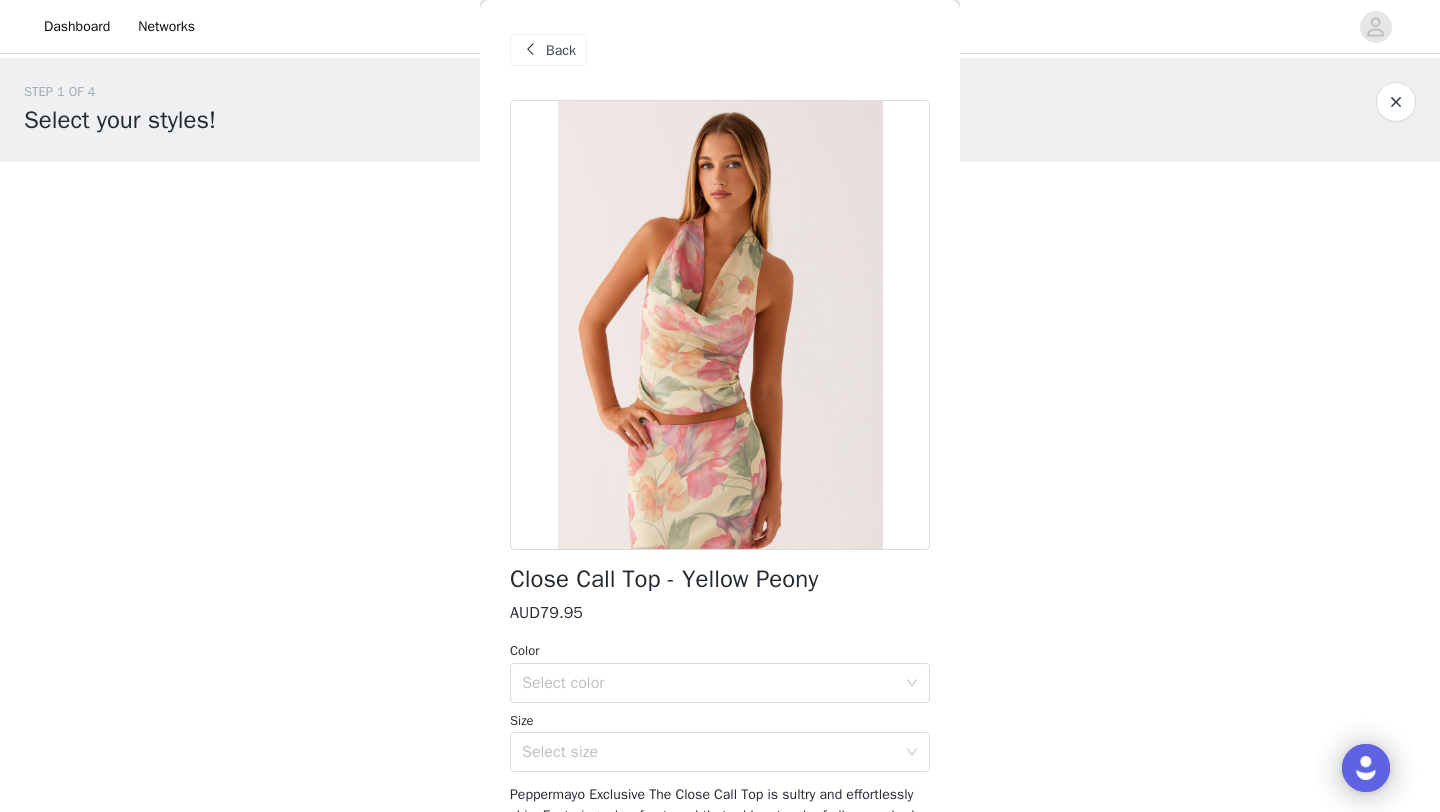 click on "Back" at bounding box center [561, 50] 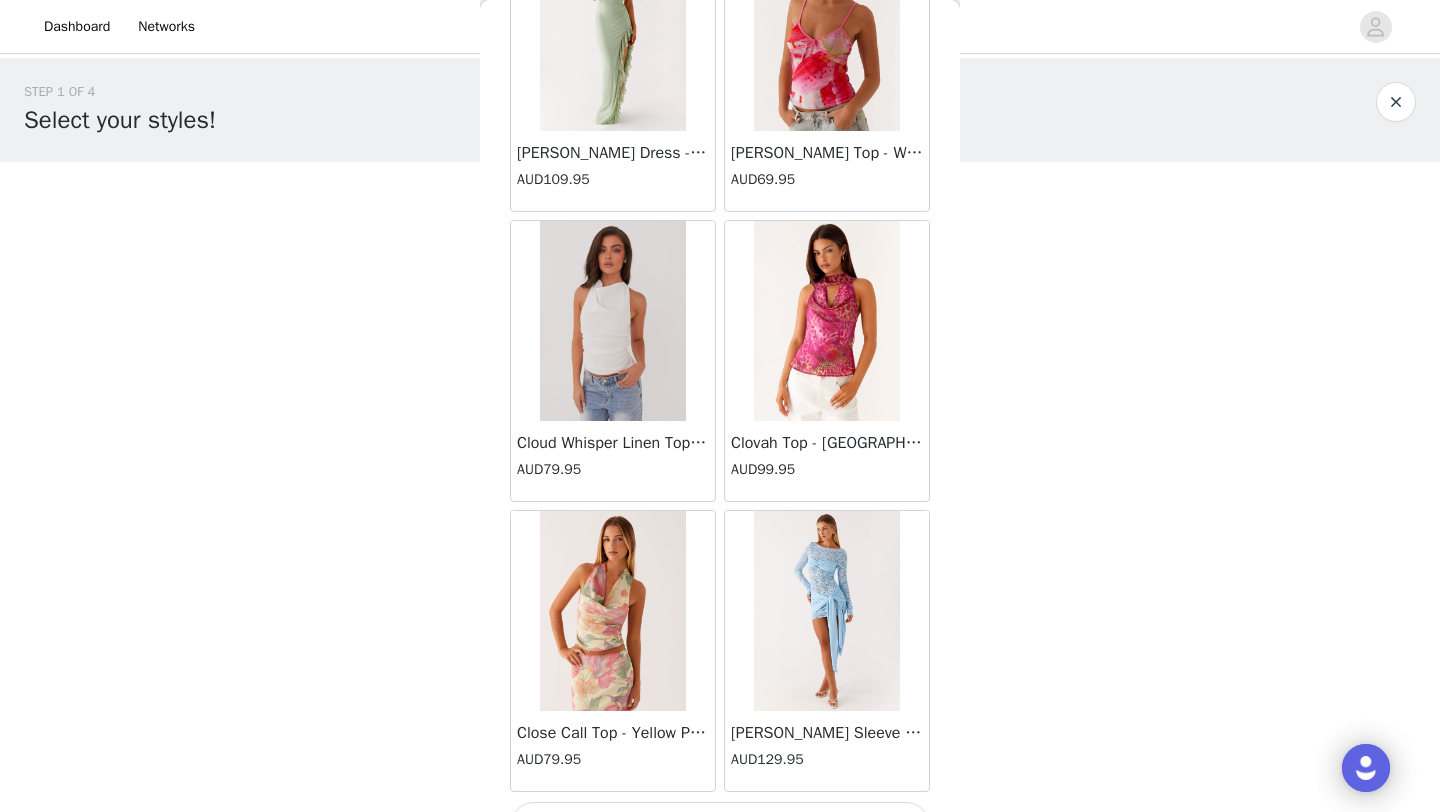 scroll, scrollTop: 10948, scrollLeft: 0, axis: vertical 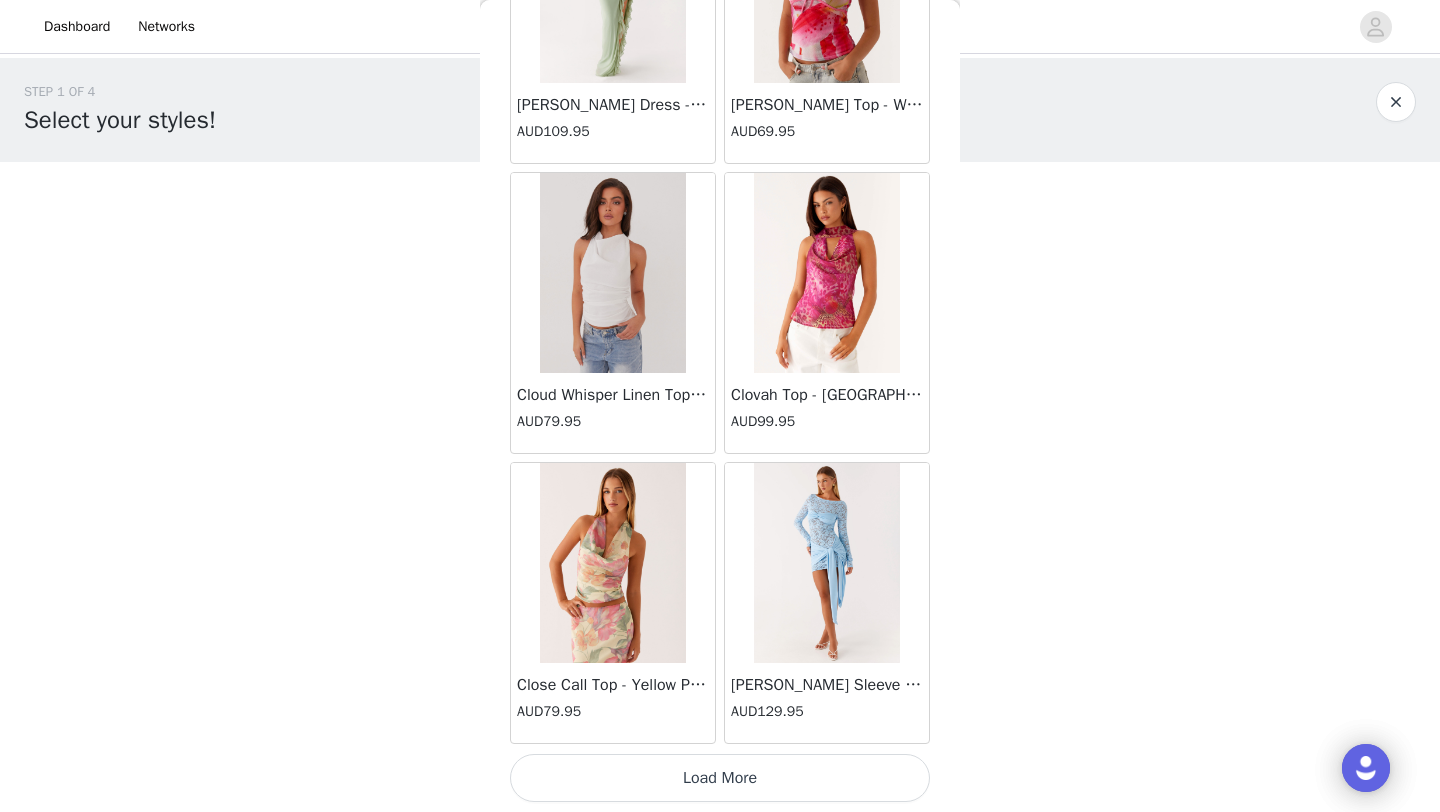 click on "Load More" at bounding box center [720, 778] 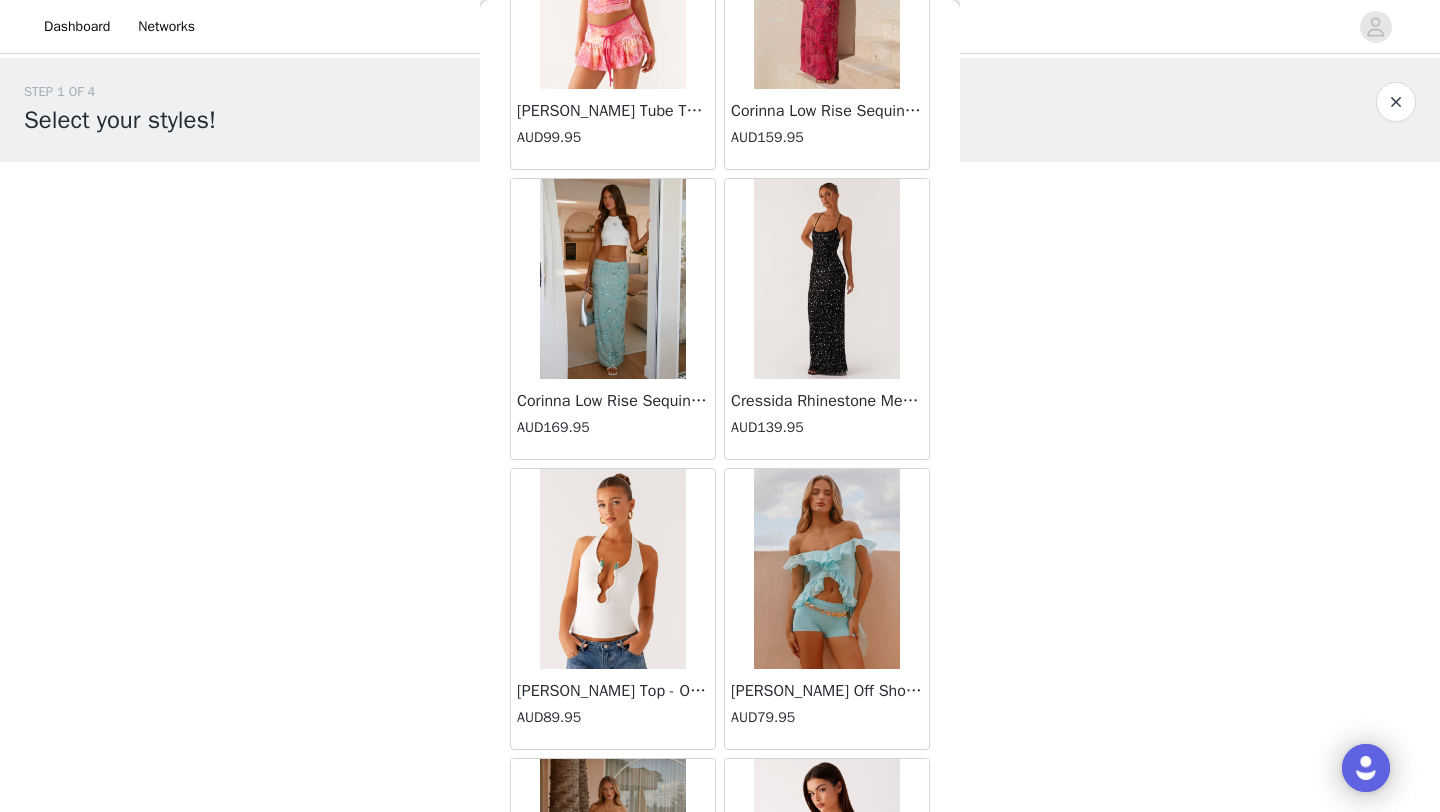 scroll, scrollTop: 12069, scrollLeft: 0, axis: vertical 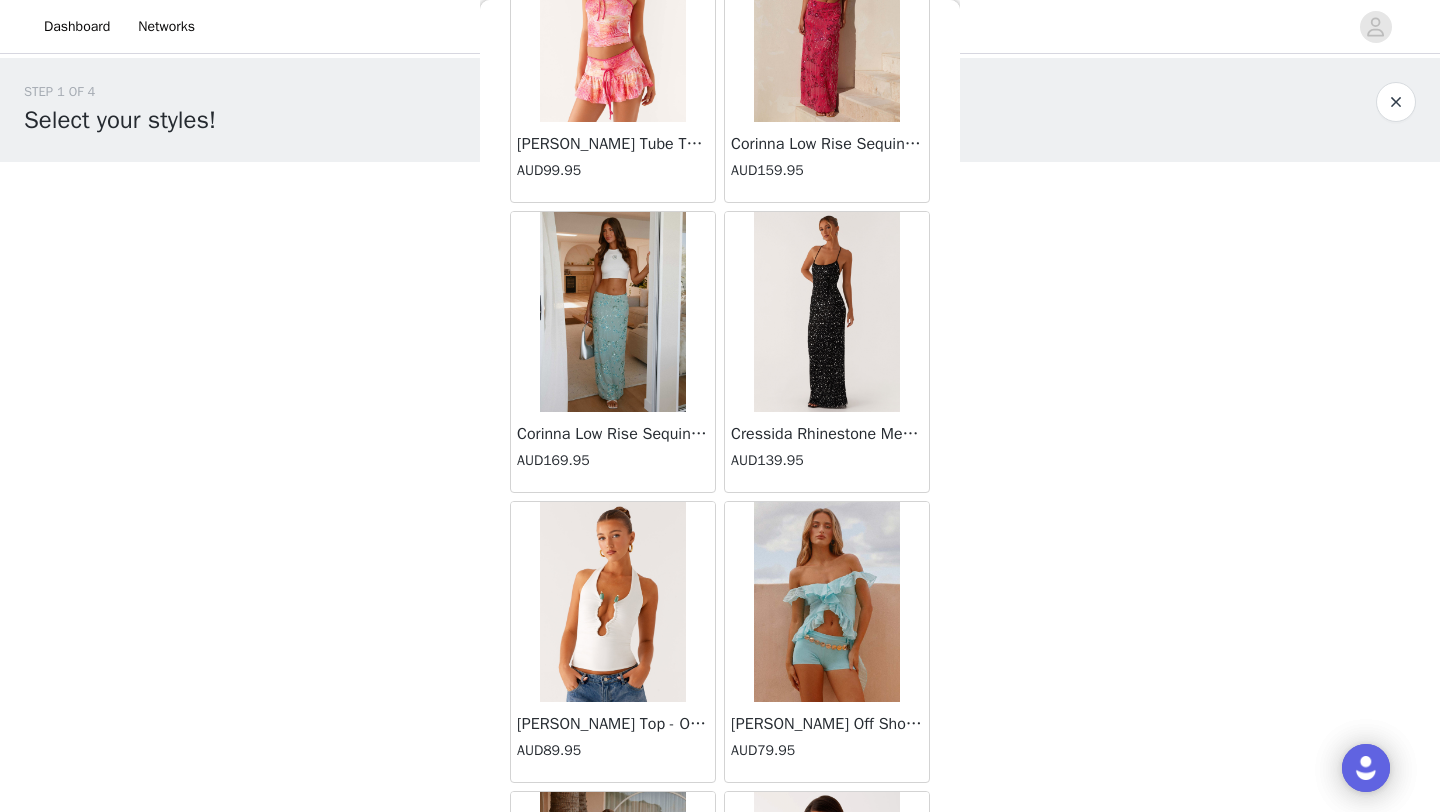 click at bounding box center (612, 312) 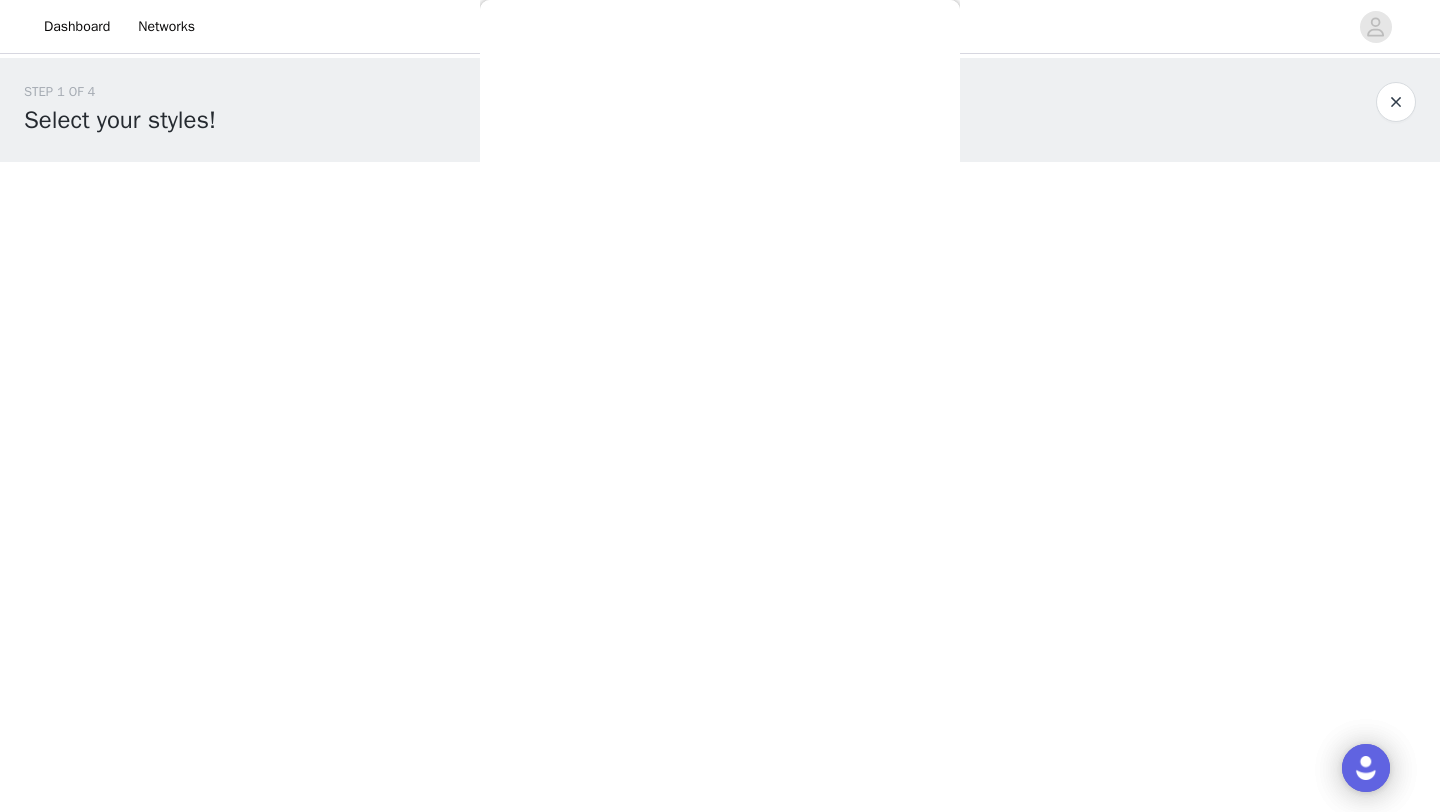 scroll, scrollTop: 272, scrollLeft: 0, axis: vertical 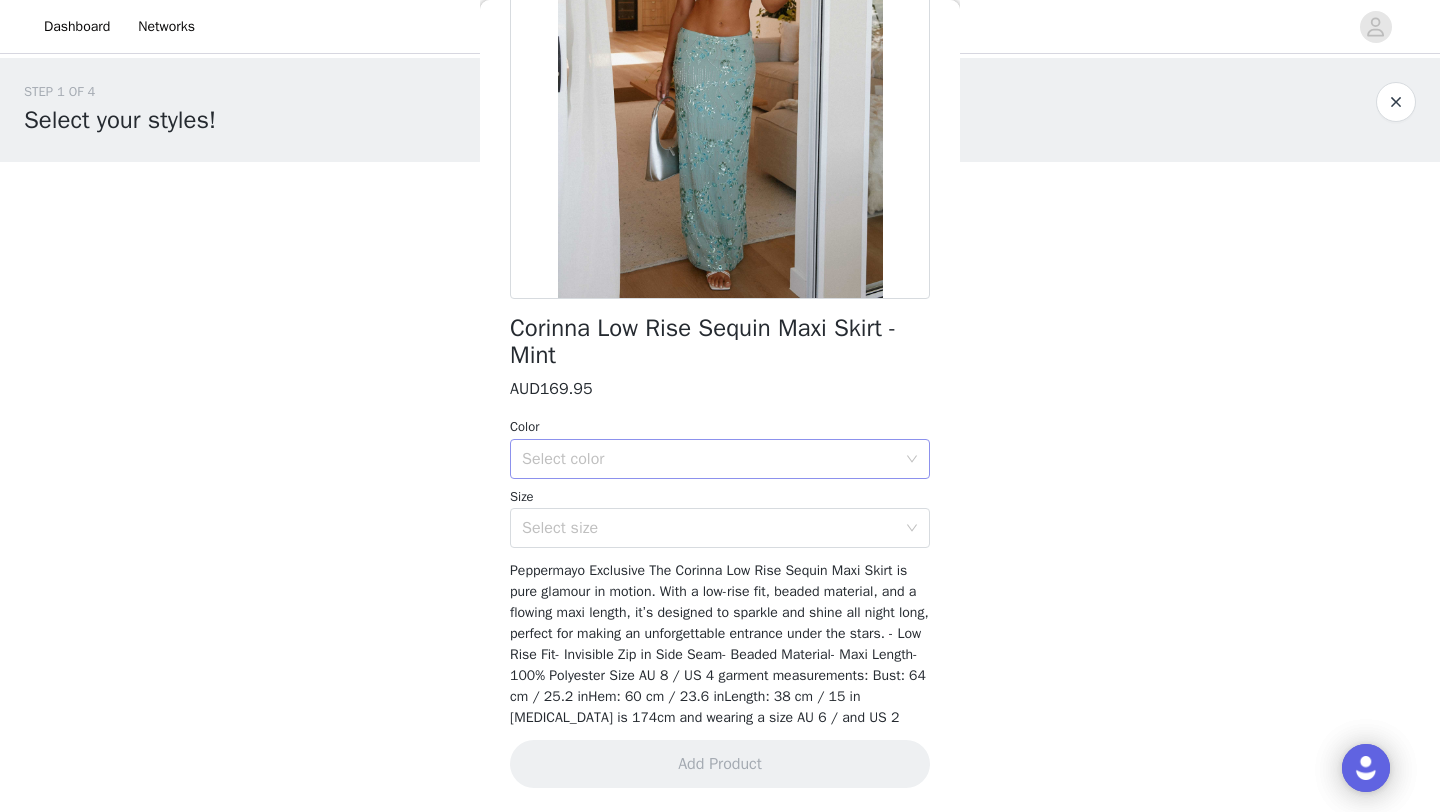 click on "Select color" at bounding box center [709, 459] 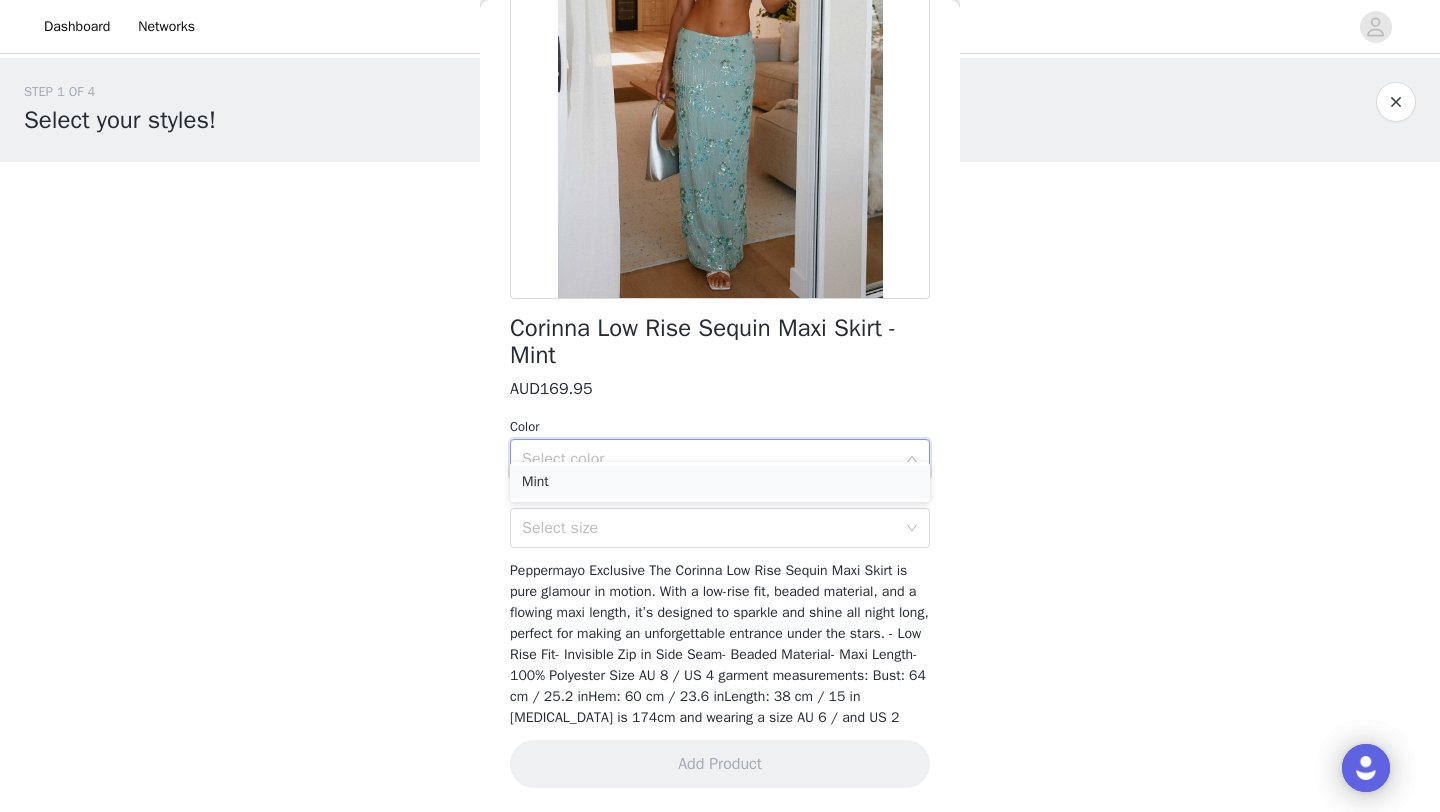 click on "Mint" at bounding box center (720, 482) 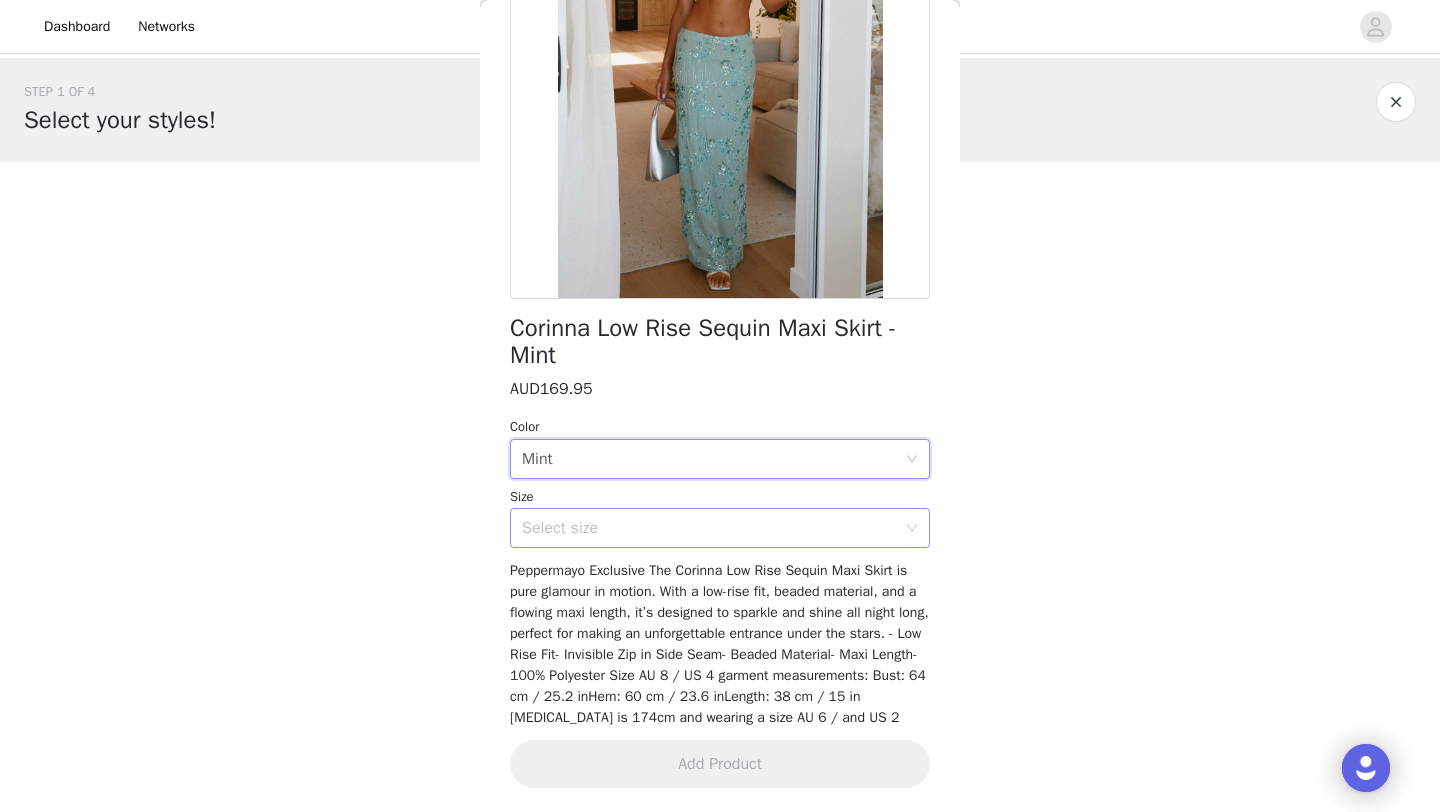 click on "Select size" at bounding box center [709, 528] 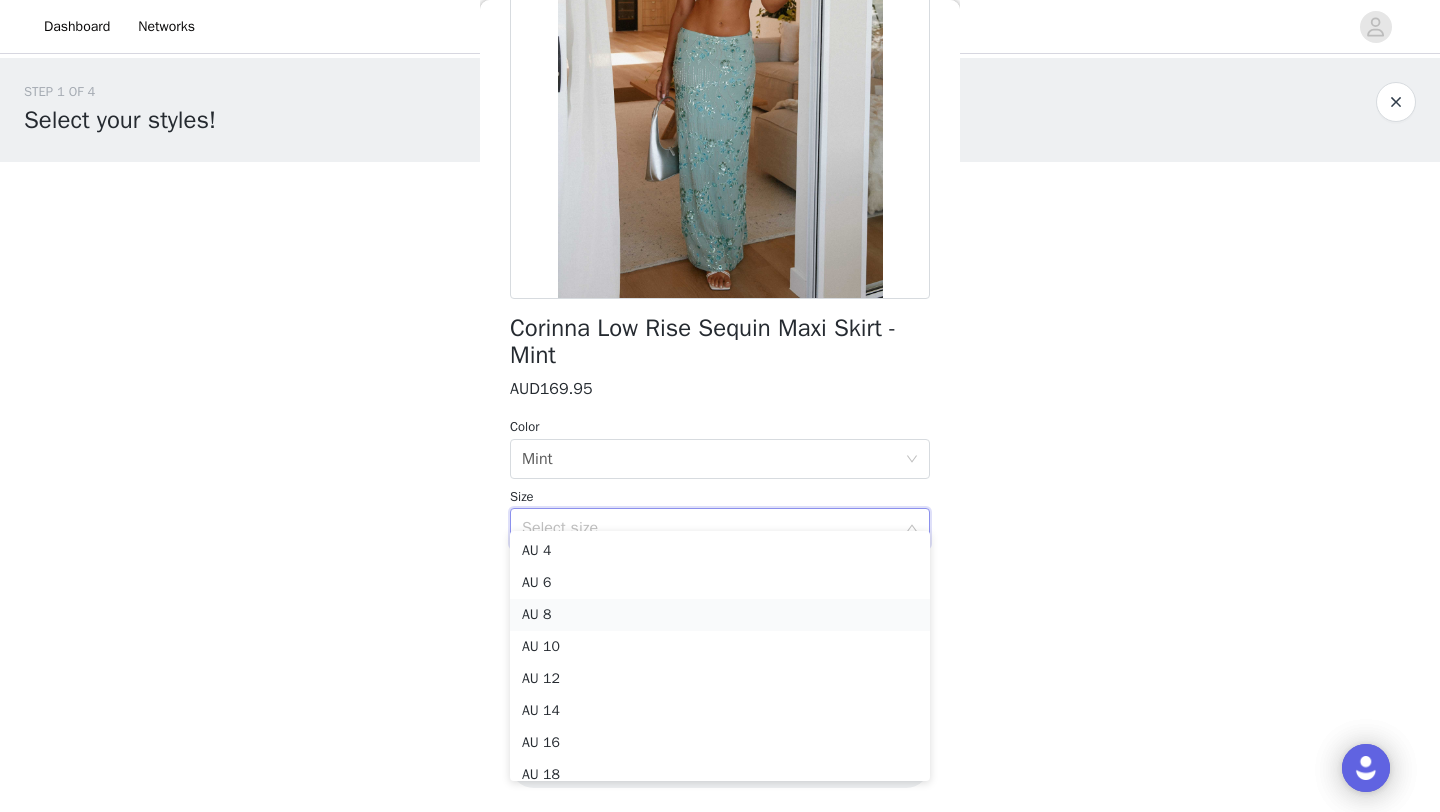 click on "AU 8" at bounding box center [720, 615] 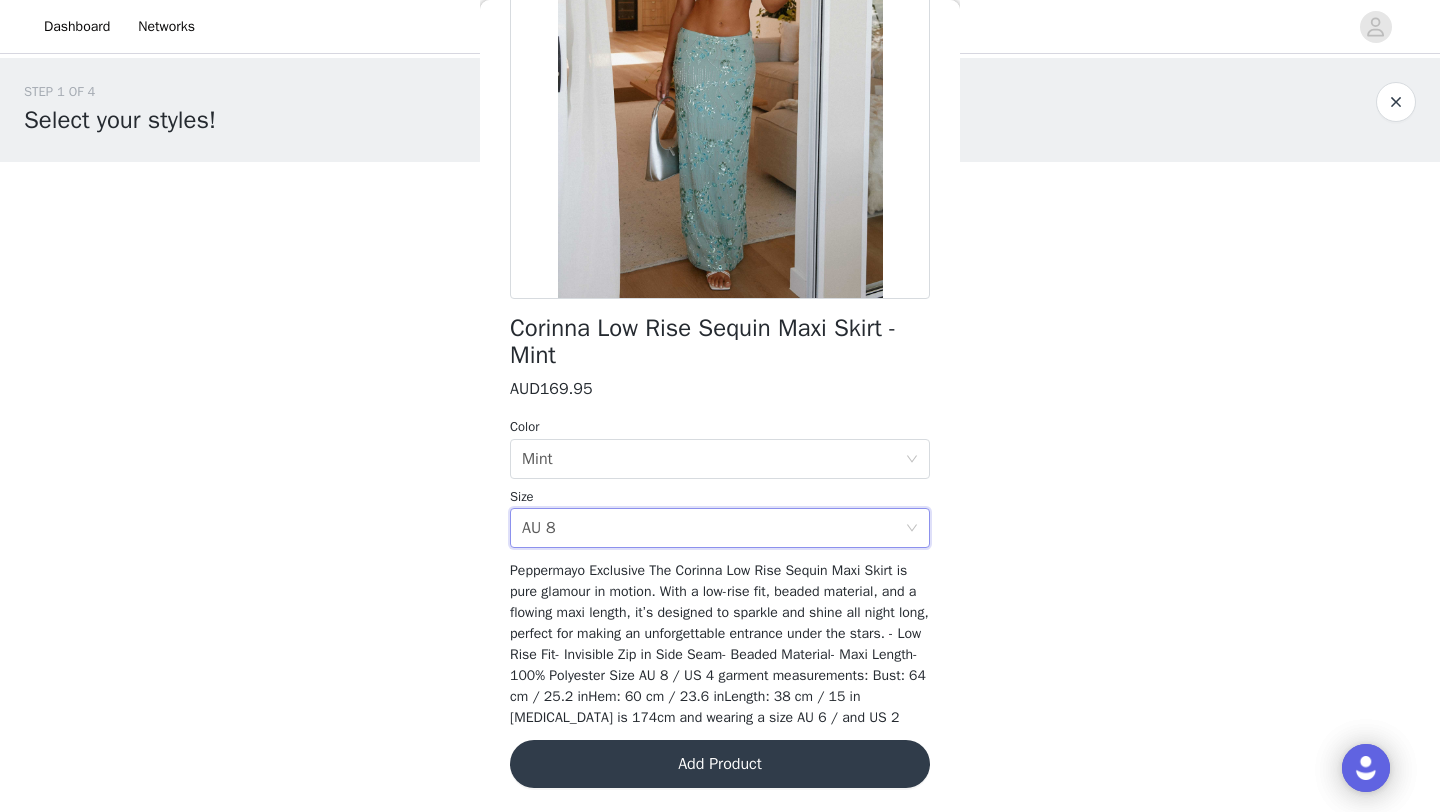 click on "Add Product" at bounding box center (720, 764) 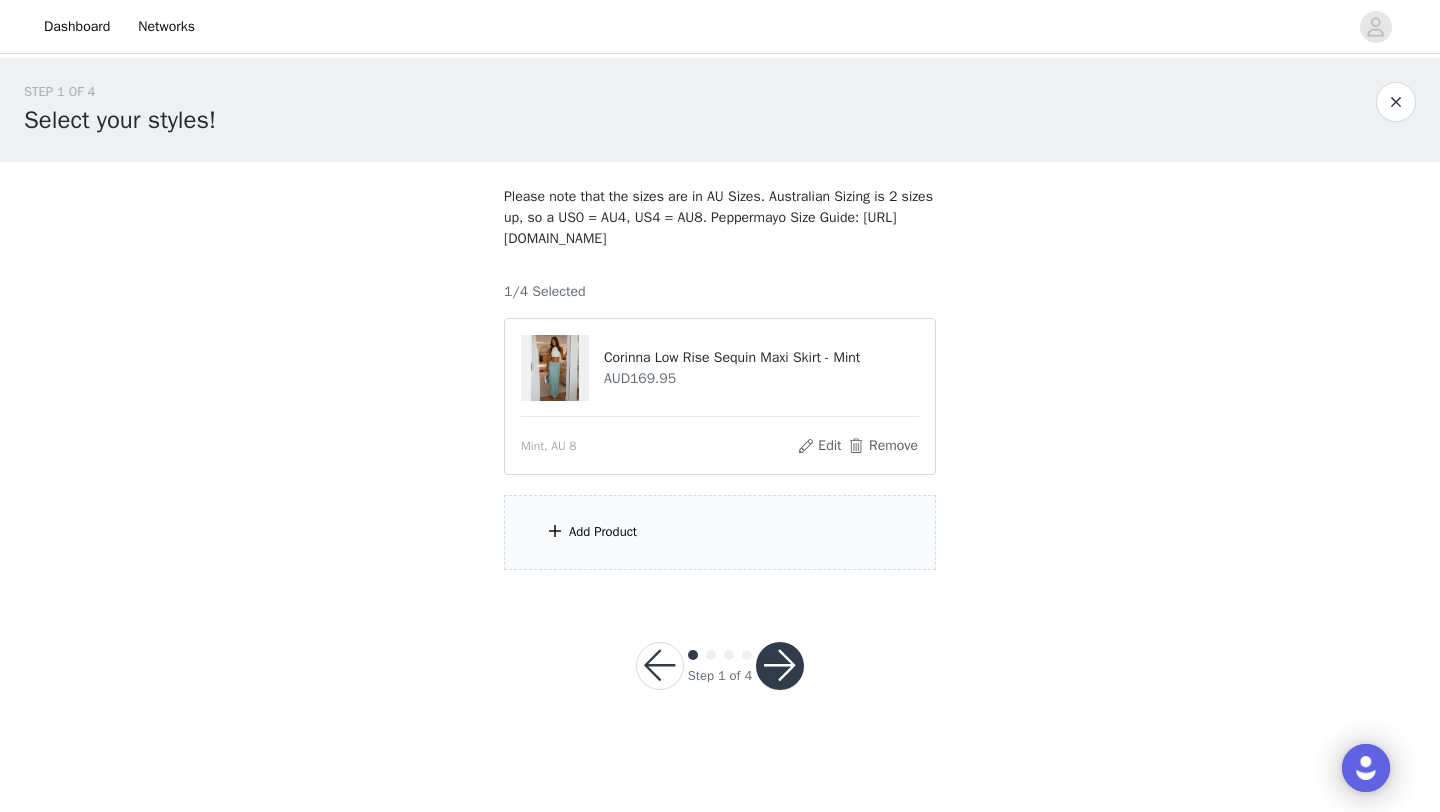 click on "Add Product" at bounding box center [603, 532] 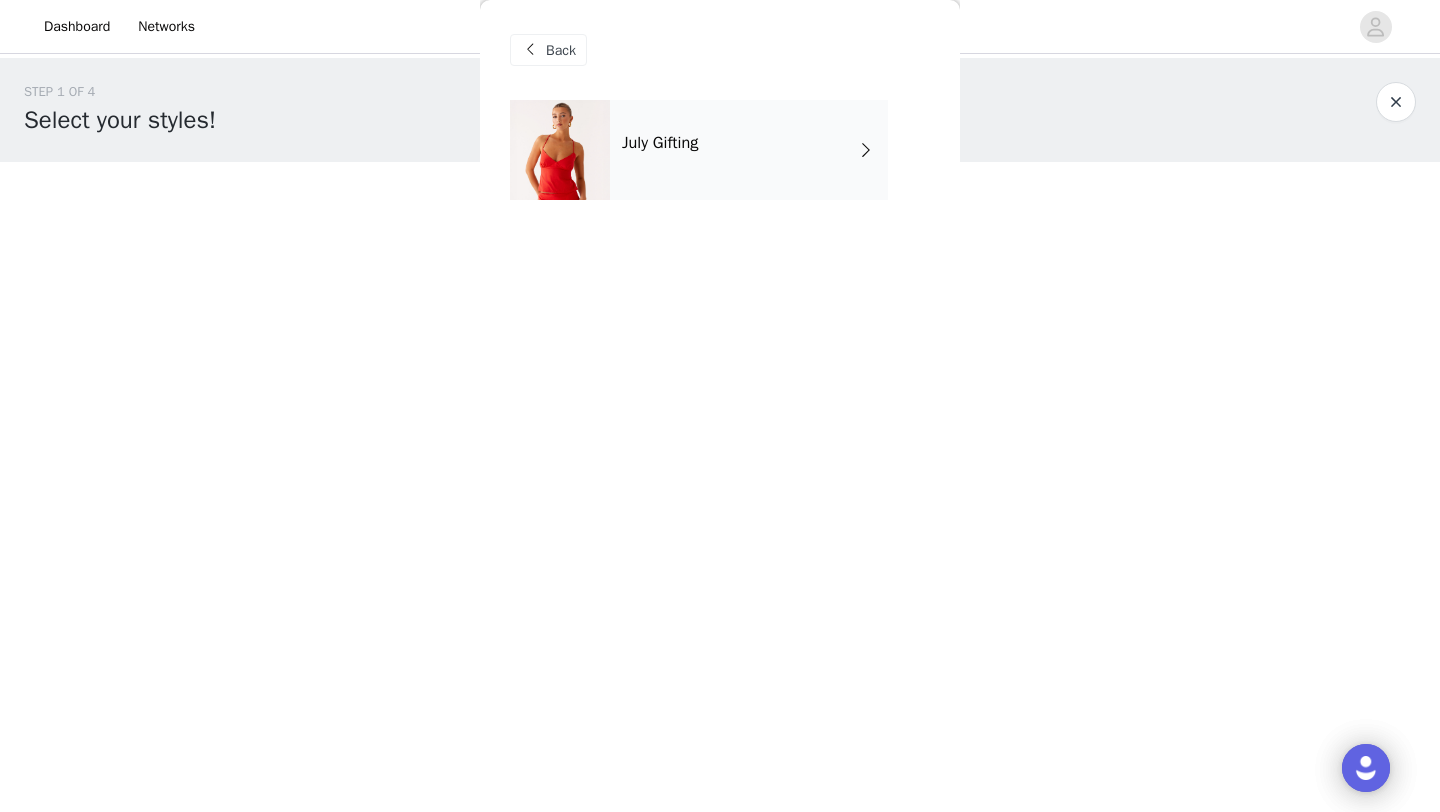 click on "July Gifting" at bounding box center (749, 150) 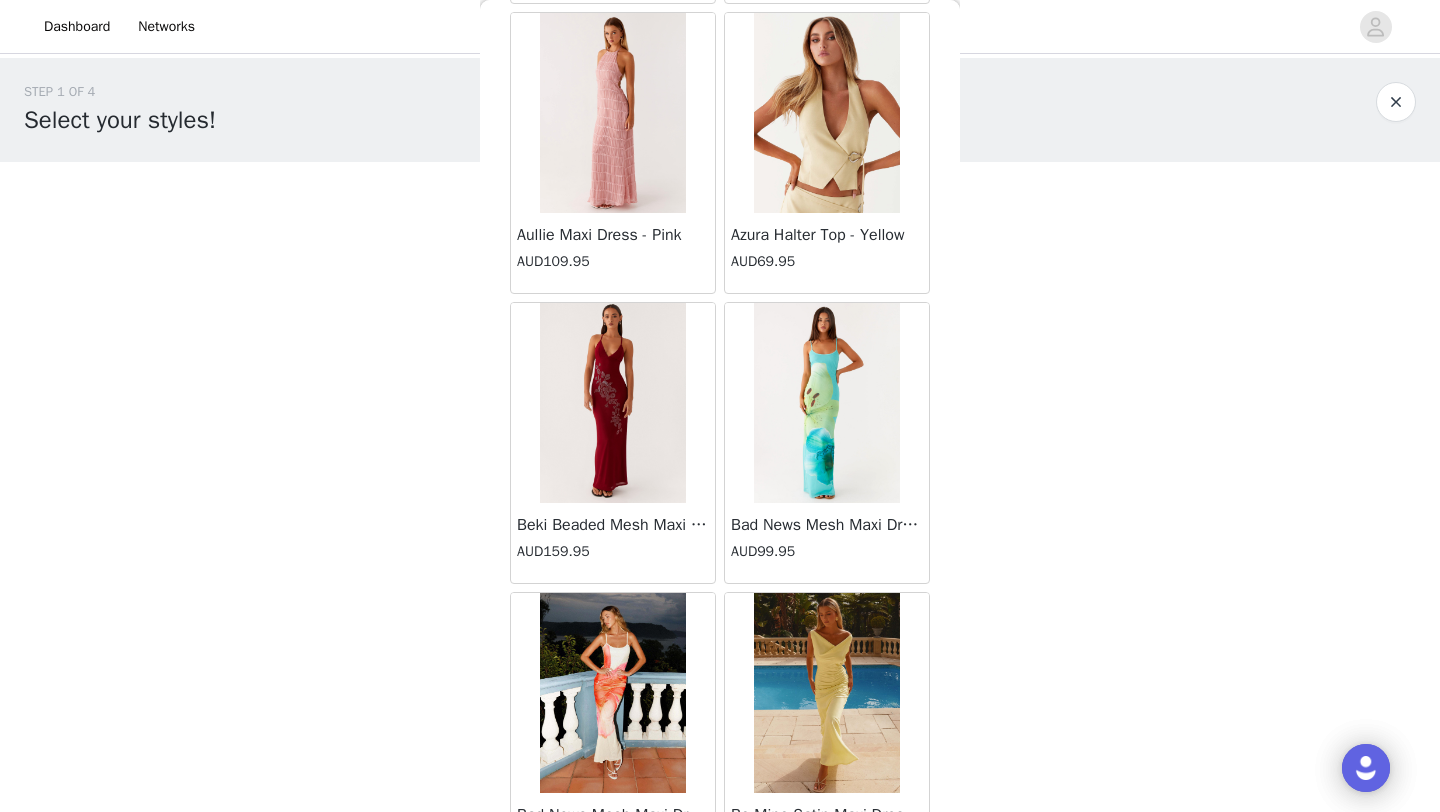 scroll, scrollTop: 2248, scrollLeft: 0, axis: vertical 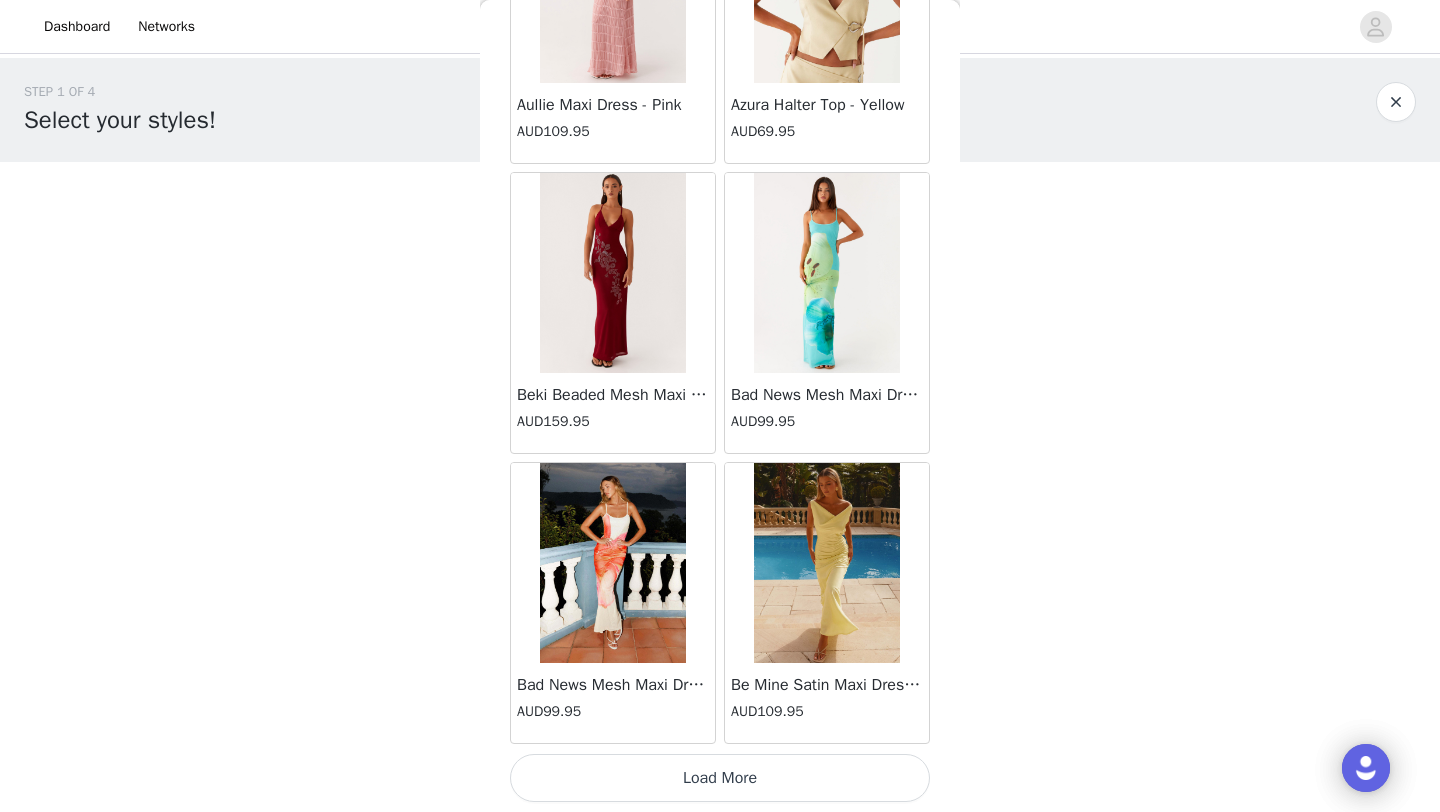 click on "Load More" at bounding box center [720, 778] 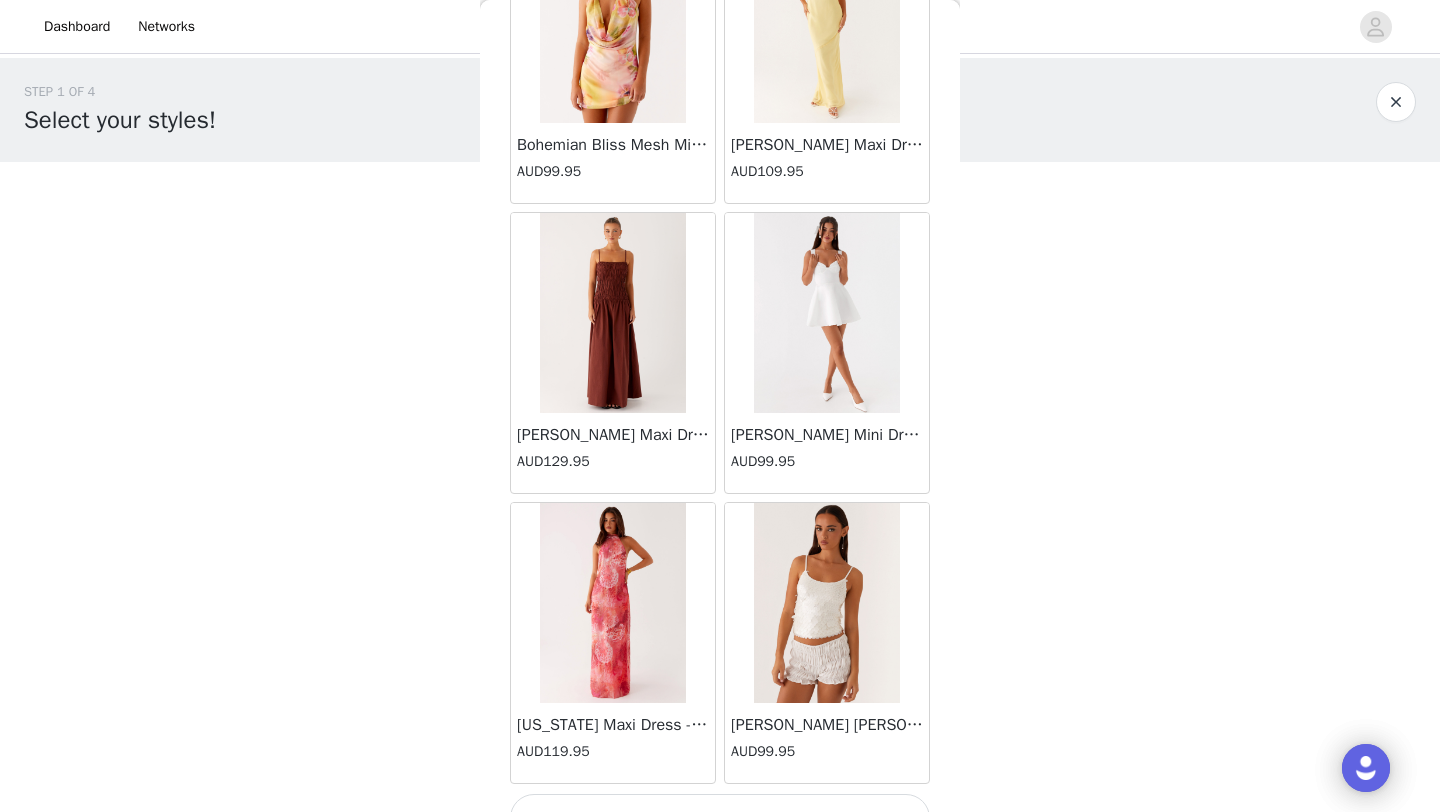 scroll, scrollTop: 5148, scrollLeft: 0, axis: vertical 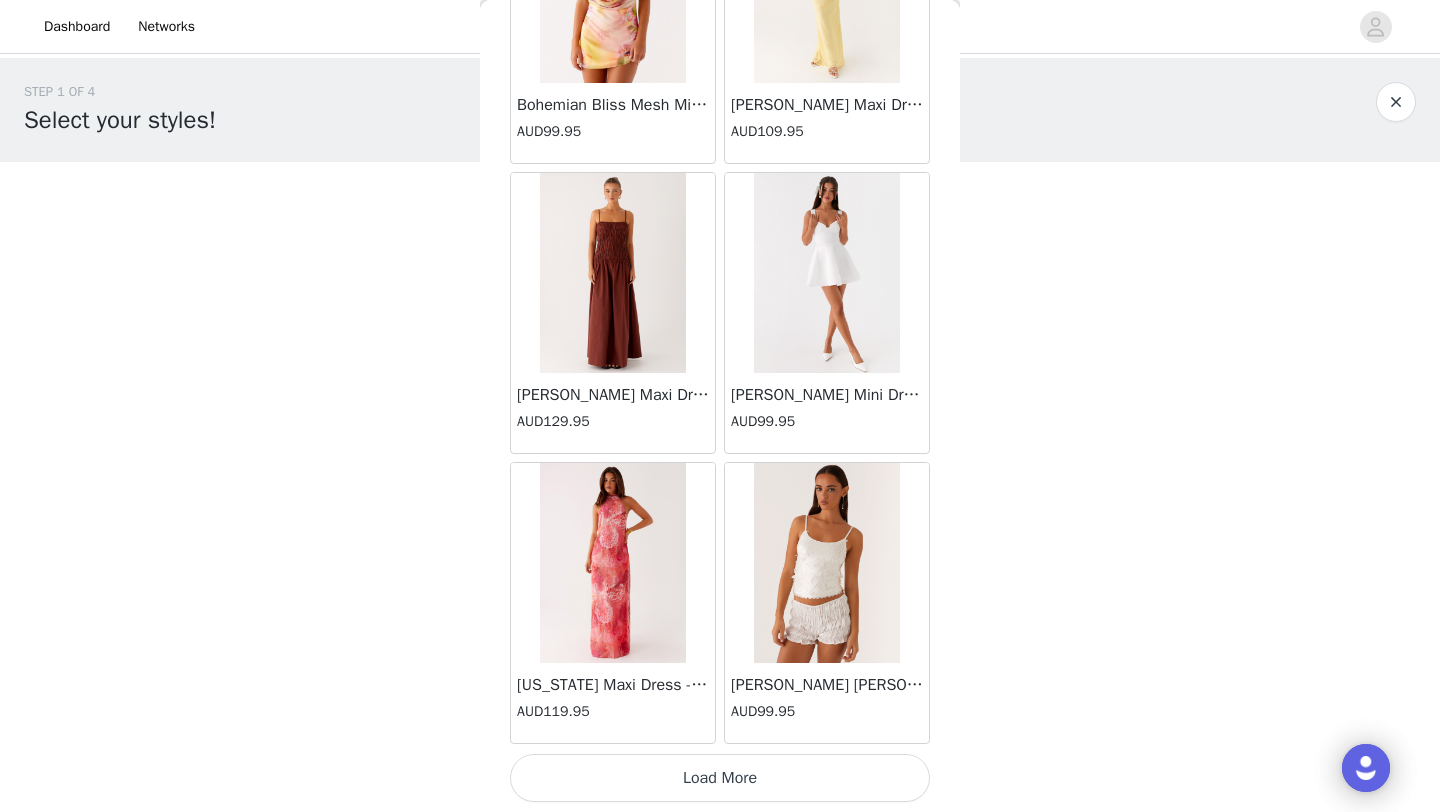 click on "Load More" at bounding box center (720, 778) 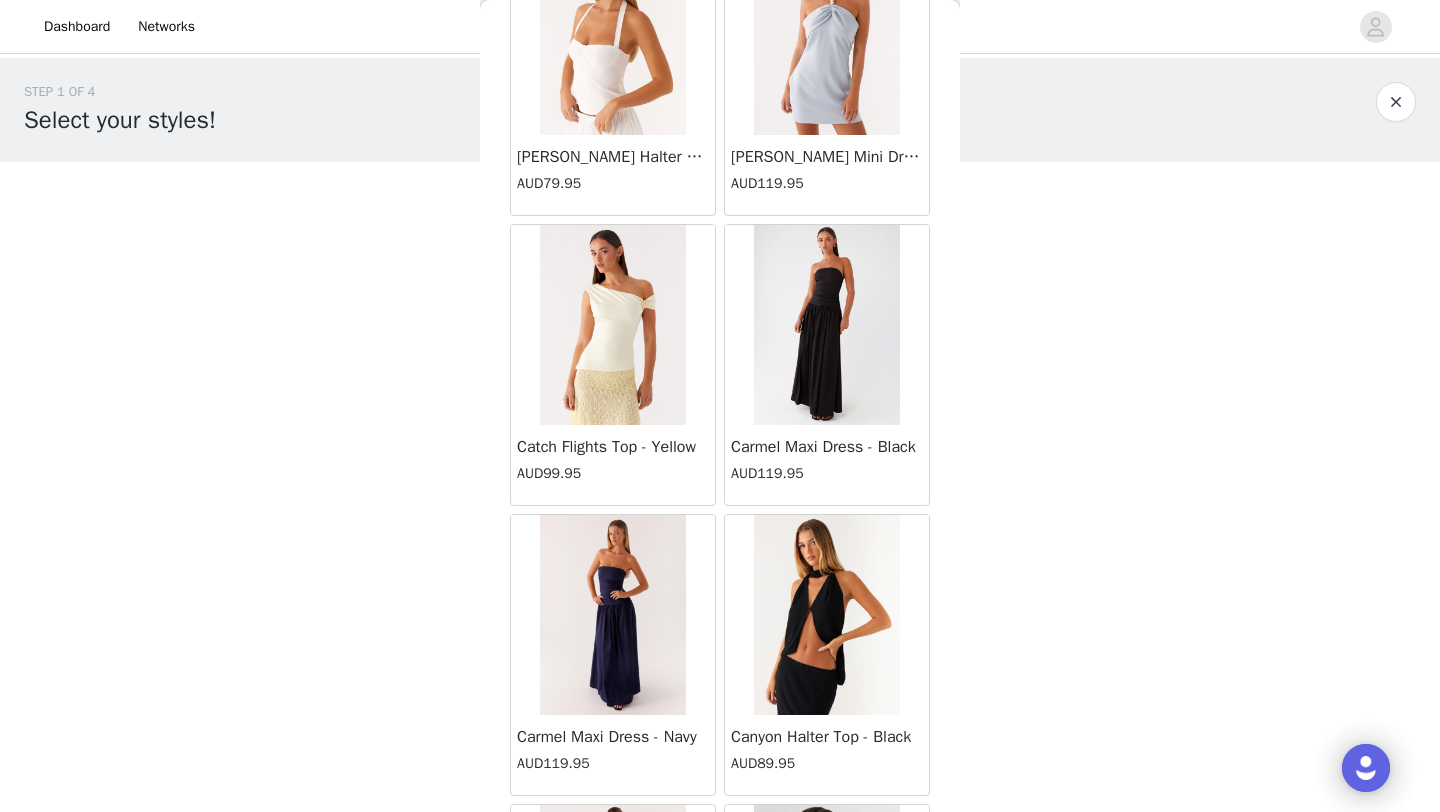 scroll, scrollTop: 8048, scrollLeft: 0, axis: vertical 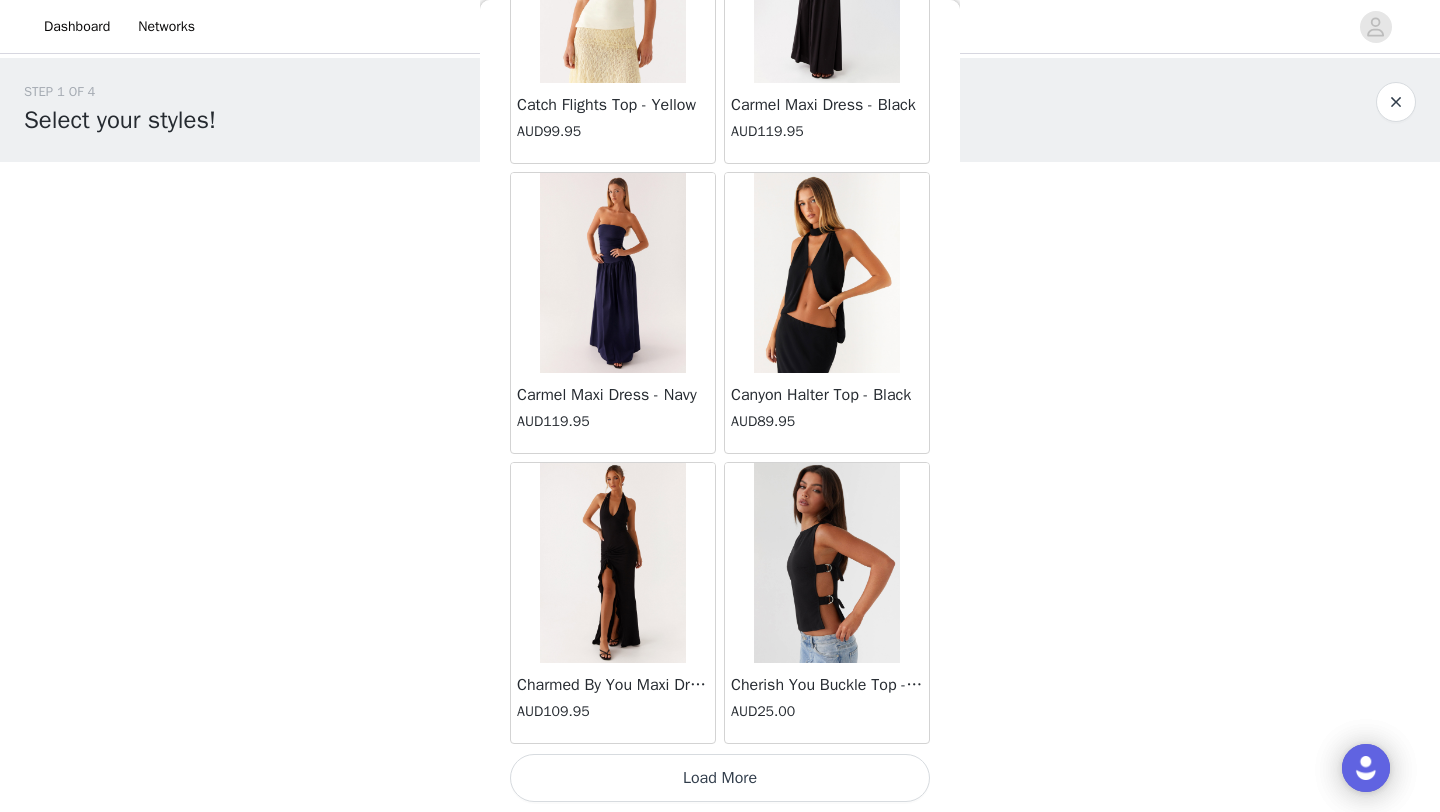 click on "Load More" at bounding box center [720, 778] 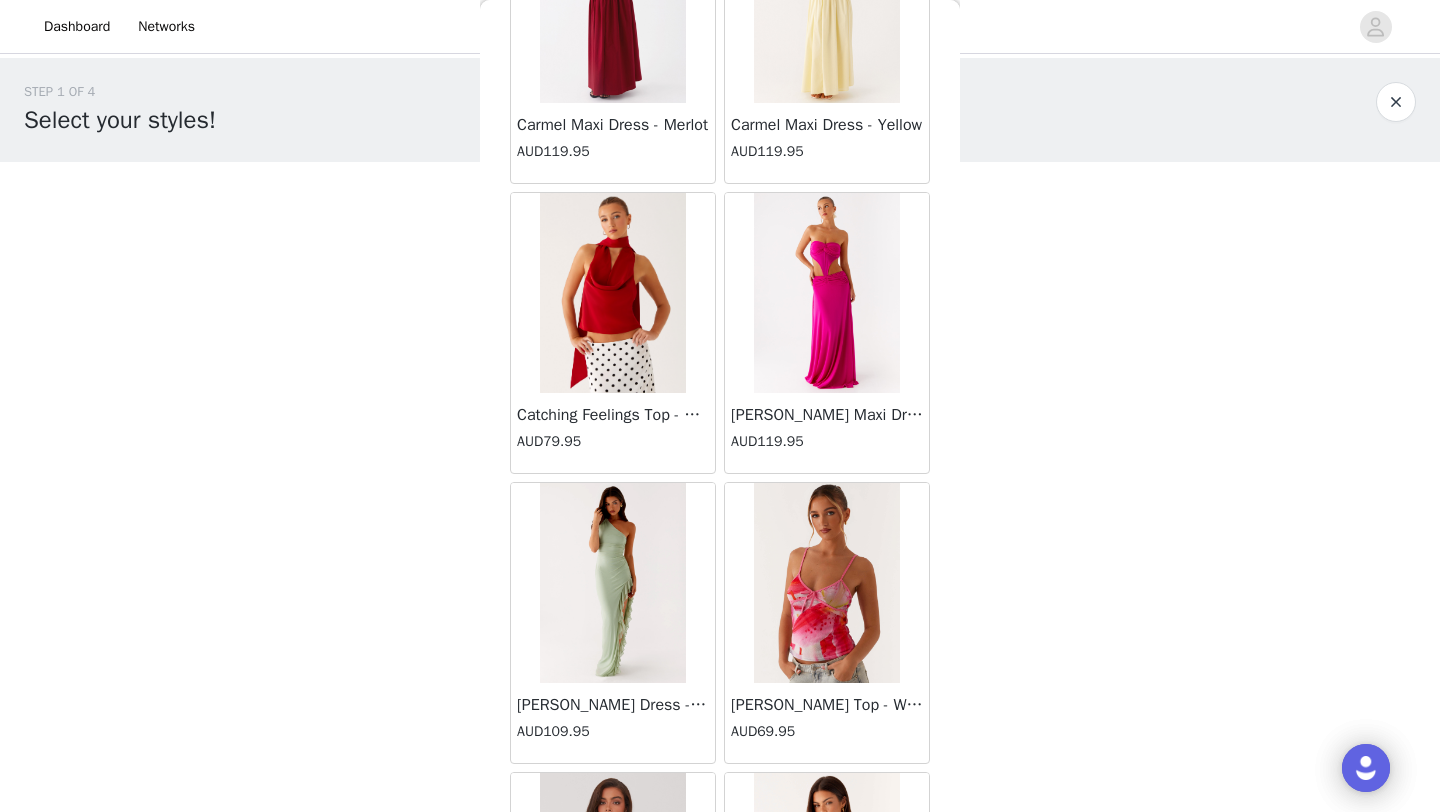 scroll, scrollTop: 10948, scrollLeft: 0, axis: vertical 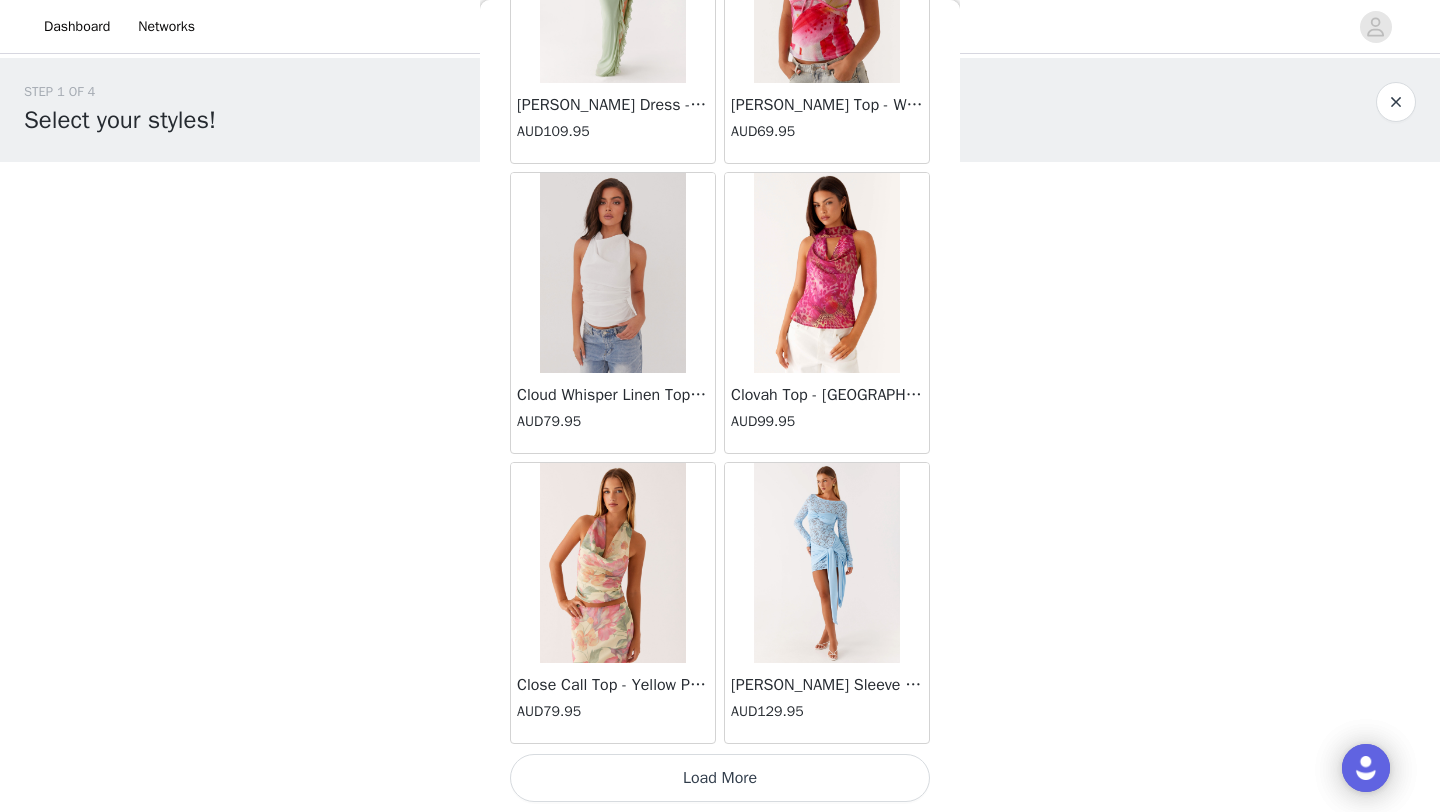 click on "Load More" at bounding box center [720, 778] 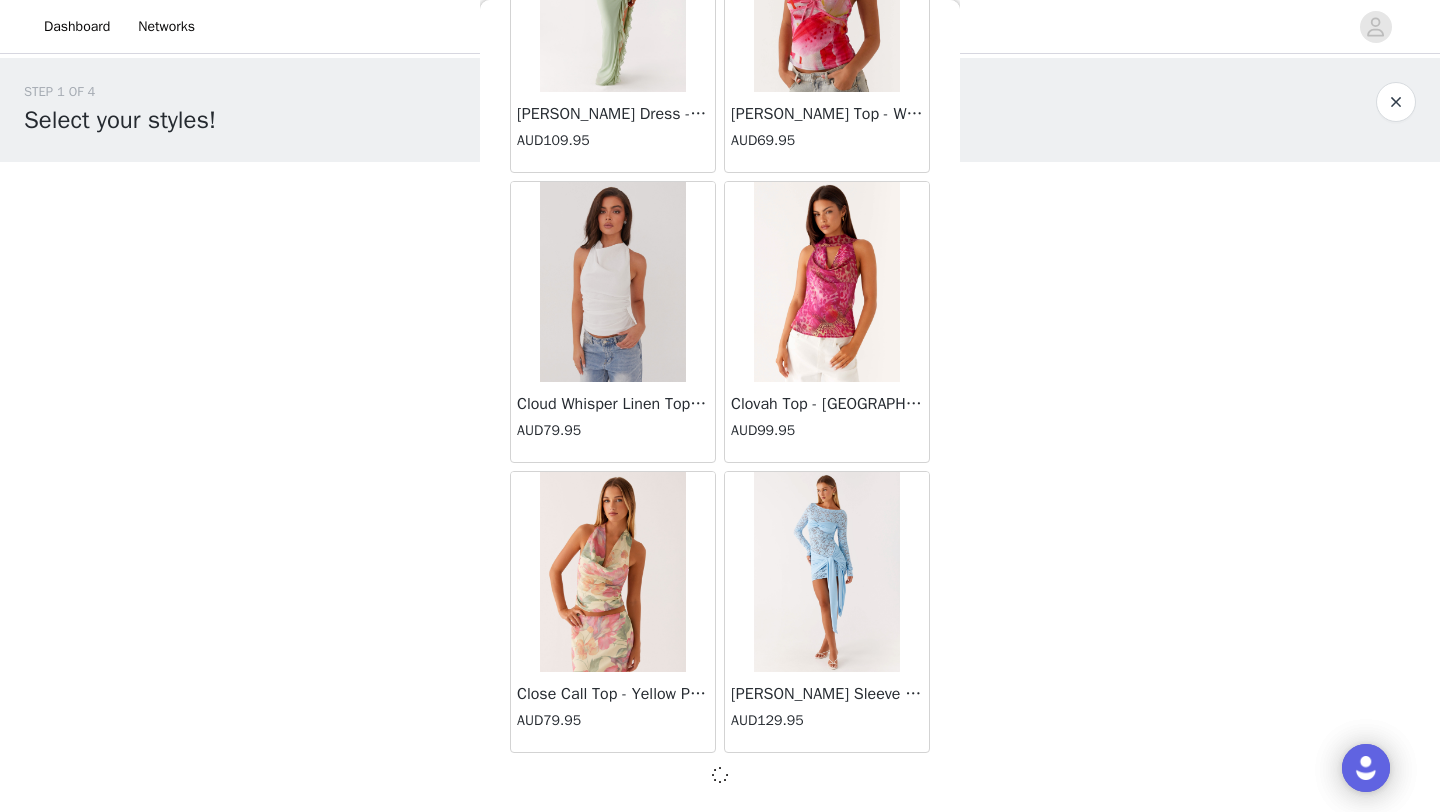 scroll, scrollTop: 10939, scrollLeft: 0, axis: vertical 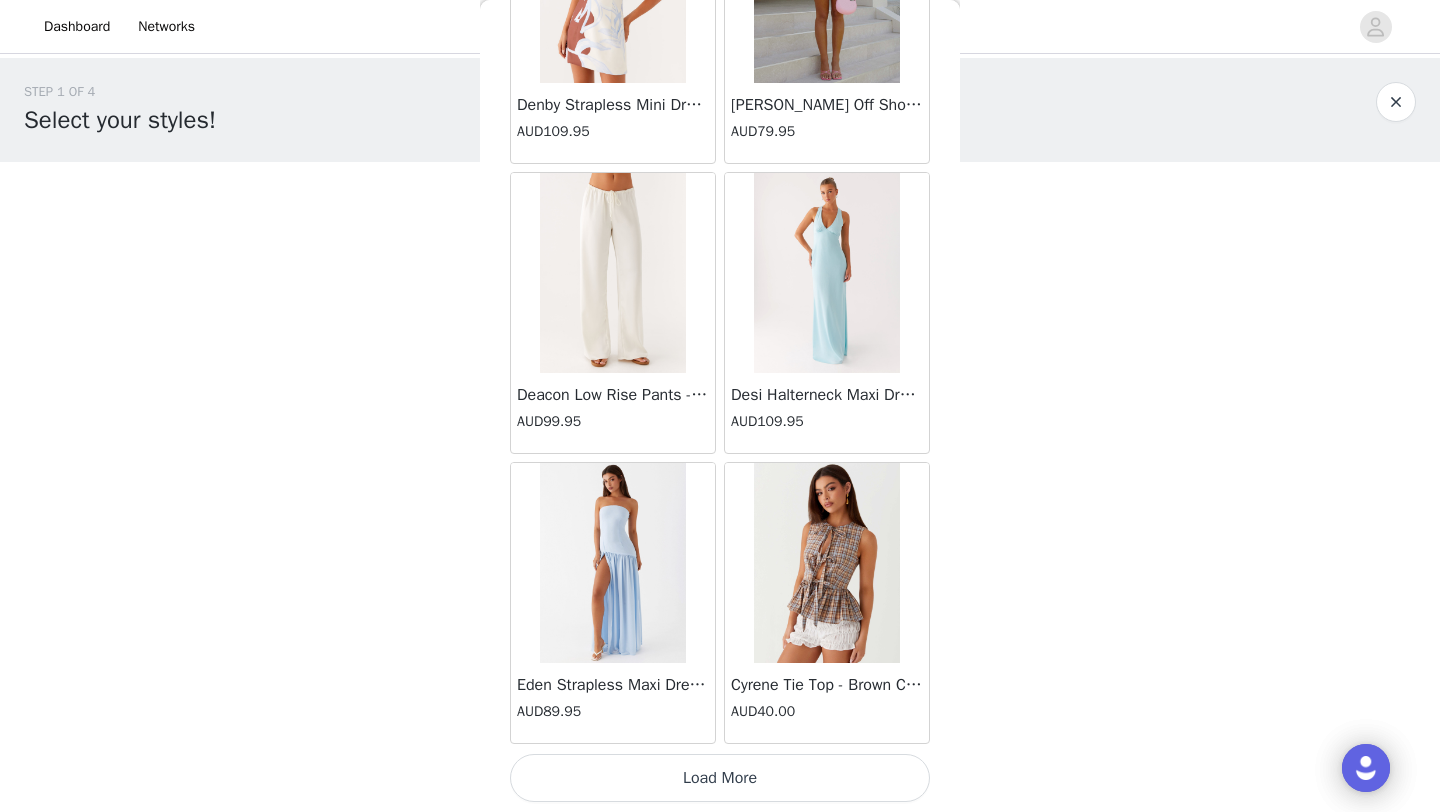 click on "Load More" at bounding box center (720, 778) 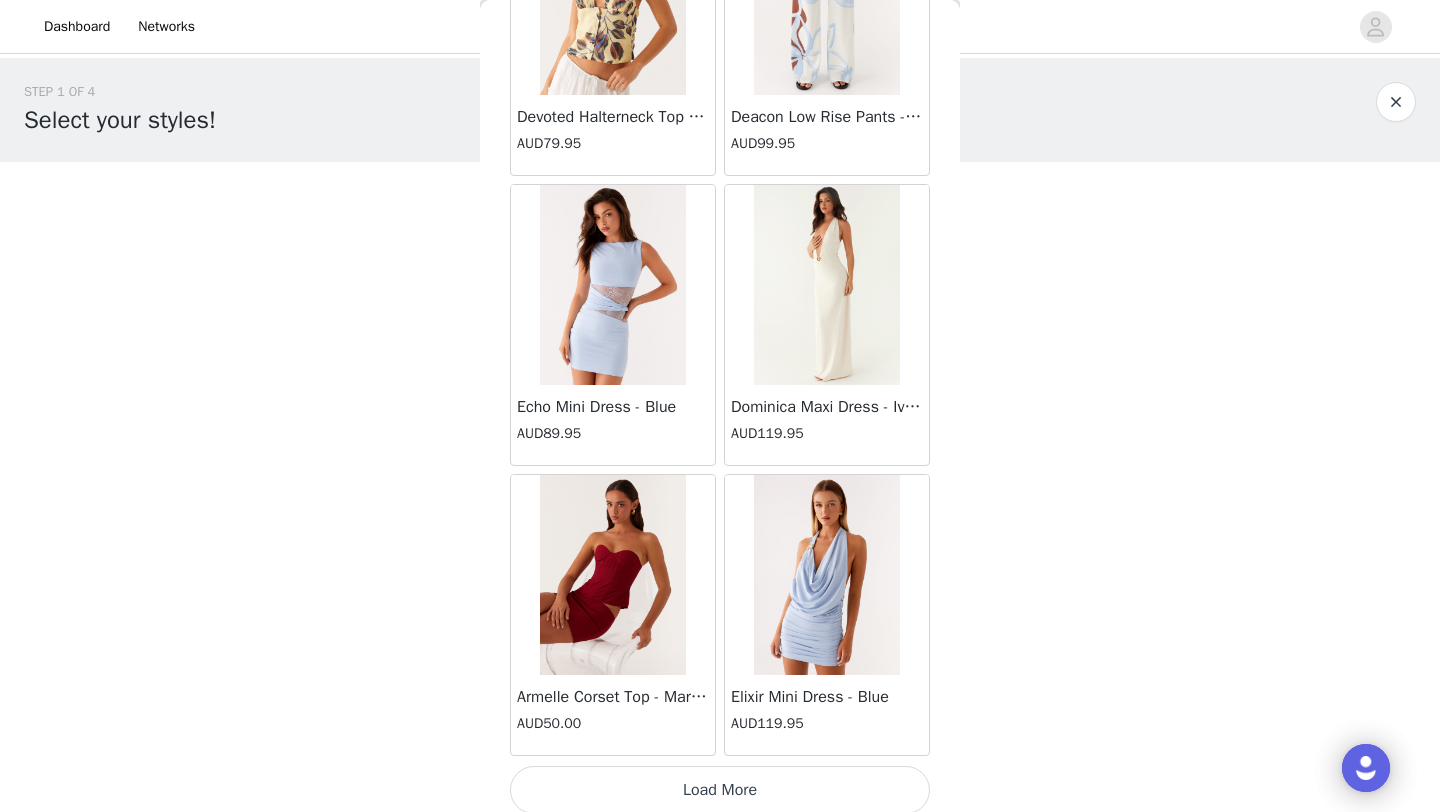 scroll, scrollTop: 16748, scrollLeft: 0, axis: vertical 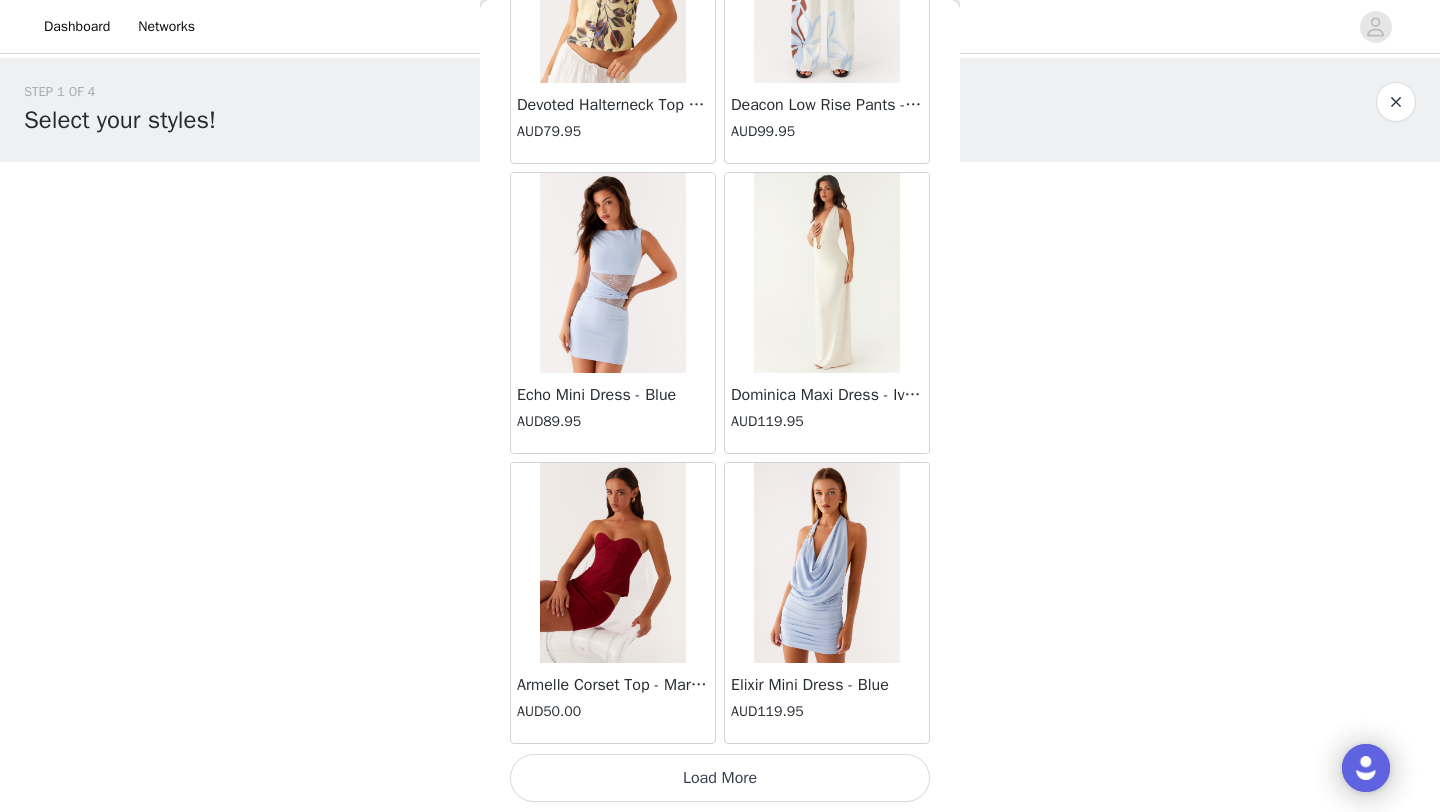 click on "Load More" at bounding box center (720, 778) 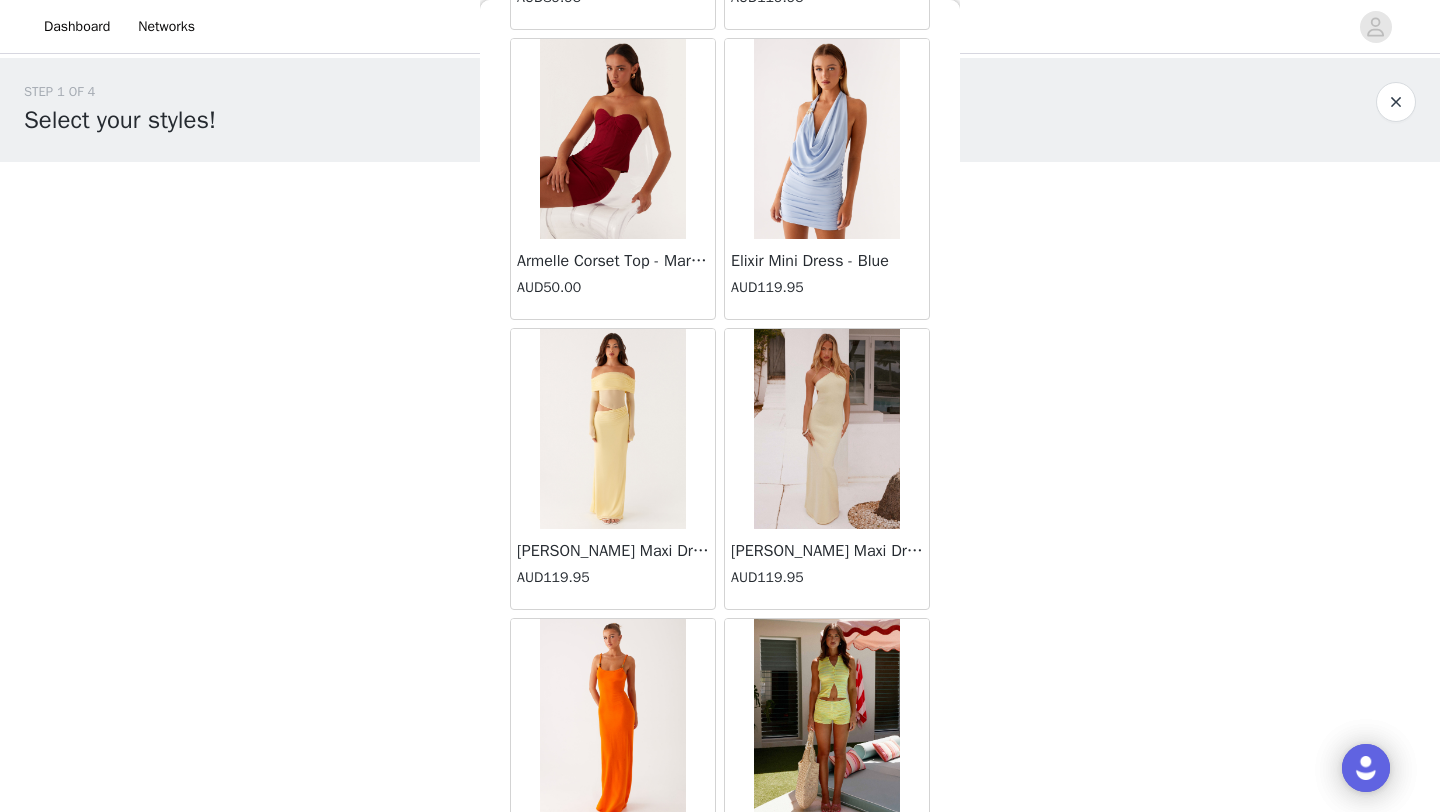 scroll, scrollTop: 17211, scrollLeft: 0, axis: vertical 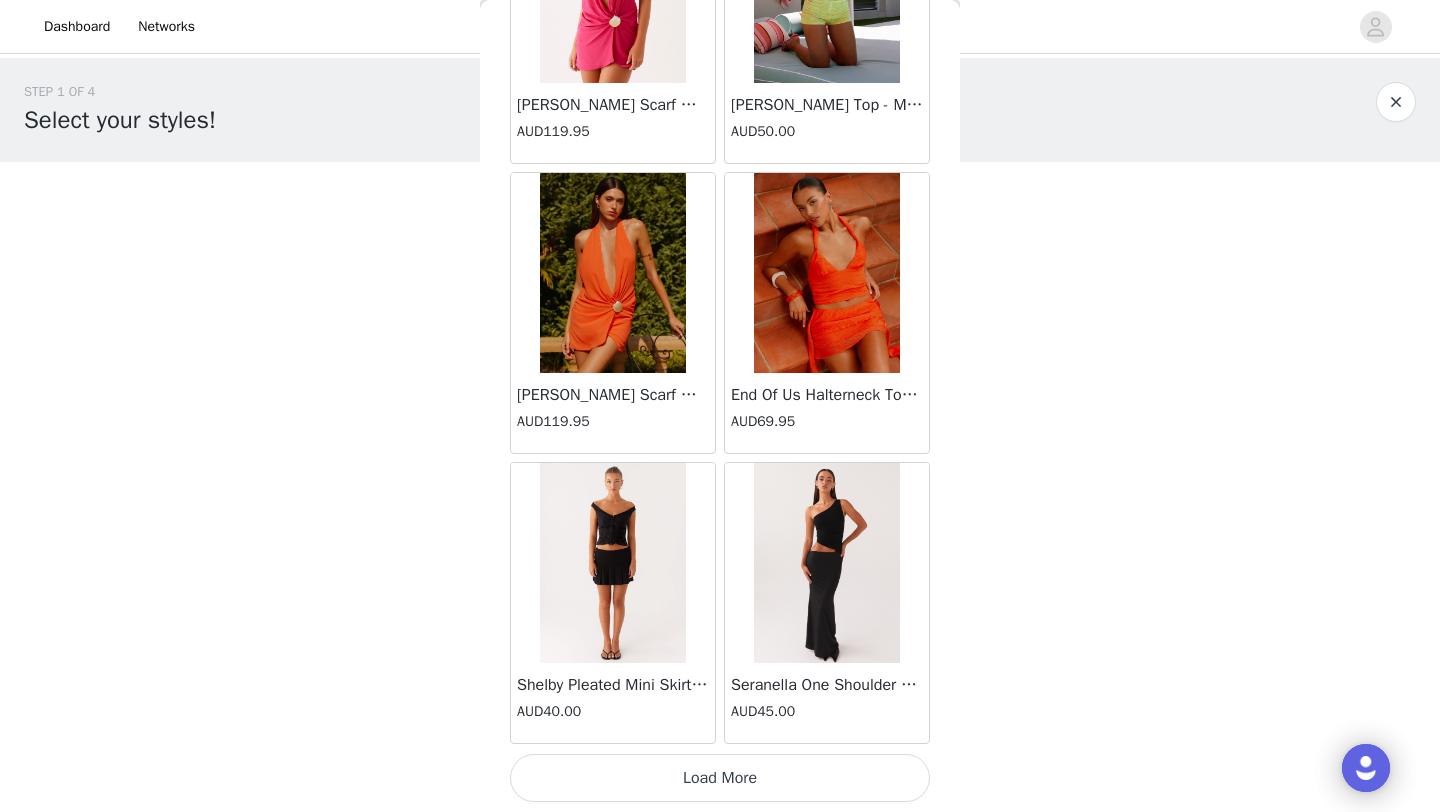 click on "Load More" at bounding box center [720, 778] 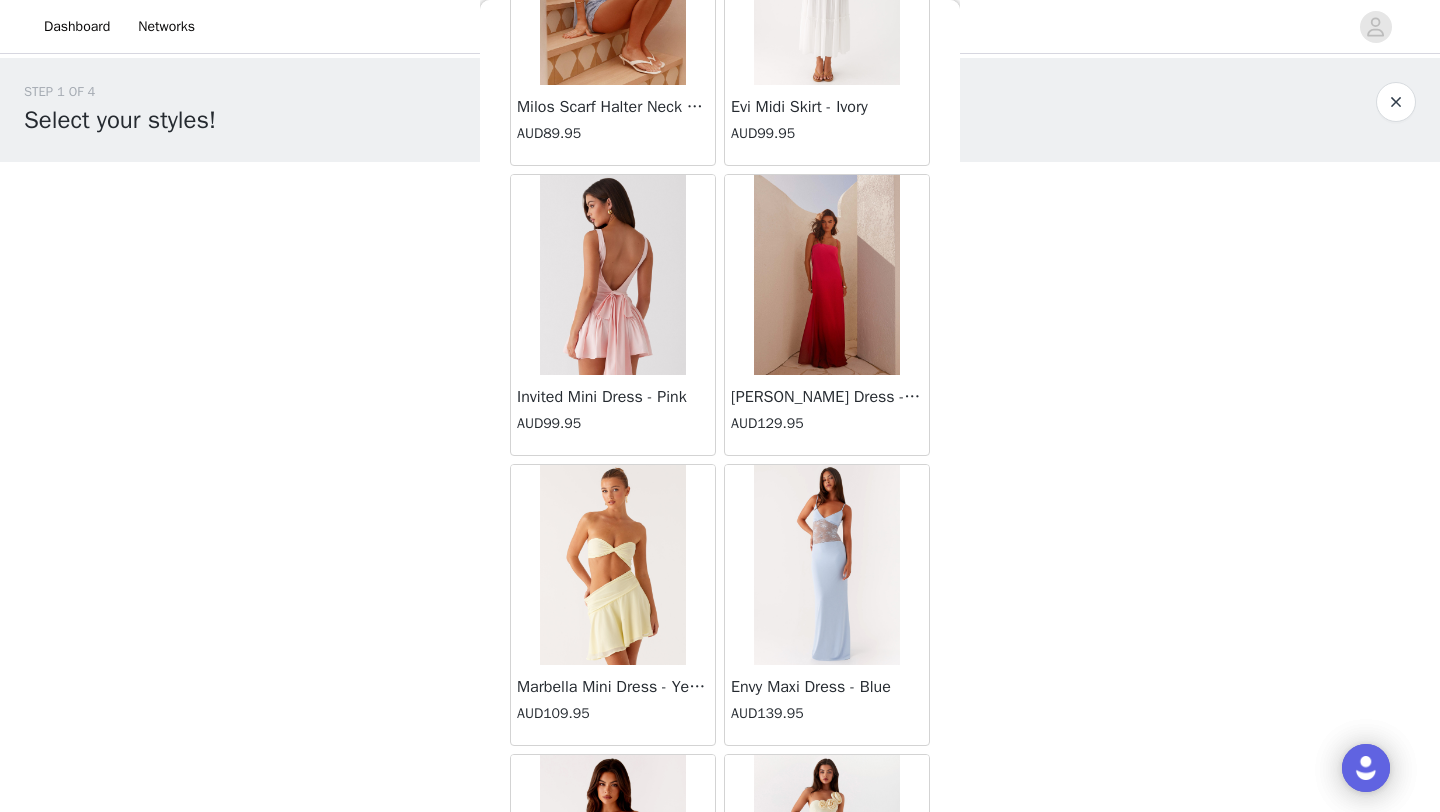 scroll, scrollTop: 21410, scrollLeft: 0, axis: vertical 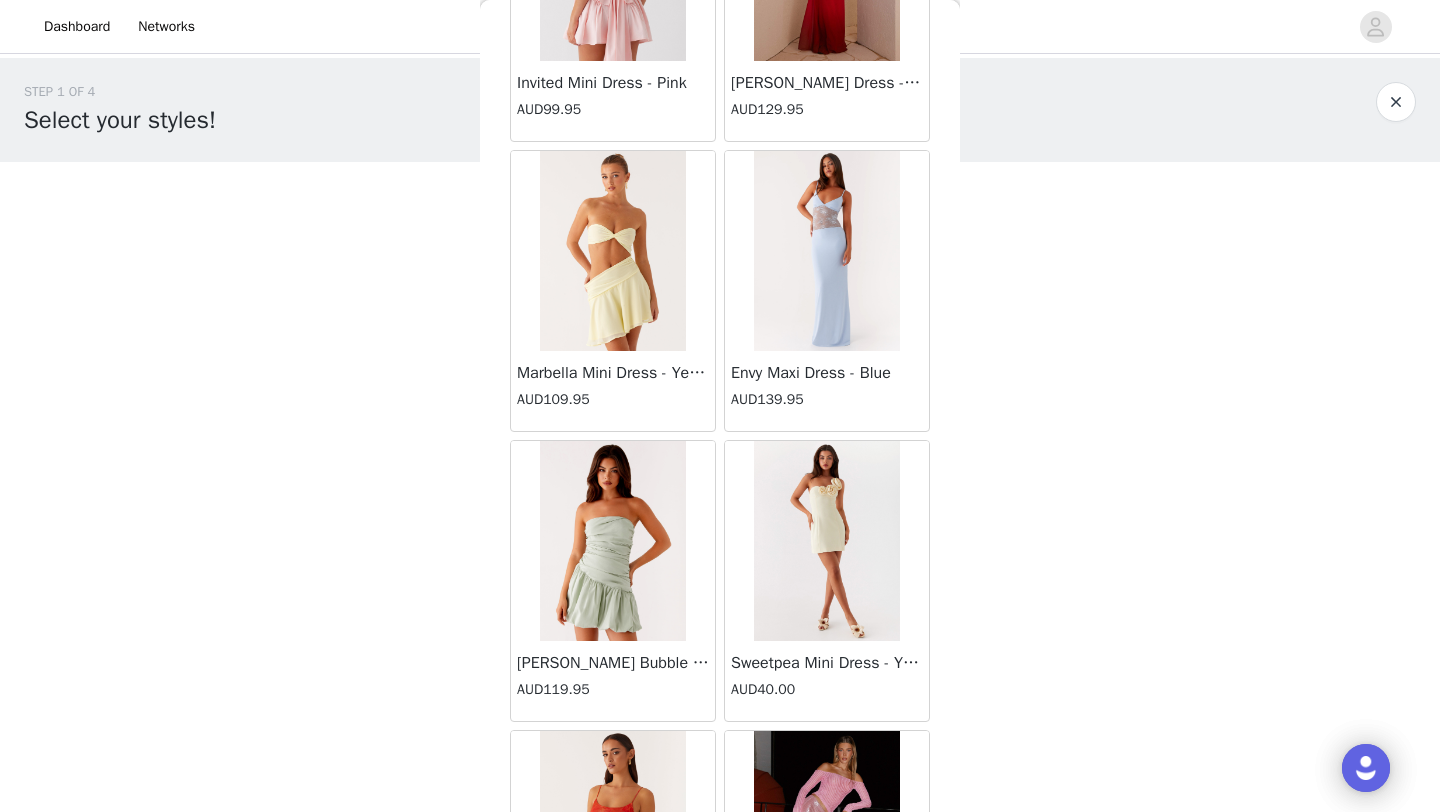 click at bounding box center [612, 251] 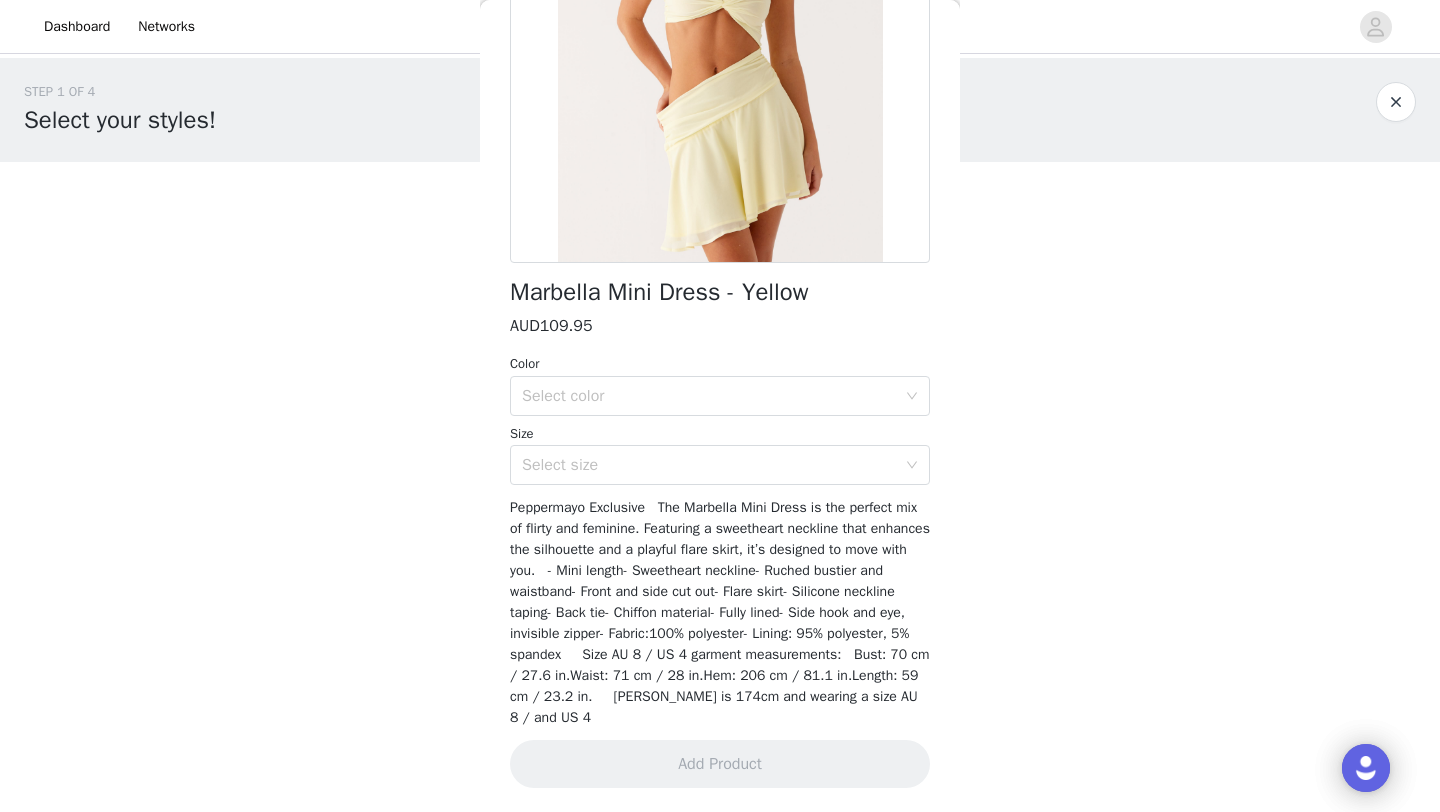scroll, scrollTop: 287, scrollLeft: 0, axis: vertical 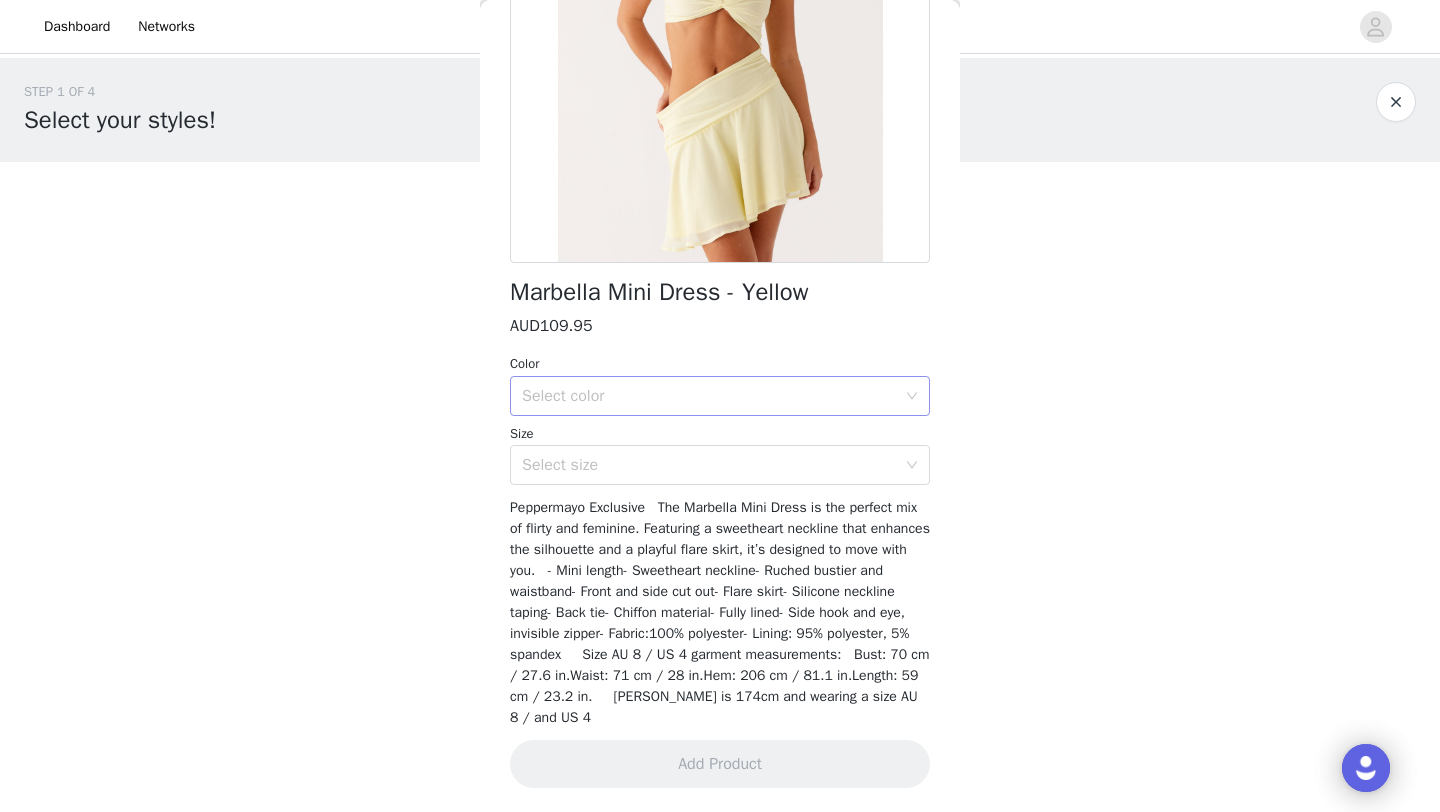 click on "Select color" at bounding box center [713, 396] 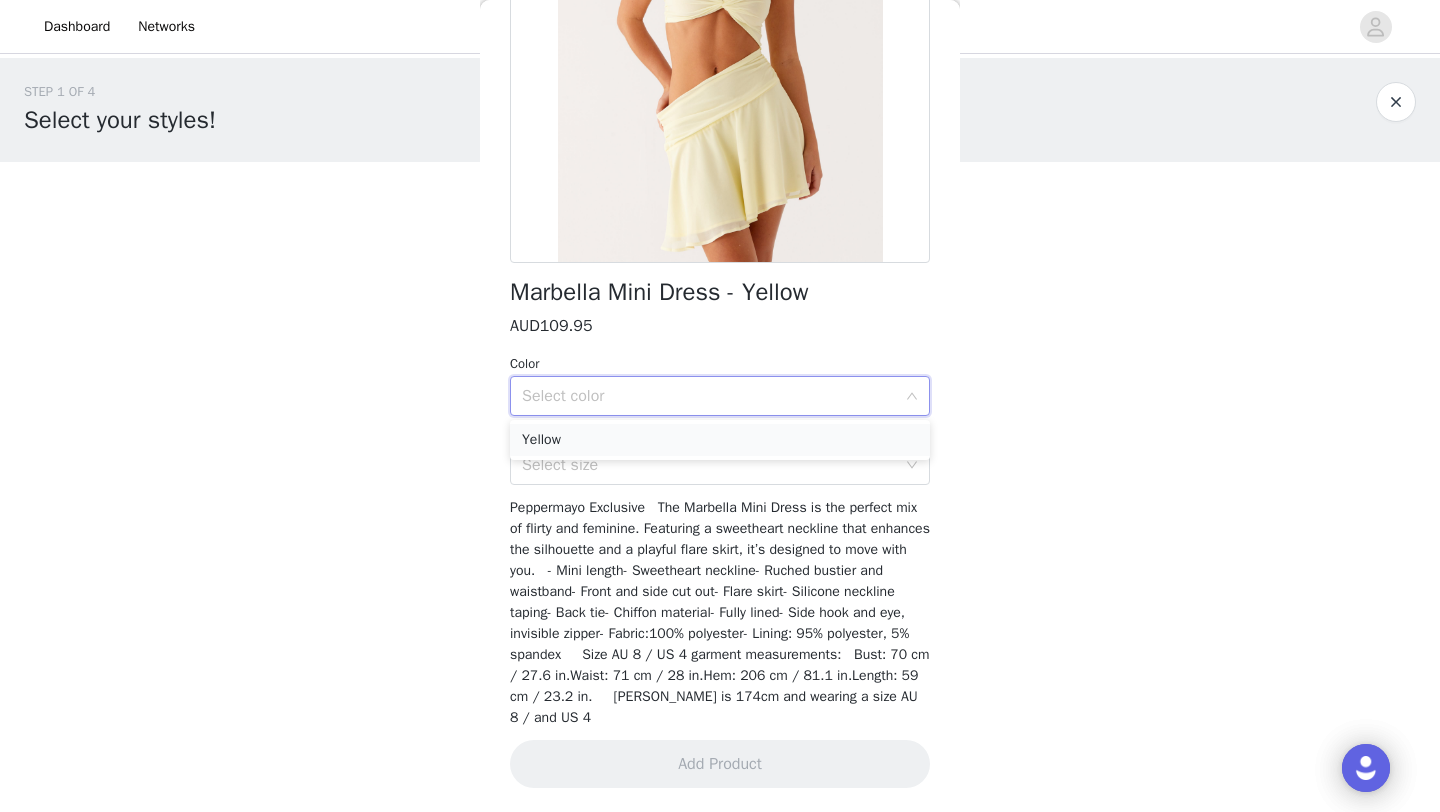 click on "Yellow" at bounding box center [720, 440] 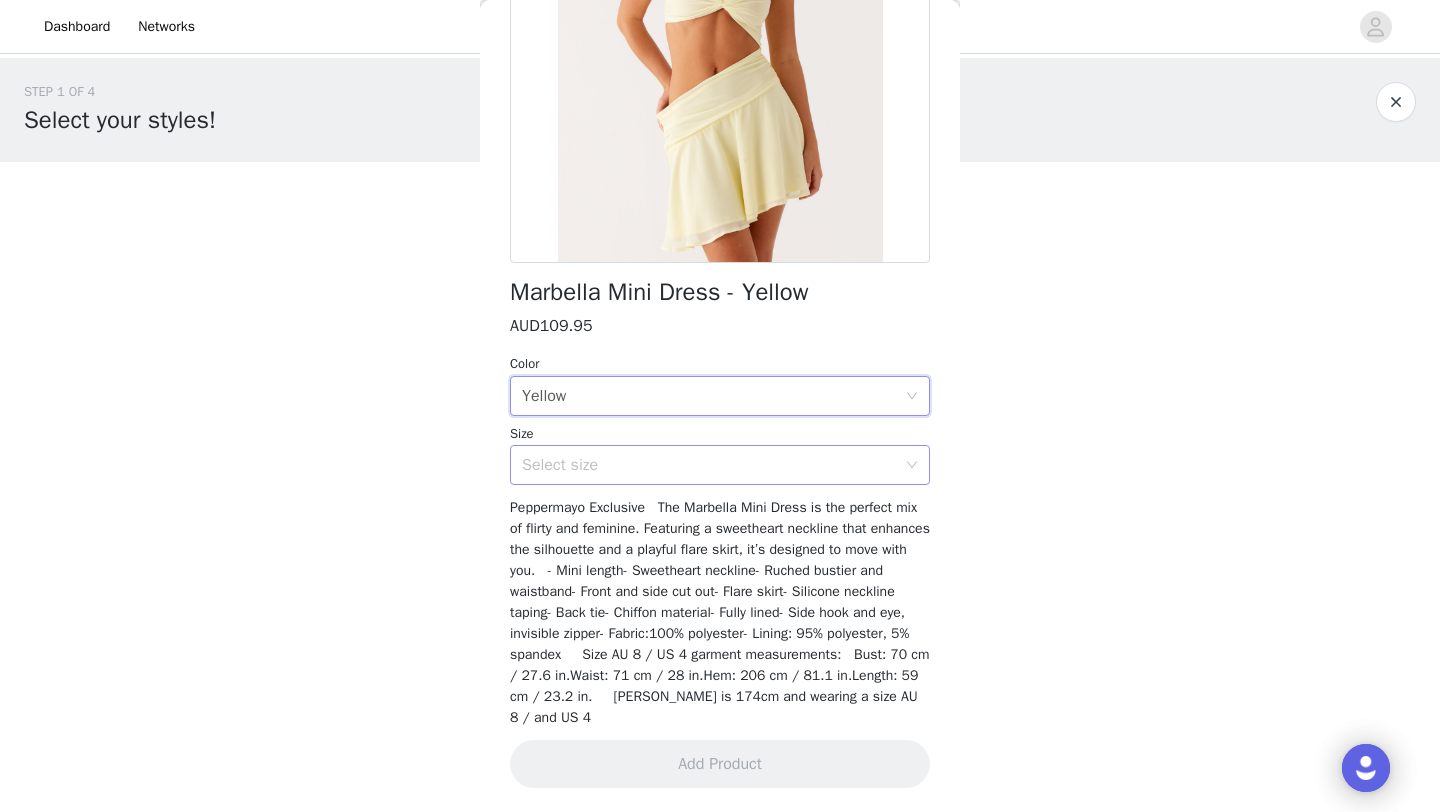 click on "Select size" at bounding box center (709, 465) 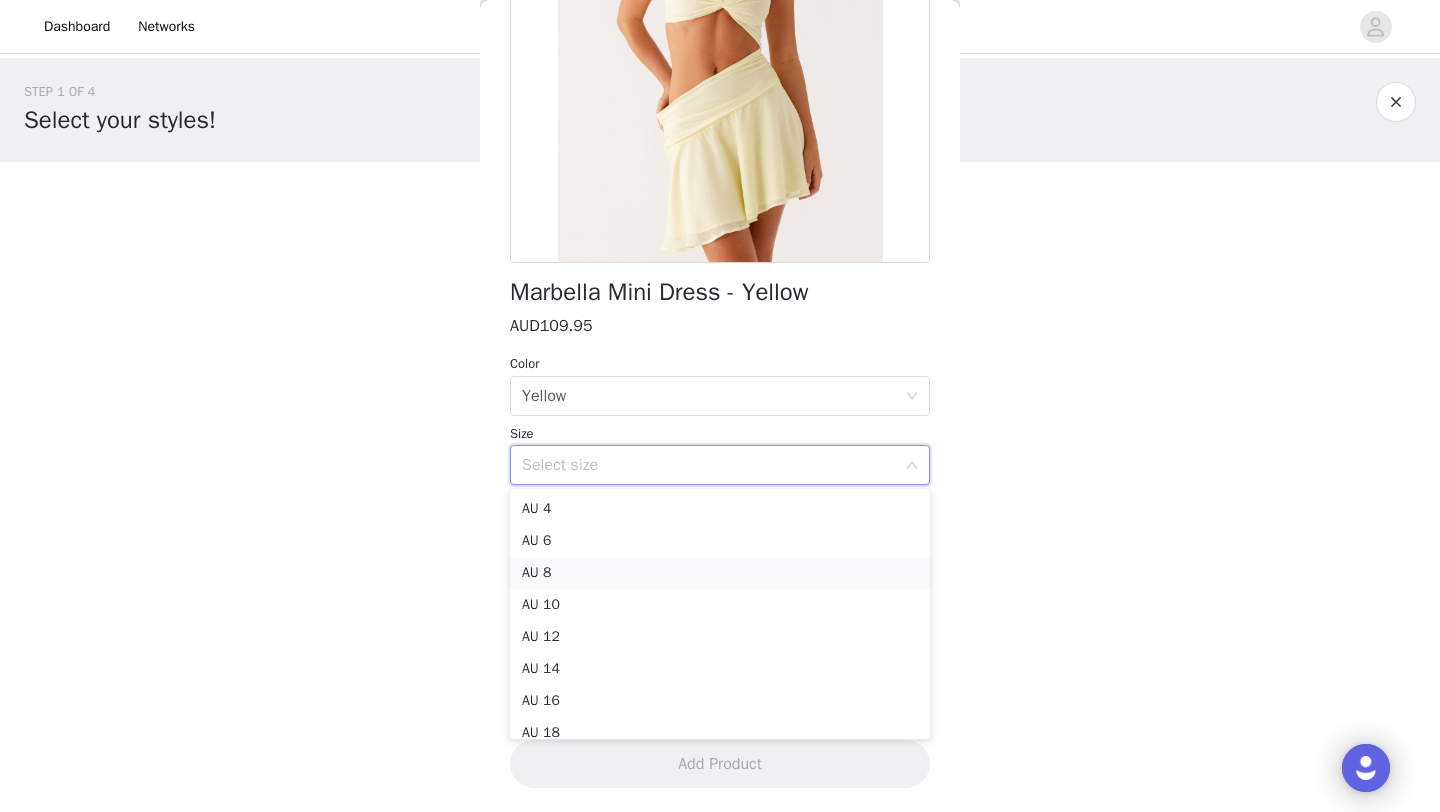 click on "AU 8" at bounding box center (720, 573) 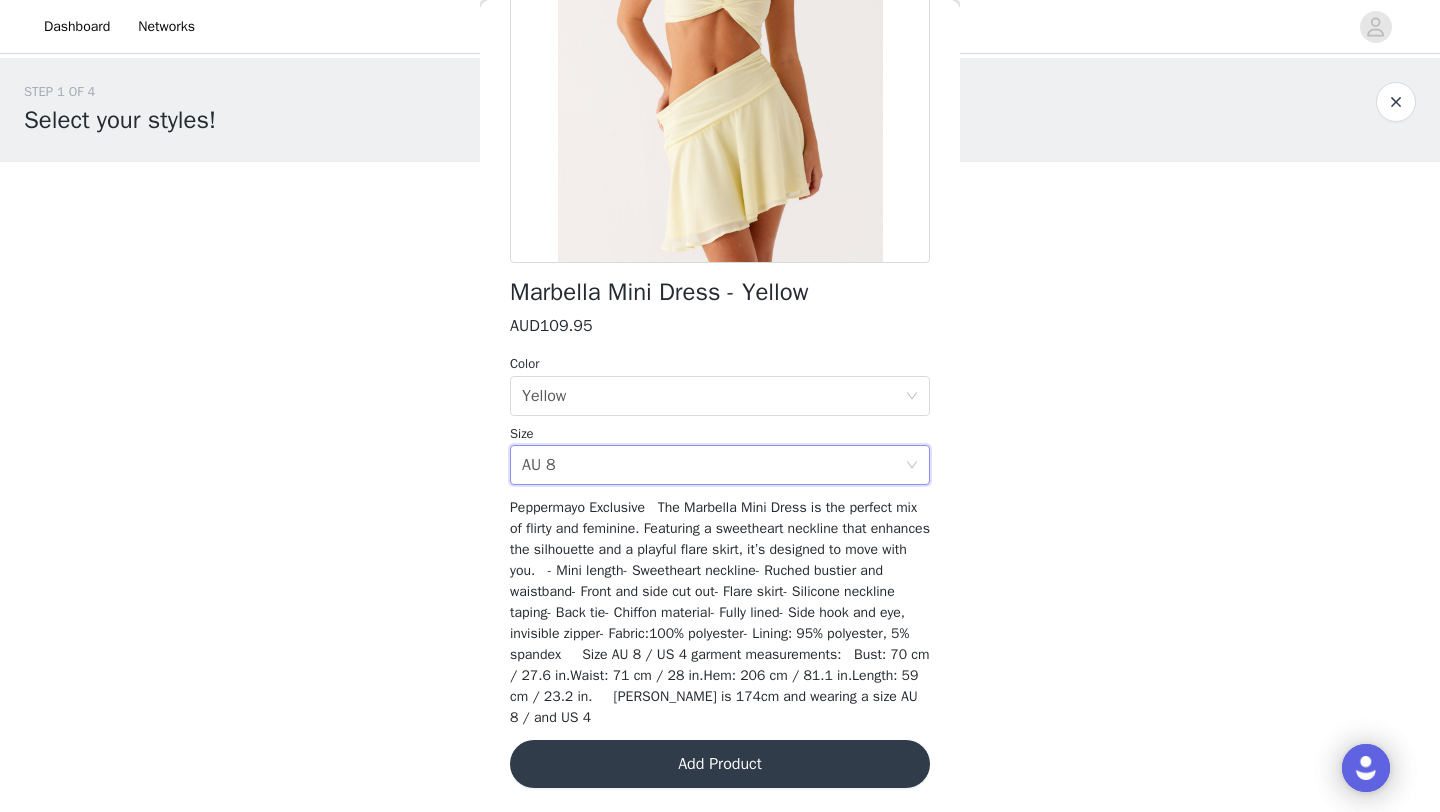 click on "Add Product" at bounding box center (720, 764) 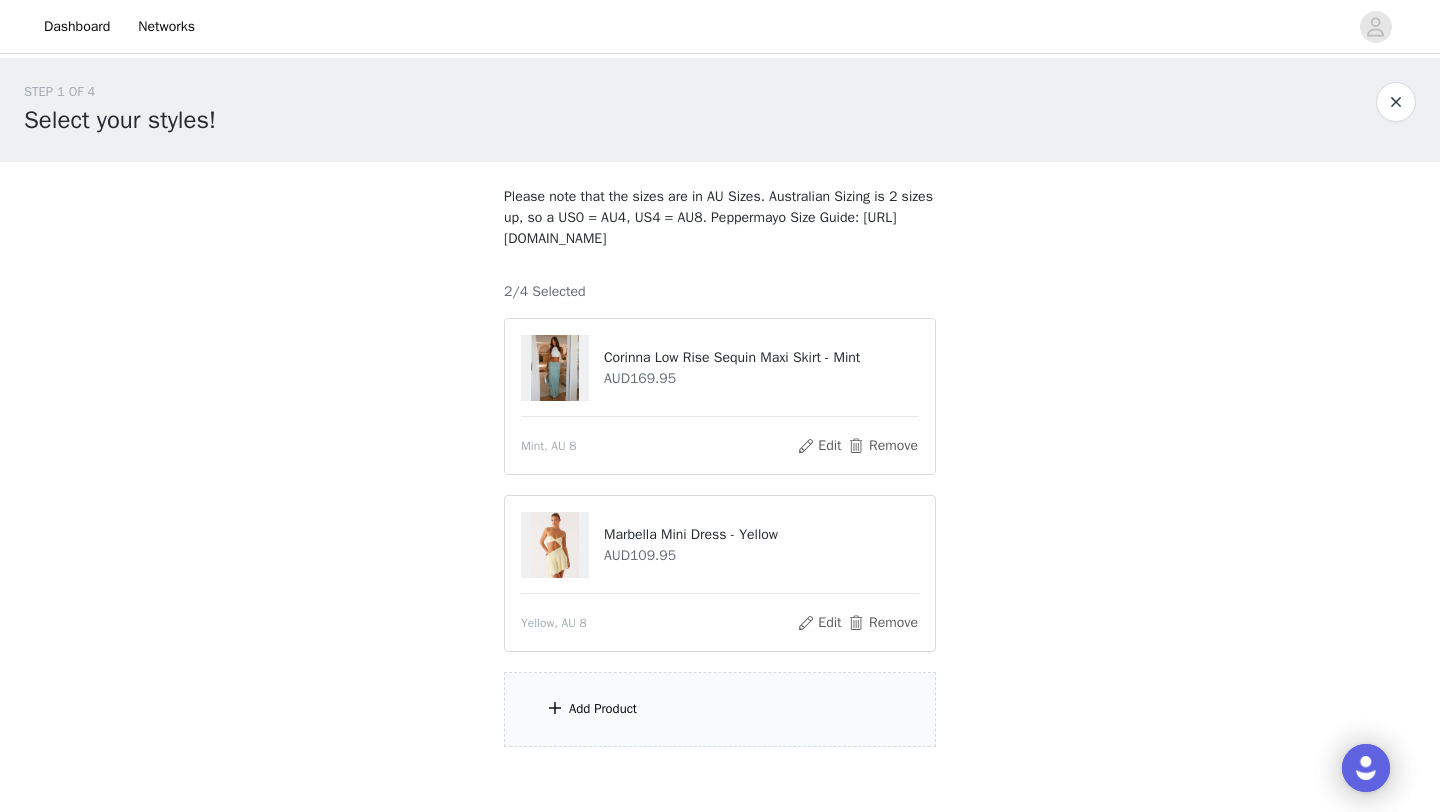 click on "Add Product" at bounding box center (603, 709) 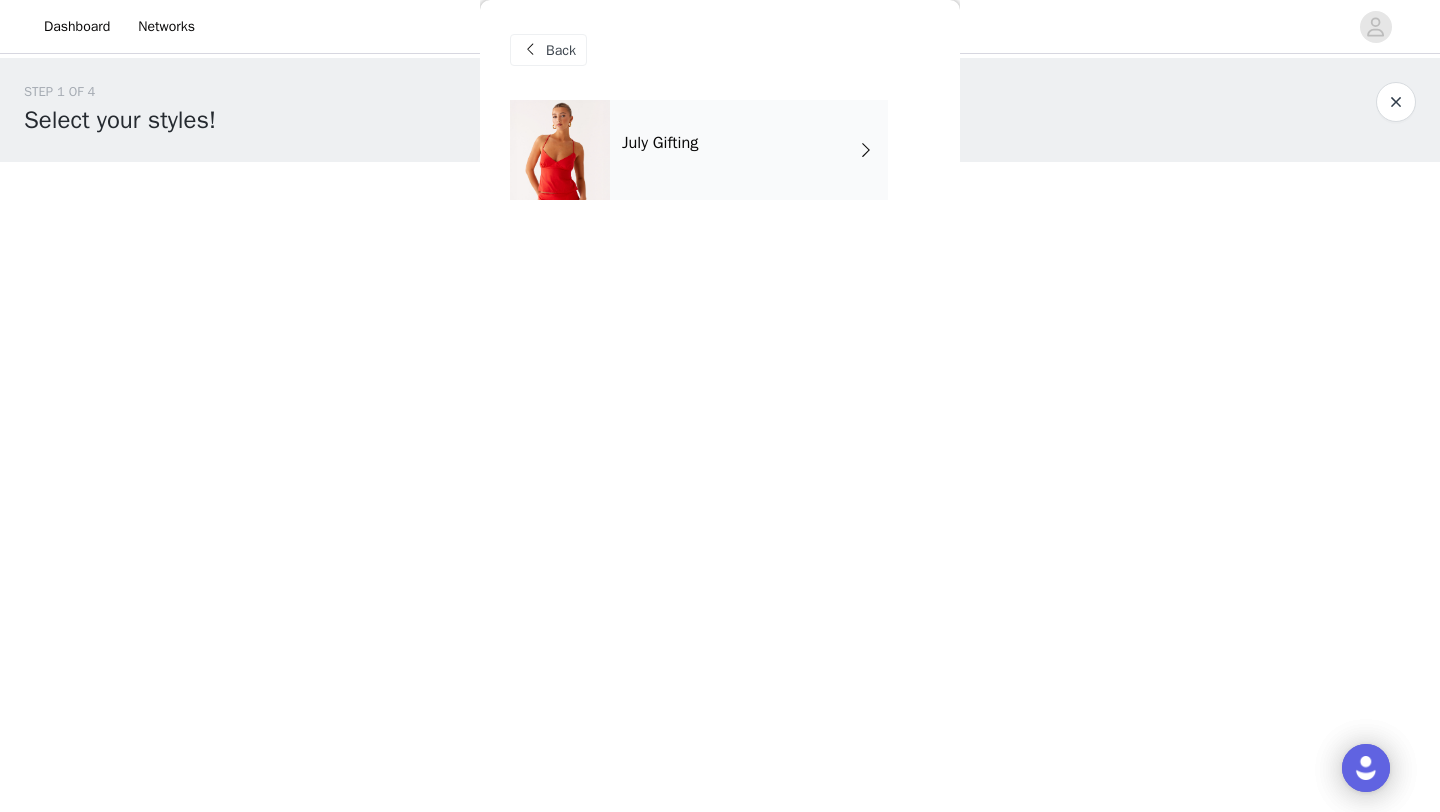 click on "July Gifting" at bounding box center (749, 150) 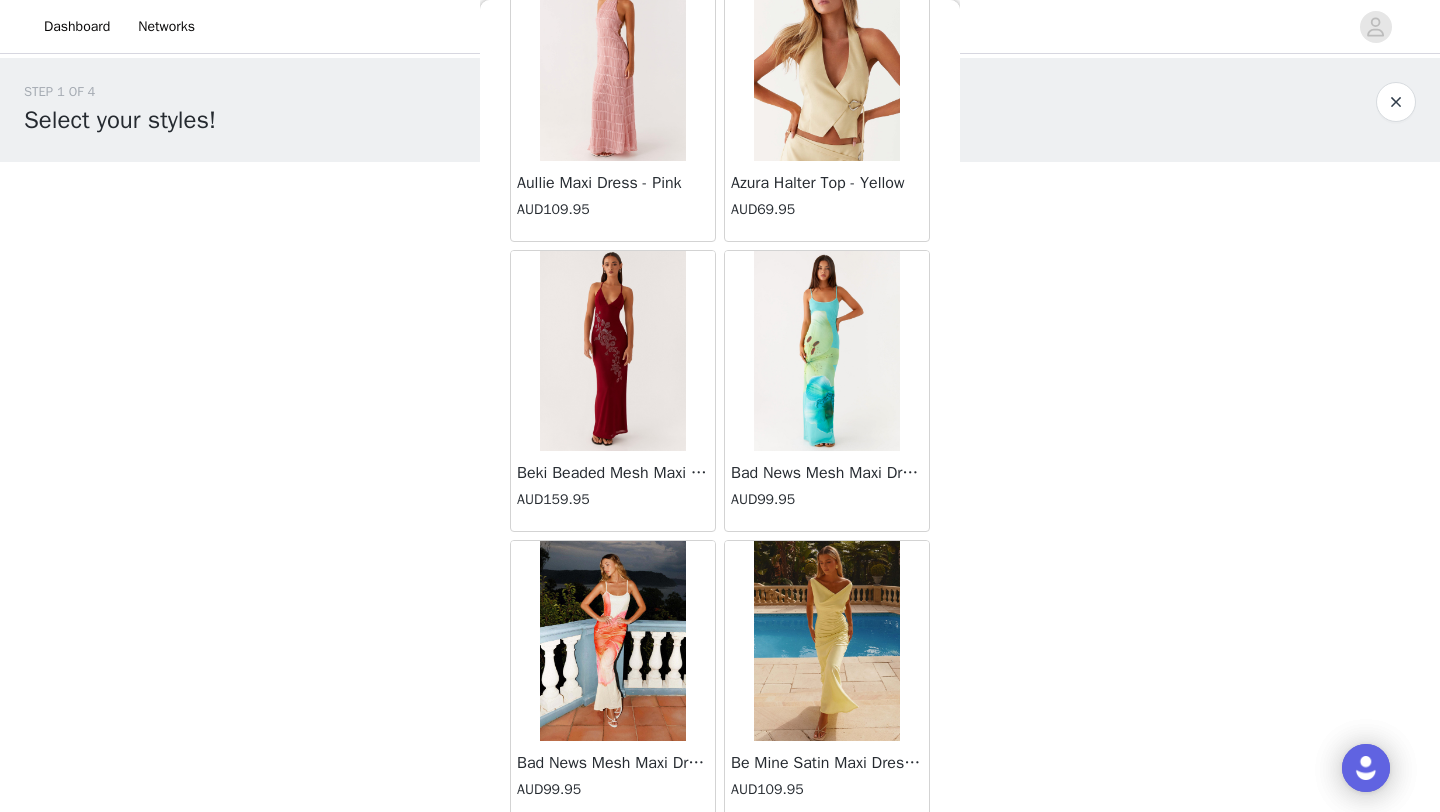 scroll, scrollTop: 2248, scrollLeft: 0, axis: vertical 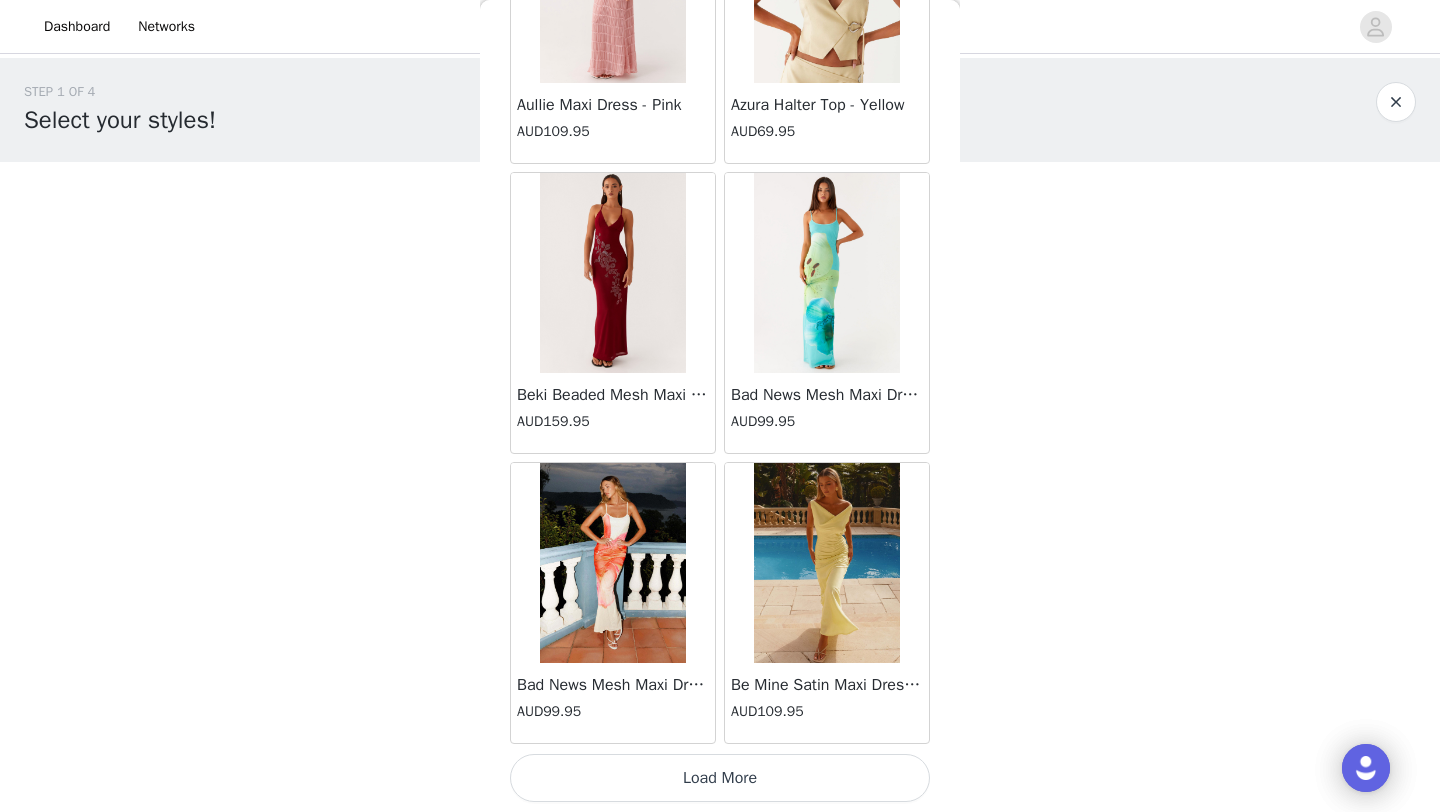 click on "Load More" at bounding box center [720, 778] 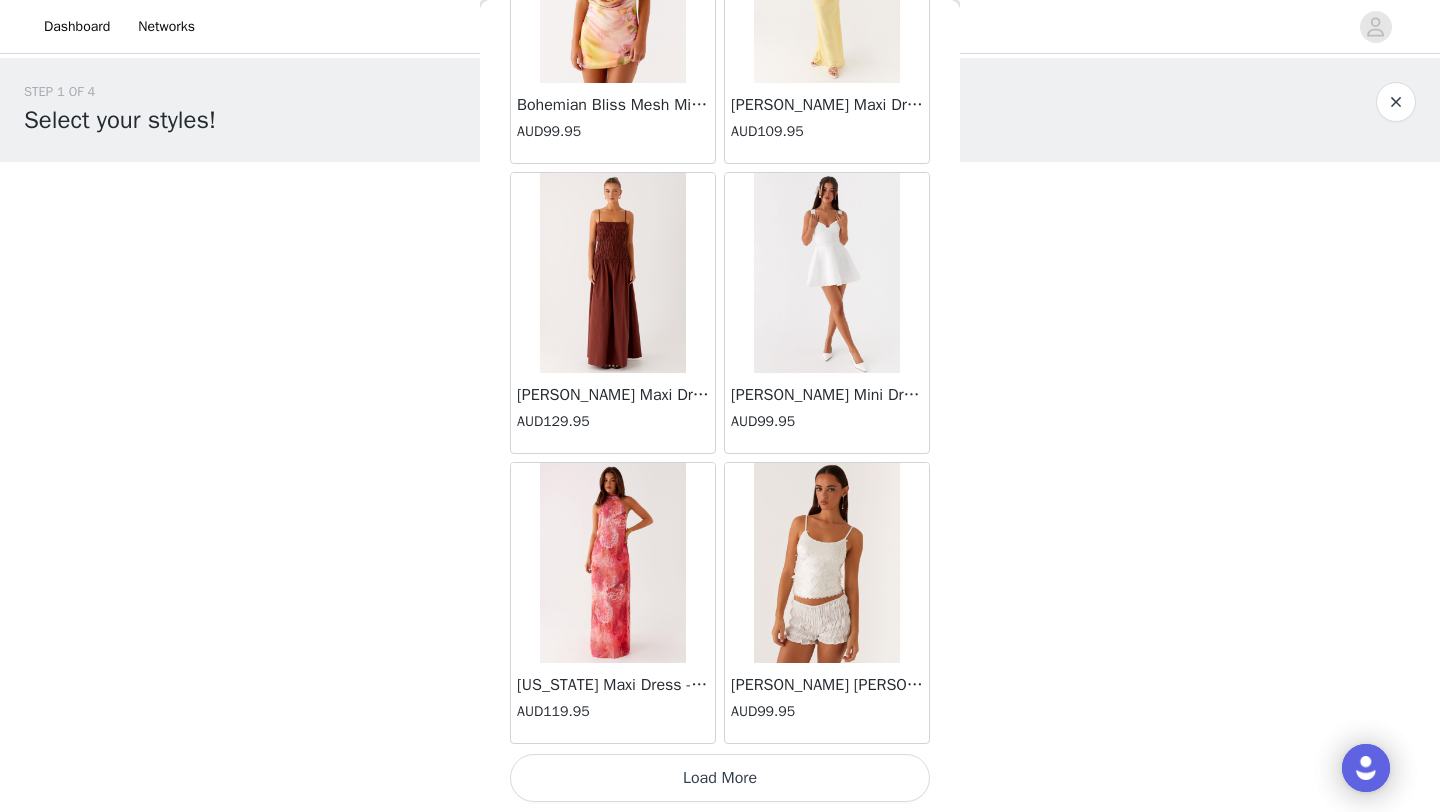 click on "Load More" at bounding box center (720, 778) 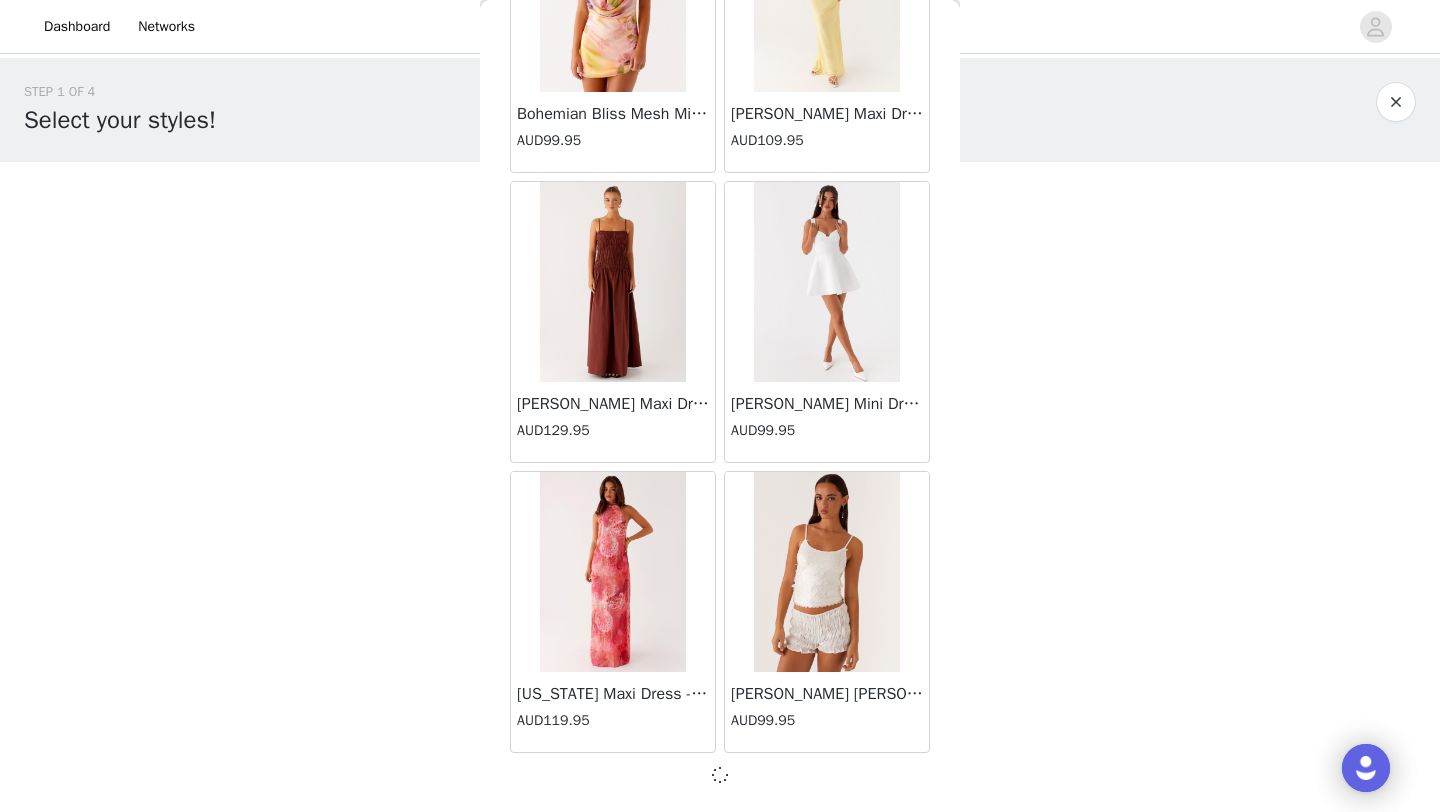 scroll, scrollTop: 5148, scrollLeft: 0, axis: vertical 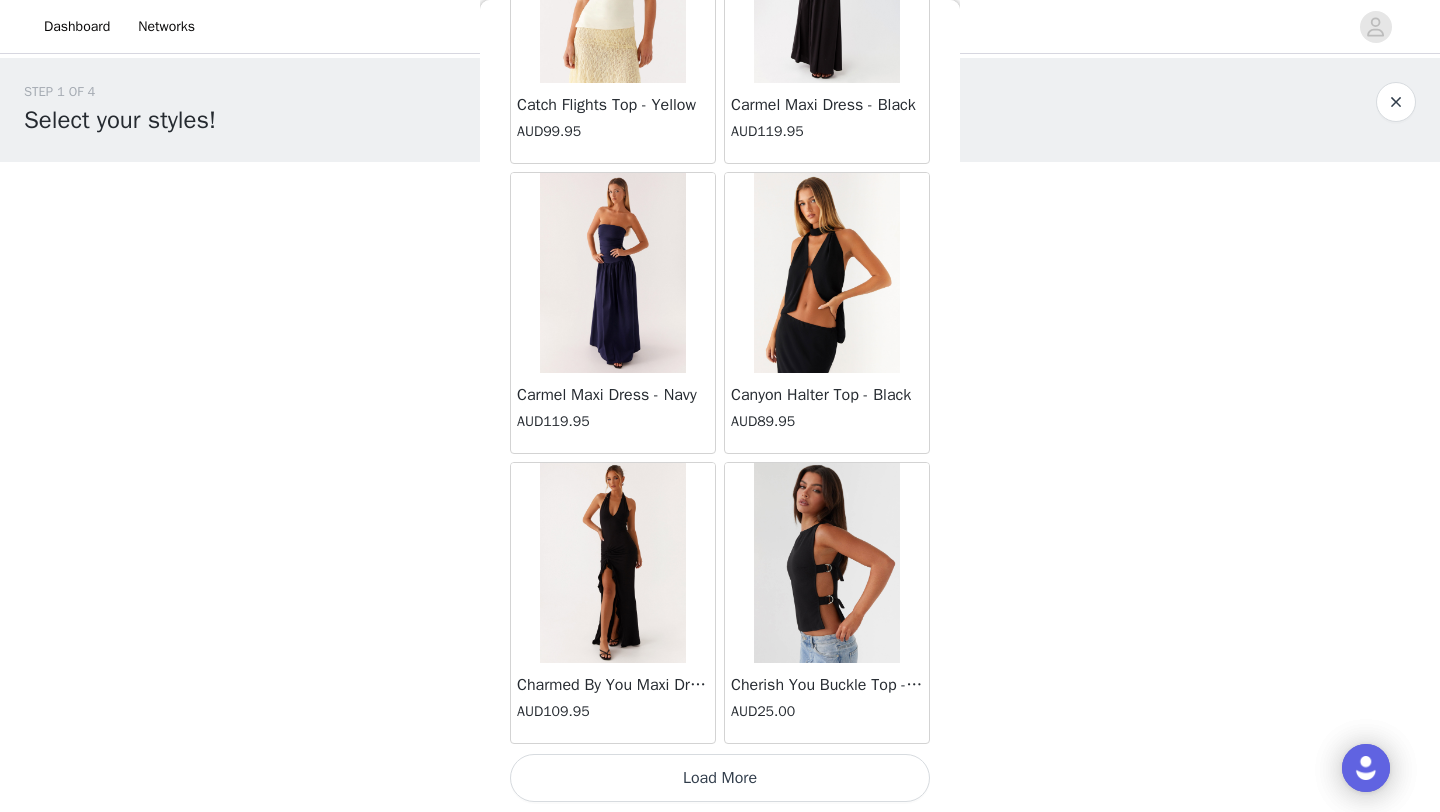 click on "Load More" at bounding box center [720, 778] 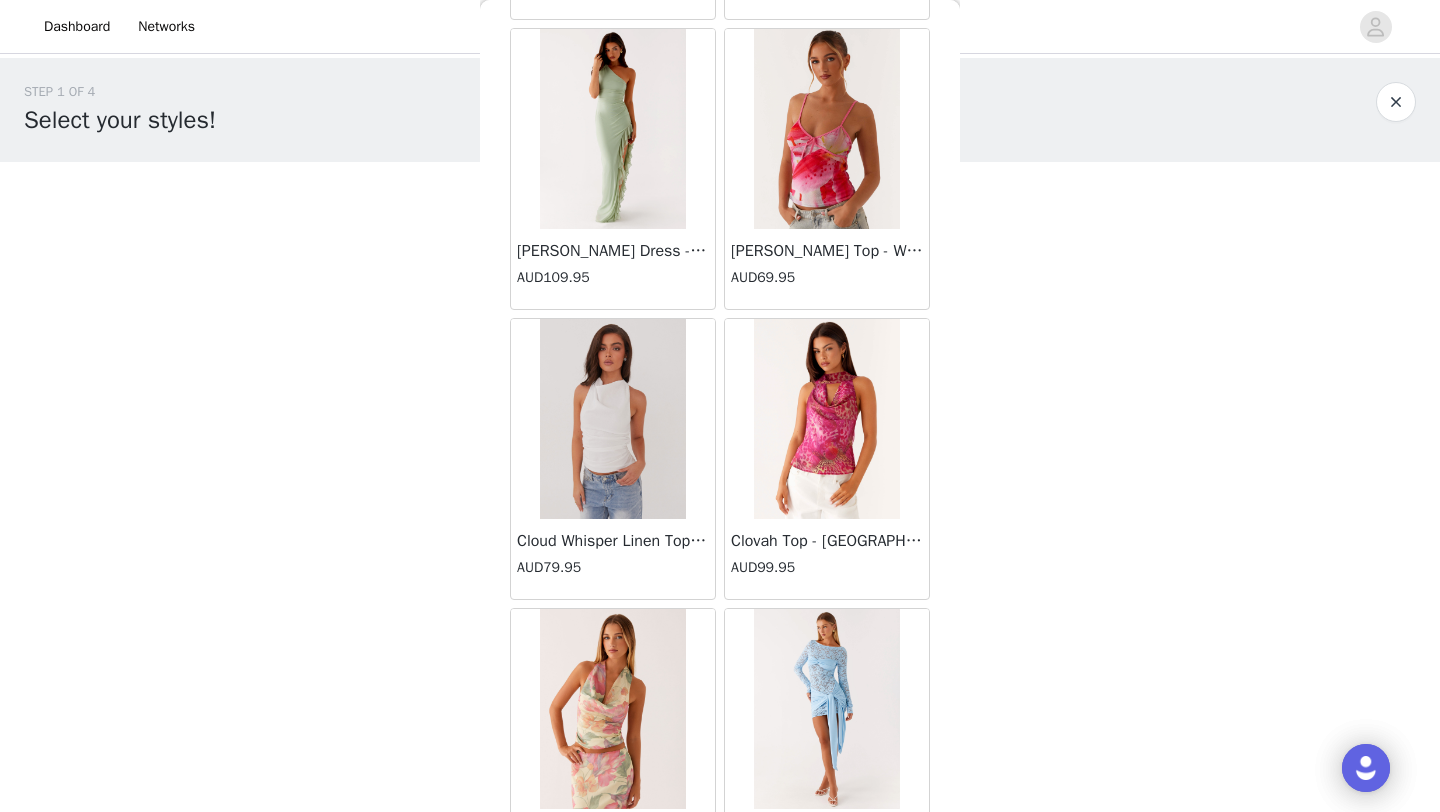 scroll, scrollTop: 10948, scrollLeft: 0, axis: vertical 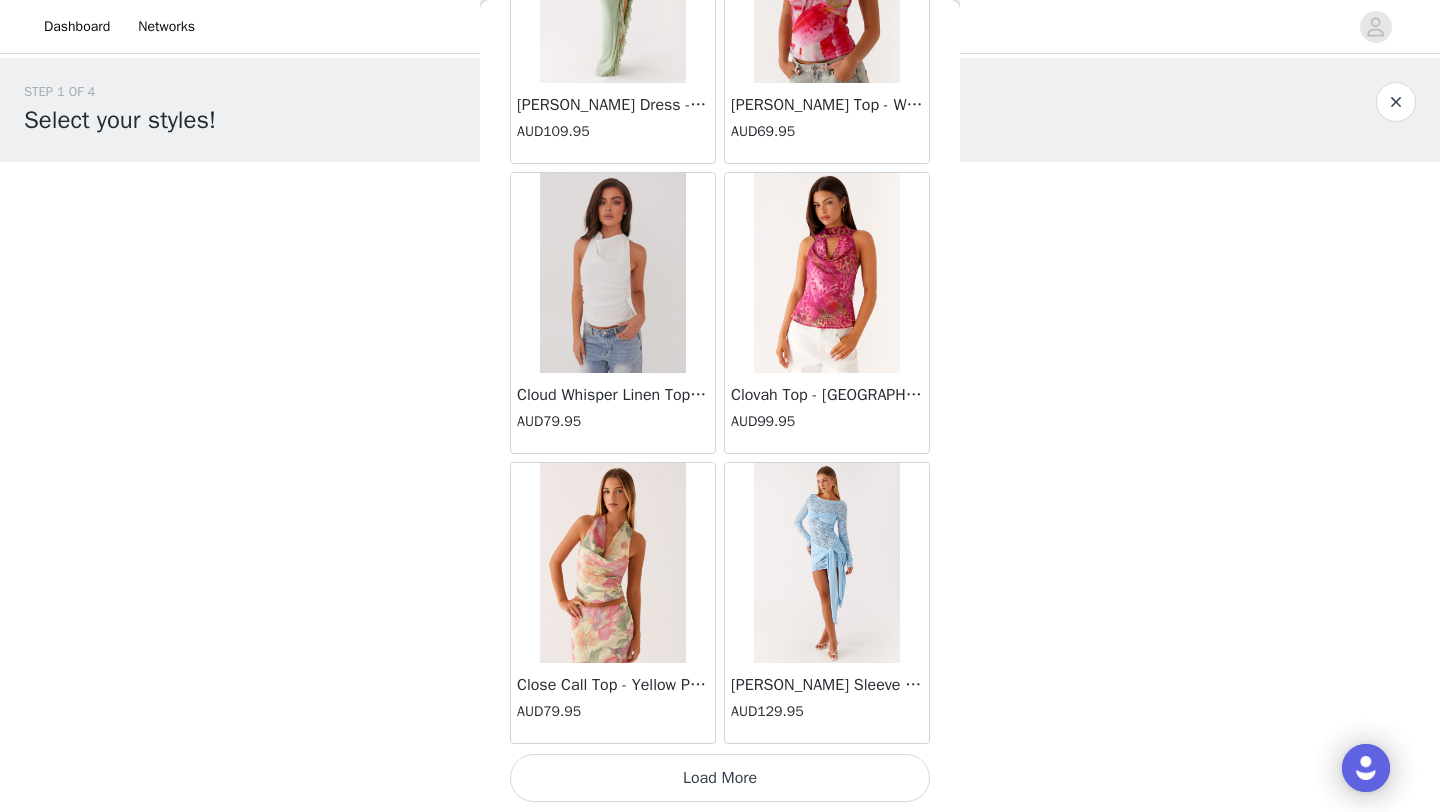 click on "Load More" at bounding box center [720, 778] 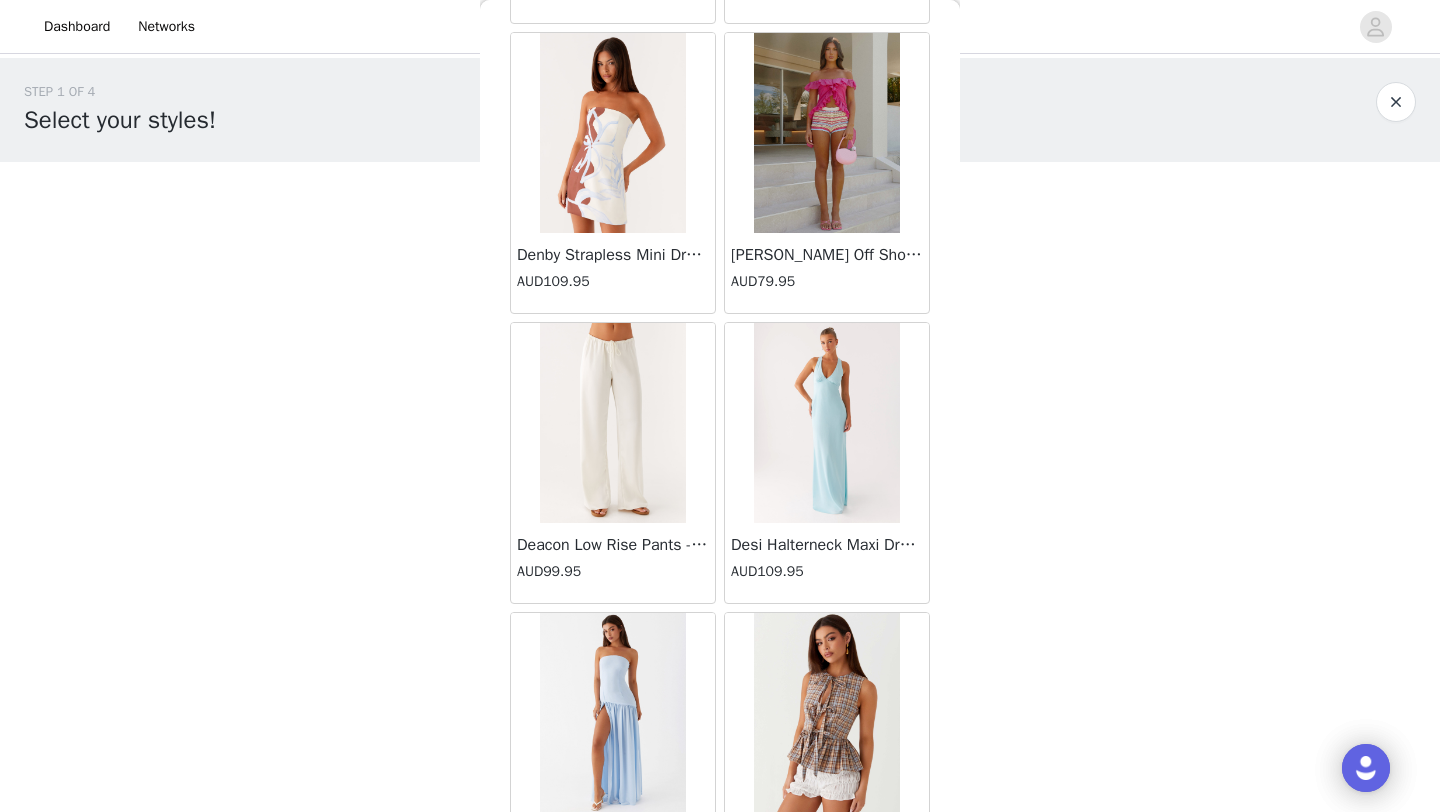 scroll, scrollTop: 13848, scrollLeft: 0, axis: vertical 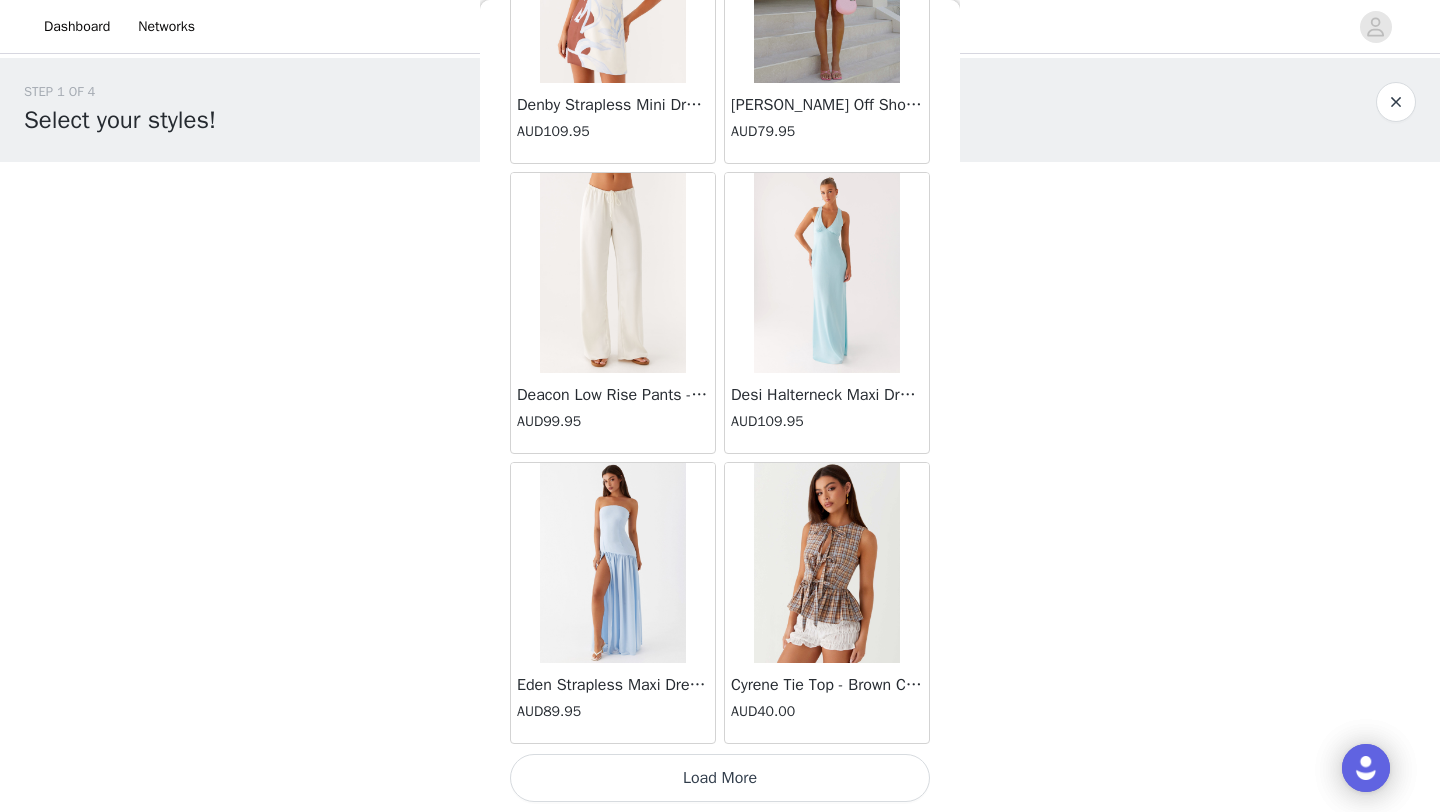 click on "Ayanna Strapless Mini Dress - Yellow   AUD45.00       Aster Bloom Maxi Dress - Orange Blue Floral   AUD109.95       Avenue Mini Dress - Plum   AUD109.95       Aullie Maxi Dress - Yellow   AUD109.95       Aullie Maxi Dress - Ivory   AUD109.95       Aullie Mini Dress - Black   AUD99.95       Avalia Backless Scarf Mini Dress - White Polka Dot   AUD89.95       Aullie Maxi Dress - Blue   AUD109.95       Aster Bloom Maxi Dress - Bloom Wave Print   AUD119.95       Athens One Shoulder Top - Floral   AUD79.95       Aullie Mini Dress - Blue   AUD50.00       Aullie Maxi Dress - Black   AUD109.95       Ayanna Strapless Mini Dress - Cobalt   AUD30.00       Atlantic Midi Dress - Yellow   AUD70.00       Aullie Maxi Dress - Pink   AUD109.95       Azura Halter Top - Yellow   AUD69.95       Beki Beaded Mesh Maxi Dress - Deep Red   AUD159.95       Bad News Mesh Maxi Dress - Turquoise Floral   AUD99.95       Bad News Mesh Maxi Dress - Yellow Floral   AUD99.95       Be Mine Satin Maxi Dress - Canary   AUD109.95" at bounding box center (720, -6470) 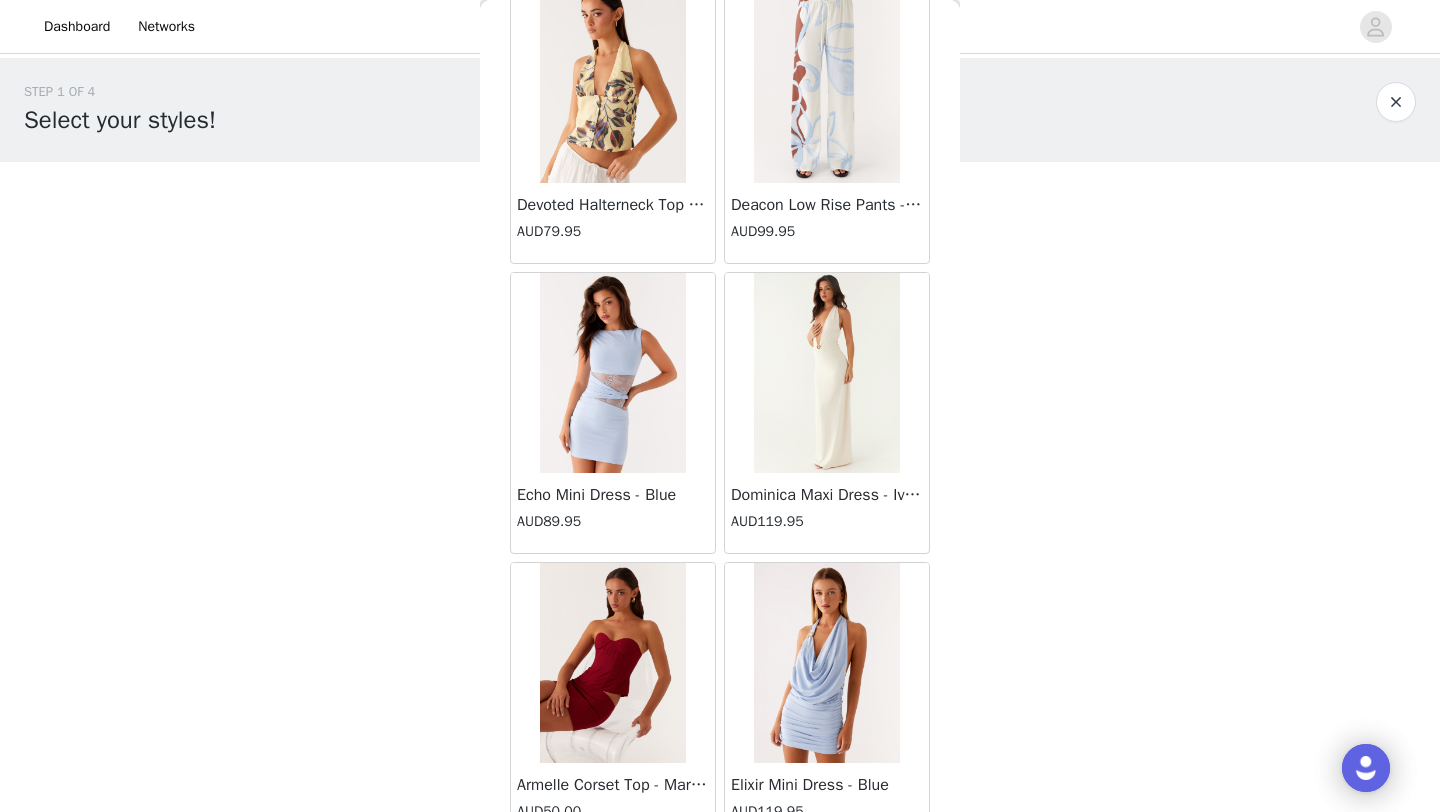 scroll, scrollTop: 16748, scrollLeft: 0, axis: vertical 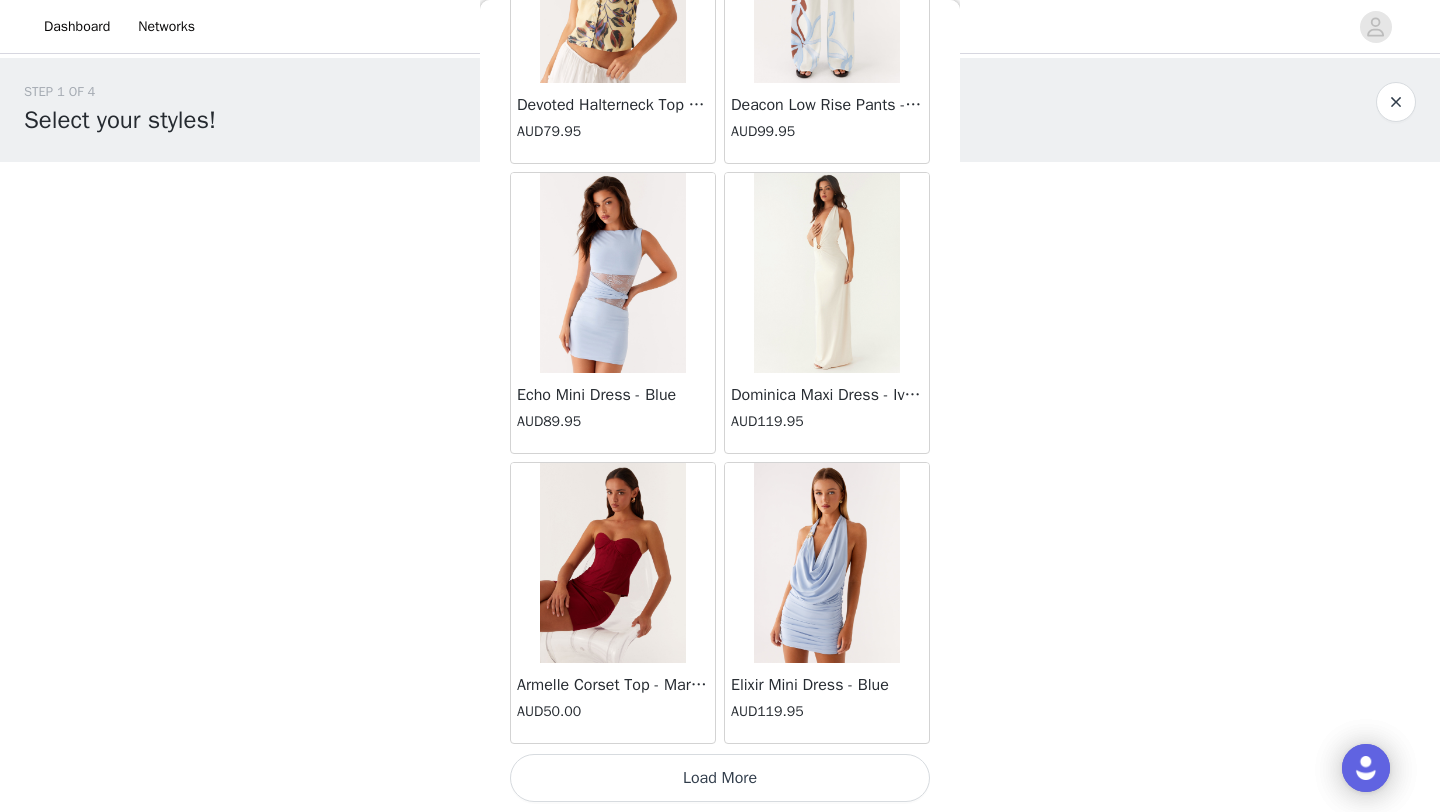click on "Load More" at bounding box center (720, 778) 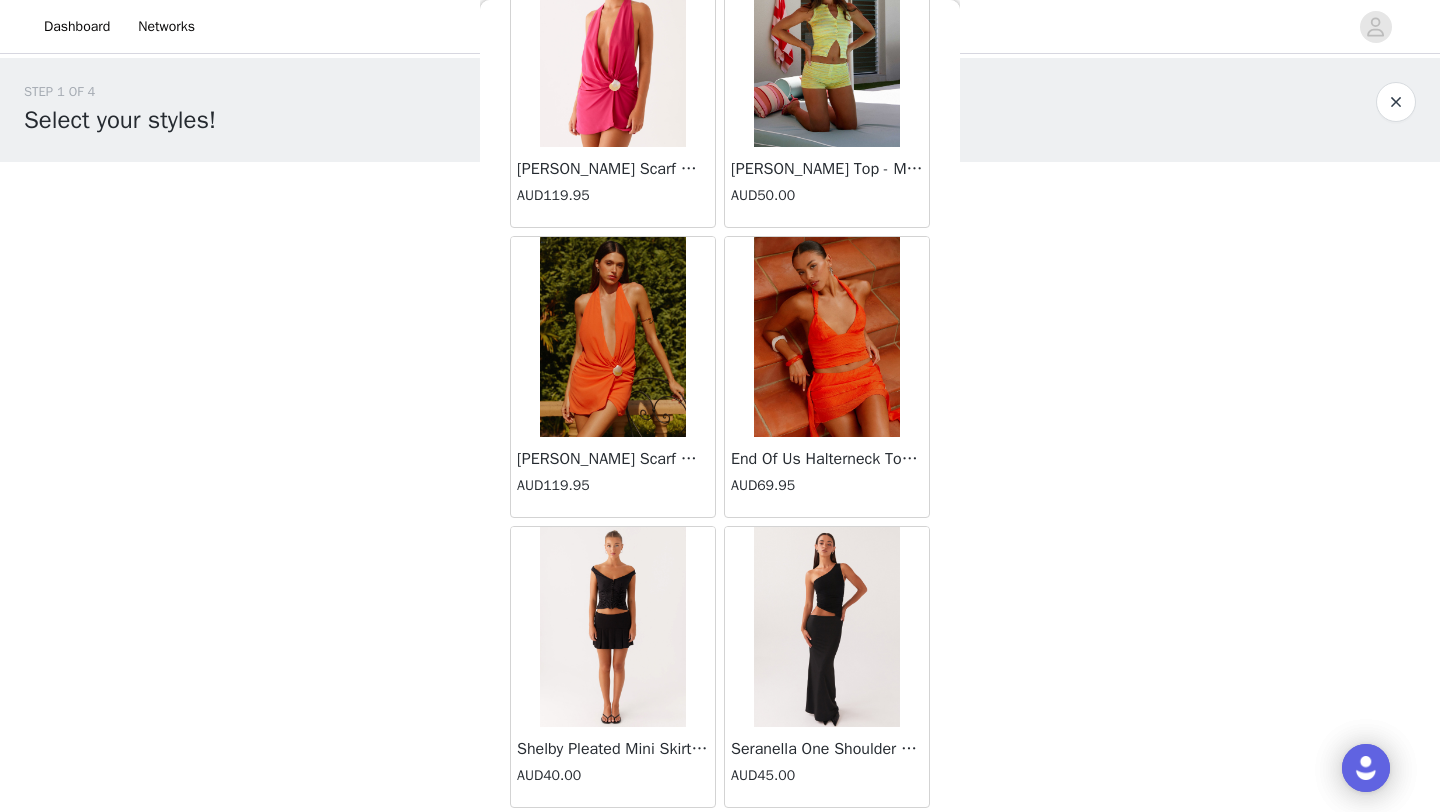 scroll, scrollTop: 19648, scrollLeft: 0, axis: vertical 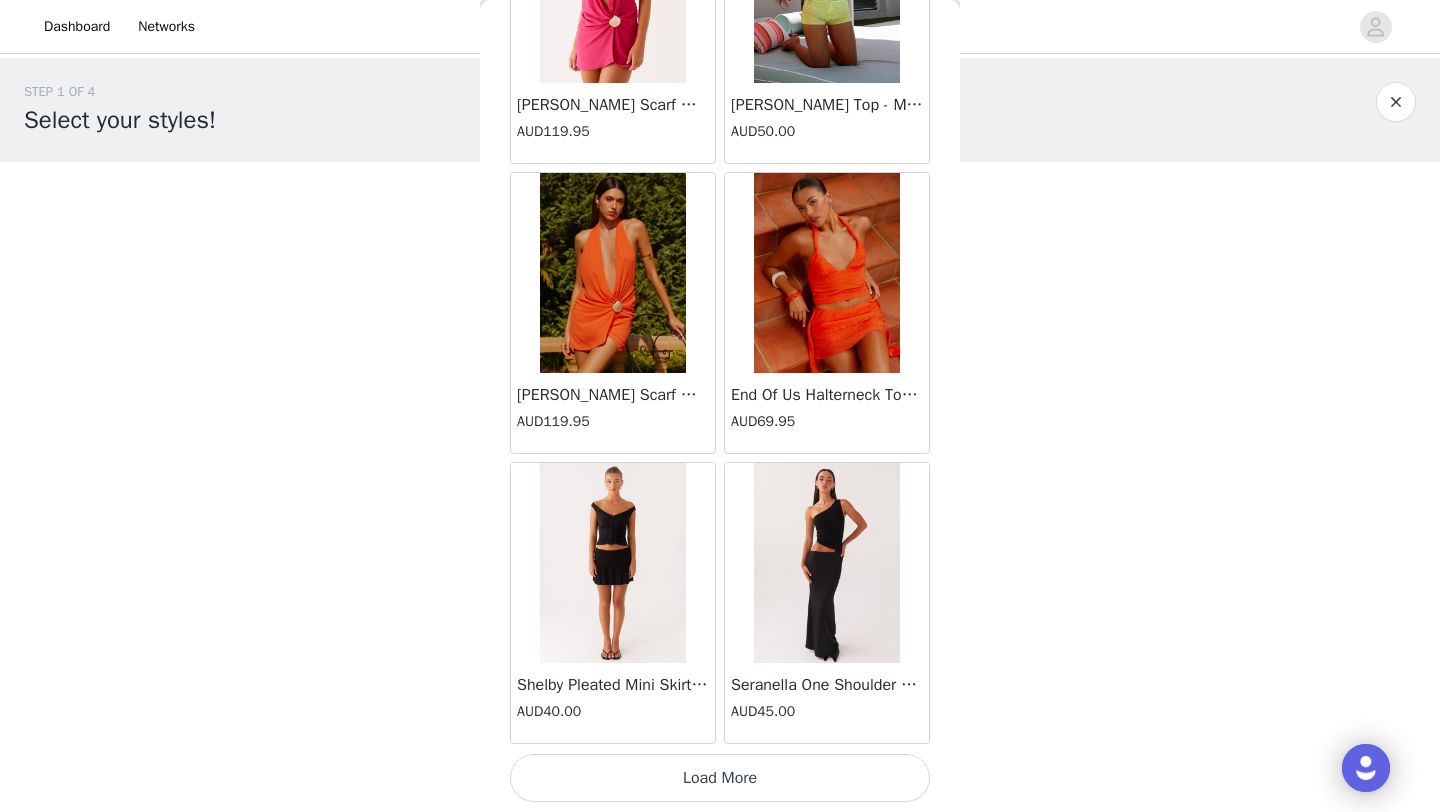 click on "Load More" at bounding box center (720, 778) 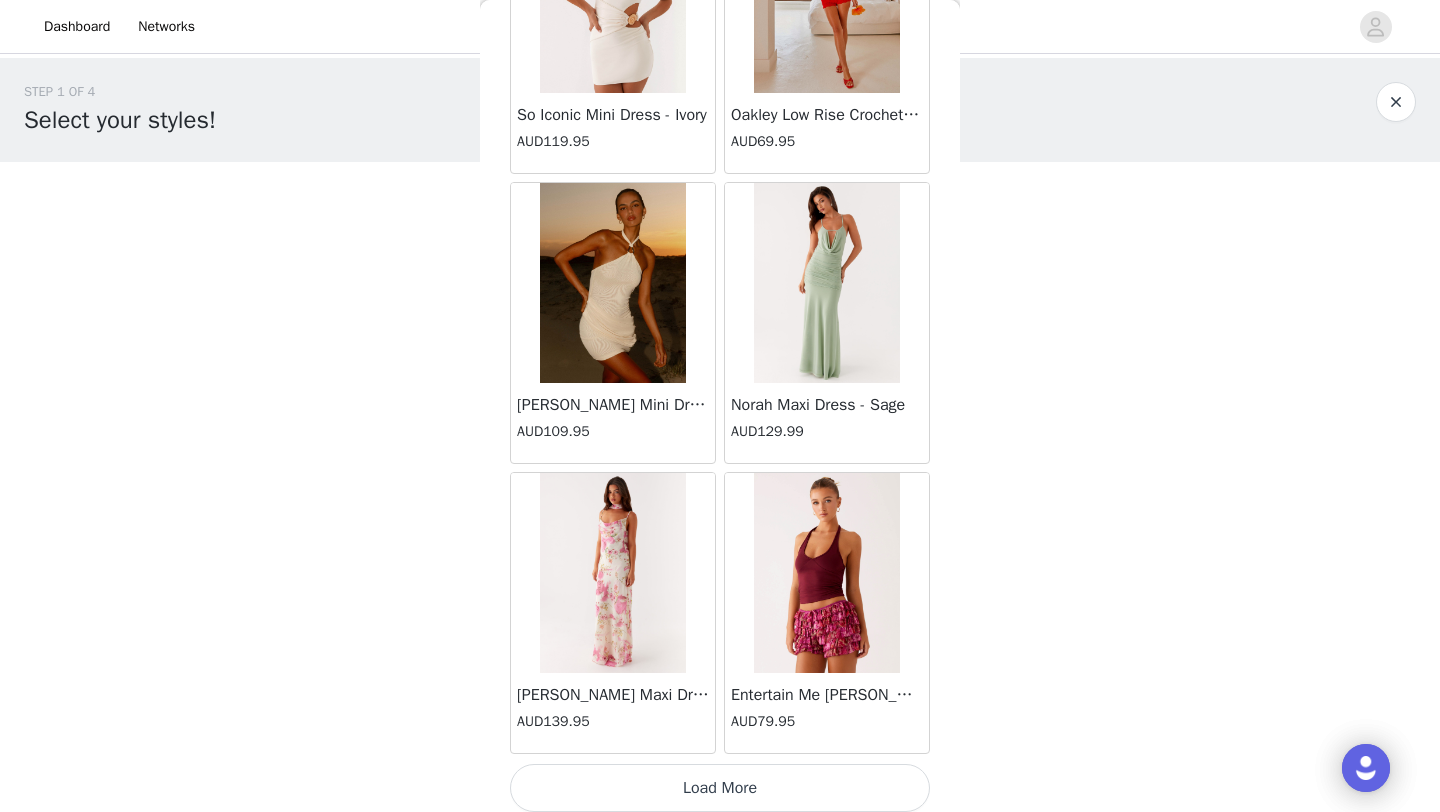 scroll, scrollTop: 22548, scrollLeft: 0, axis: vertical 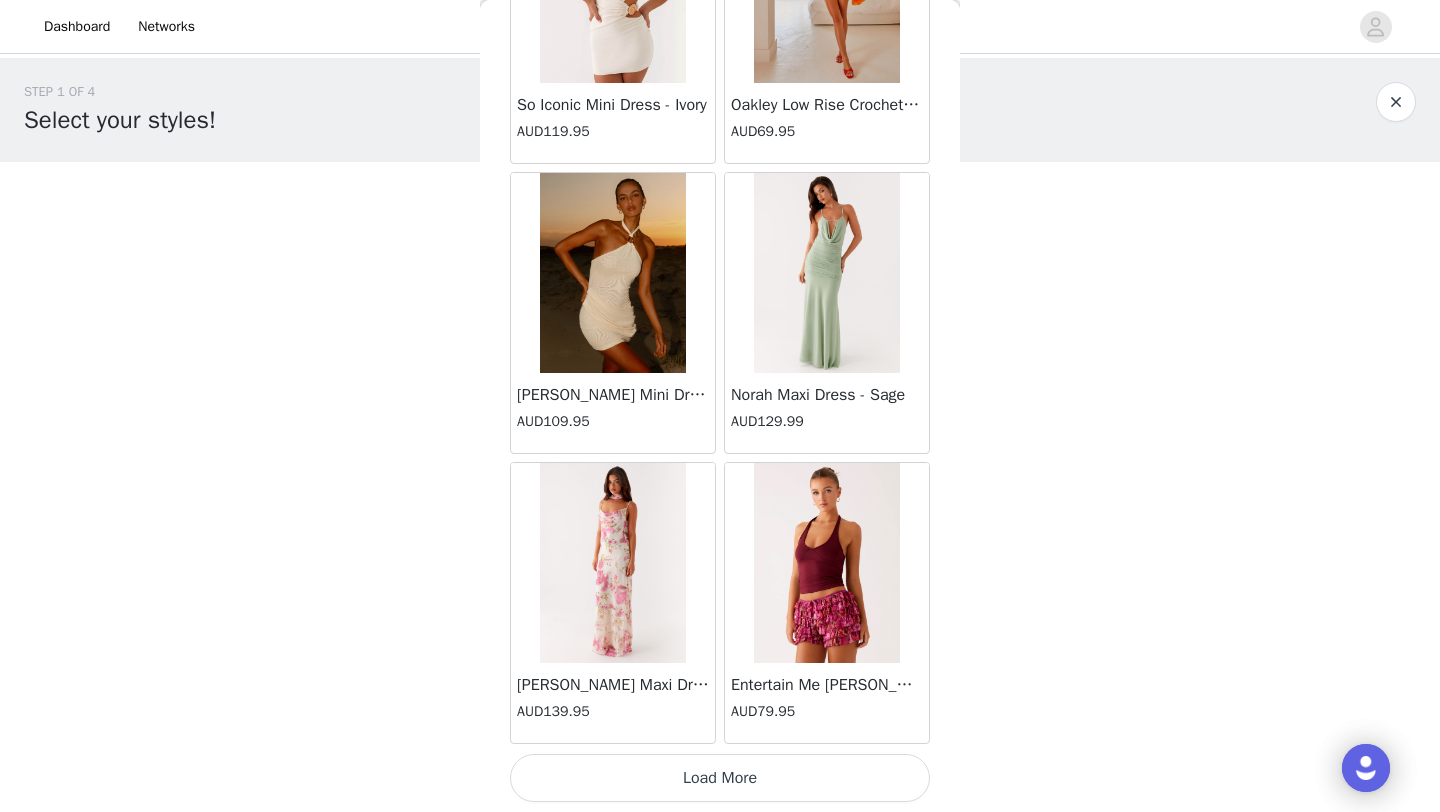 click on "Load More" at bounding box center [720, 778] 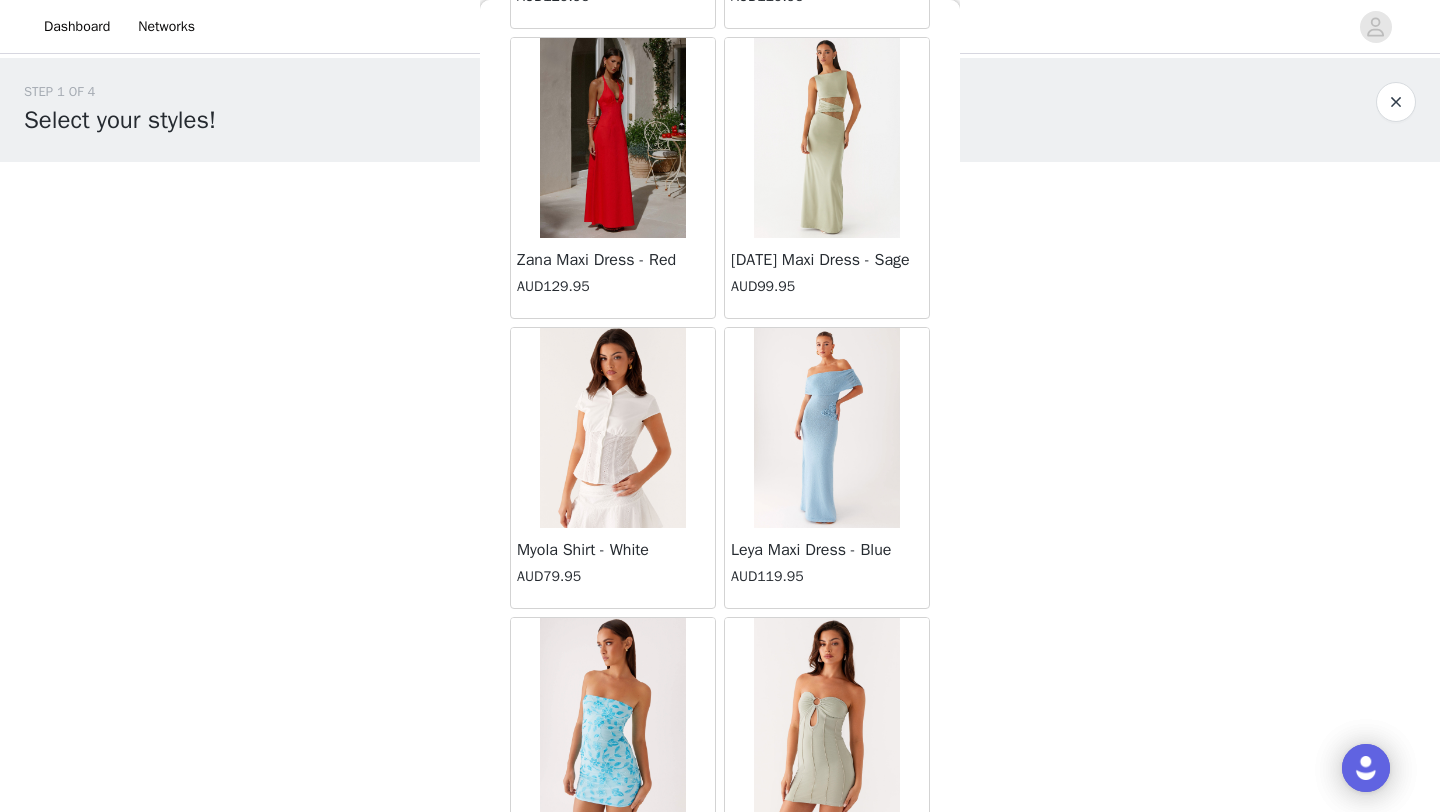 scroll, scrollTop: 24463, scrollLeft: 0, axis: vertical 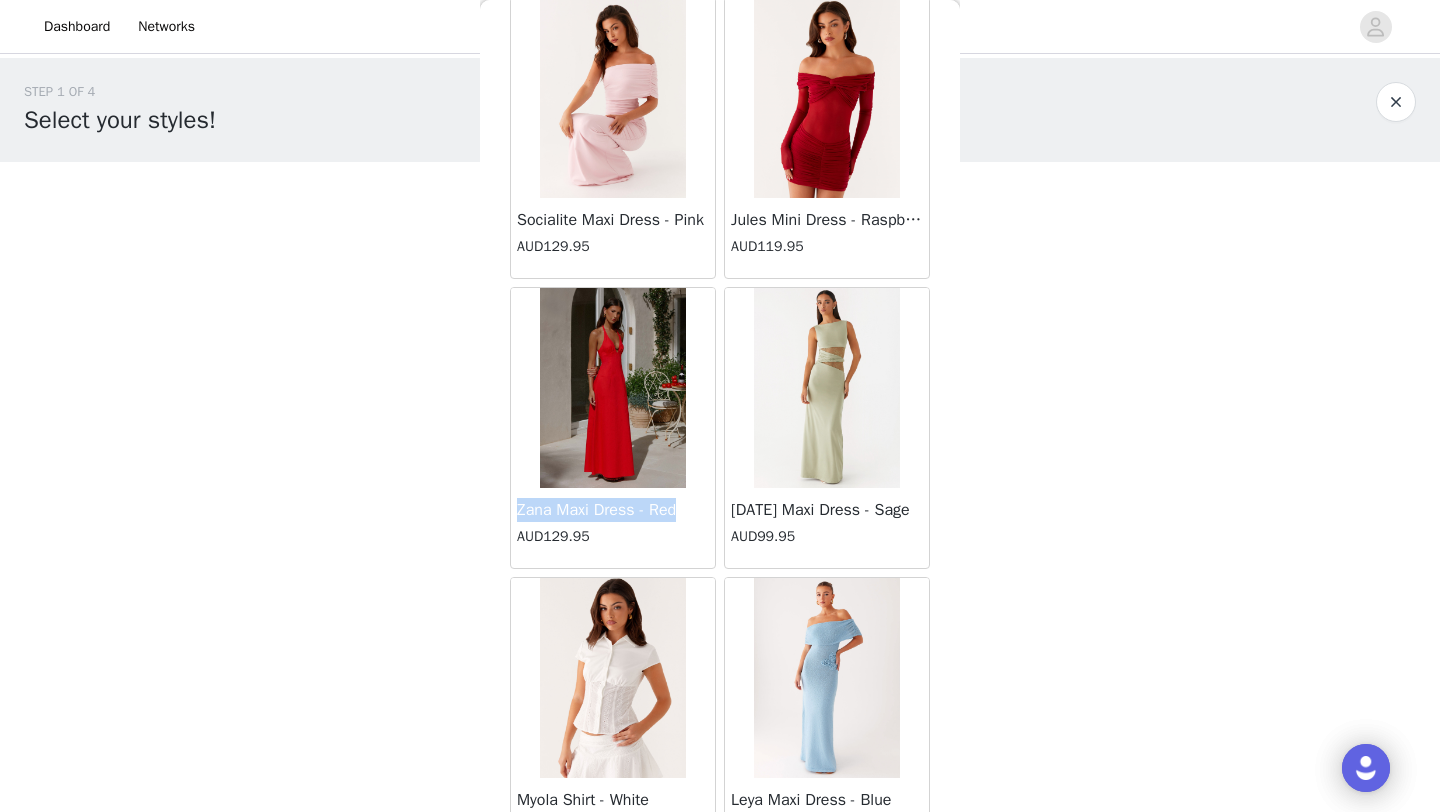 drag, startPoint x: 700, startPoint y: 511, endPoint x: 501, endPoint y: 515, distance: 199.04019 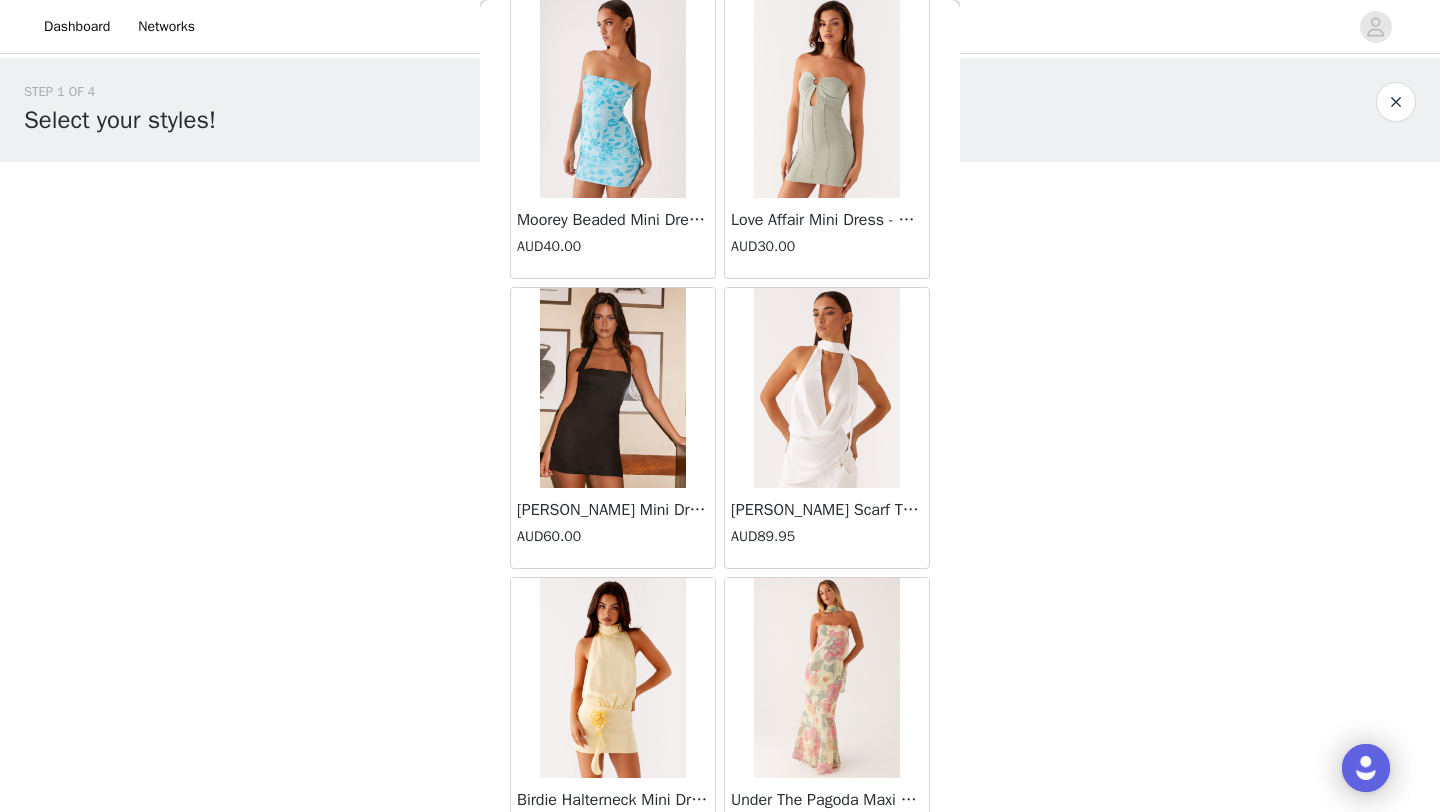 scroll, scrollTop: 25448, scrollLeft: 0, axis: vertical 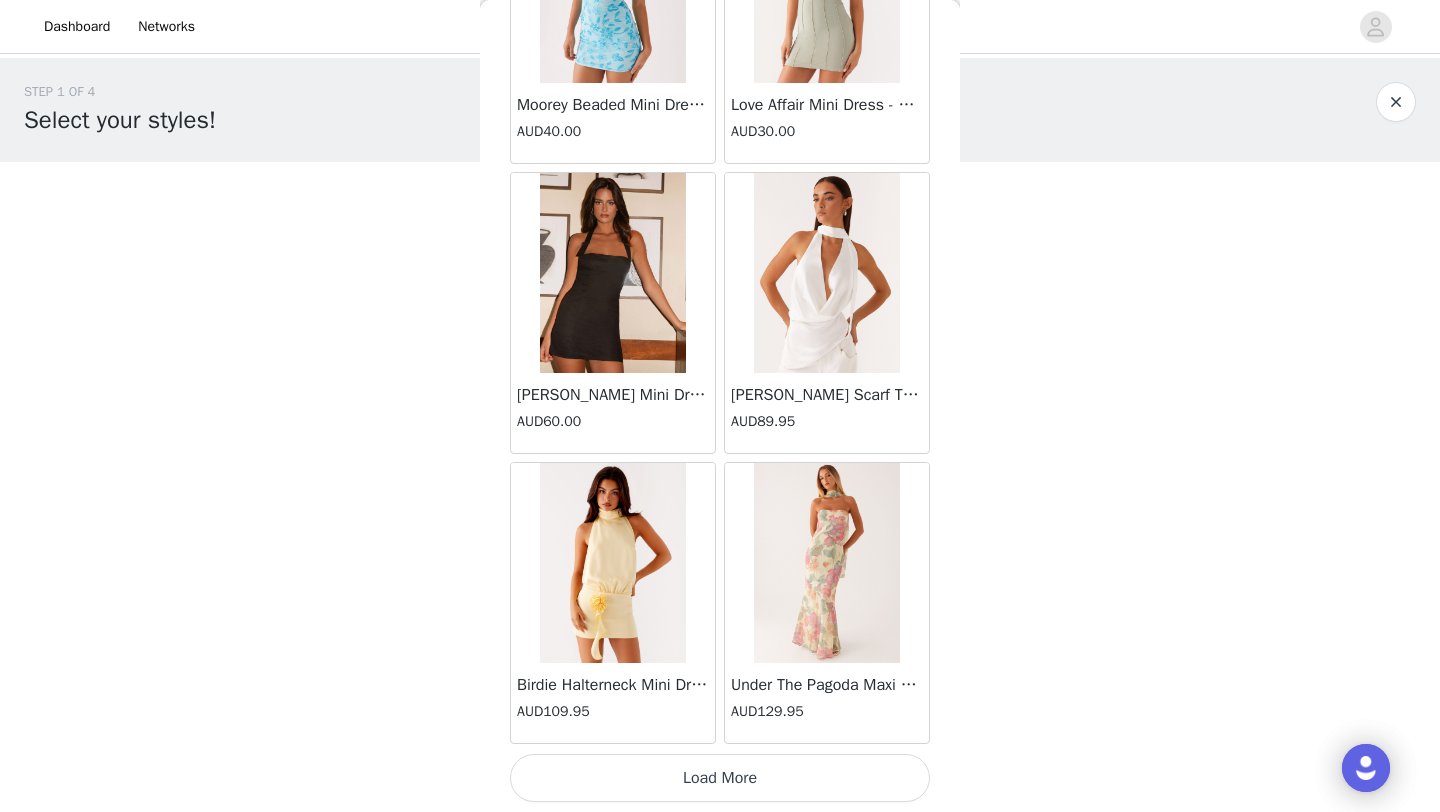 click on "Load More" at bounding box center (720, 778) 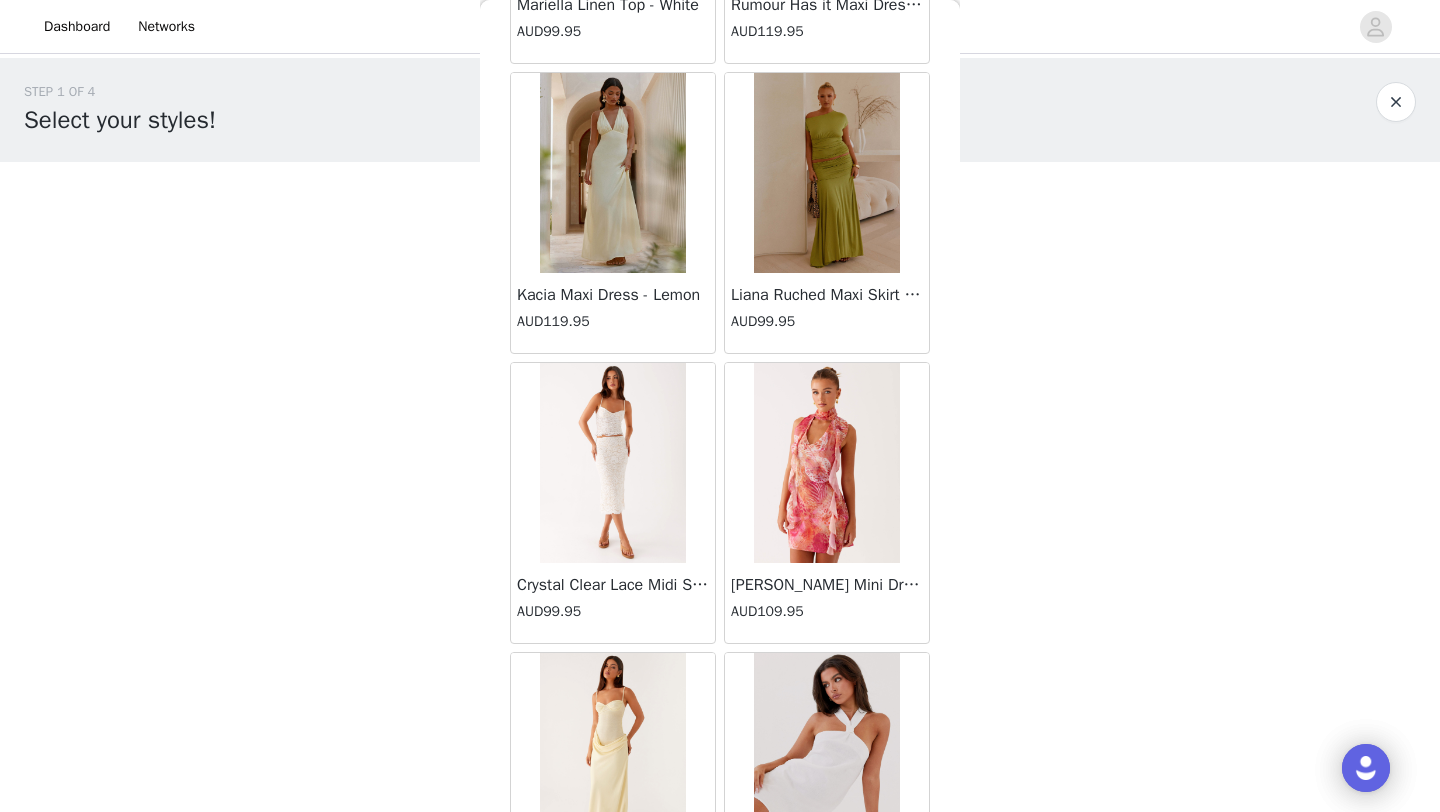 scroll, scrollTop: 28348, scrollLeft: 0, axis: vertical 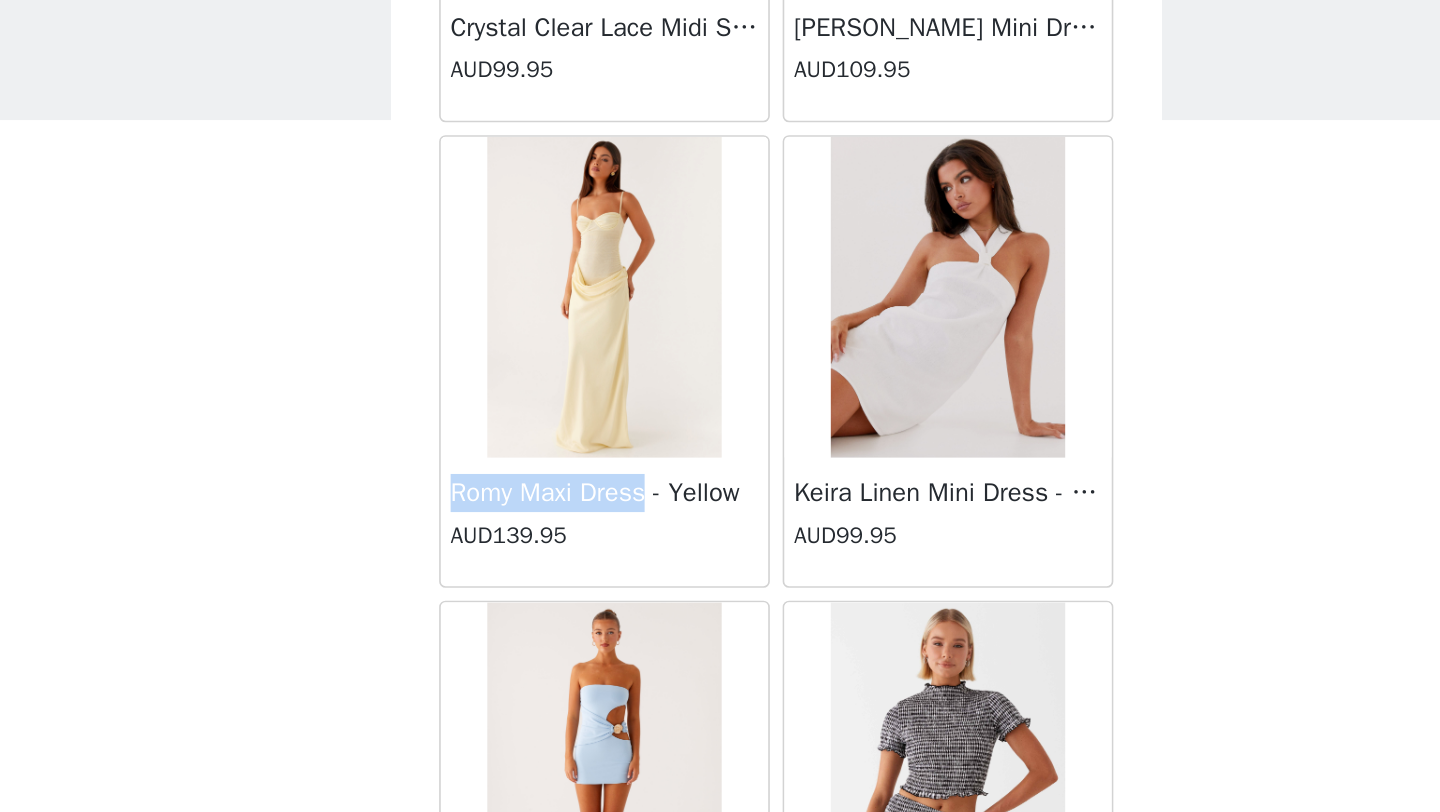 drag, startPoint x: 518, startPoint y: 400, endPoint x: 647, endPoint y: 400, distance: 129 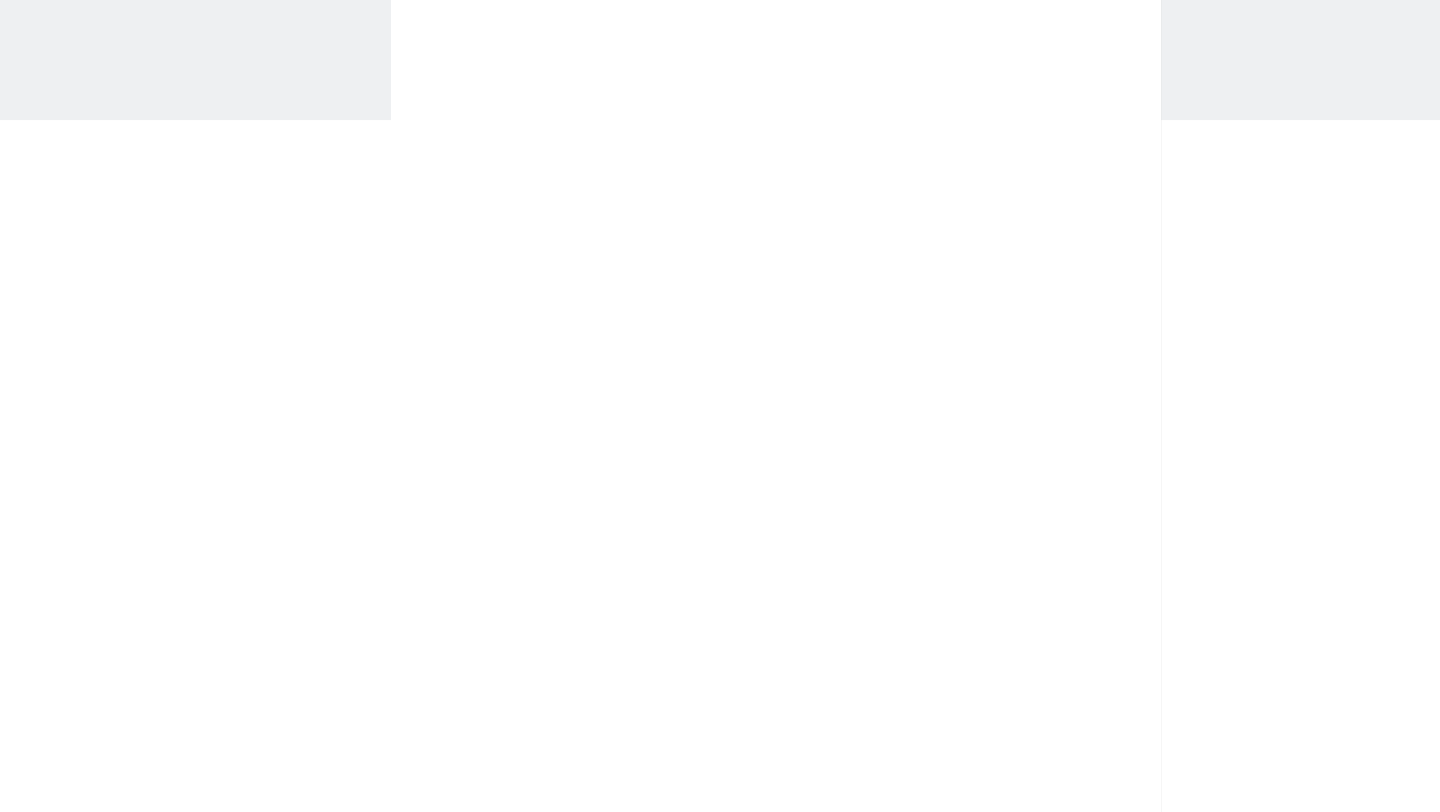 scroll, scrollTop: 0, scrollLeft: 0, axis: both 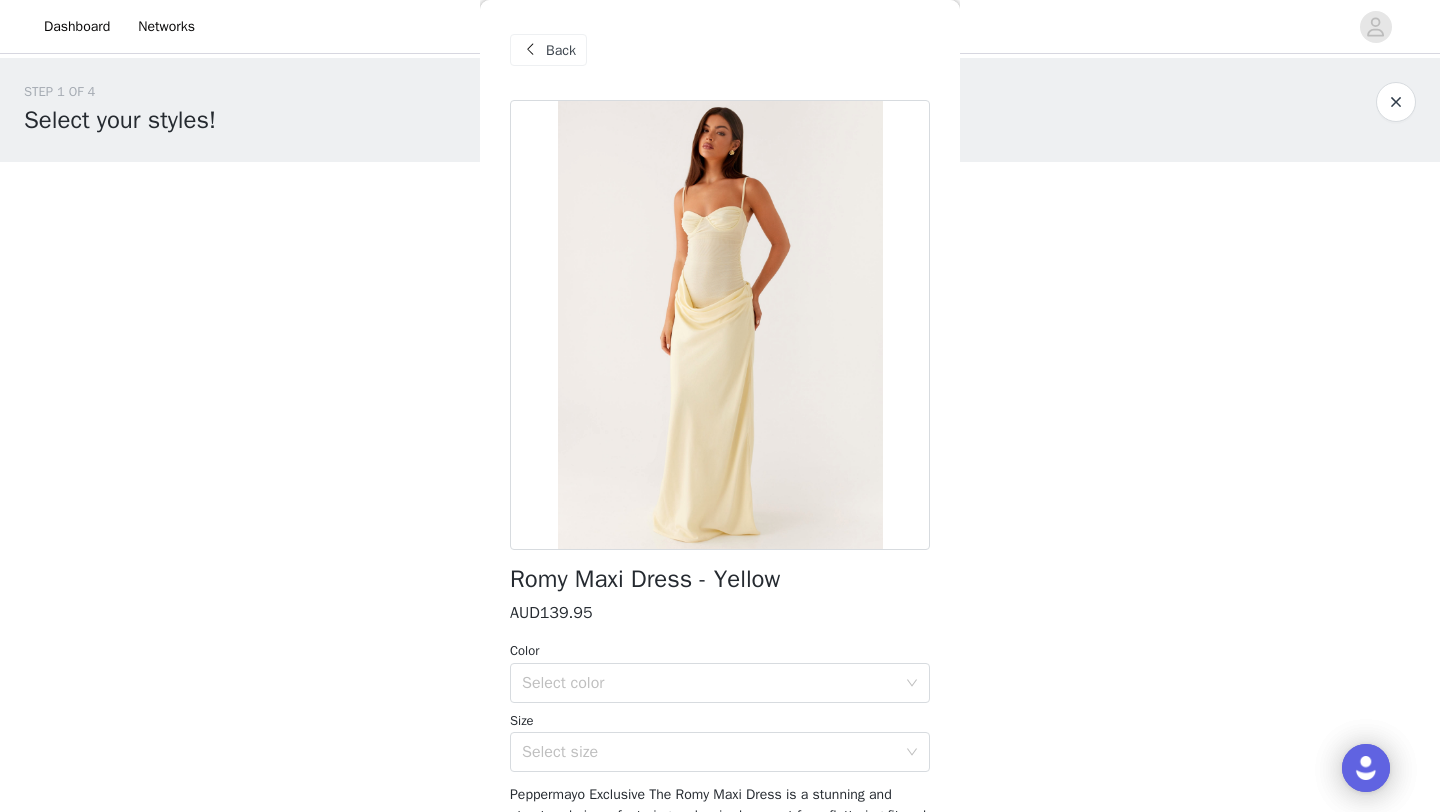 click at bounding box center (530, 50) 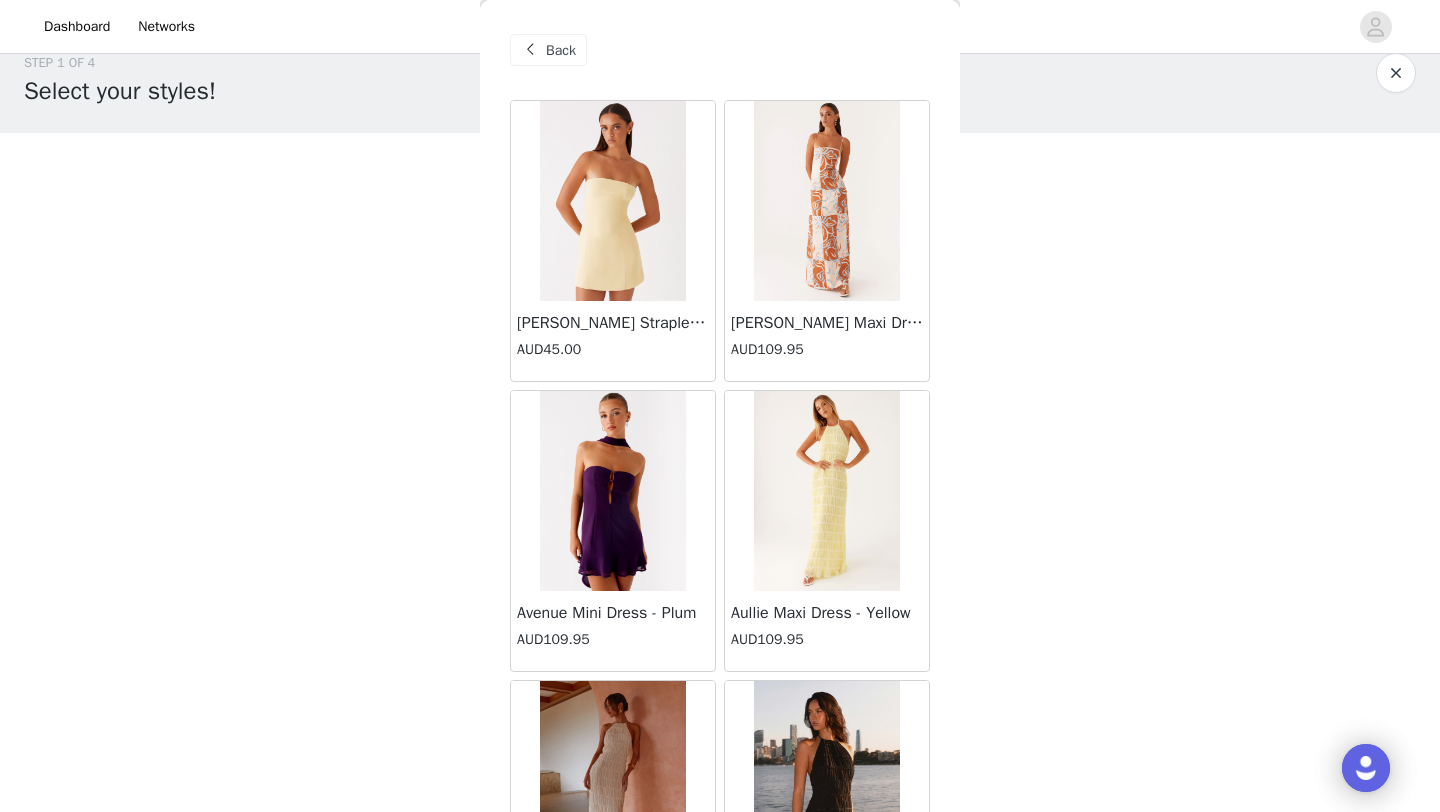 scroll, scrollTop: 102, scrollLeft: 0, axis: vertical 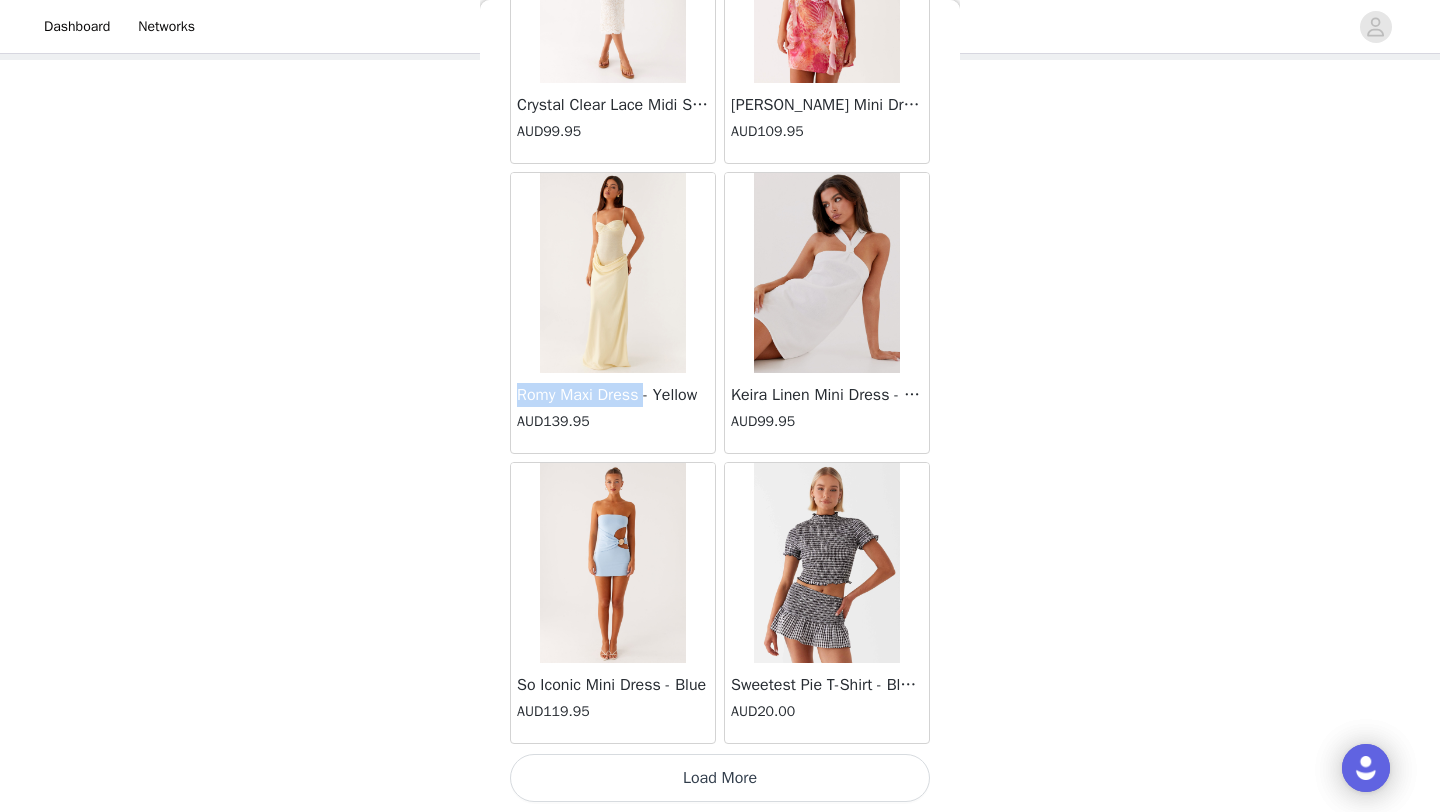 drag, startPoint x: 649, startPoint y: 398, endPoint x: 517, endPoint y: 389, distance: 132.30646 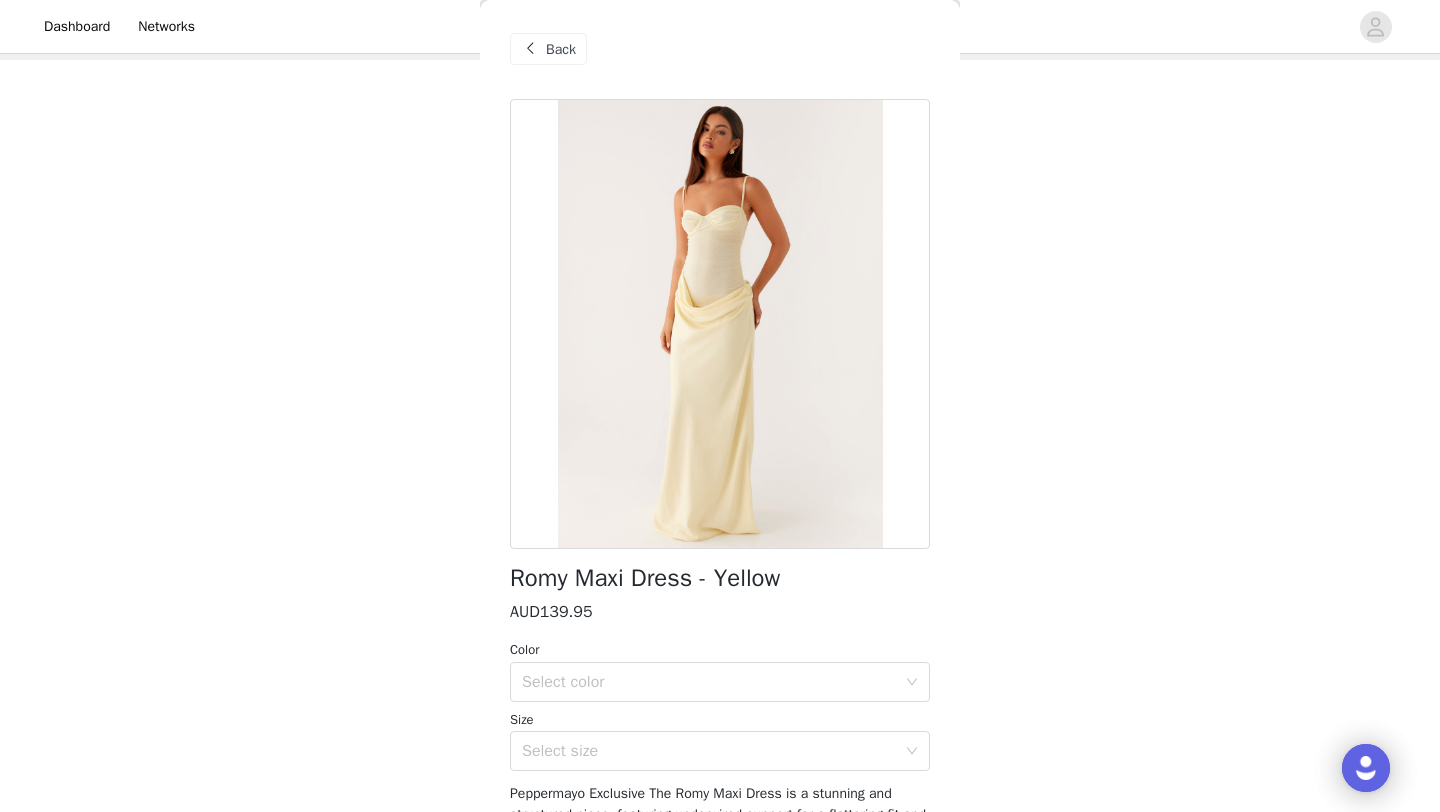 scroll, scrollTop: 0, scrollLeft: 0, axis: both 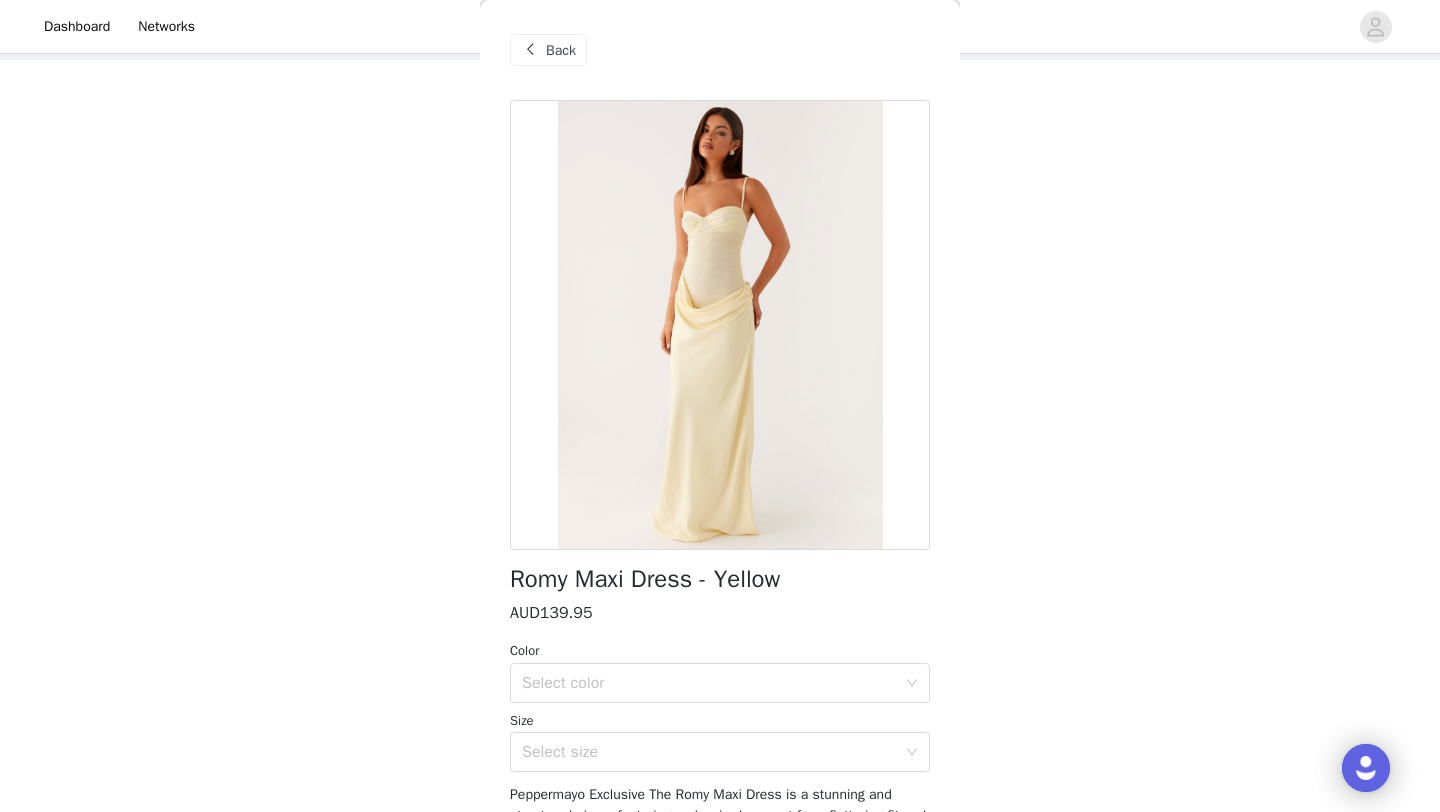 click on "Back" at bounding box center [548, 50] 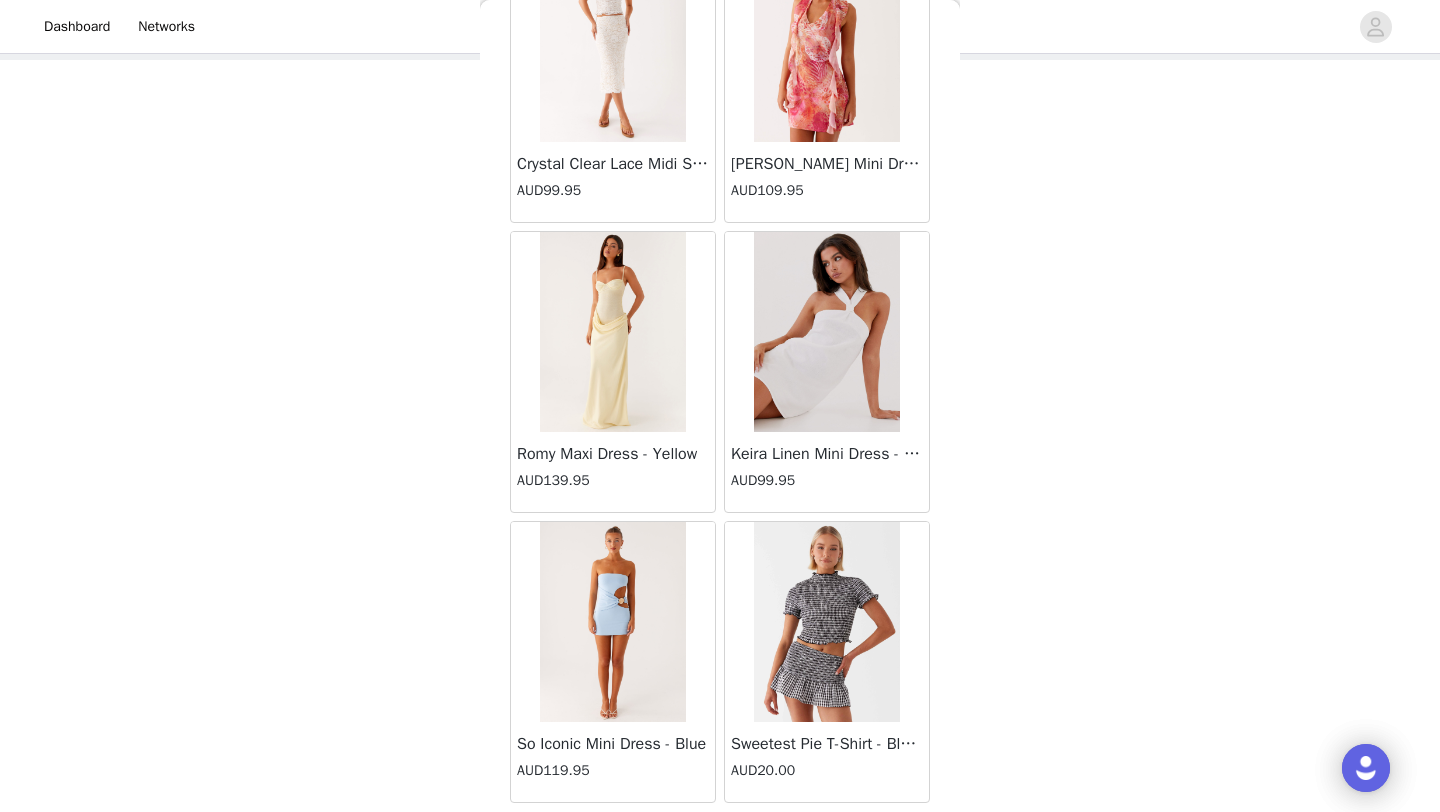scroll, scrollTop: 28348, scrollLeft: 0, axis: vertical 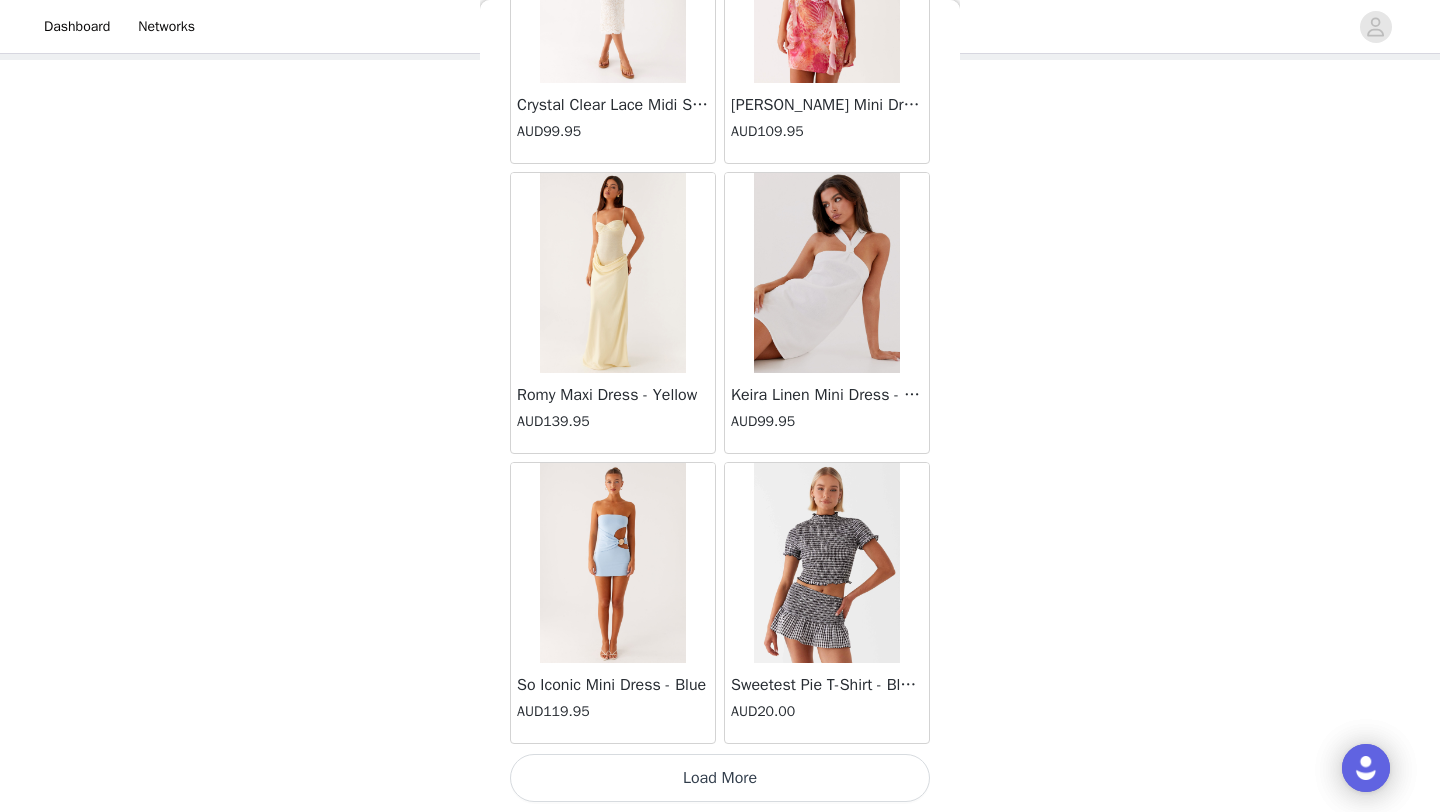 click on "Load More" at bounding box center (720, 778) 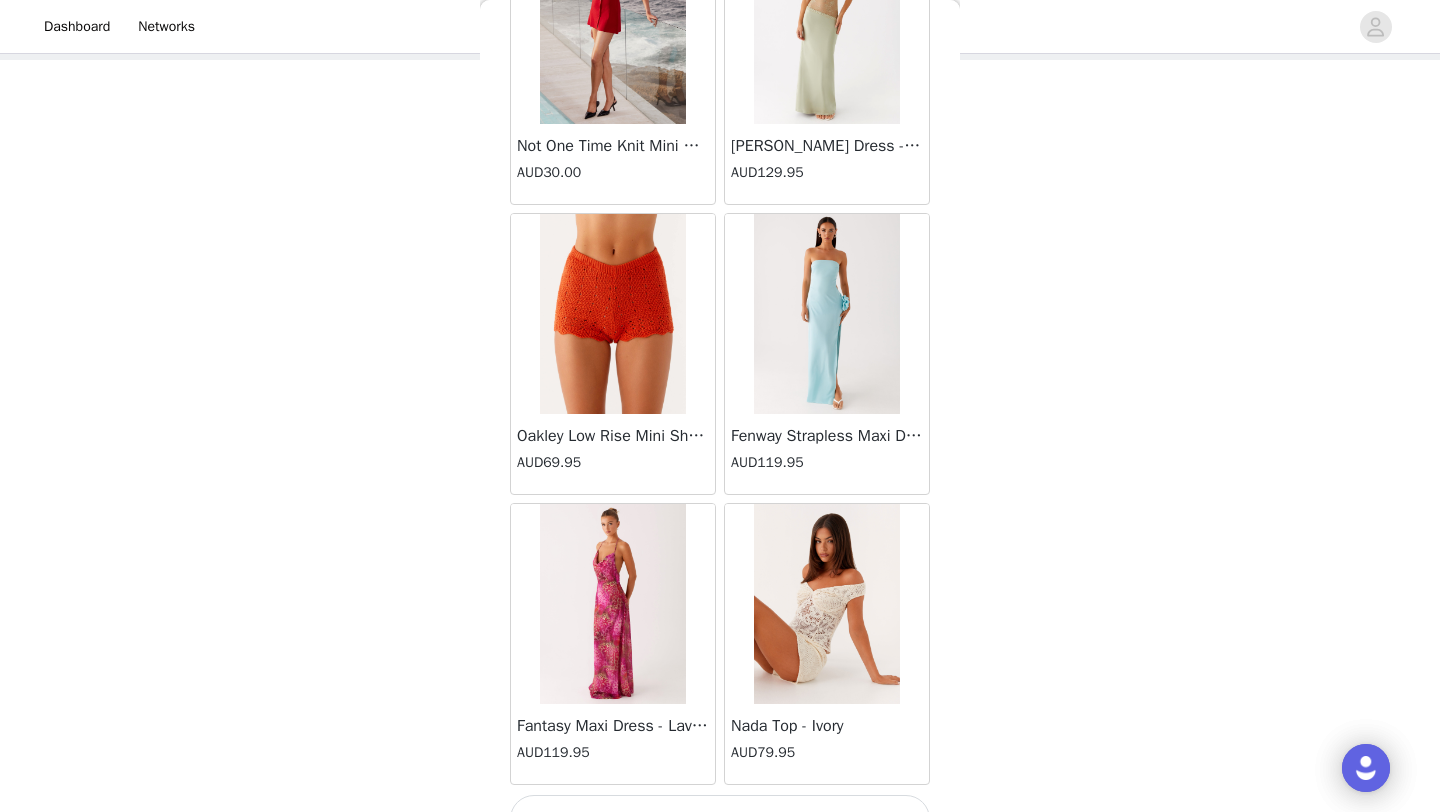scroll, scrollTop: 31248, scrollLeft: 0, axis: vertical 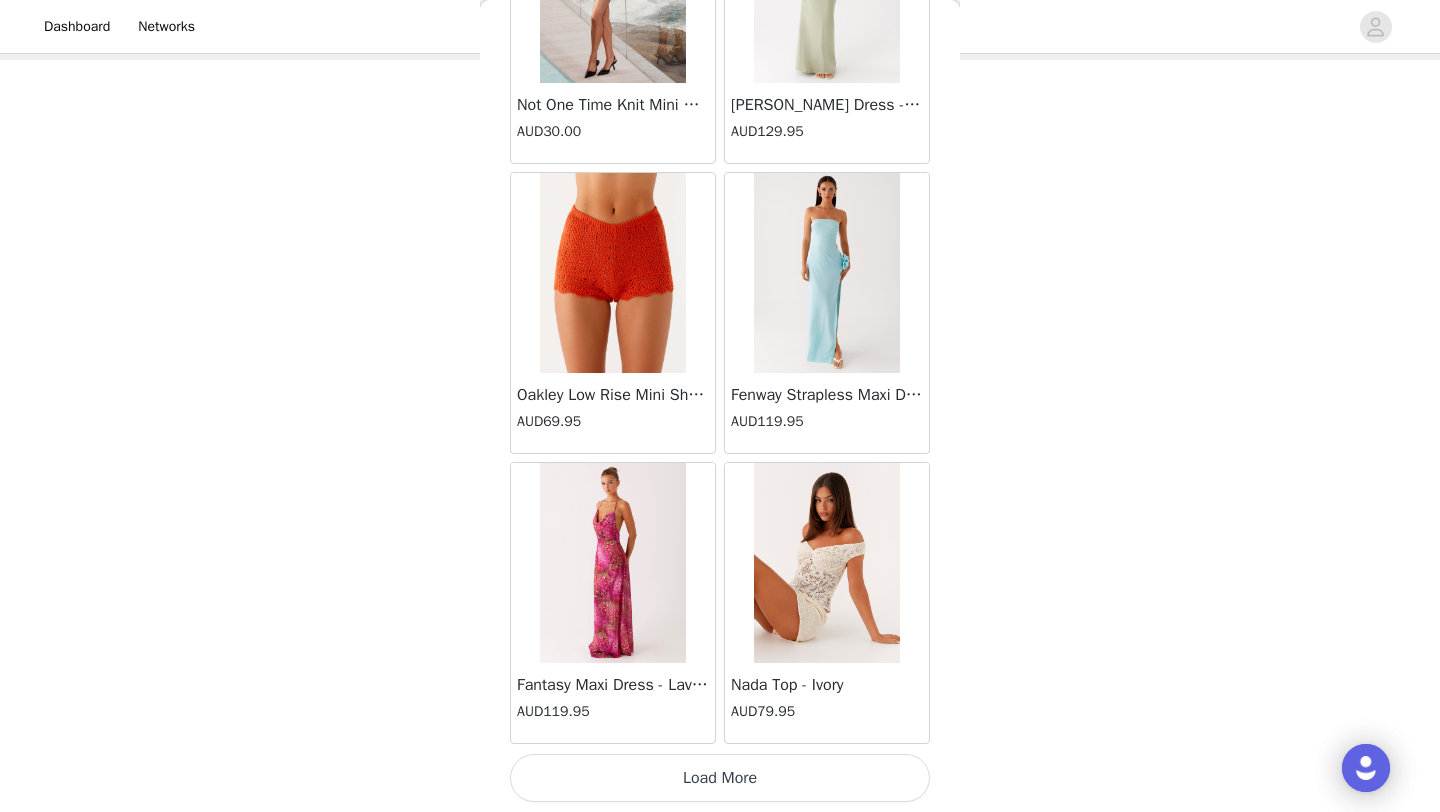 click on "Load More" at bounding box center [720, 778] 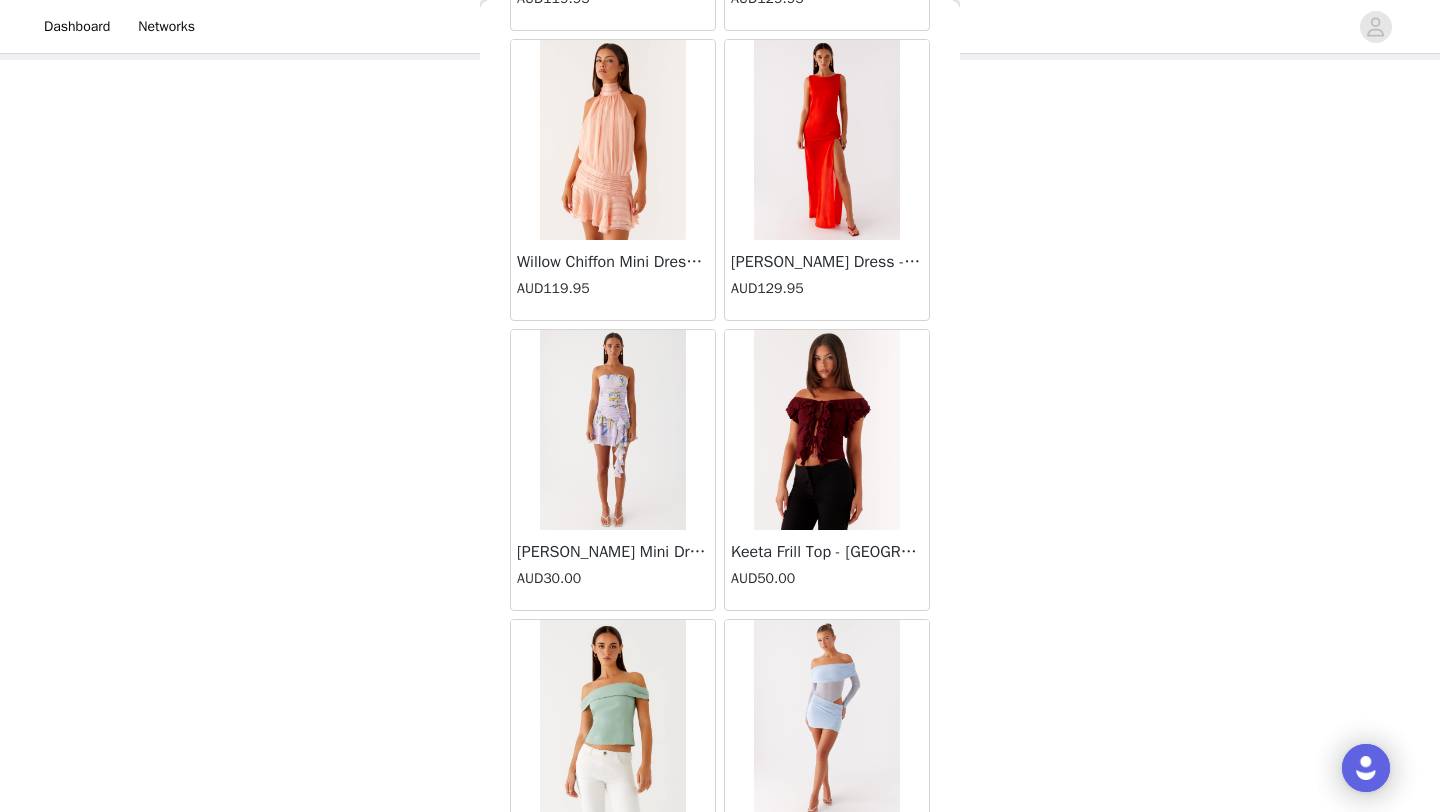 scroll, scrollTop: 34148, scrollLeft: 0, axis: vertical 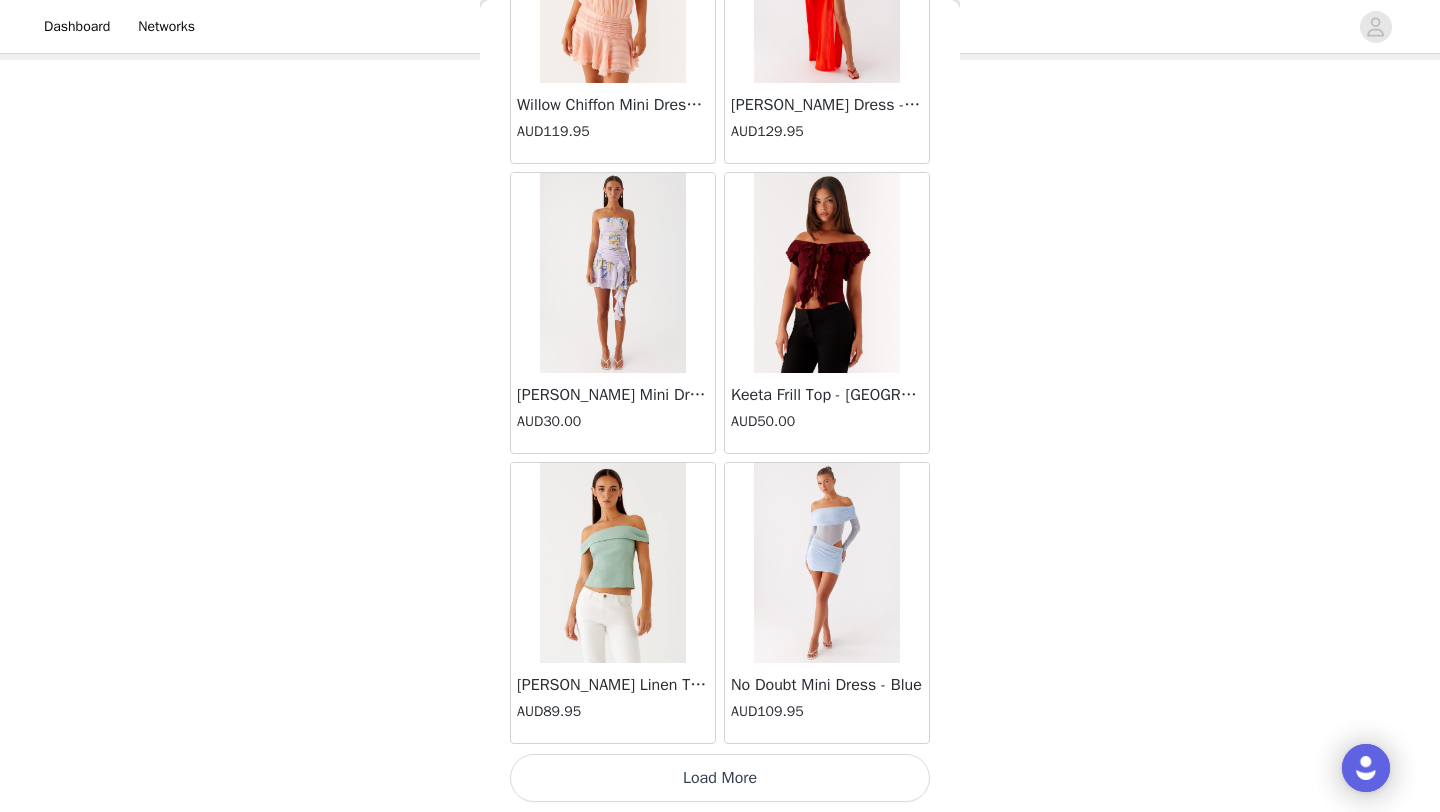 click on "Load More" at bounding box center [720, 778] 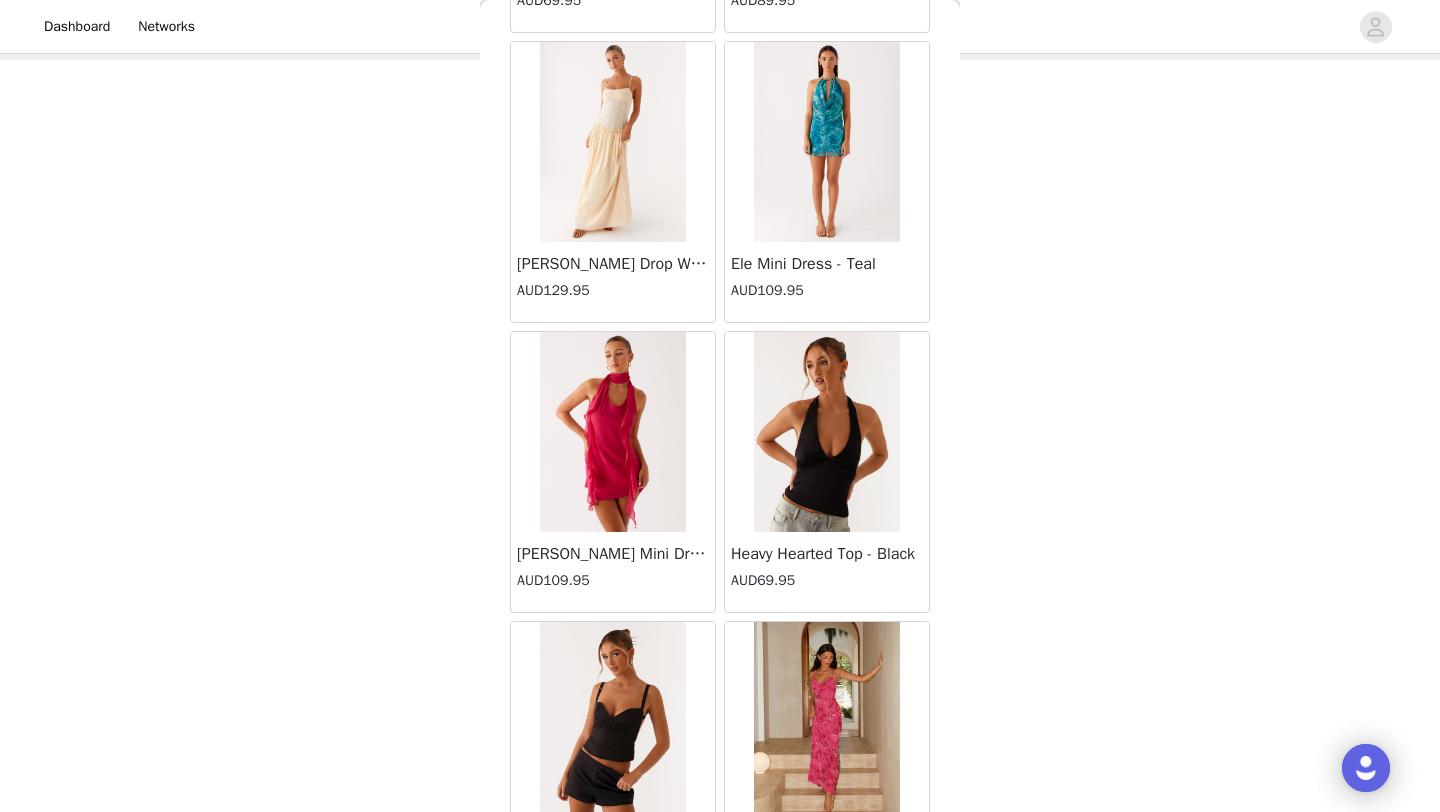 scroll, scrollTop: 37048, scrollLeft: 0, axis: vertical 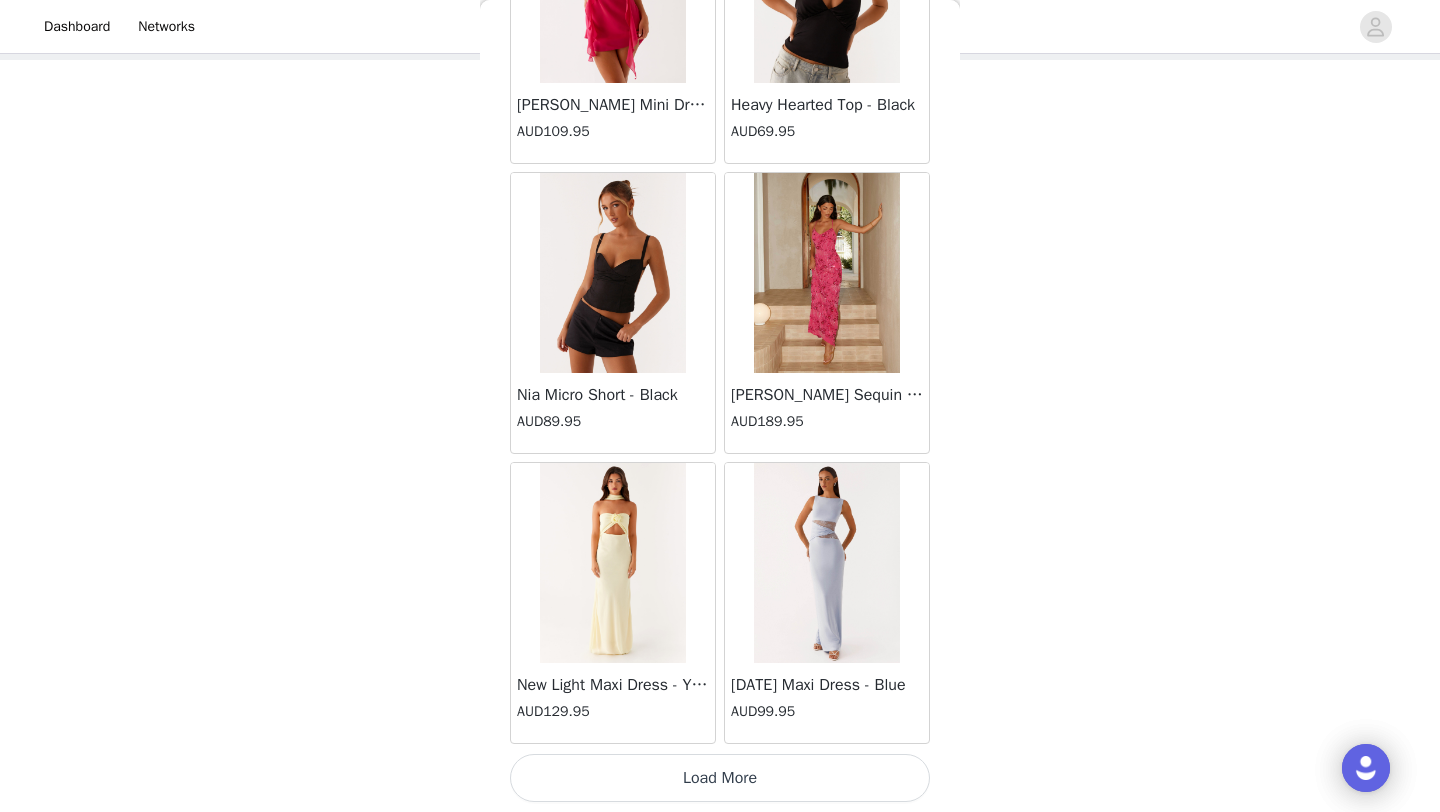 click on "Load More" at bounding box center (720, 778) 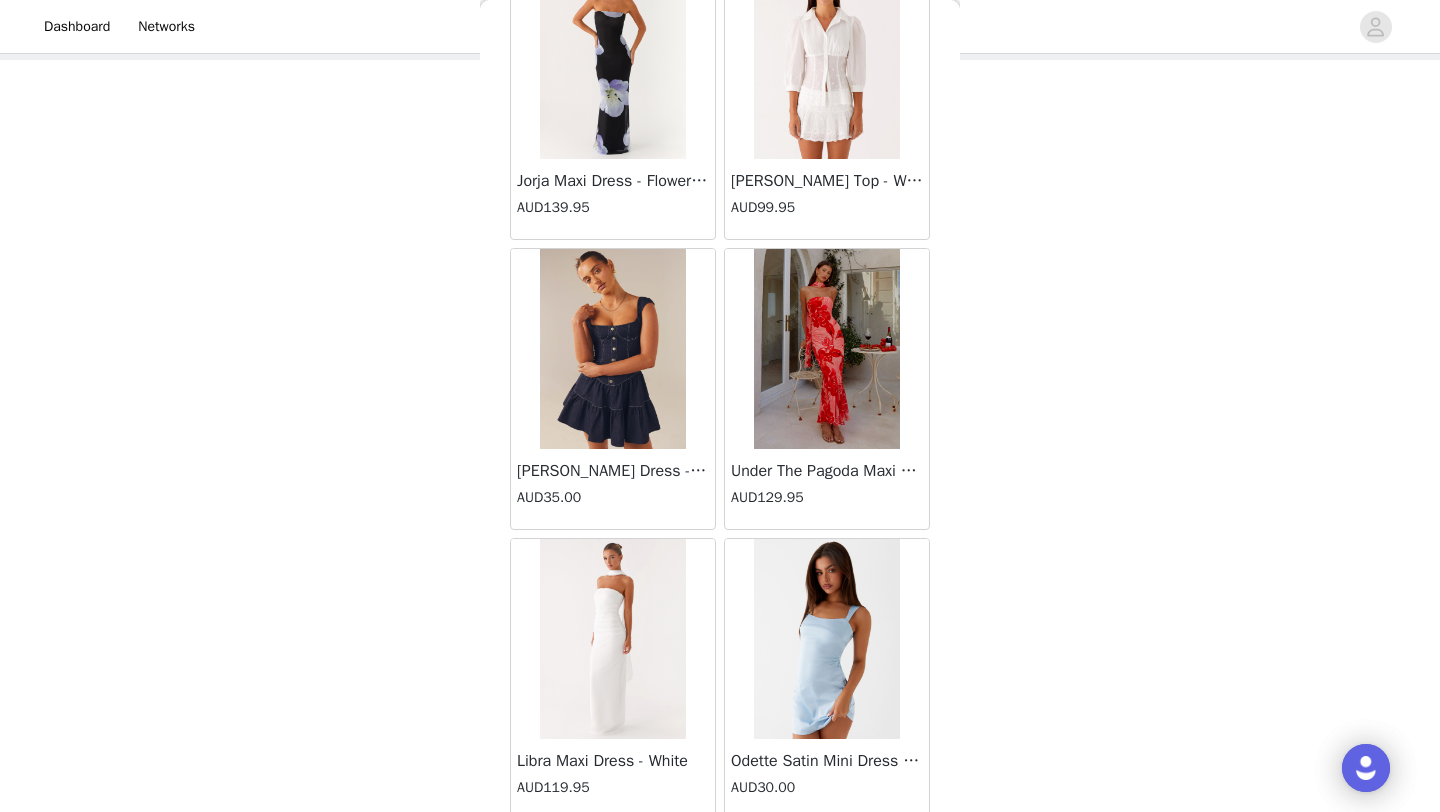 scroll, scrollTop: 39948, scrollLeft: 0, axis: vertical 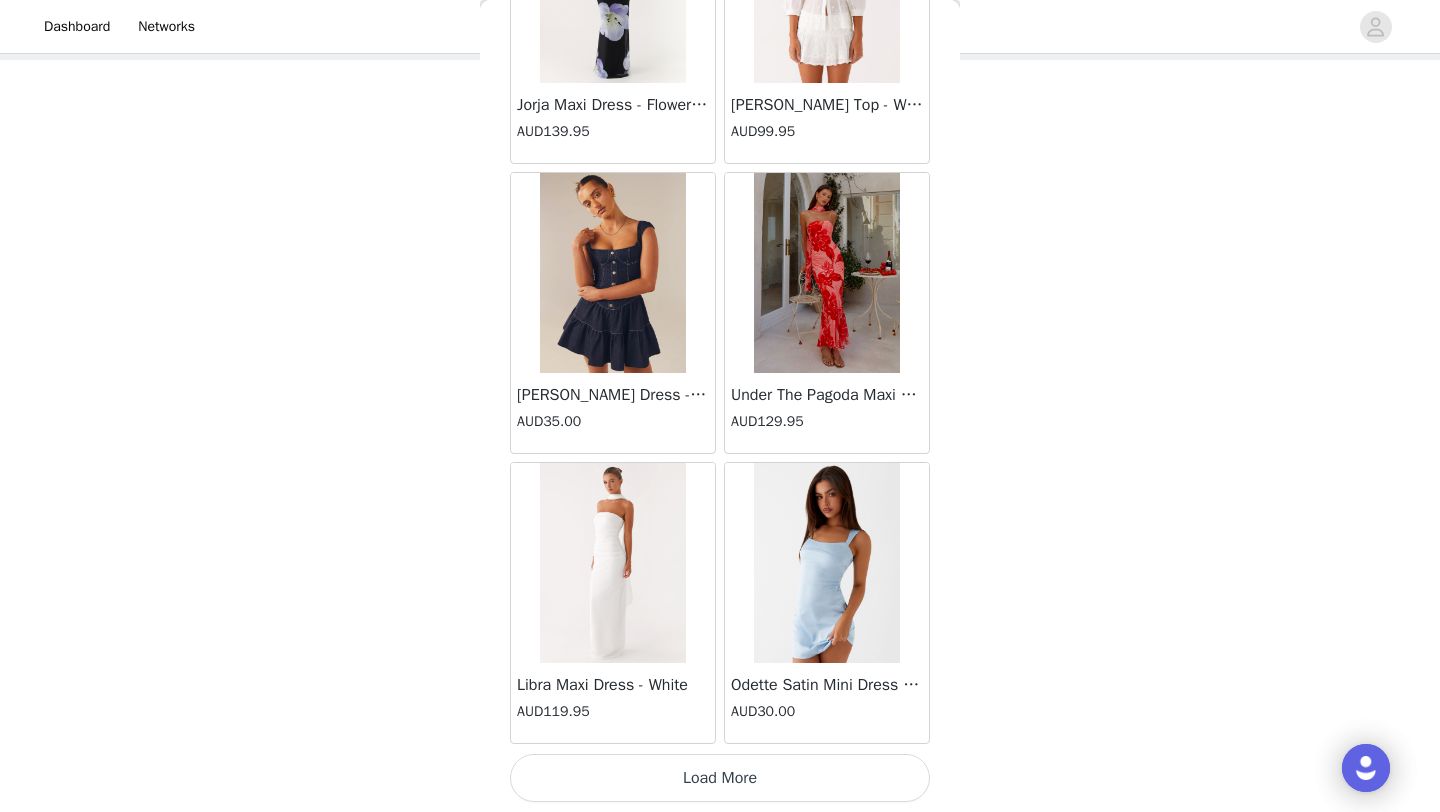 click on "Load More" at bounding box center (720, 778) 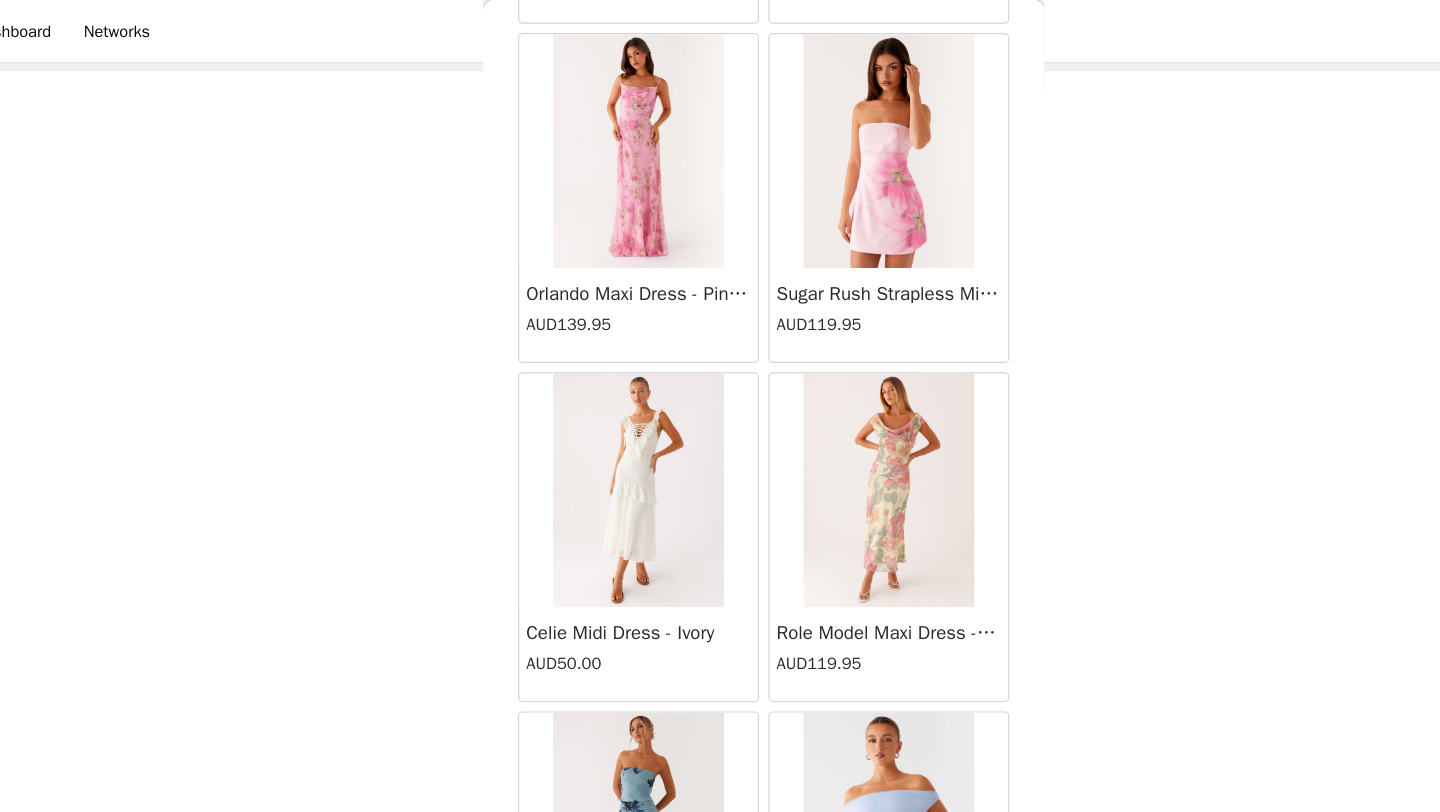 scroll, scrollTop: 42848, scrollLeft: 0, axis: vertical 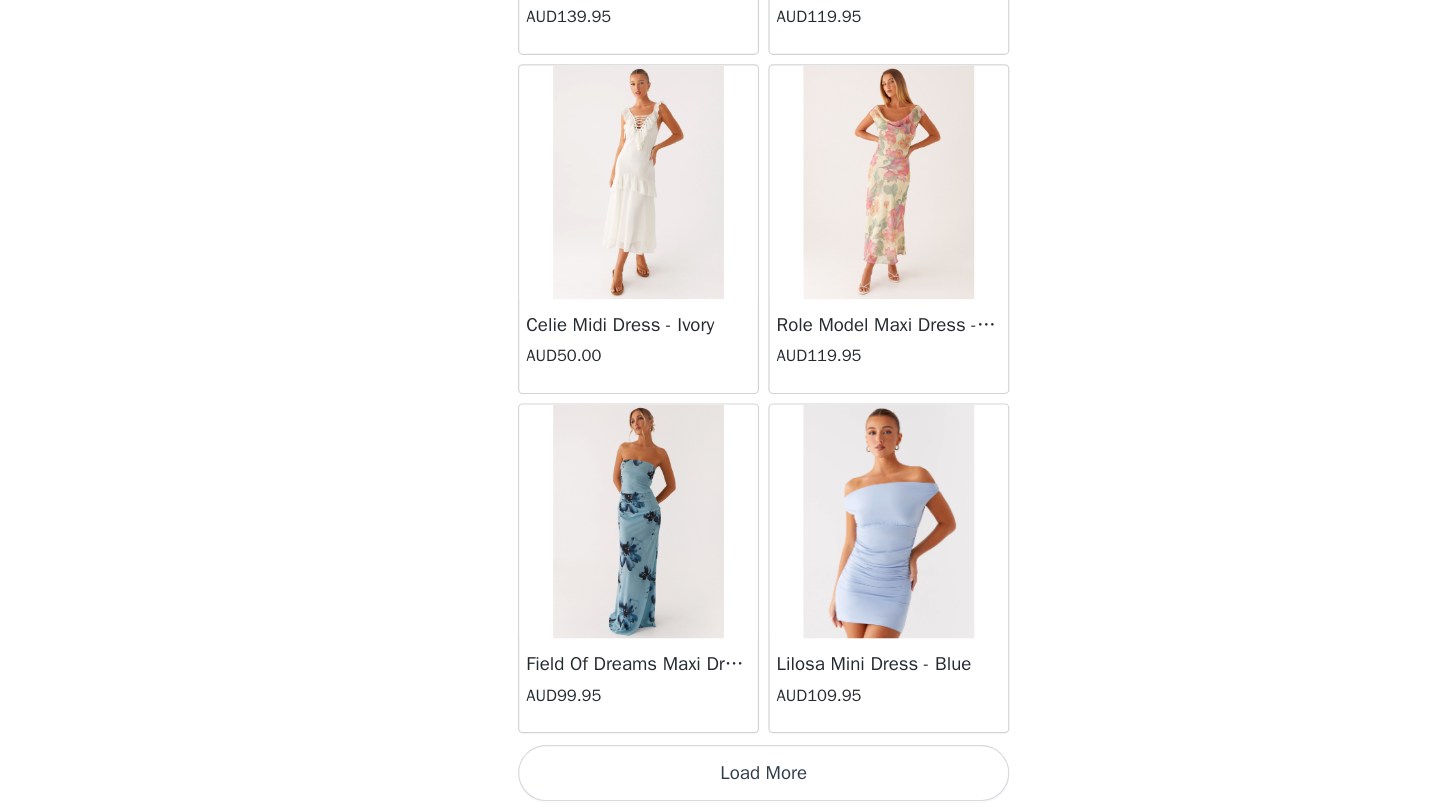 click on "Load More" at bounding box center [720, 778] 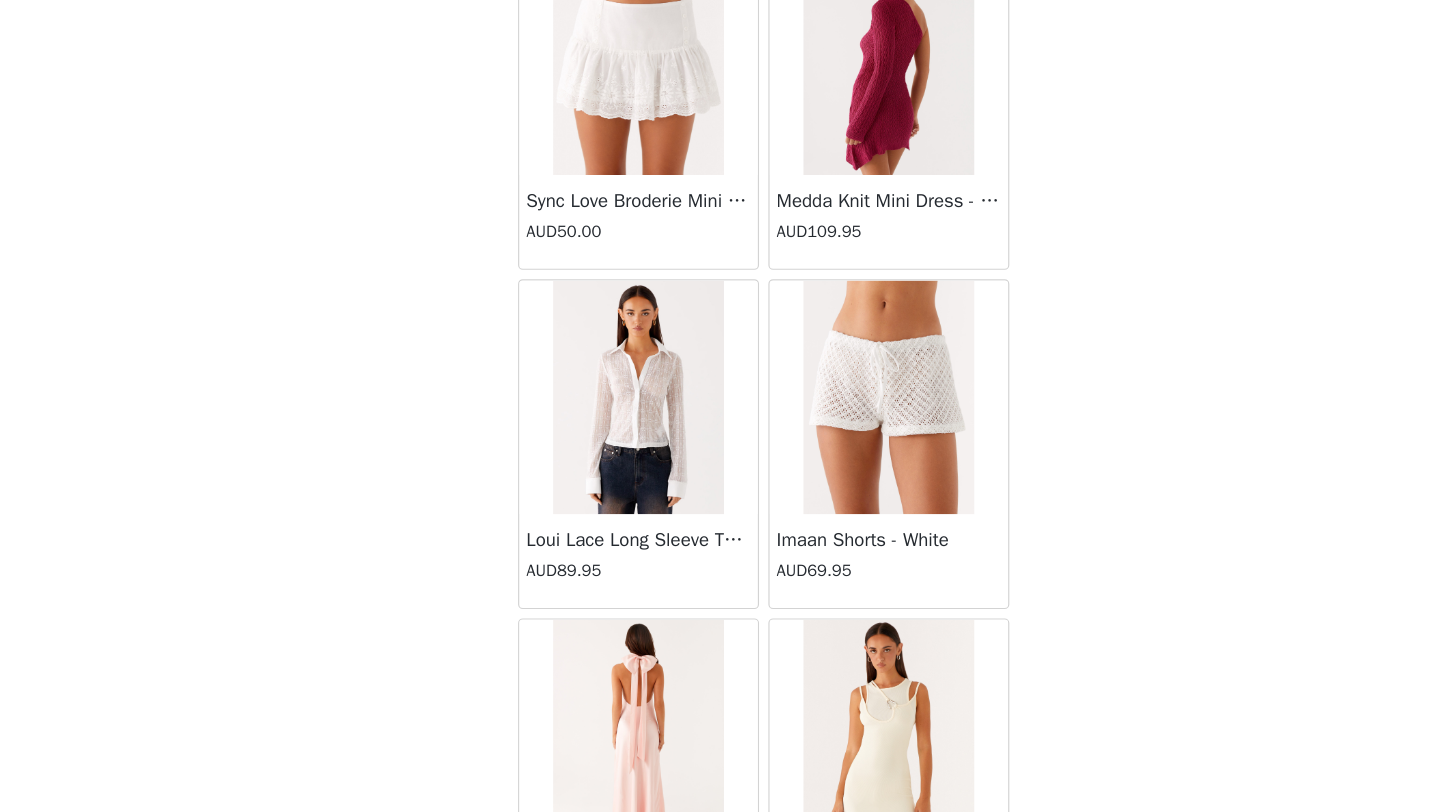 scroll, scrollTop: 45748, scrollLeft: 0, axis: vertical 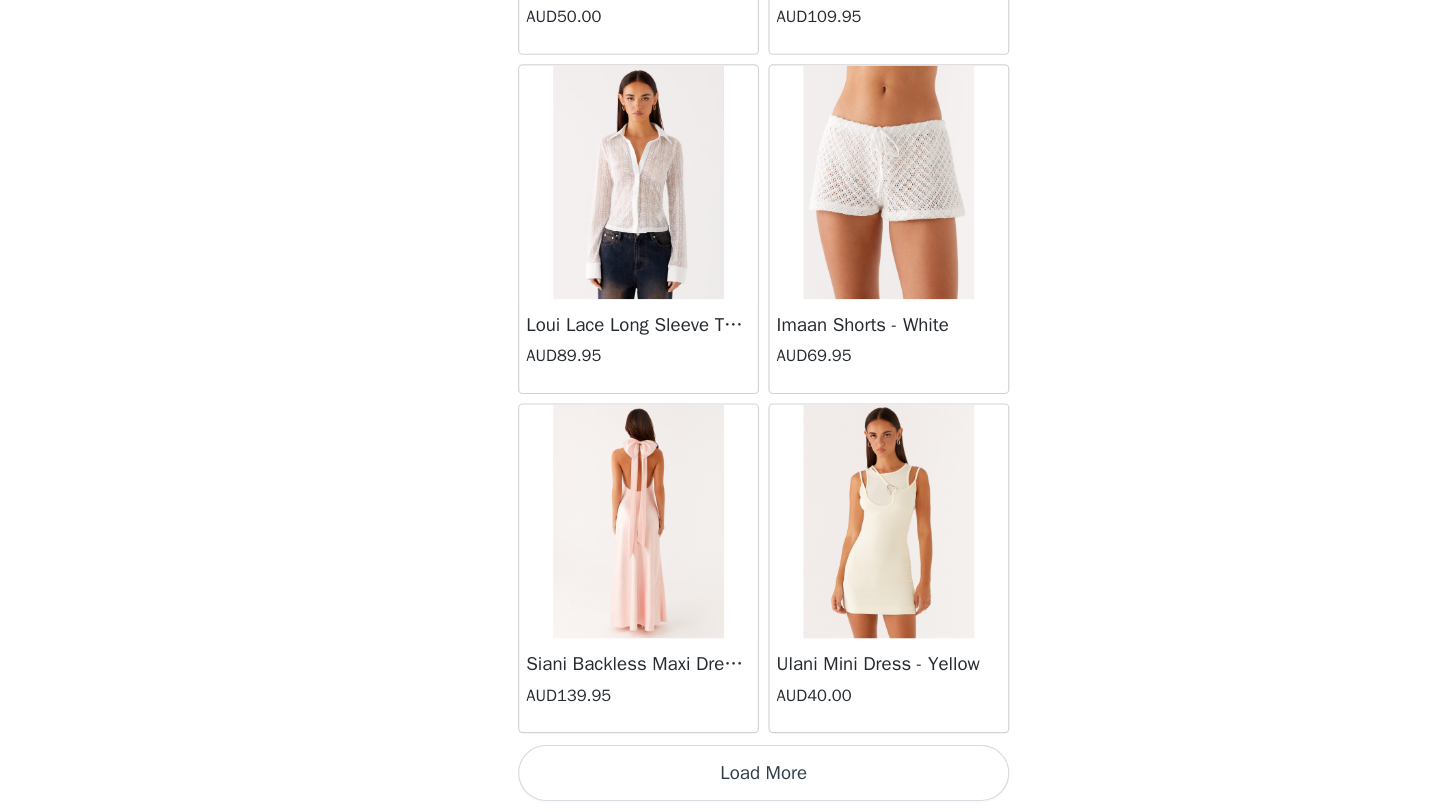 click on "Load More" at bounding box center (720, 778) 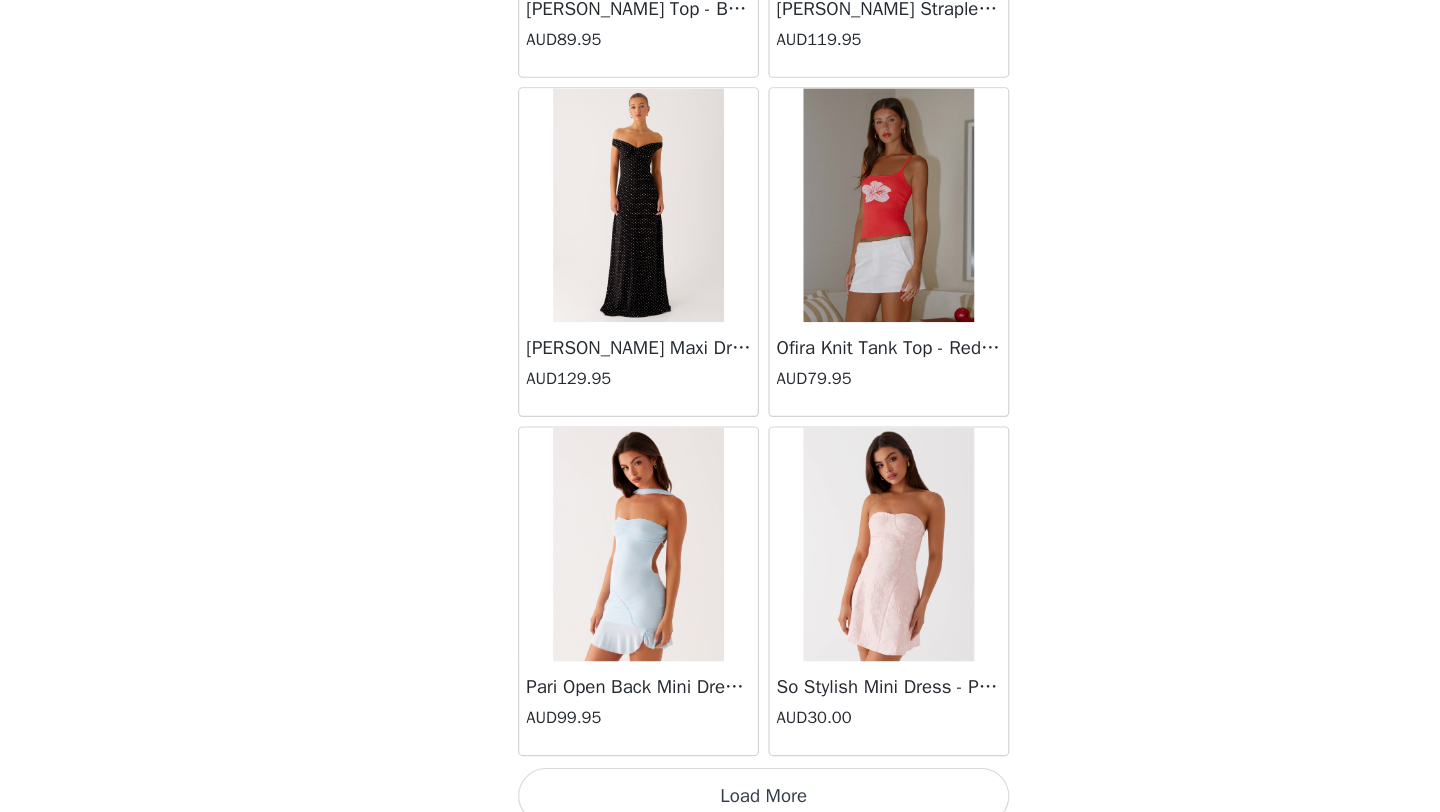 scroll, scrollTop: 48648, scrollLeft: 0, axis: vertical 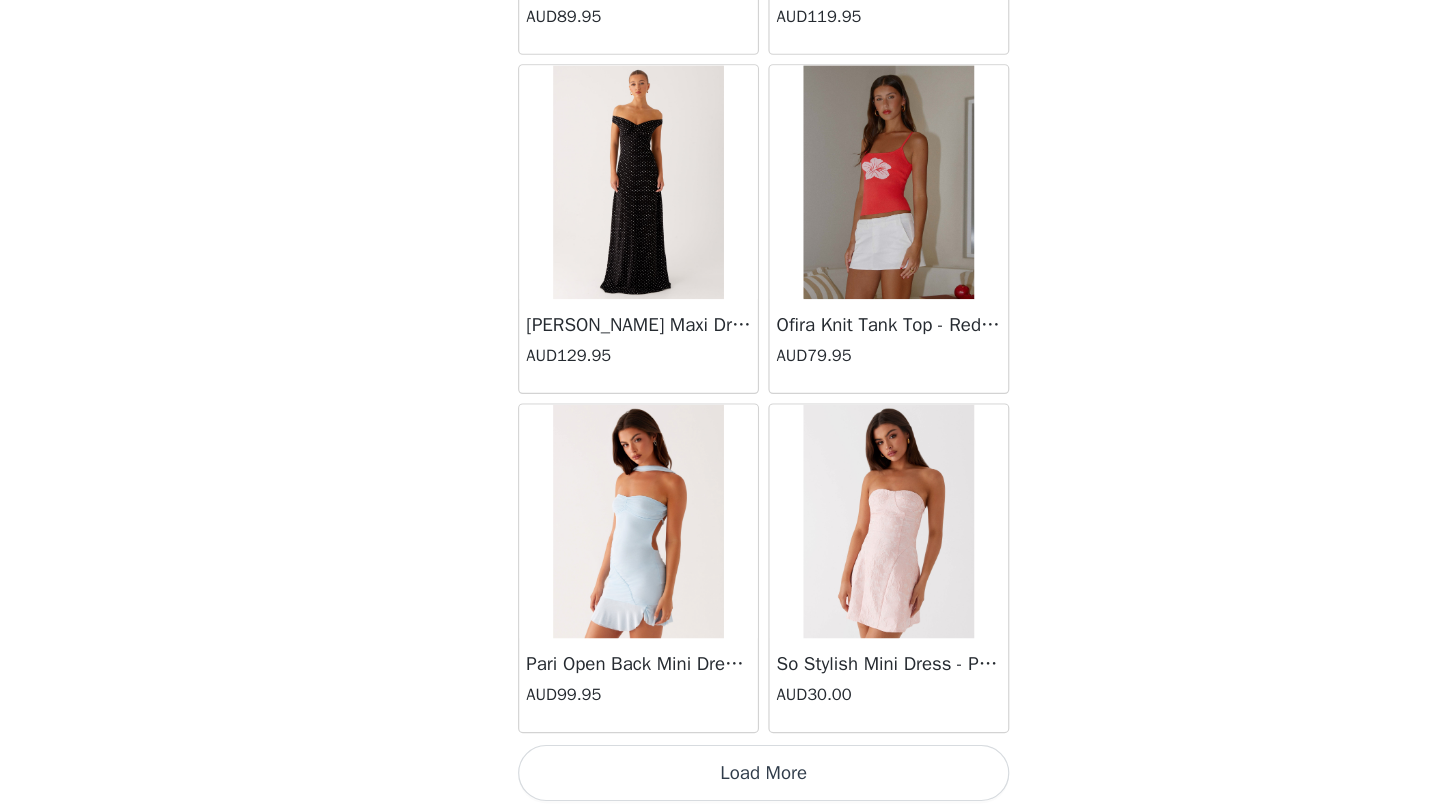 click on "Load More" at bounding box center [720, 778] 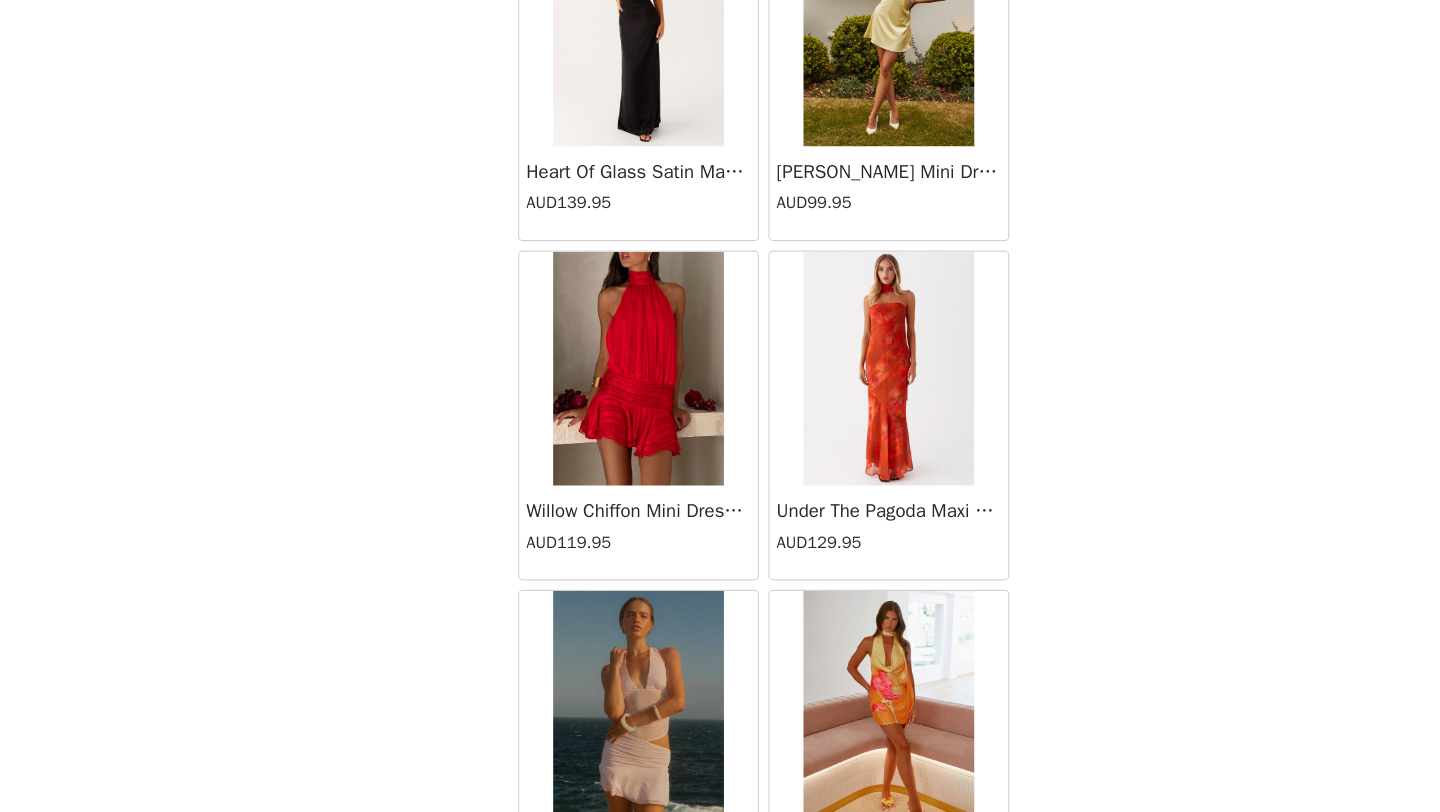 scroll, scrollTop: 50537, scrollLeft: 0, axis: vertical 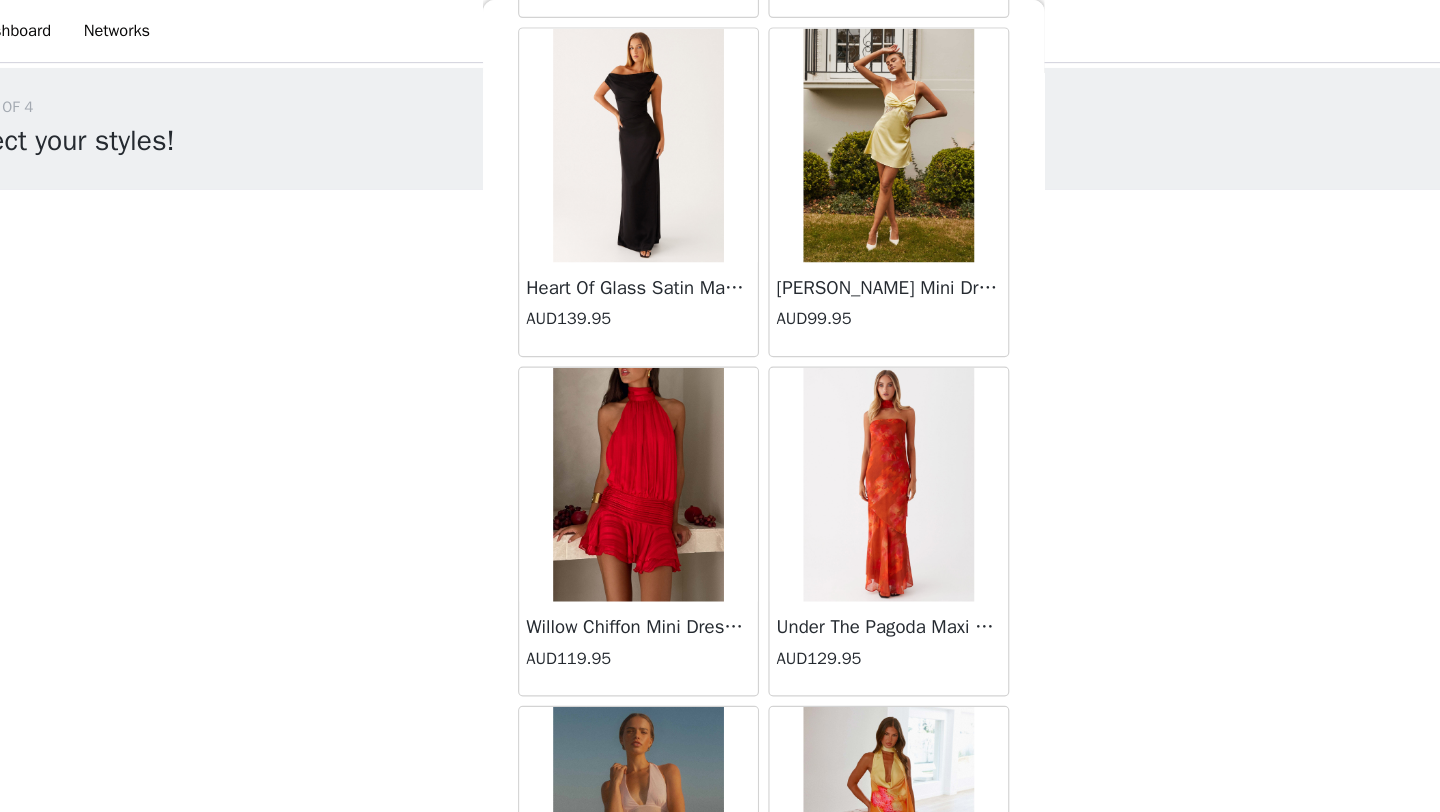 click at bounding box center (612, 414) 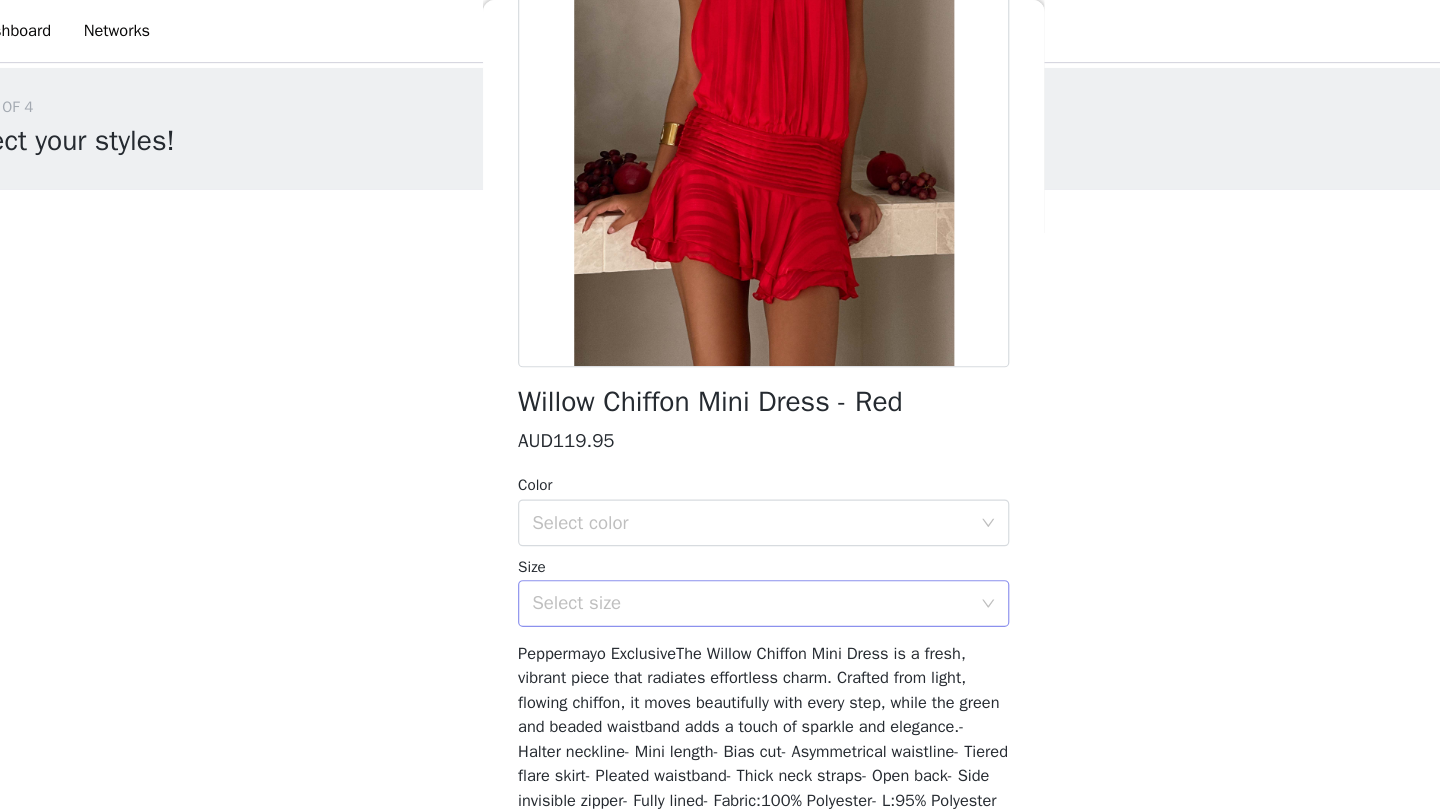 scroll, scrollTop: 308, scrollLeft: 0, axis: vertical 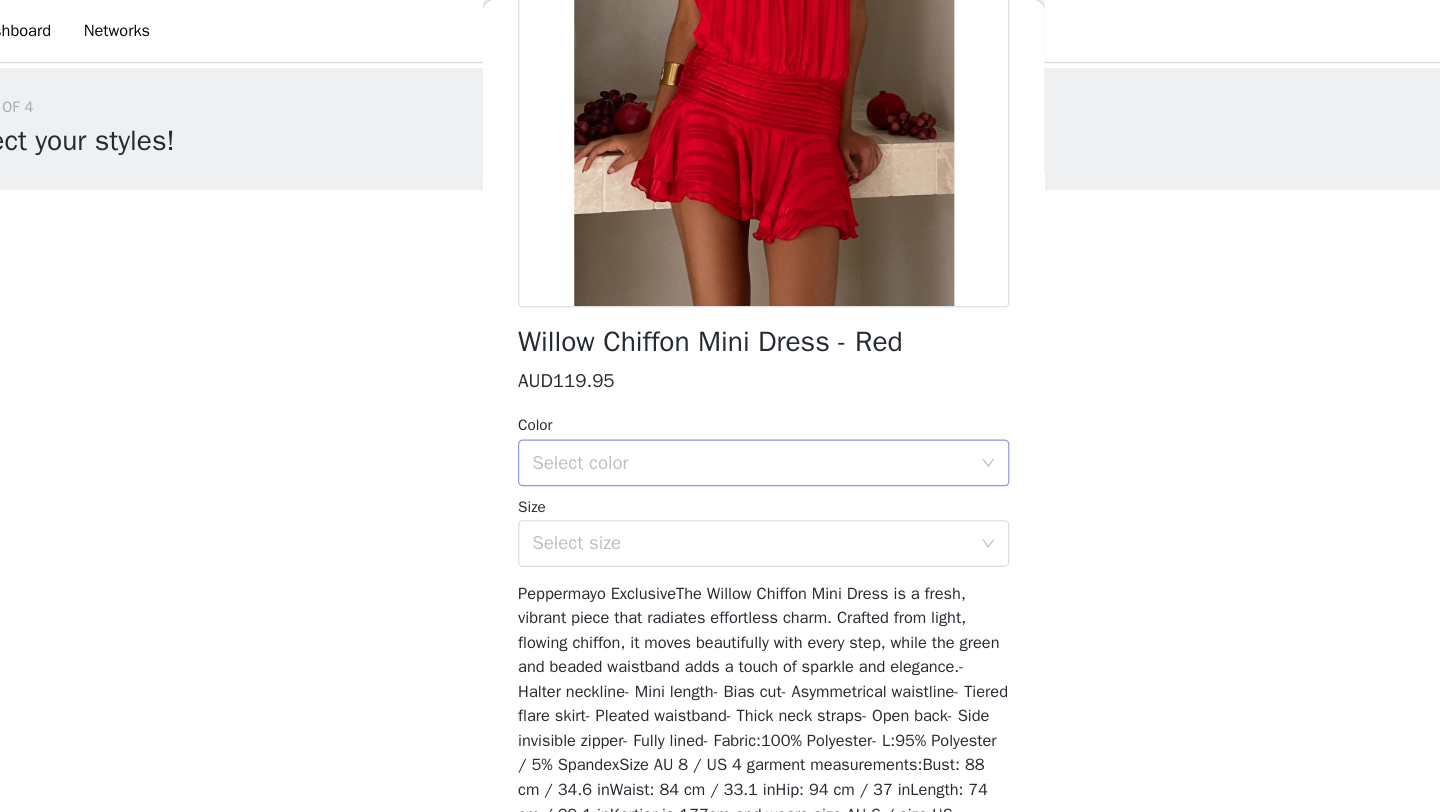 click on "Select color" at bounding box center [709, 396] 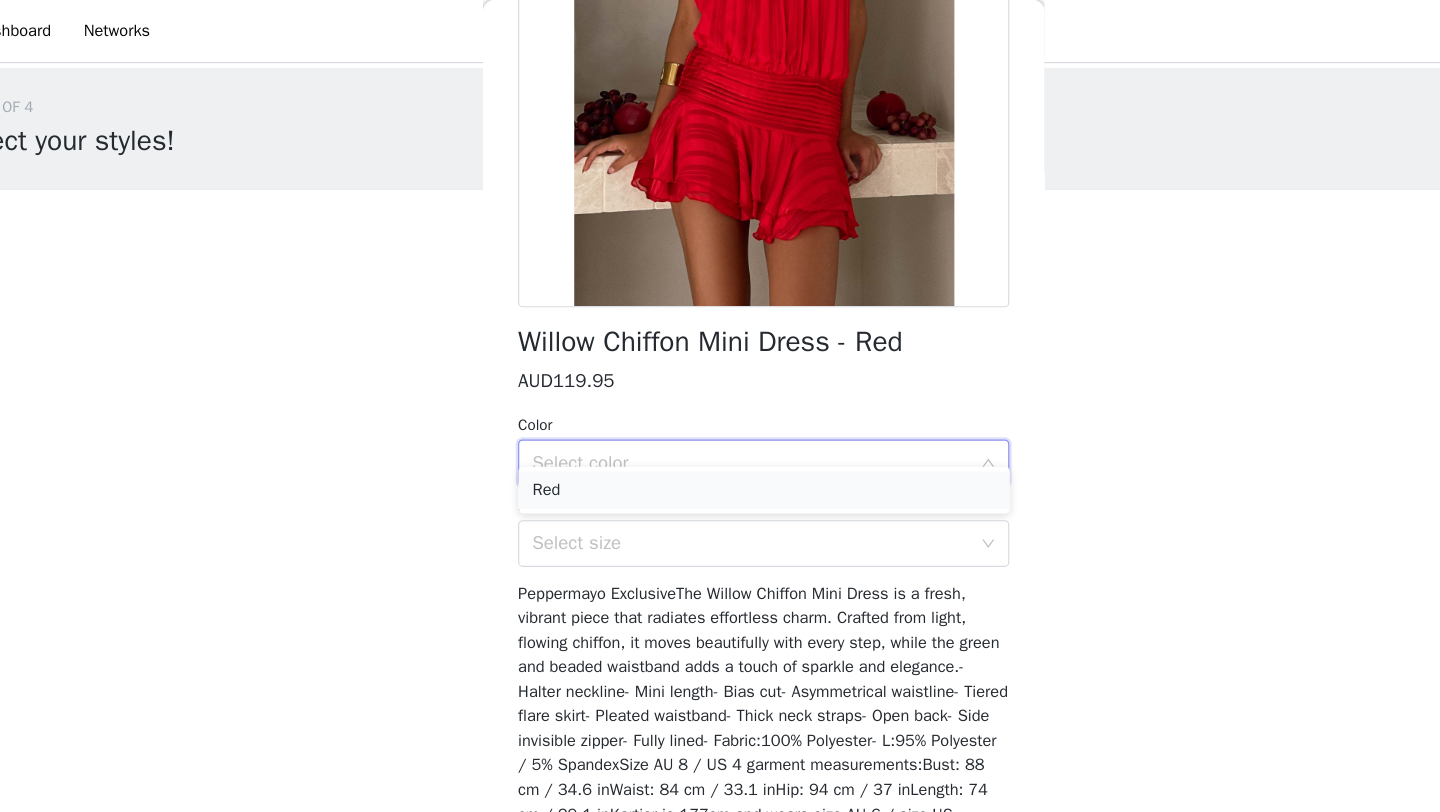 click on "Red" at bounding box center (720, 419) 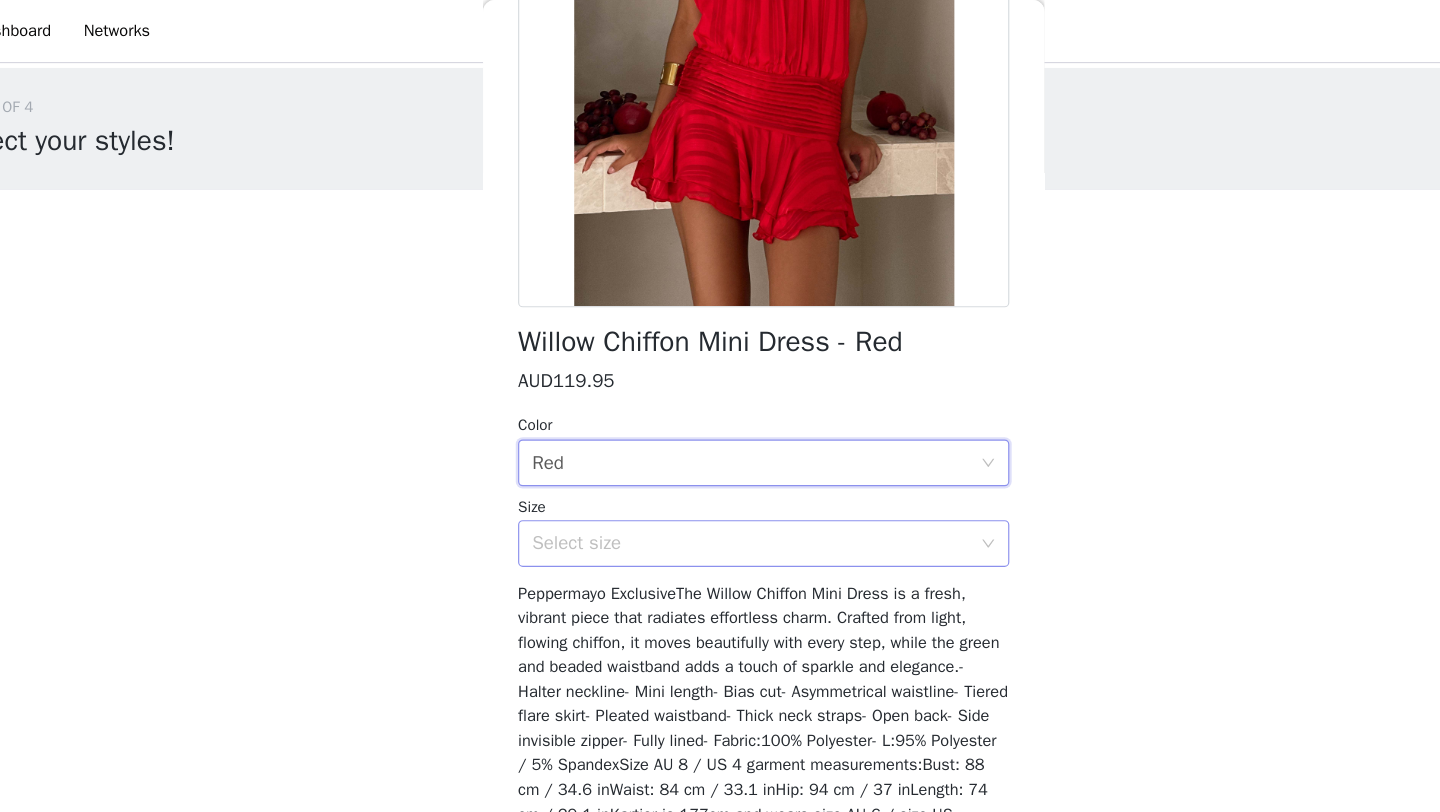 click on "Select size" at bounding box center (709, 465) 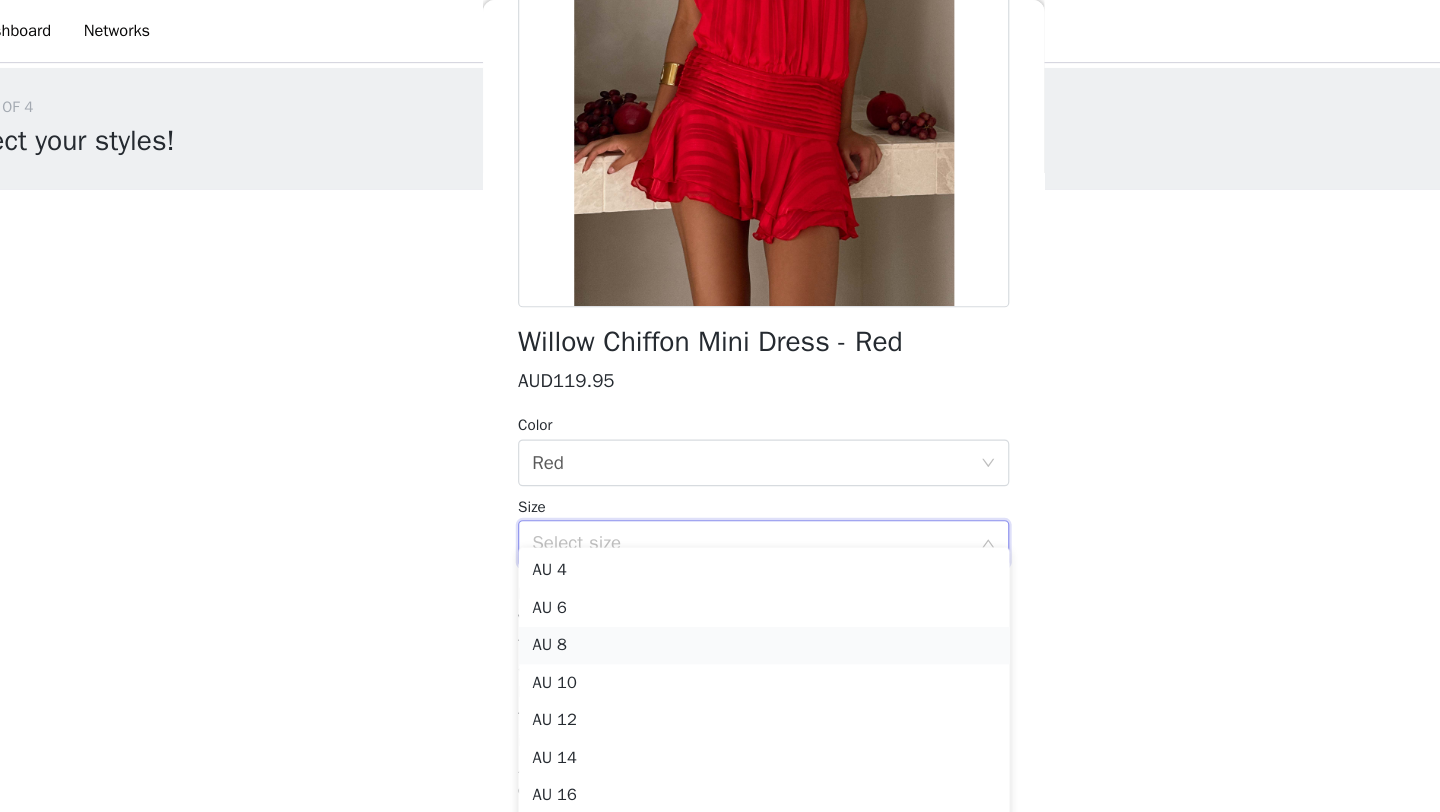 click on "AU 8" at bounding box center (720, 552) 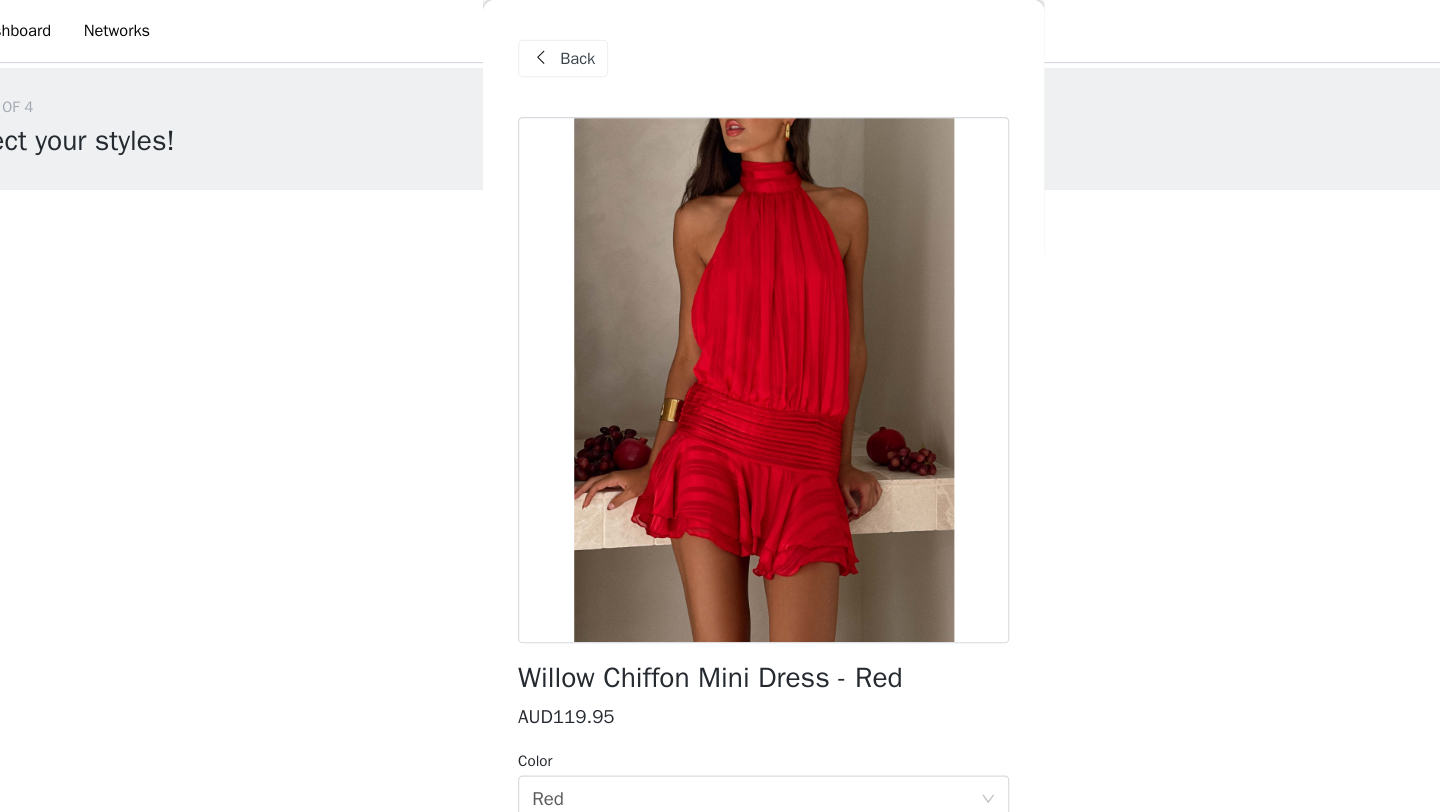 scroll, scrollTop: 308, scrollLeft: 0, axis: vertical 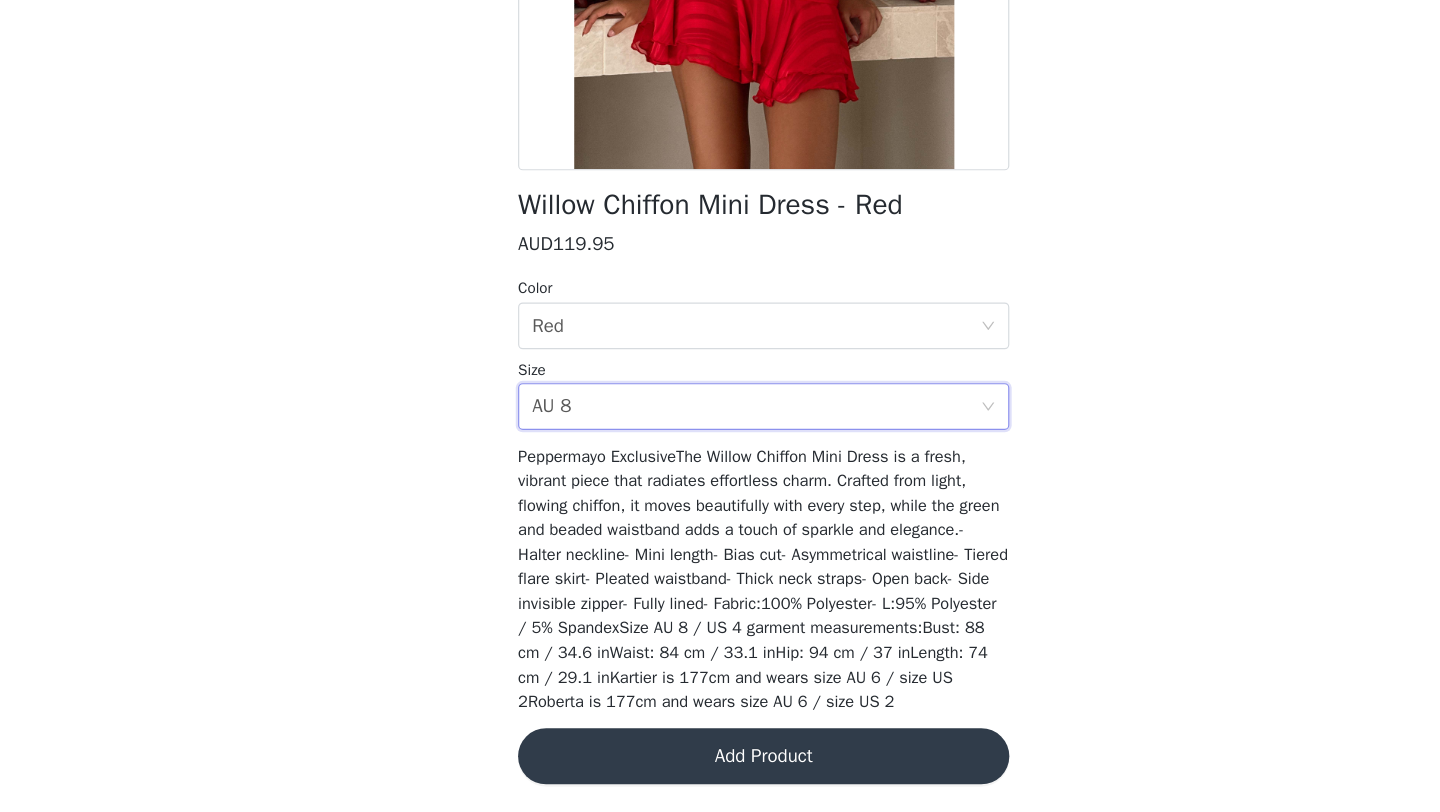 click on "Add Product" at bounding box center [720, 764] 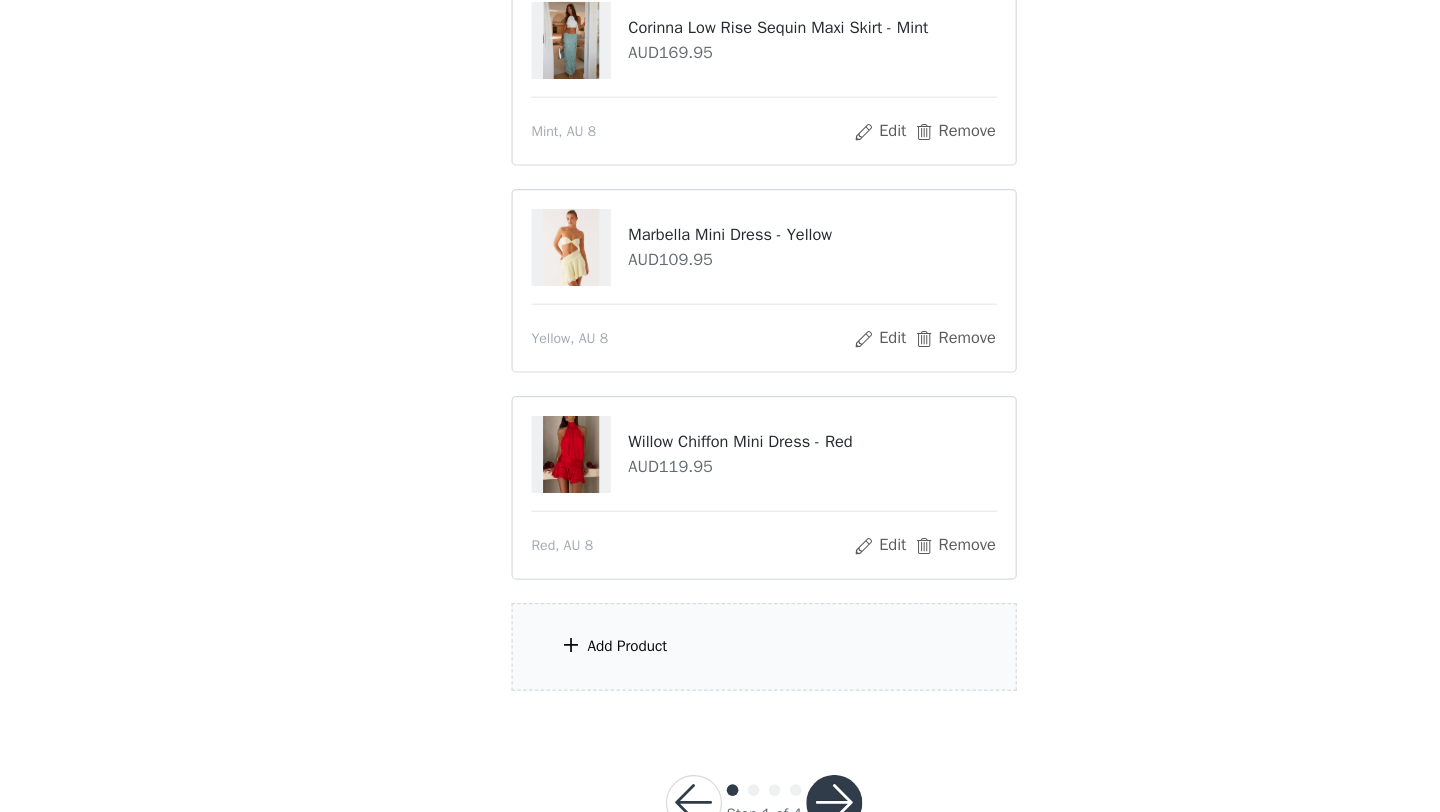 scroll, scrollTop: 221, scrollLeft: 0, axis: vertical 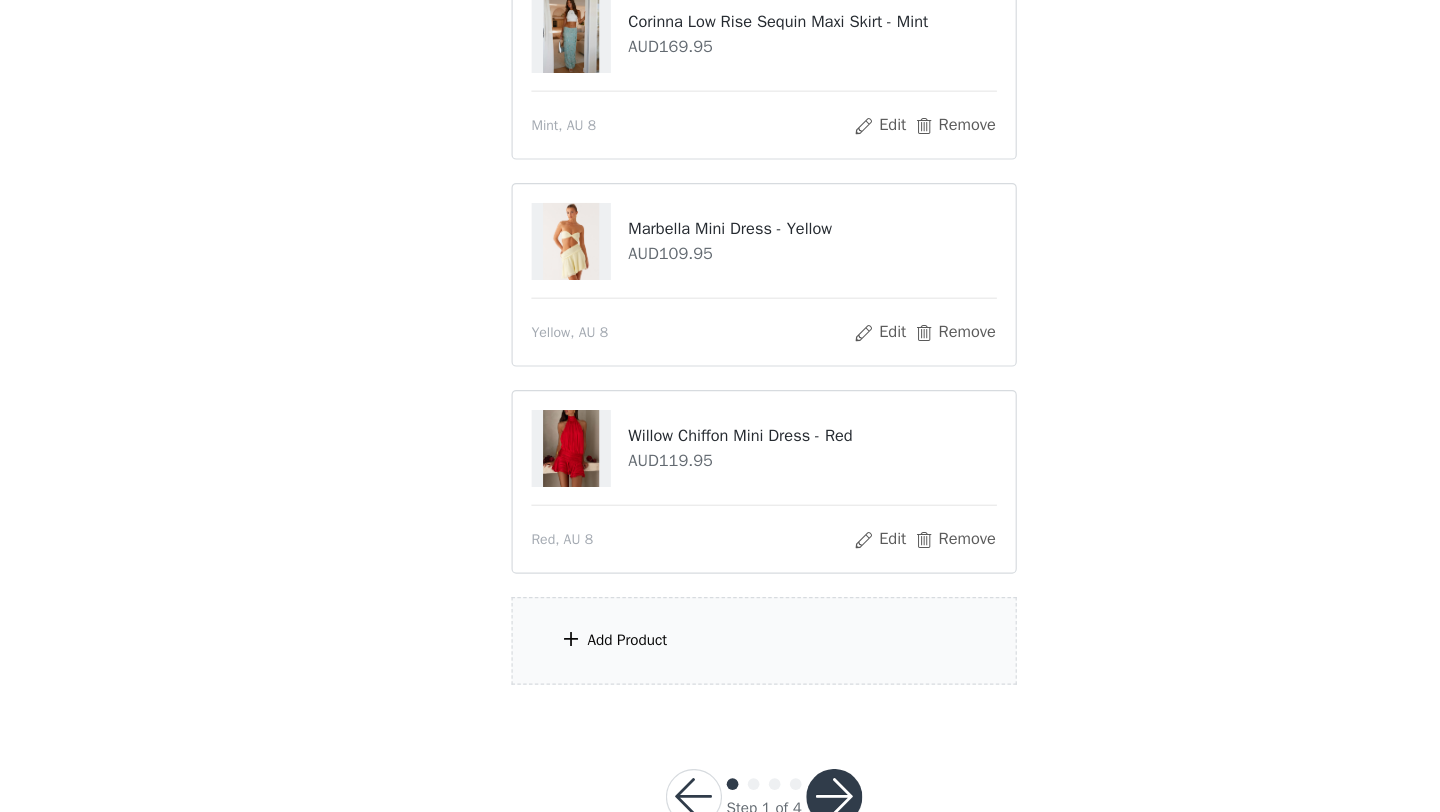 click on "Add Product" at bounding box center [720, 665] 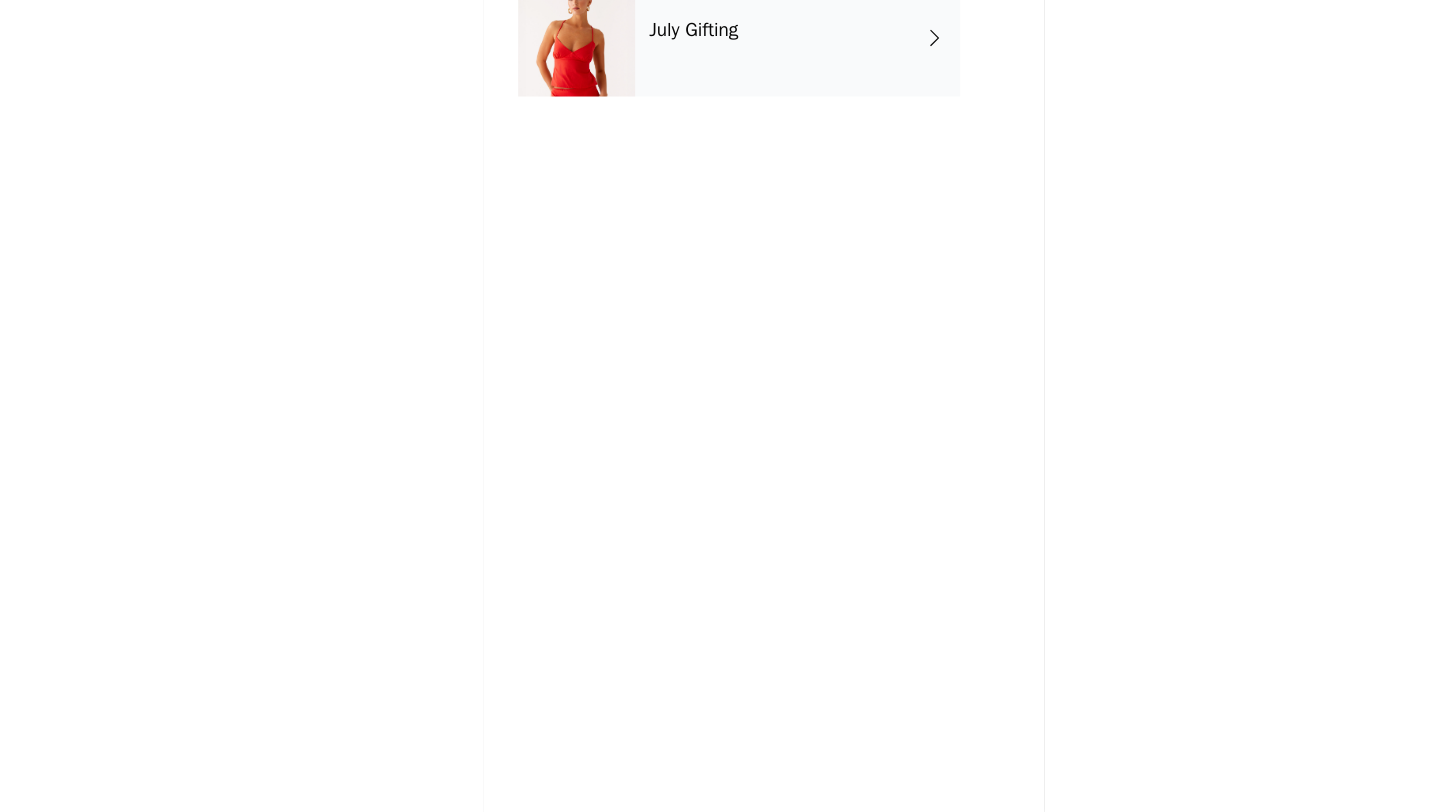 click at bounding box center (560, 150) 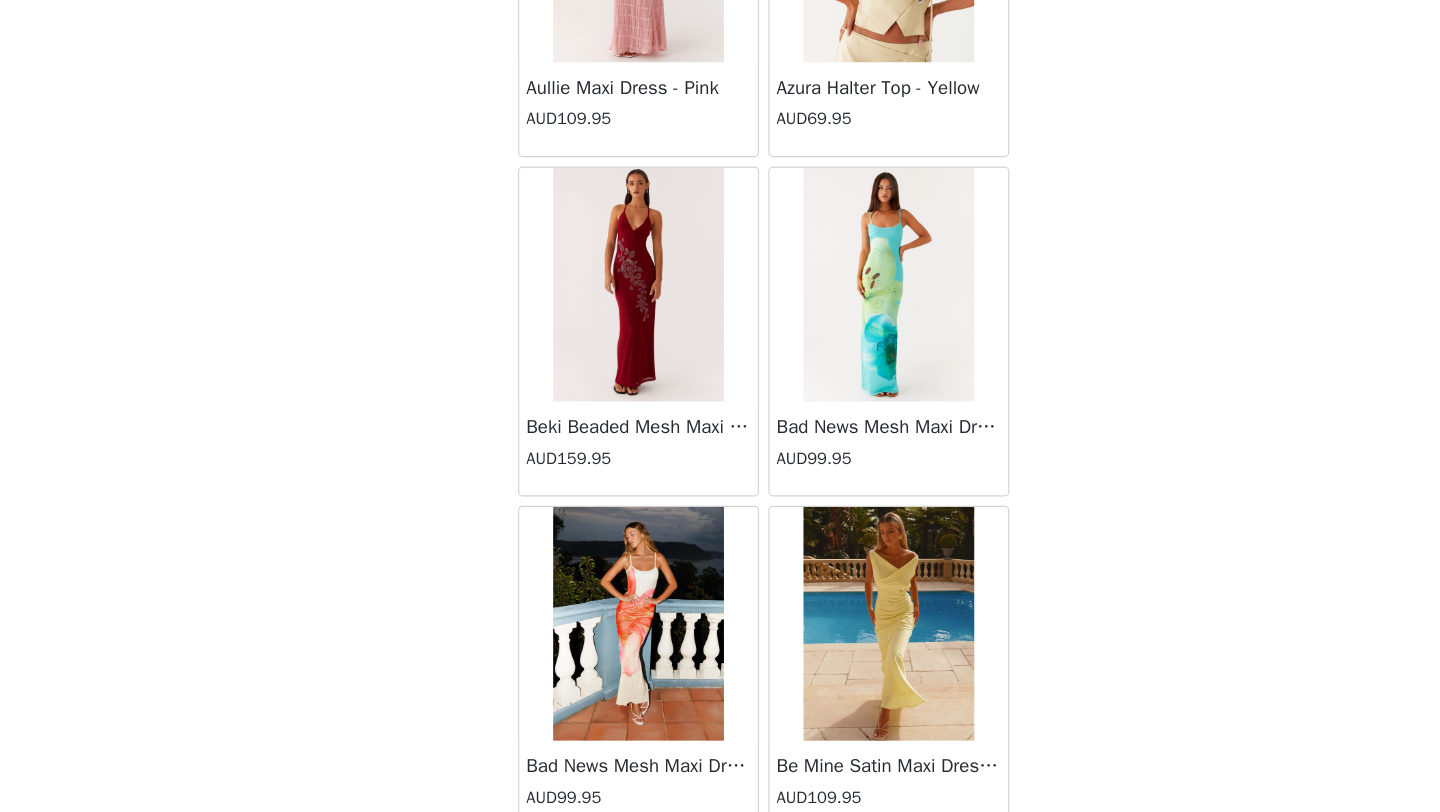 scroll, scrollTop: 2248, scrollLeft: 0, axis: vertical 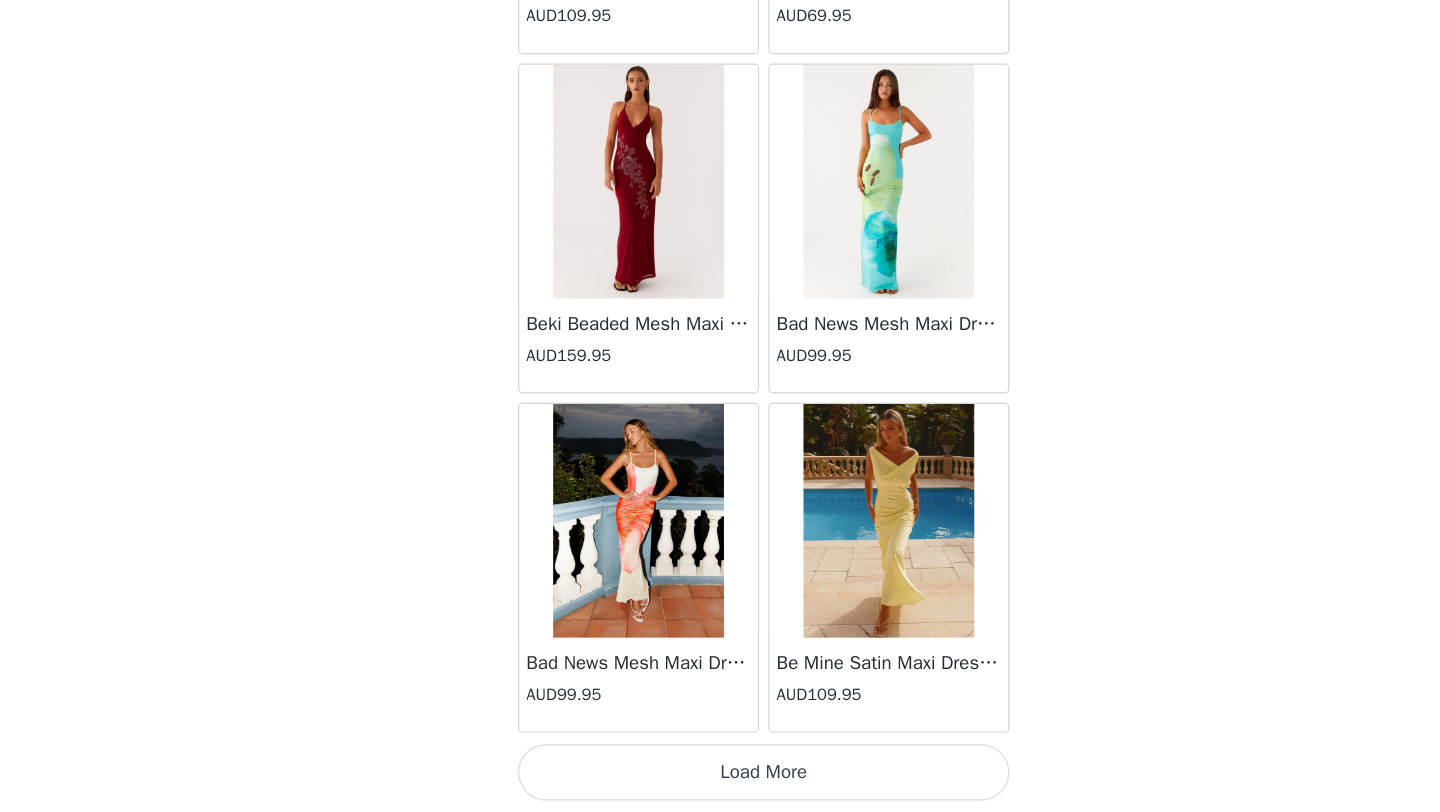 click on "Load More" at bounding box center [720, 778] 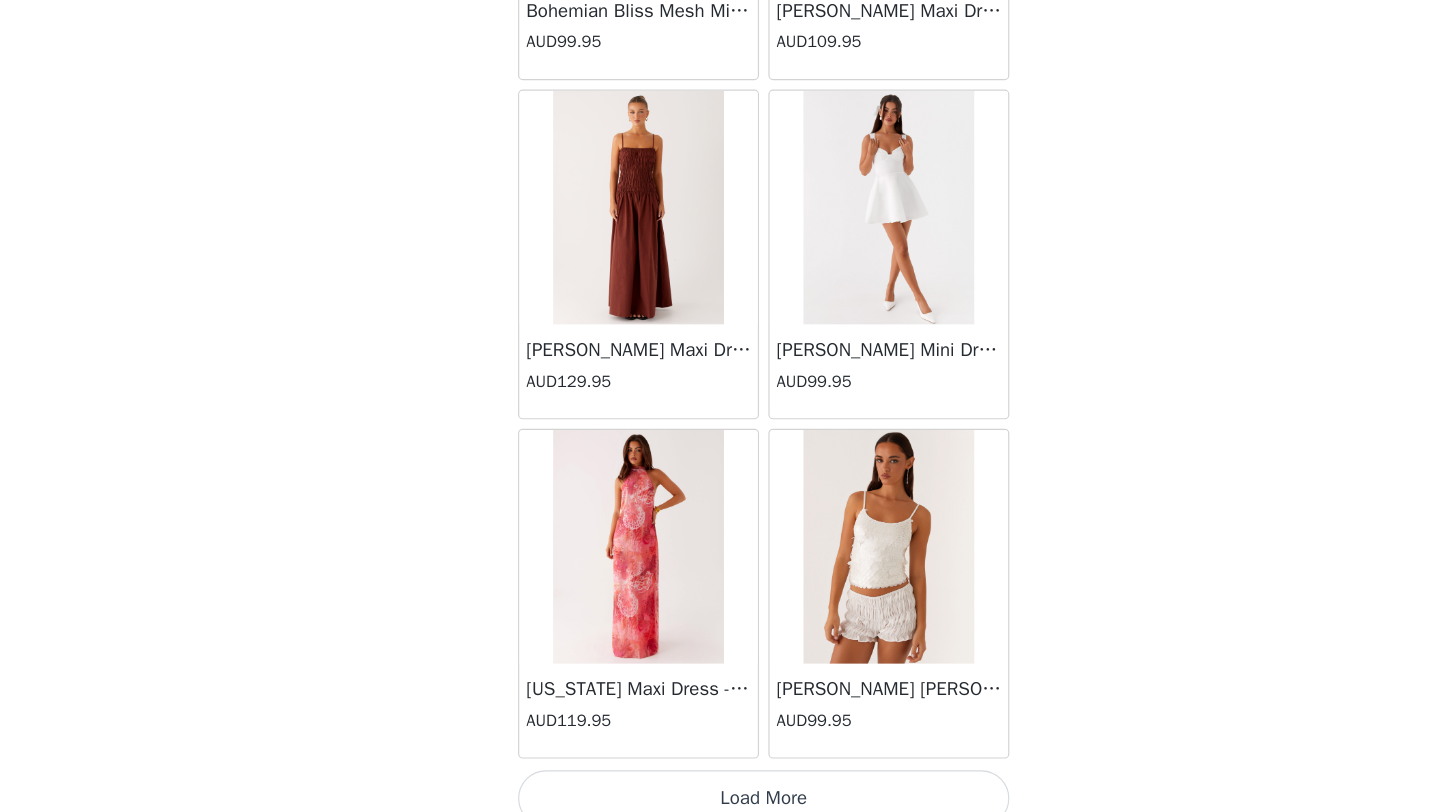 scroll, scrollTop: 5148, scrollLeft: 0, axis: vertical 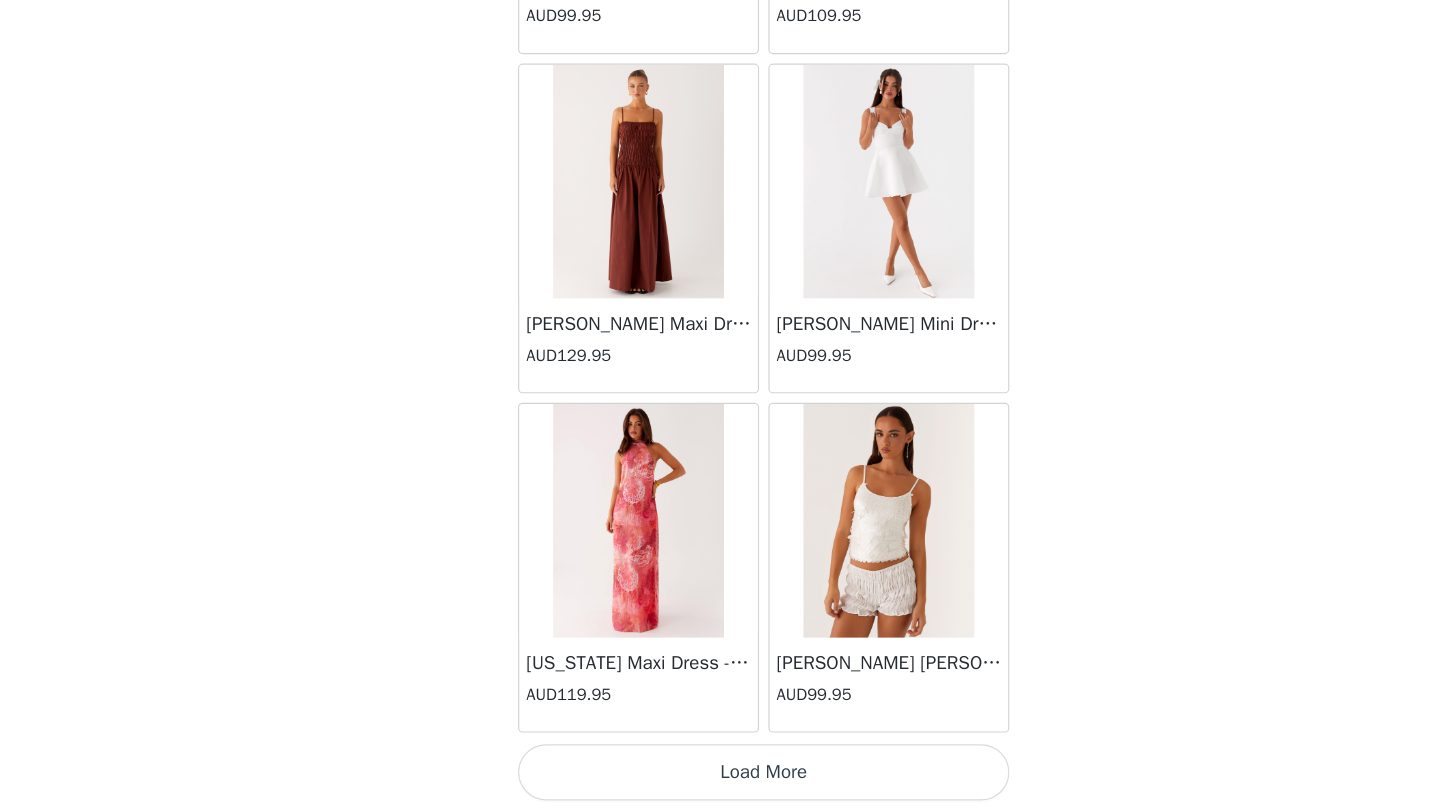 click on "Load More" at bounding box center [720, 778] 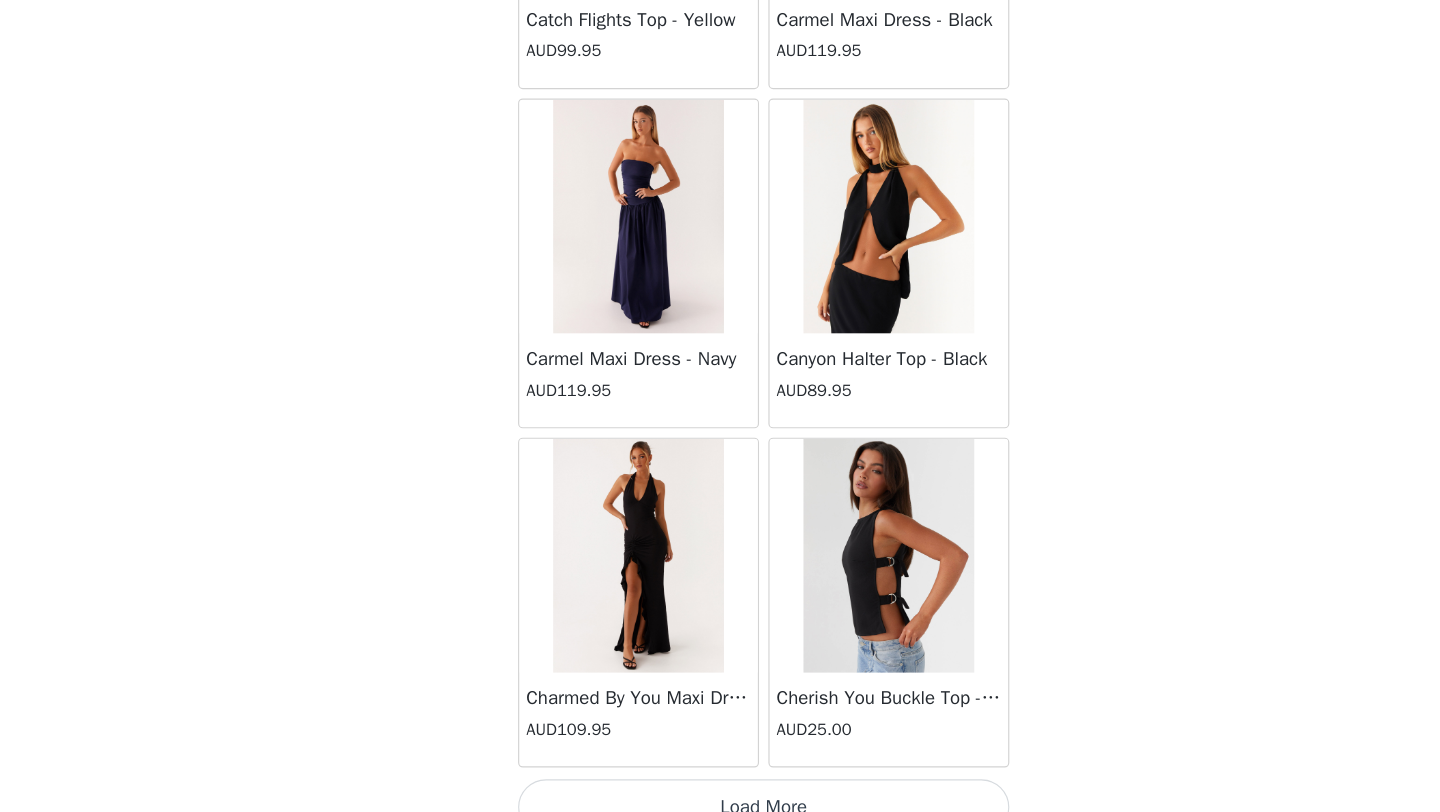 scroll, scrollTop: 8048, scrollLeft: 0, axis: vertical 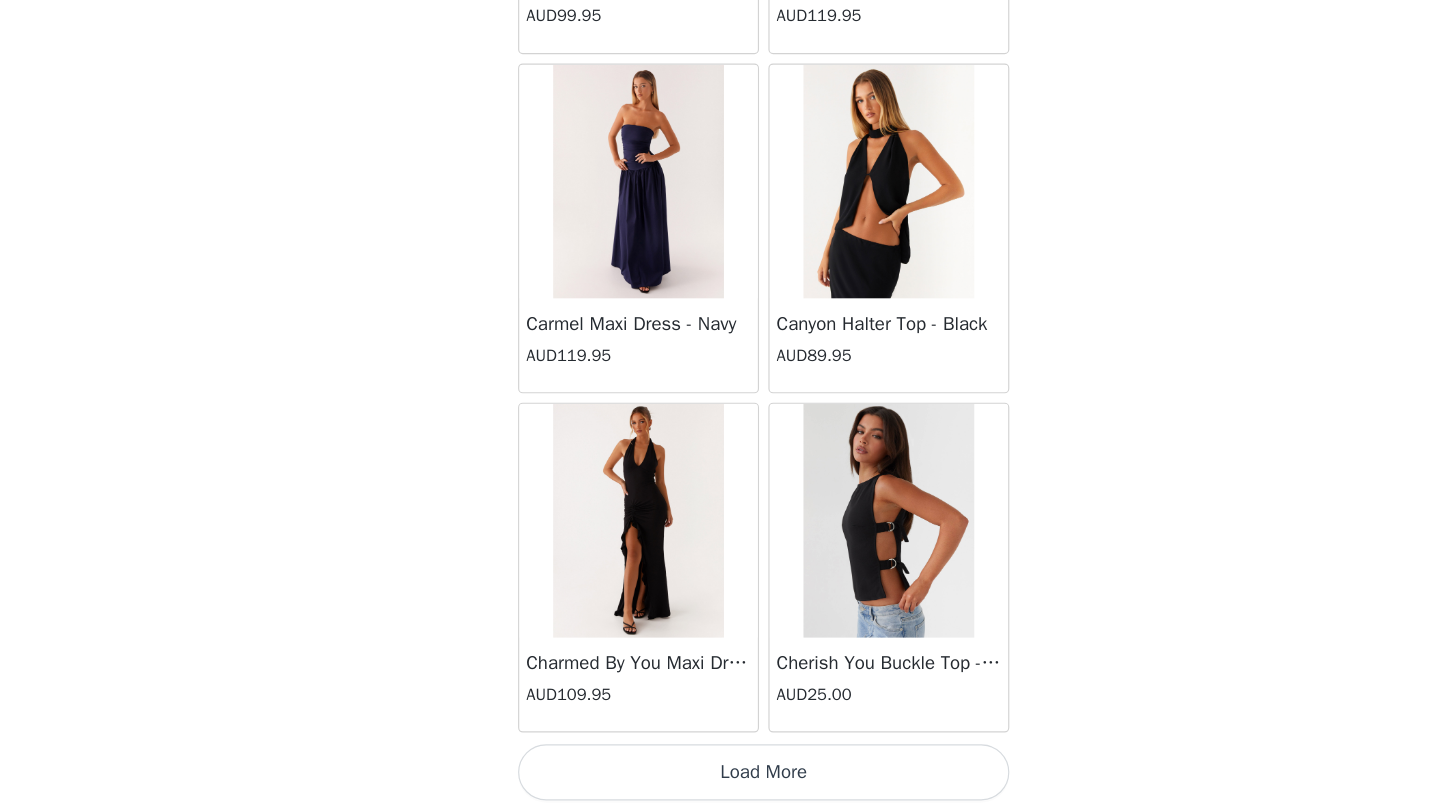 click on "Load More" at bounding box center [720, 778] 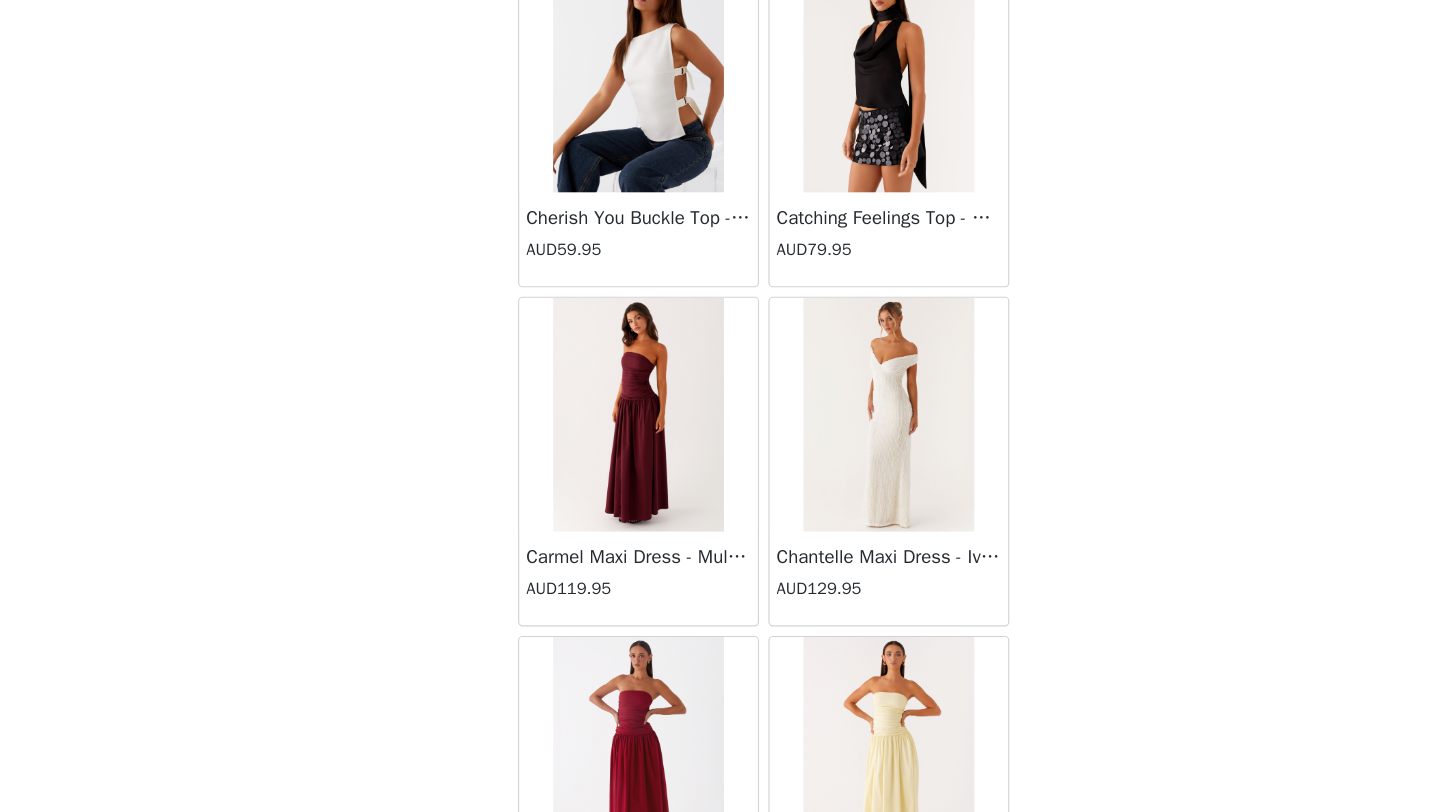 scroll, scrollTop: 9590, scrollLeft: 0, axis: vertical 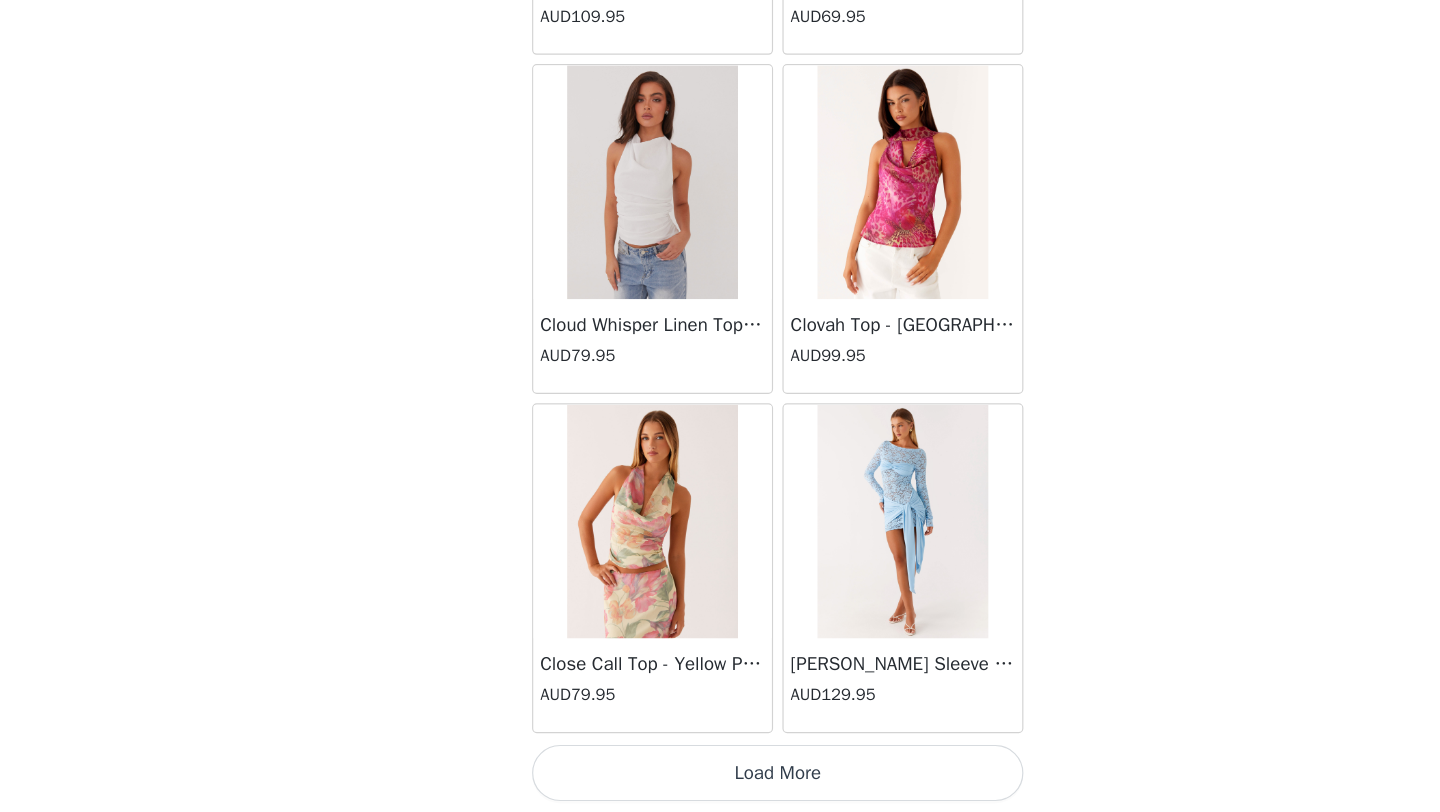 click on "Load More" at bounding box center (720, 778) 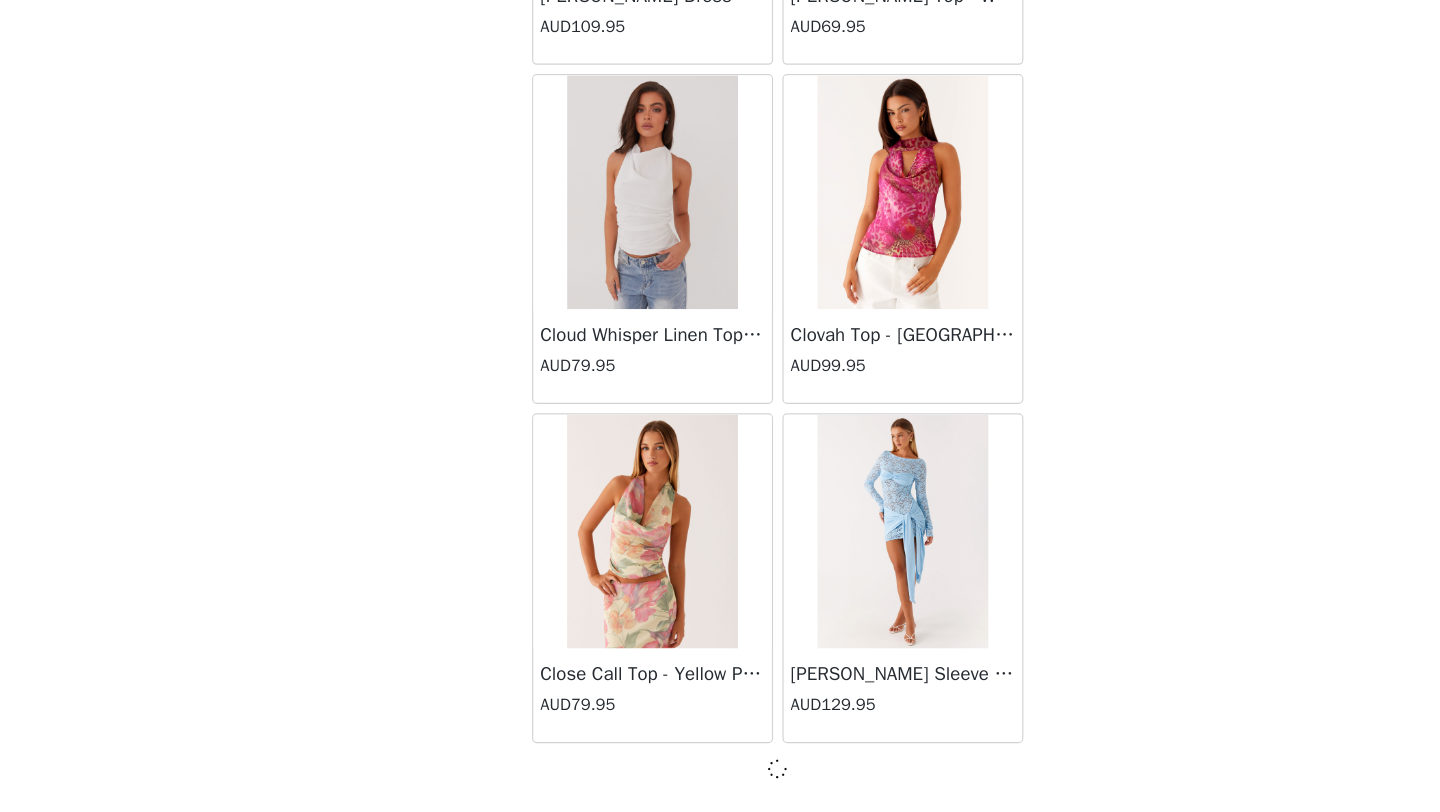 scroll, scrollTop: 279, scrollLeft: 0, axis: vertical 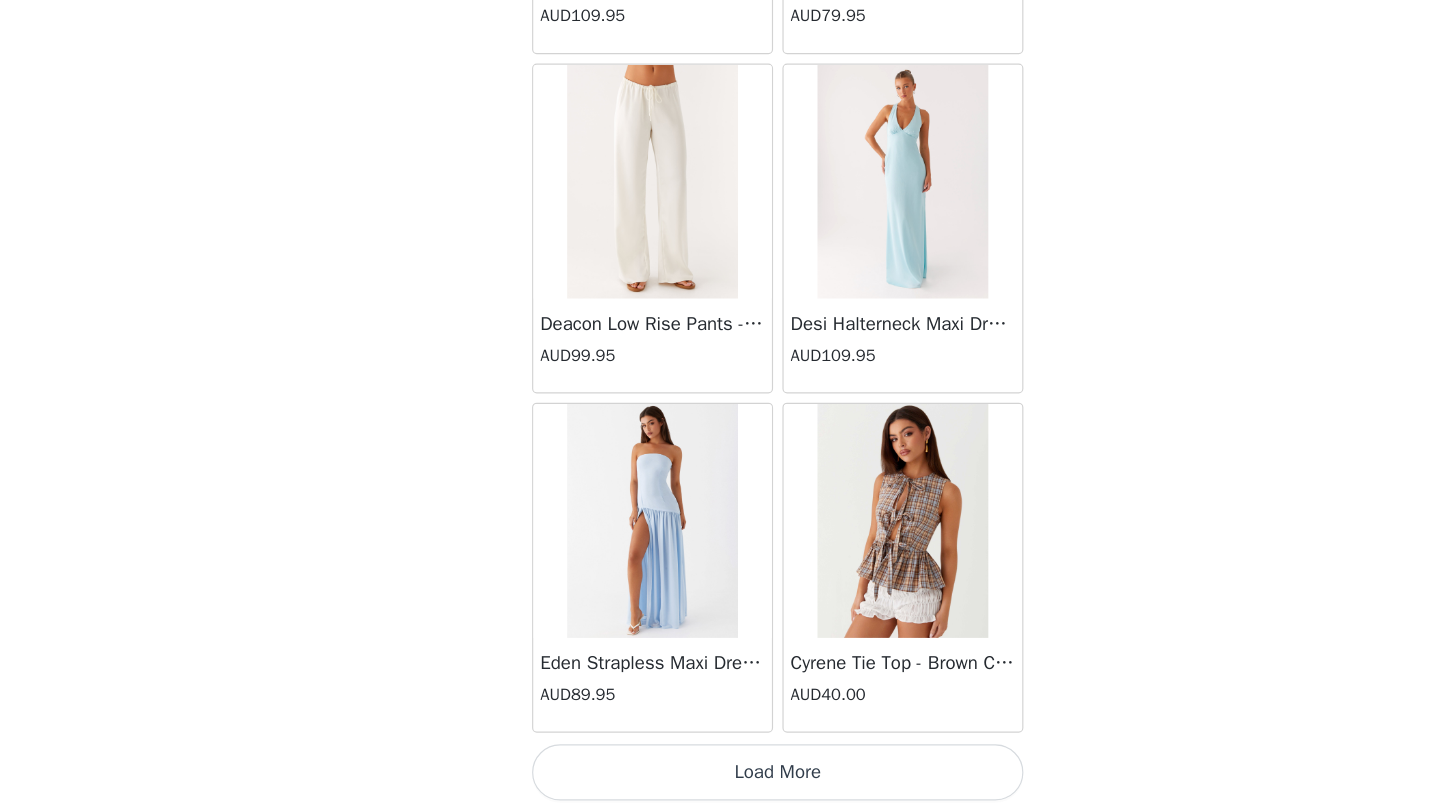 click on "Load More" at bounding box center (720, 778) 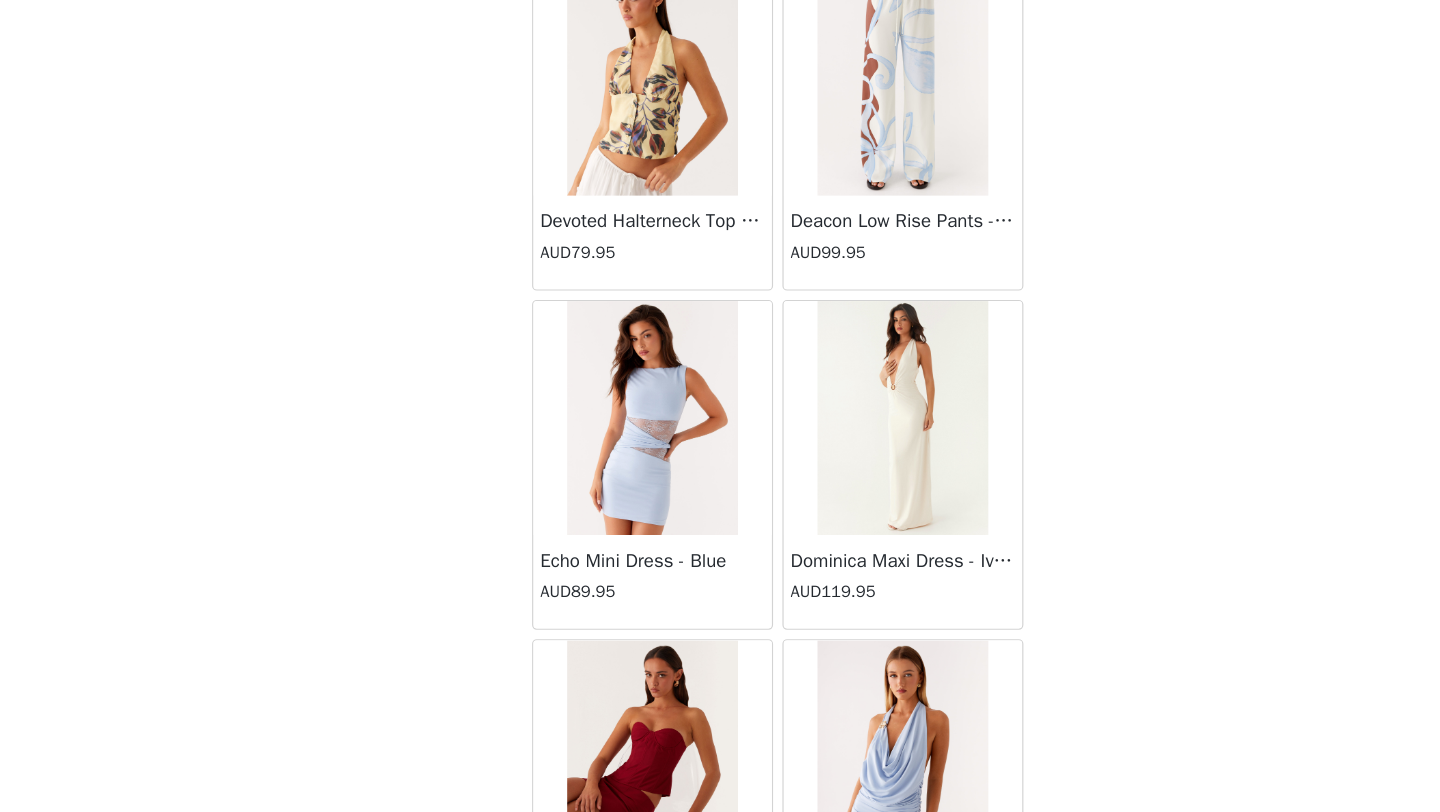 scroll, scrollTop: 16748, scrollLeft: 0, axis: vertical 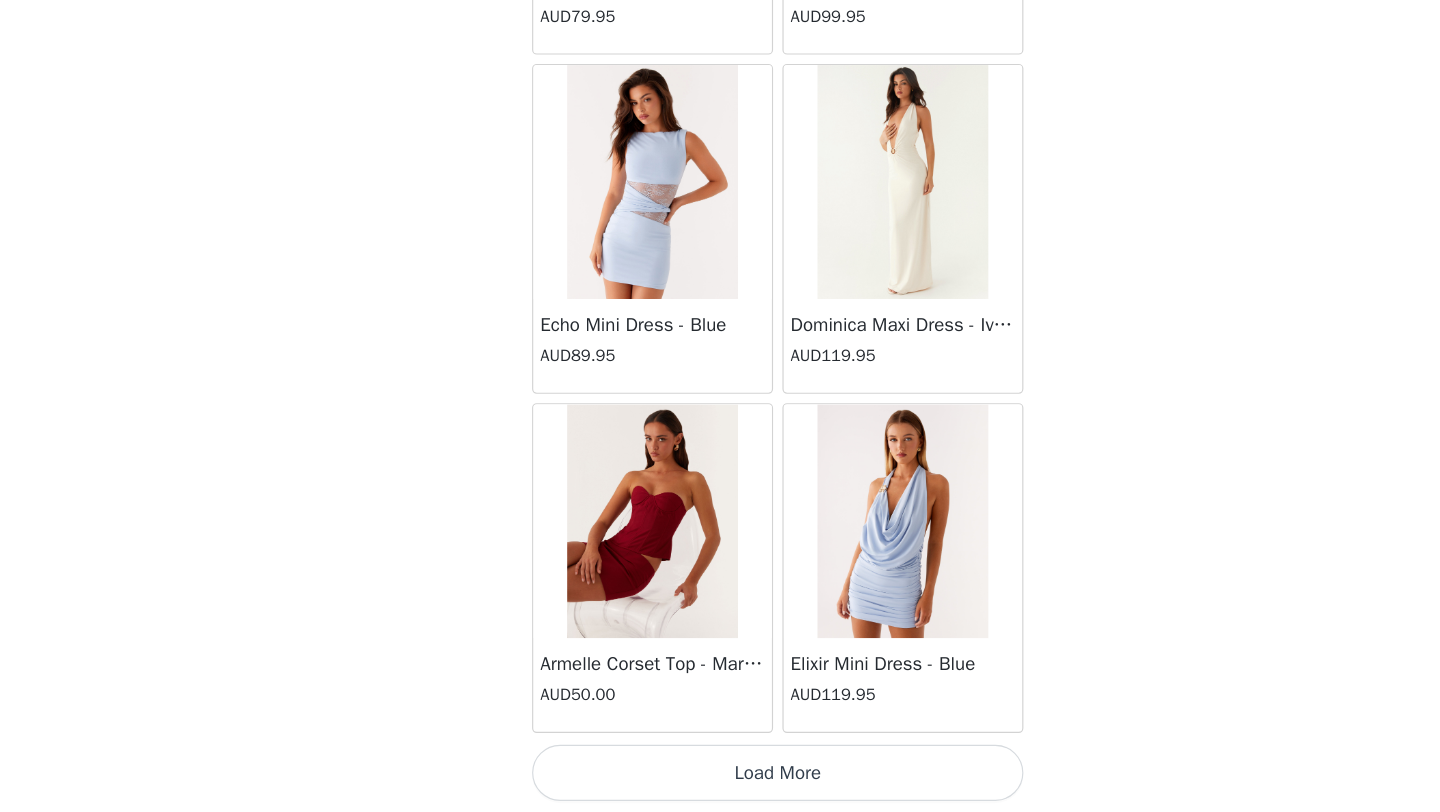 click on "Load More" at bounding box center [720, 778] 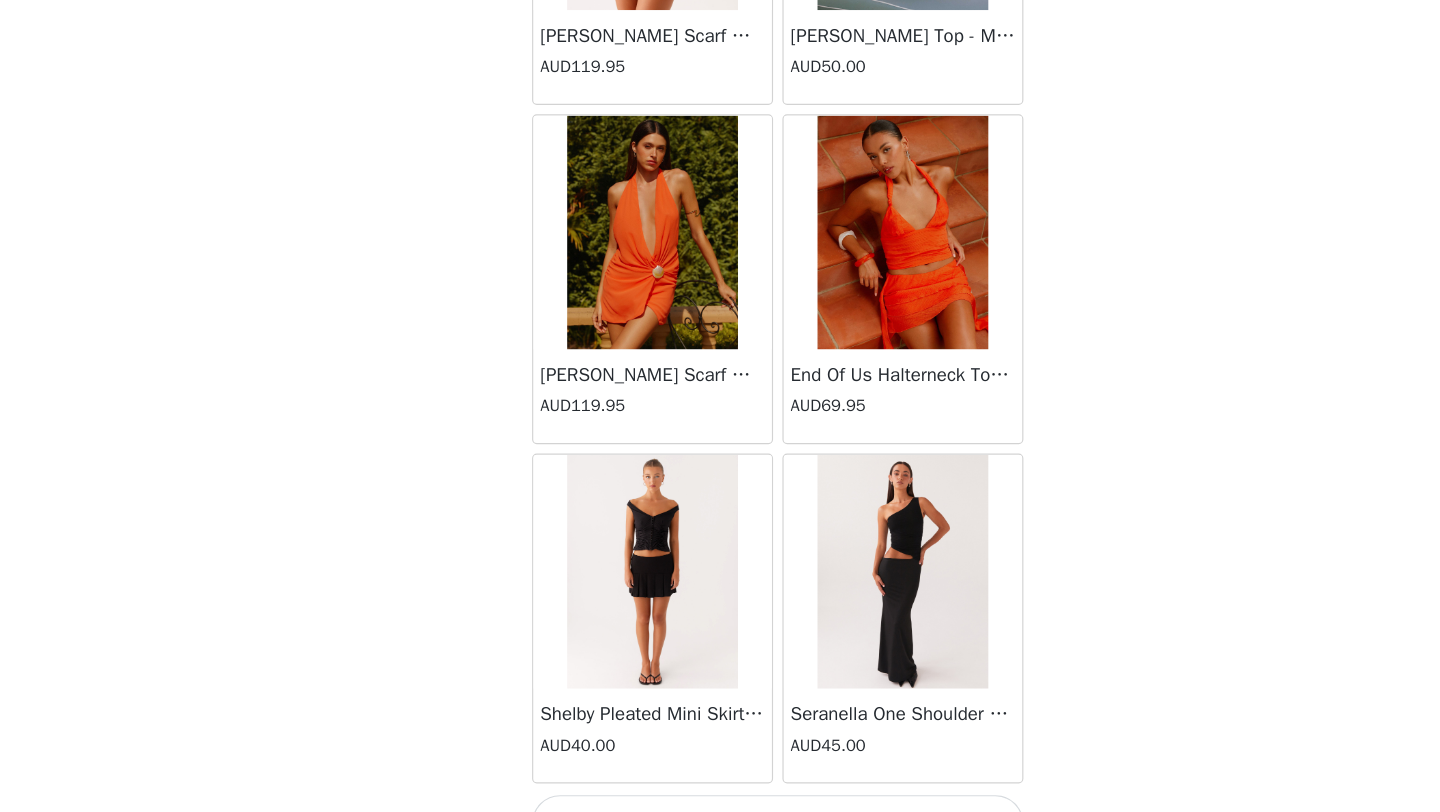 scroll, scrollTop: 19648, scrollLeft: 0, axis: vertical 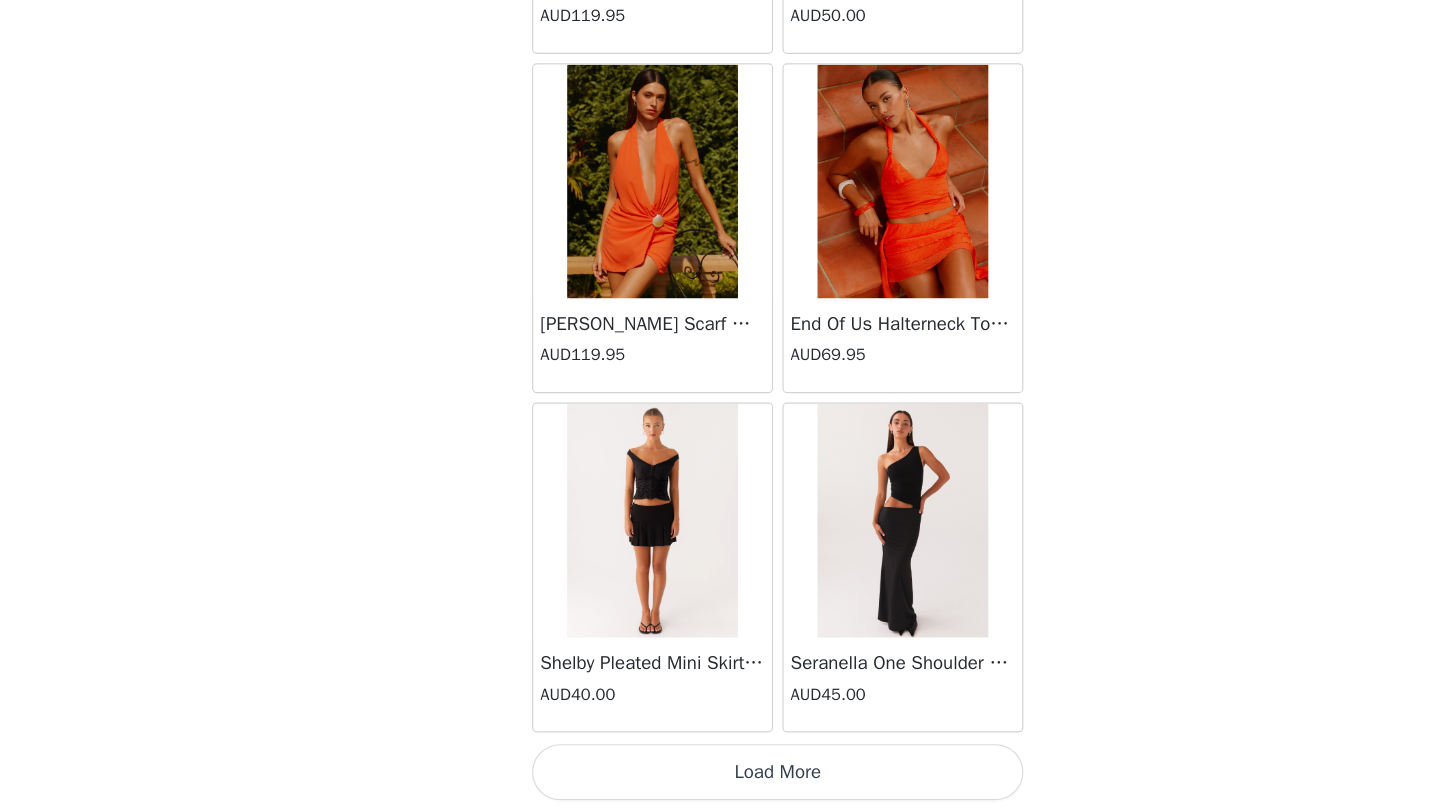 click on "Load More" at bounding box center (720, 778) 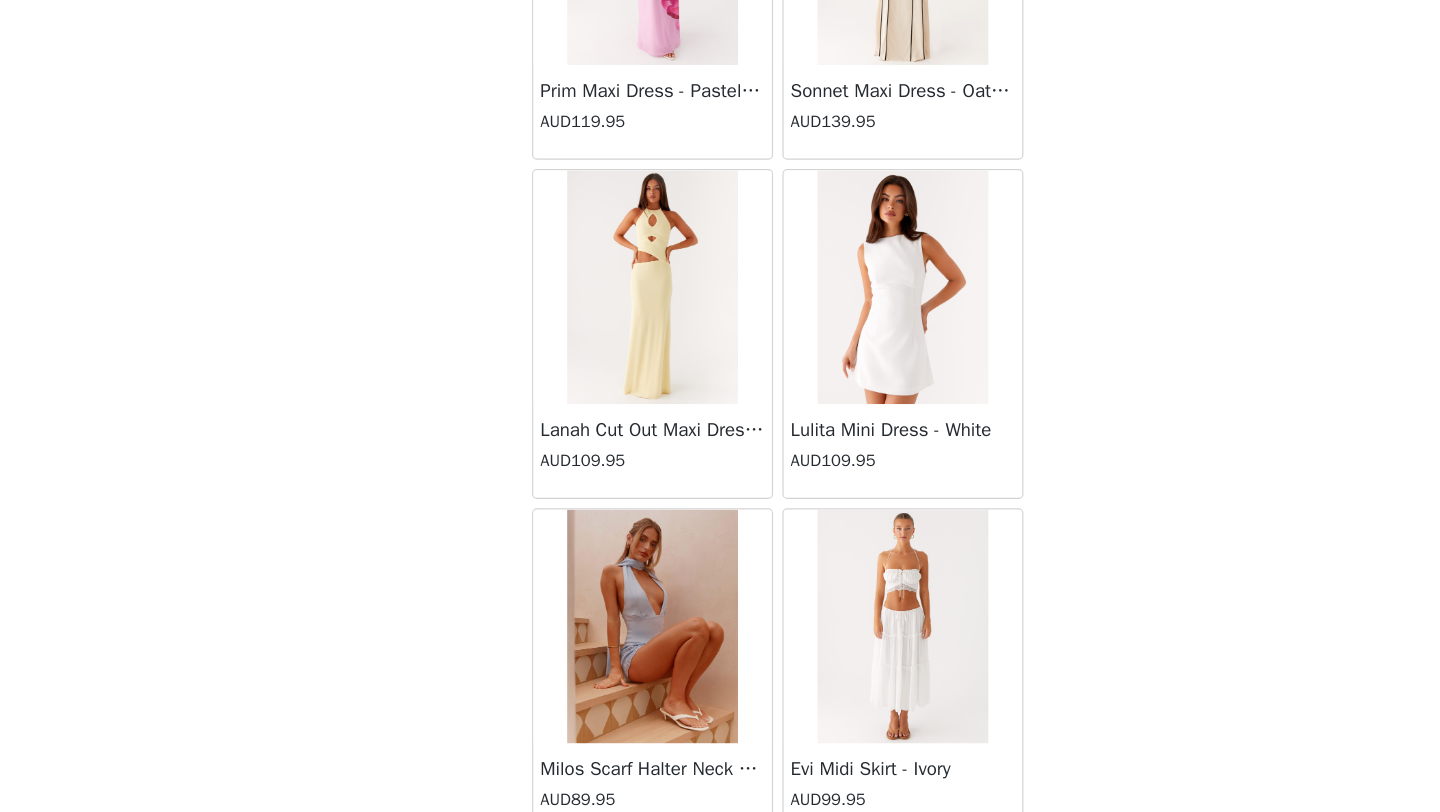 scroll, scrollTop: 20498, scrollLeft: 0, axis: vertical 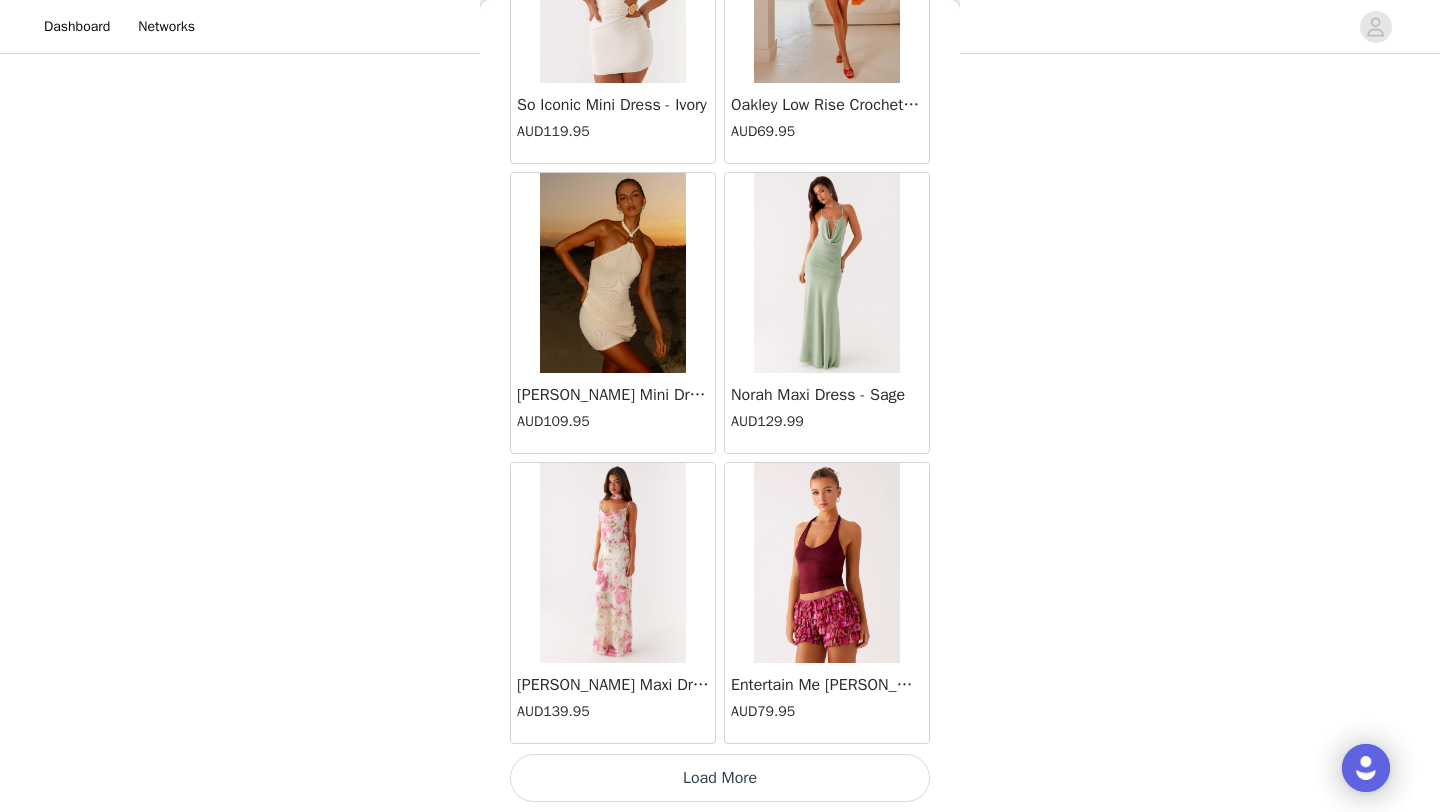 click on "Load More" at bounding box center (720, 778) 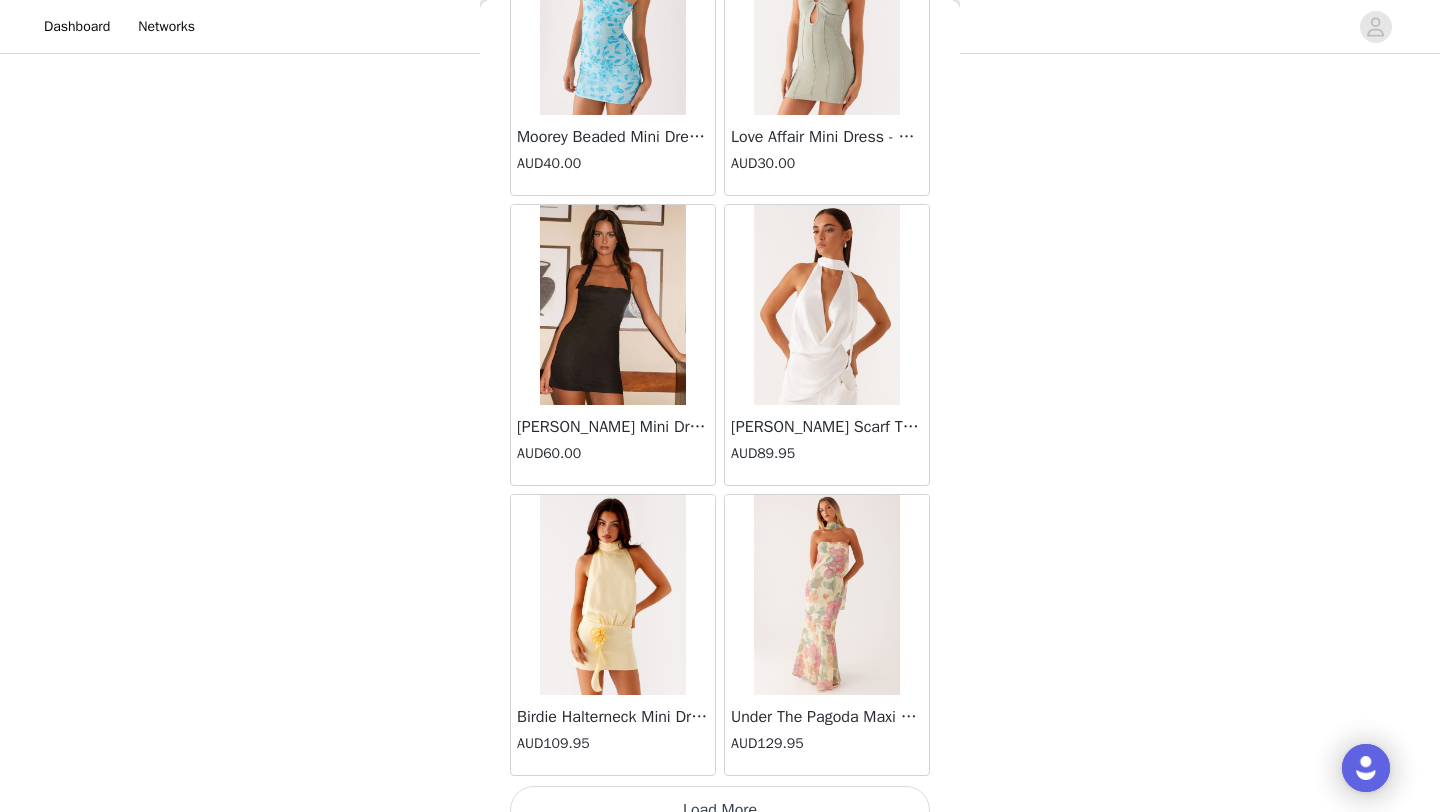 scroll, scrollTop: 25448, scrollLeft: 0, axis: vertical 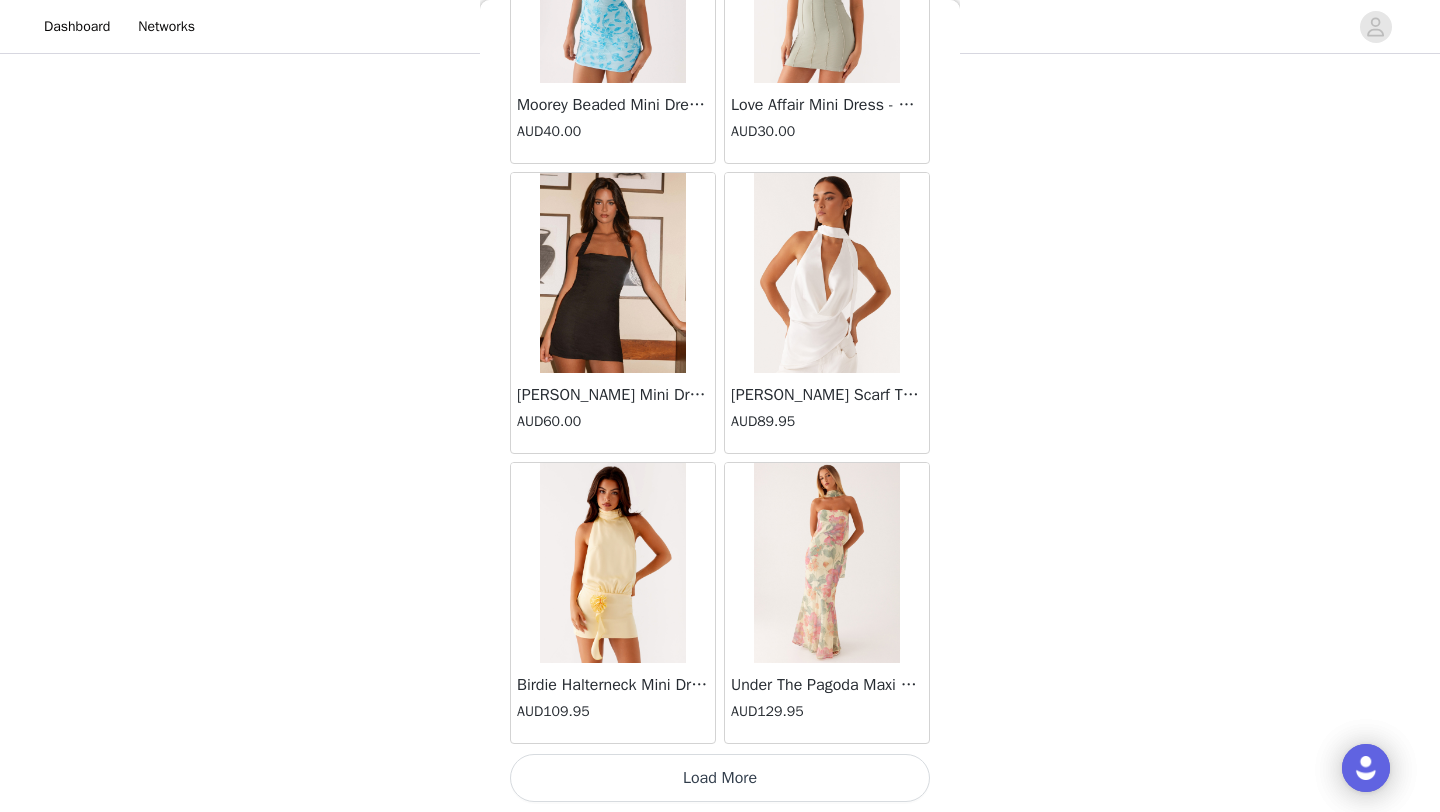click on "Load More" at bounding box center [720, 778] 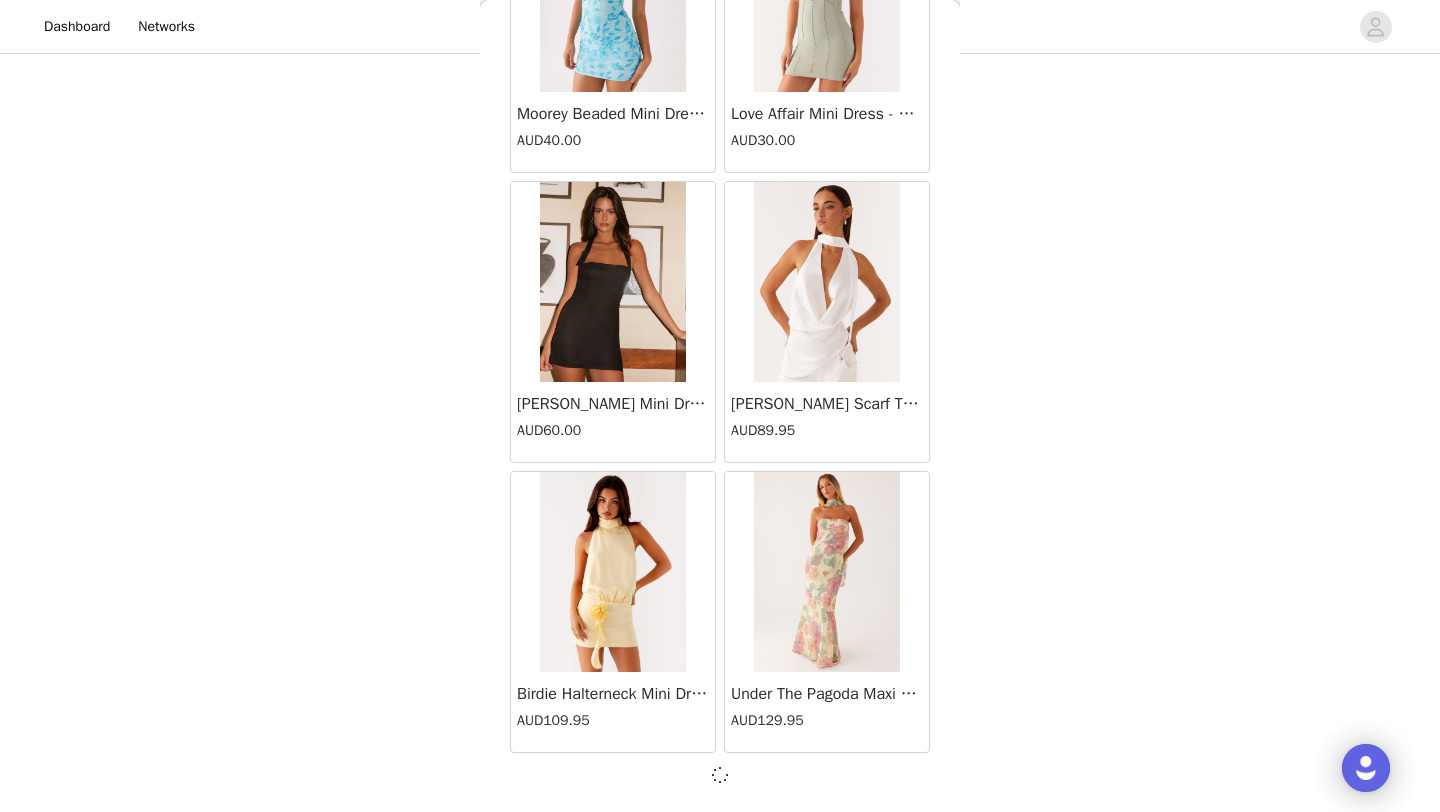 scroll, scrollTop: 25439, scrollLeft: 0, axis: vertical 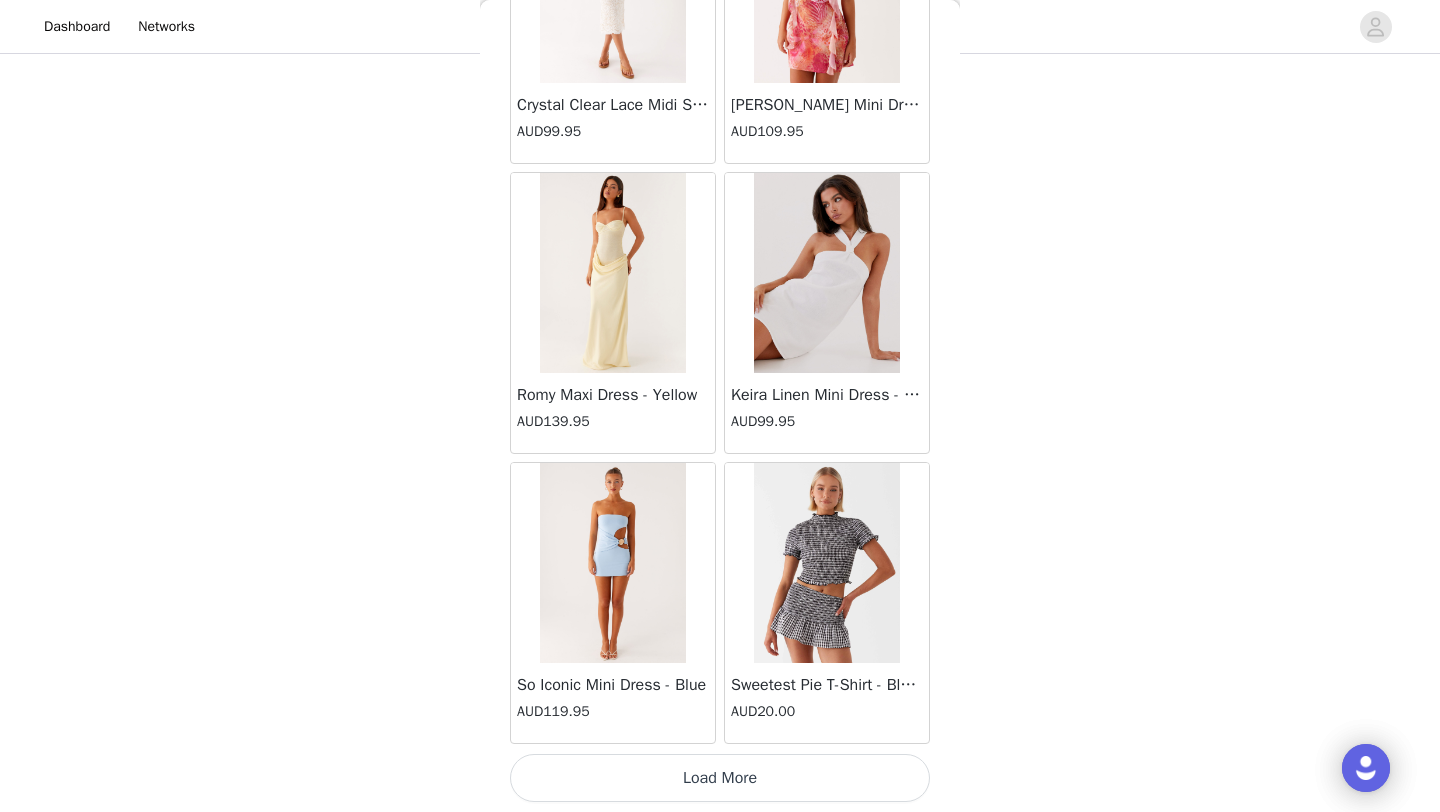 click on "Load More" at bounding box center (720, 778) 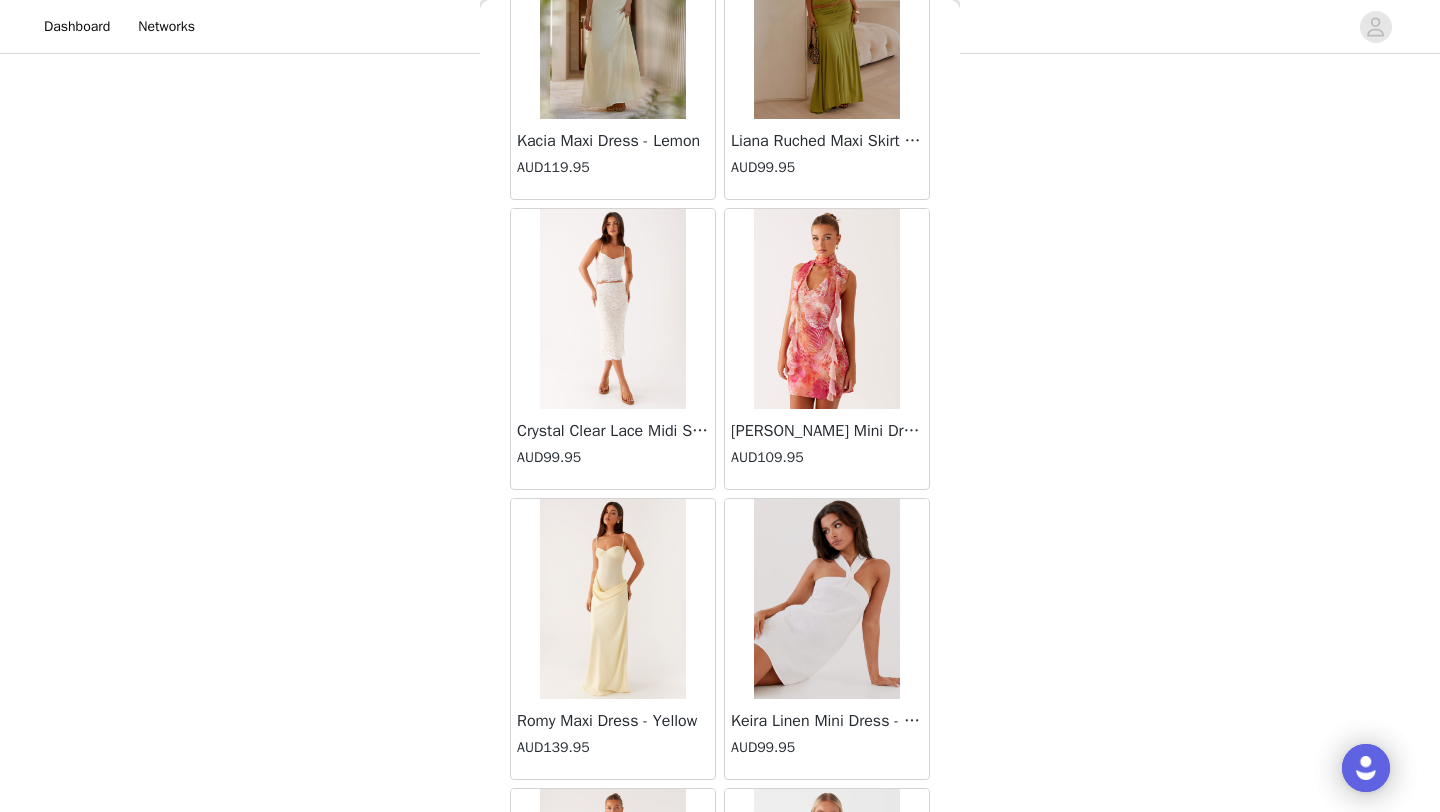 scroll, scrollTop: 27976, scrollLeft: 0, axis: vertical 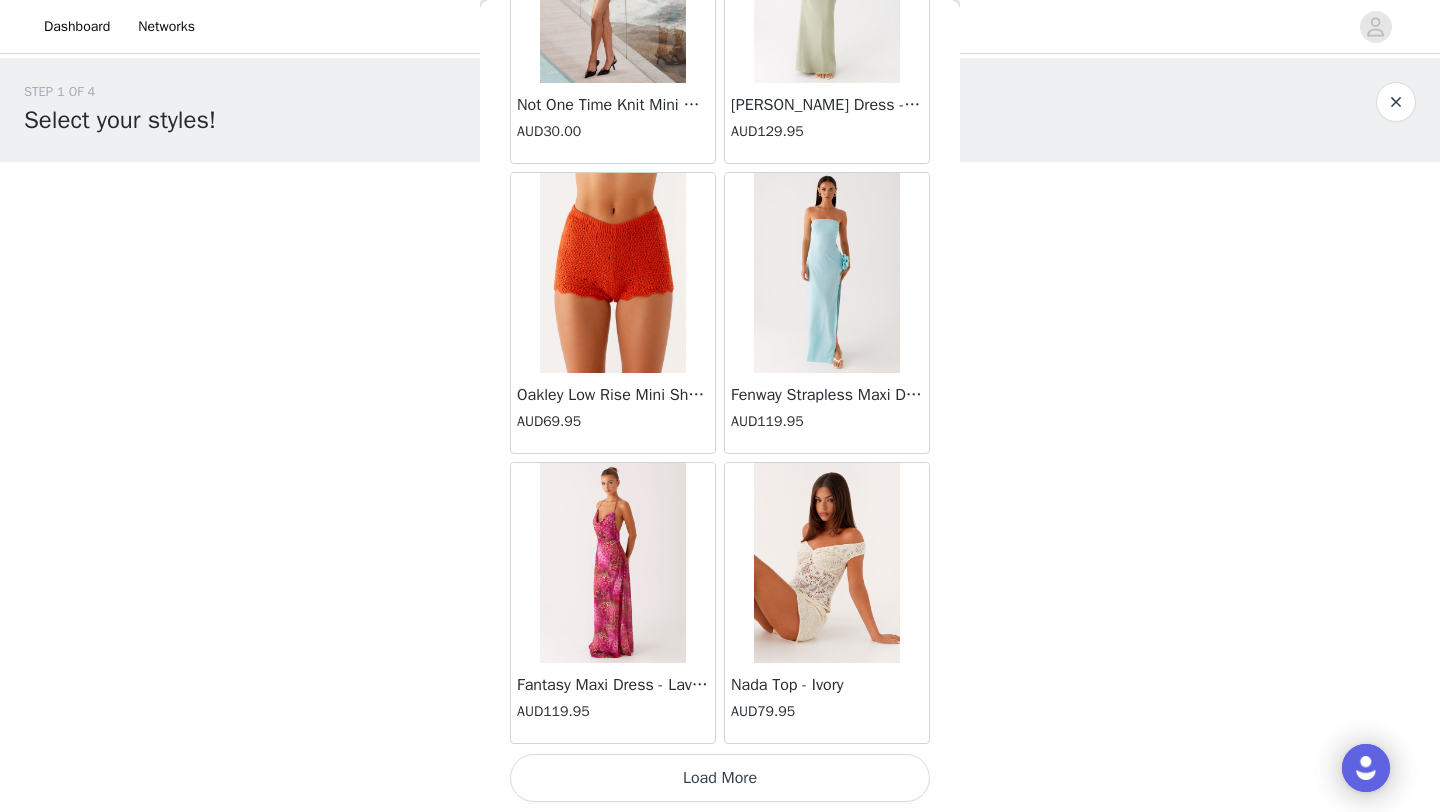 click on "Load More" at bounding box center [720, 778] 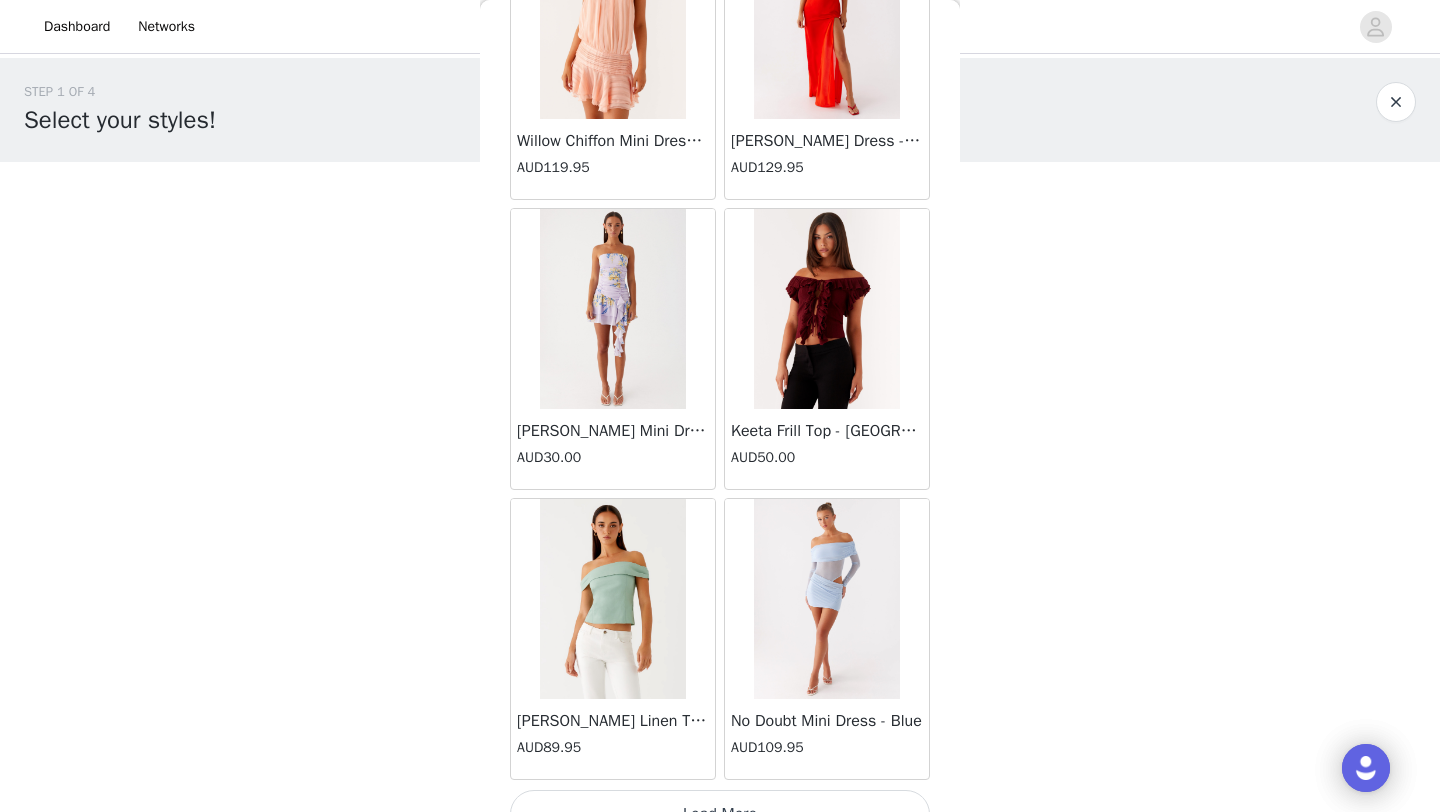 scroll, scrollTop: 34148, scrollLeft: 0, axis: vertical 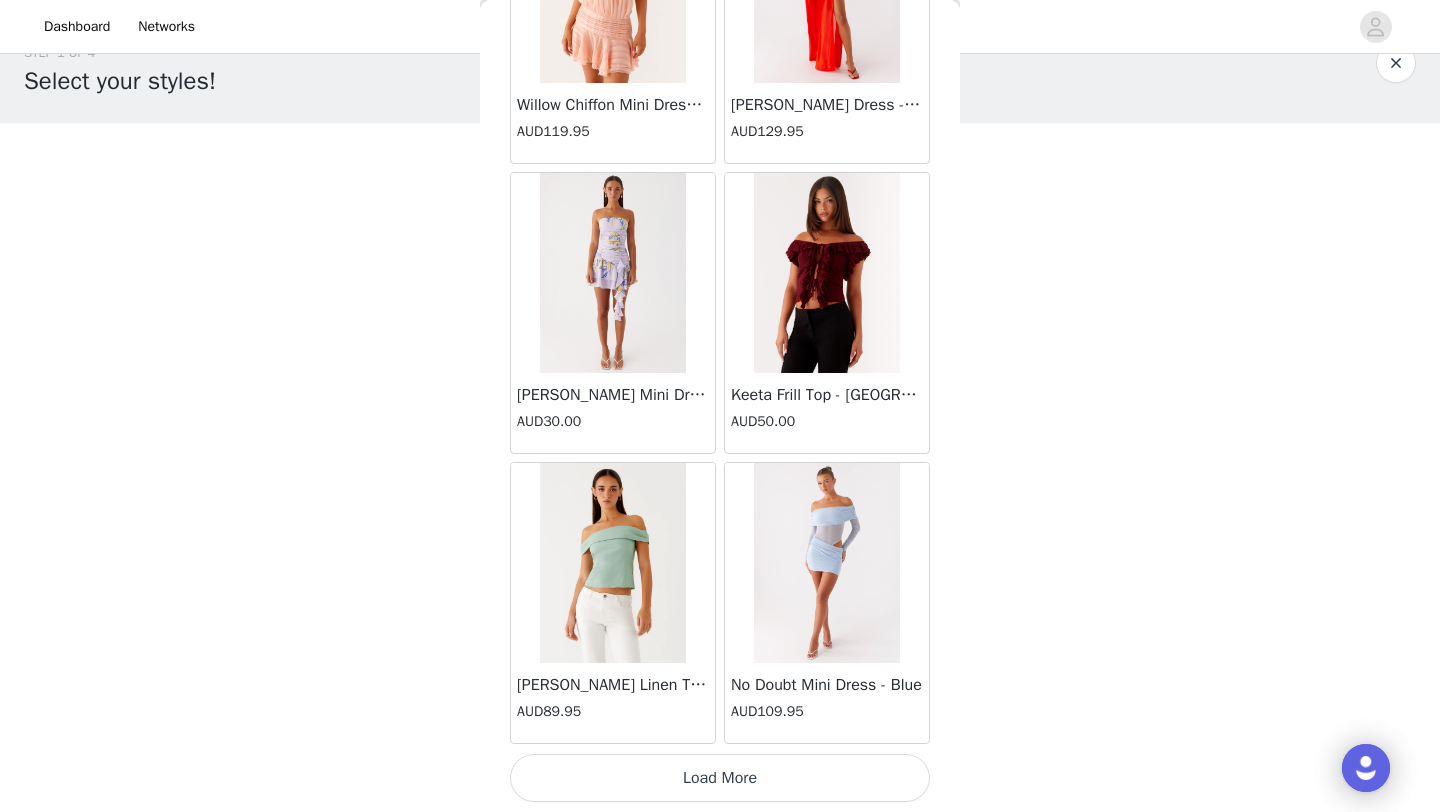 click on "Load More" at bounding box center [720, 778] 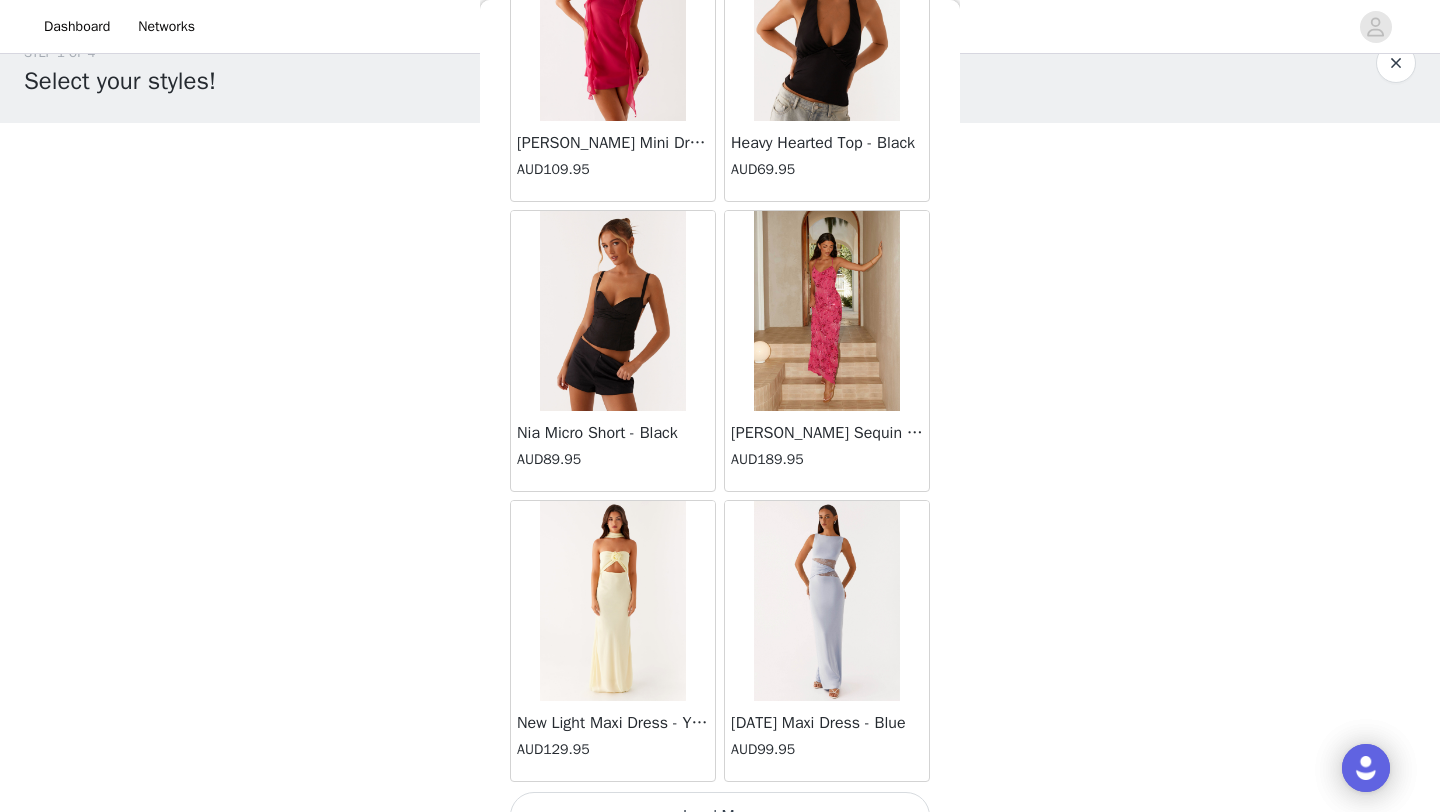 scroll, scrollTop: 37048, scrollLeft: 0, axis: vertical 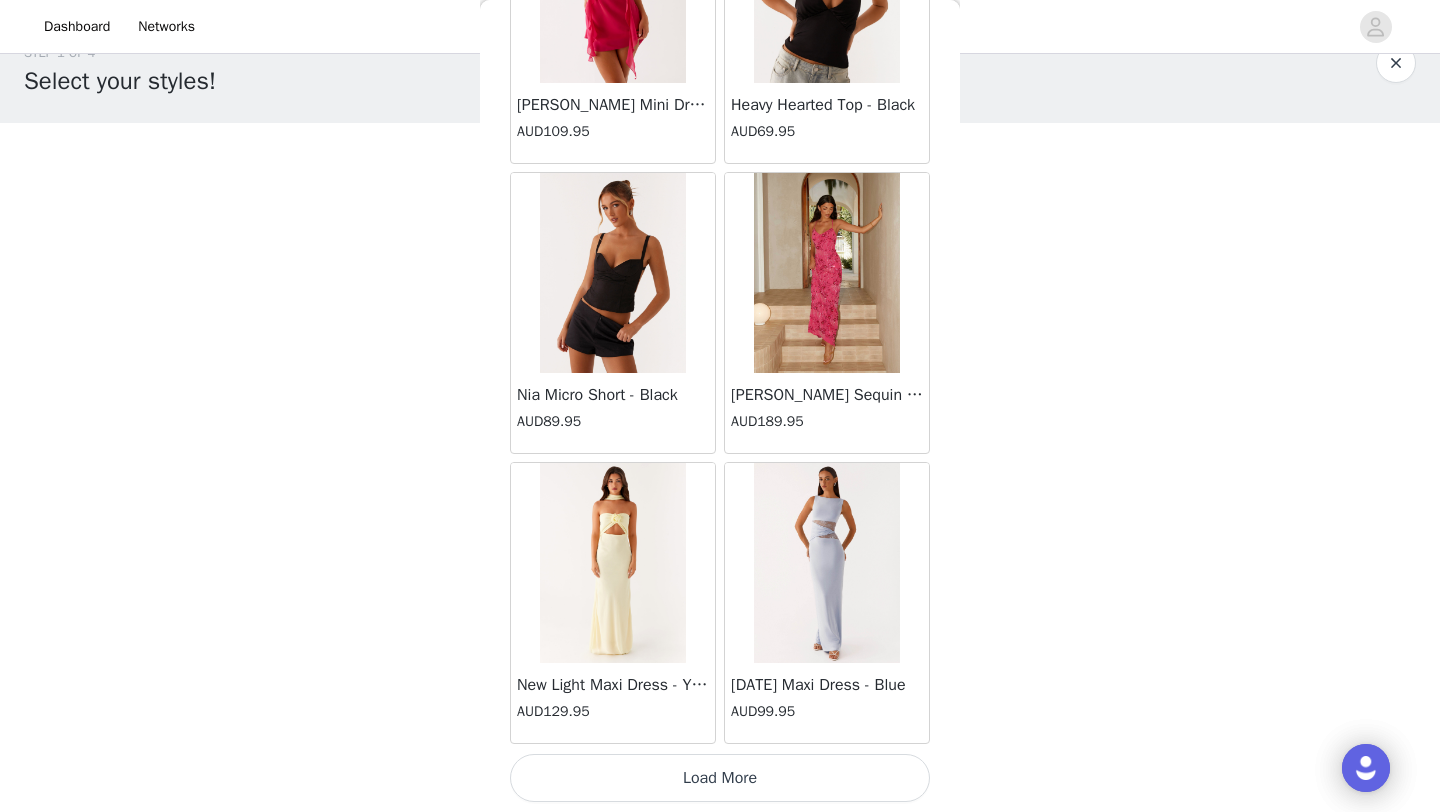 click on "Load More" at bounding box center [720, 778] 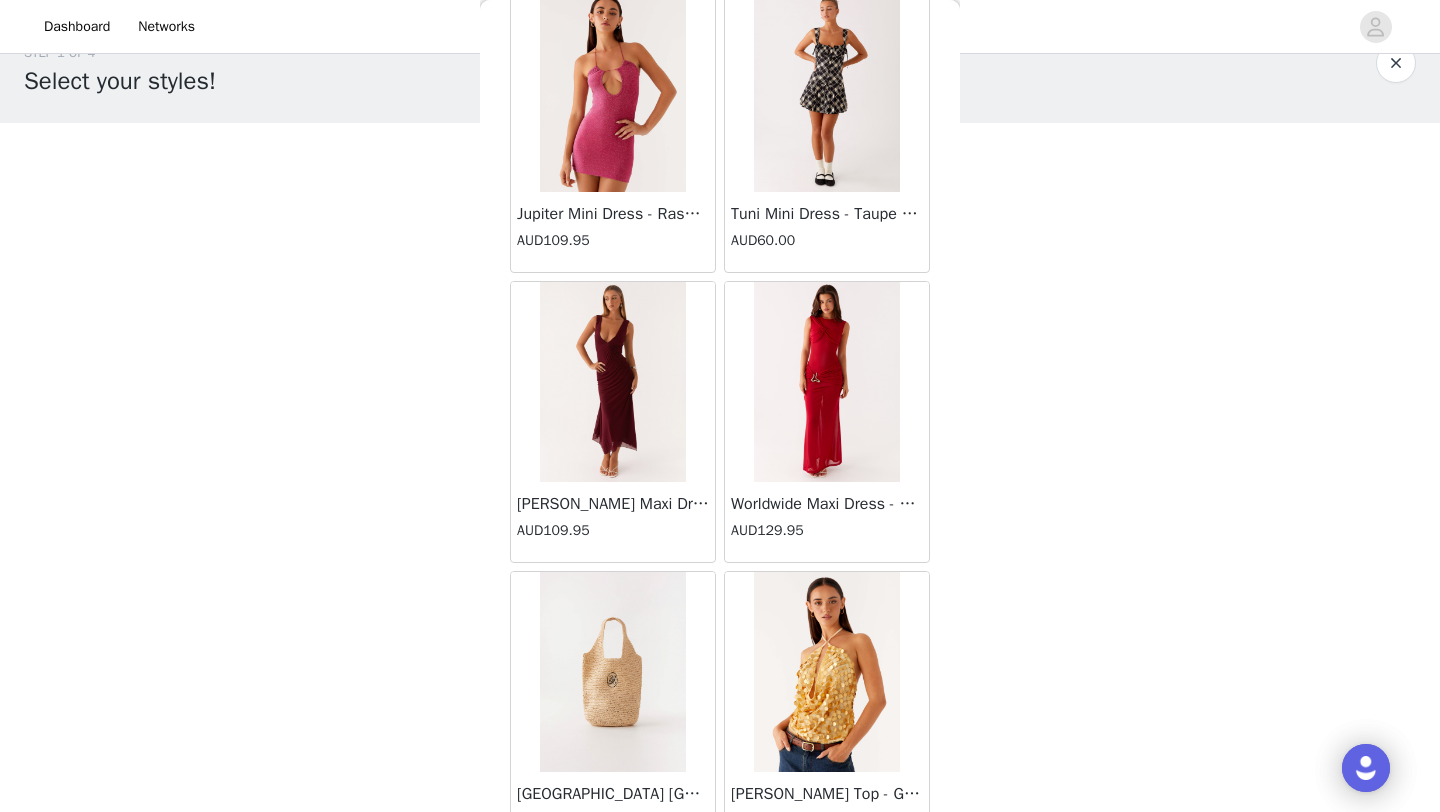 scroll, scrollTop: 38973, scrollLeft: 0, axis: vertical 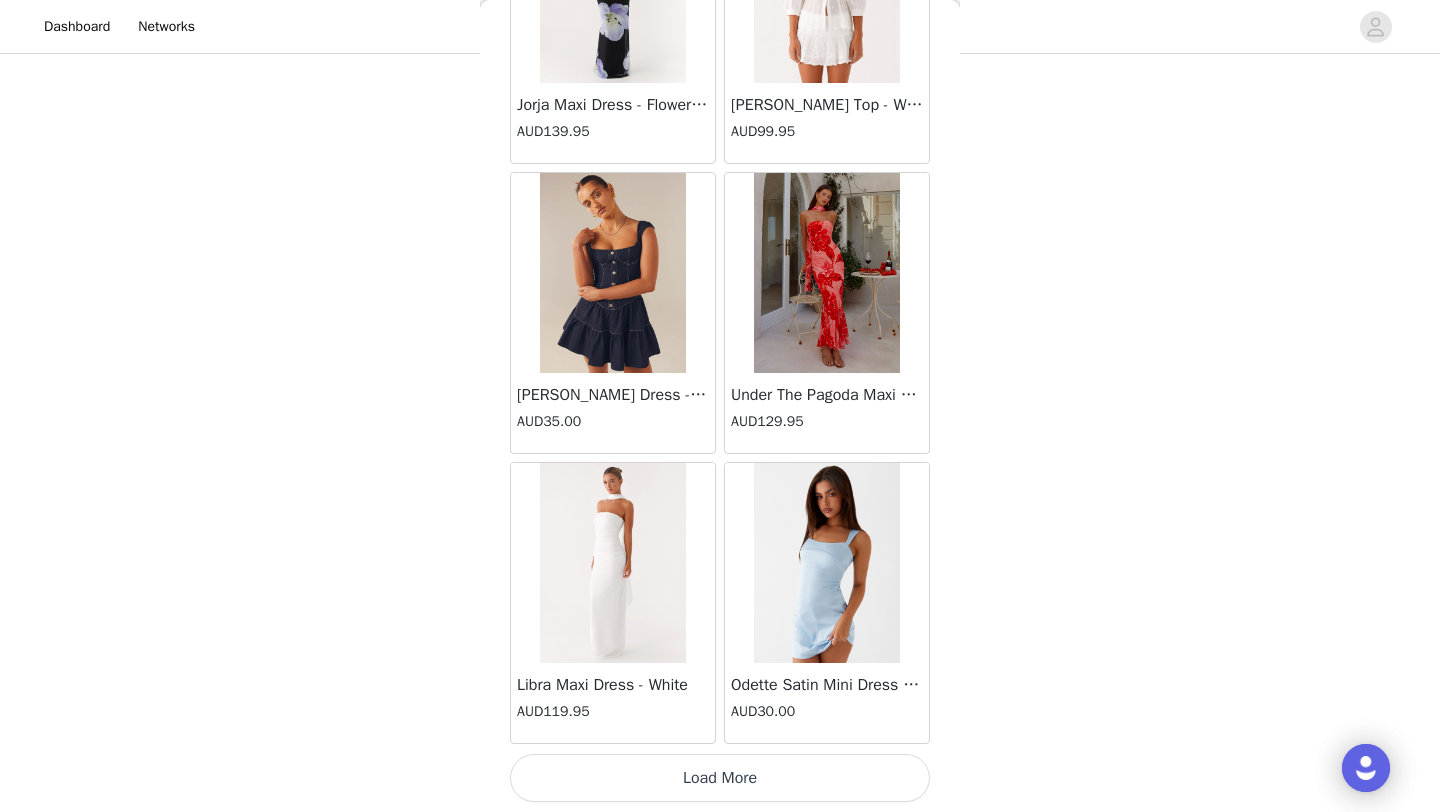 click on "Load More" at bounding box center (720, 778) 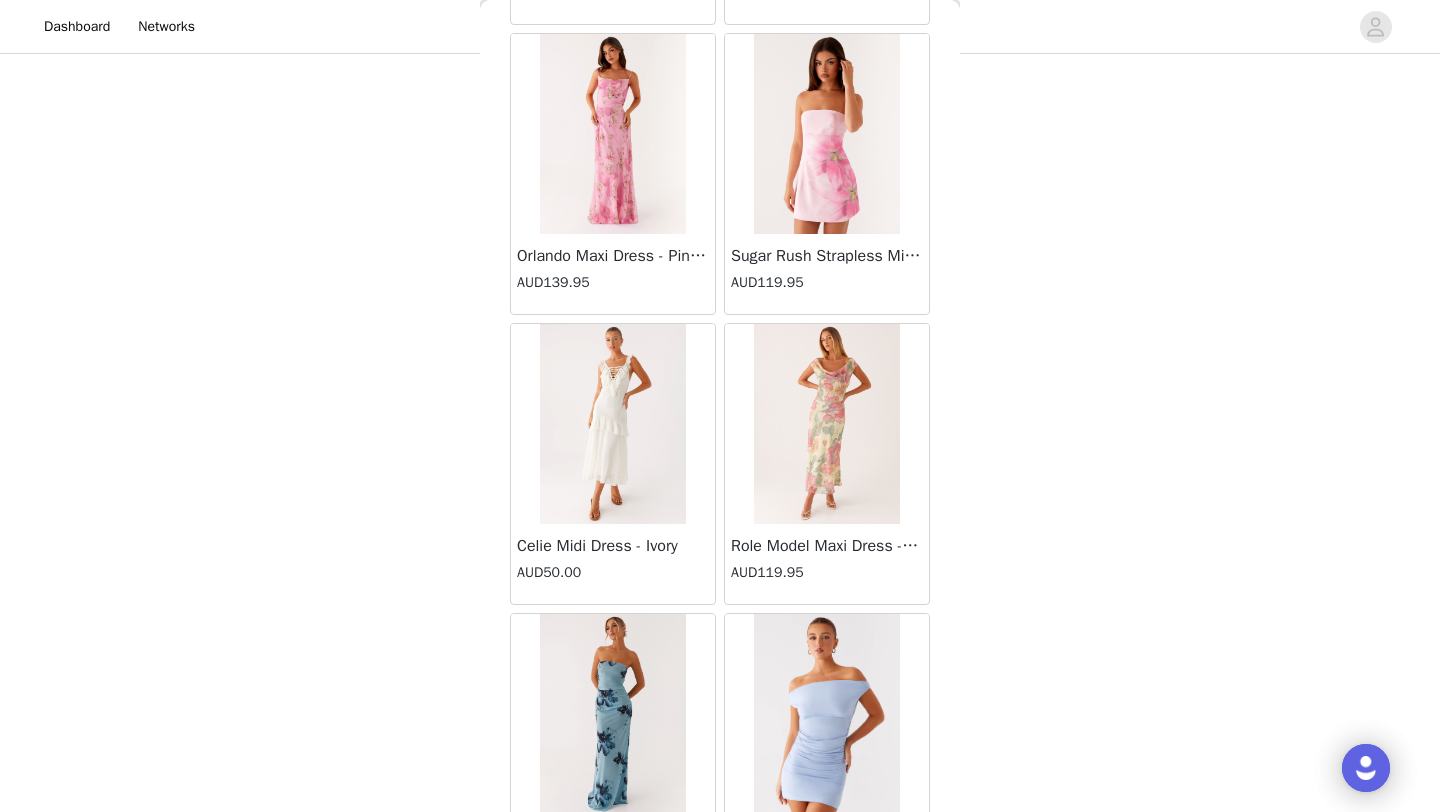 scroll, scrollTop: 42848, scrollLeft: 0, axis: vertical 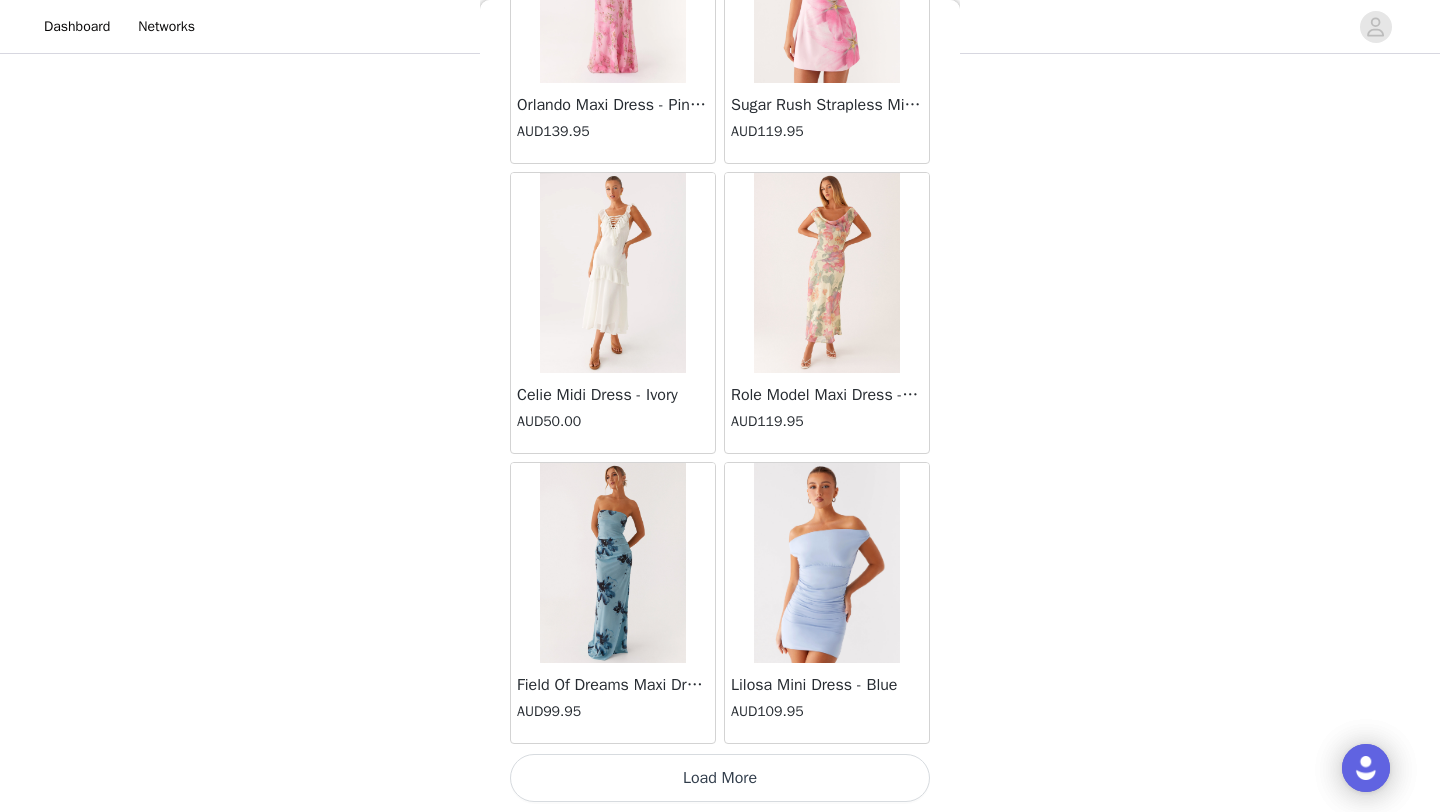 click on "Load More" at bounding box center [720, 778] 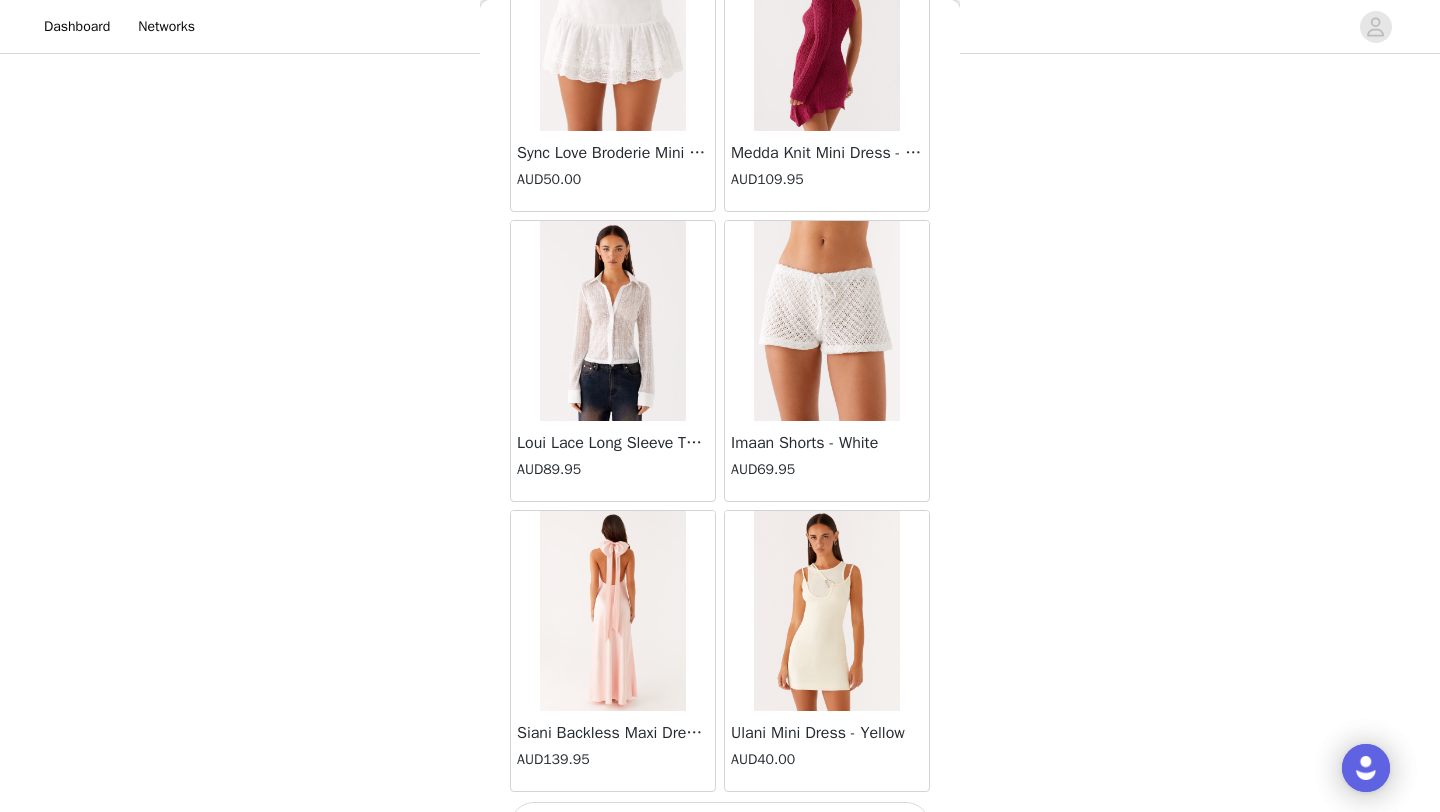 scroll, scrollTop: 45748, scrollLeft: 0, axis: vertical 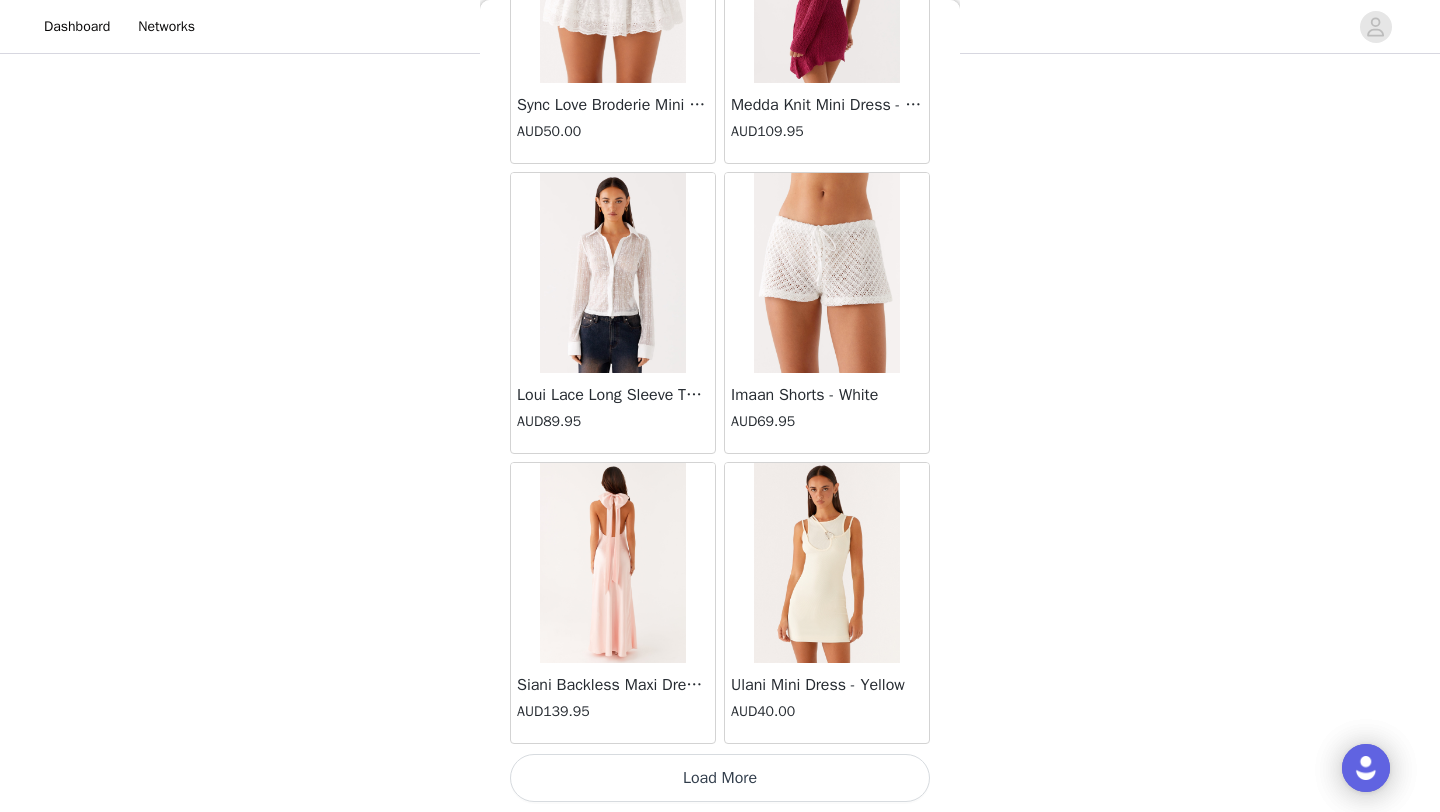 click on "Load More" at bounding box center (720, 778) 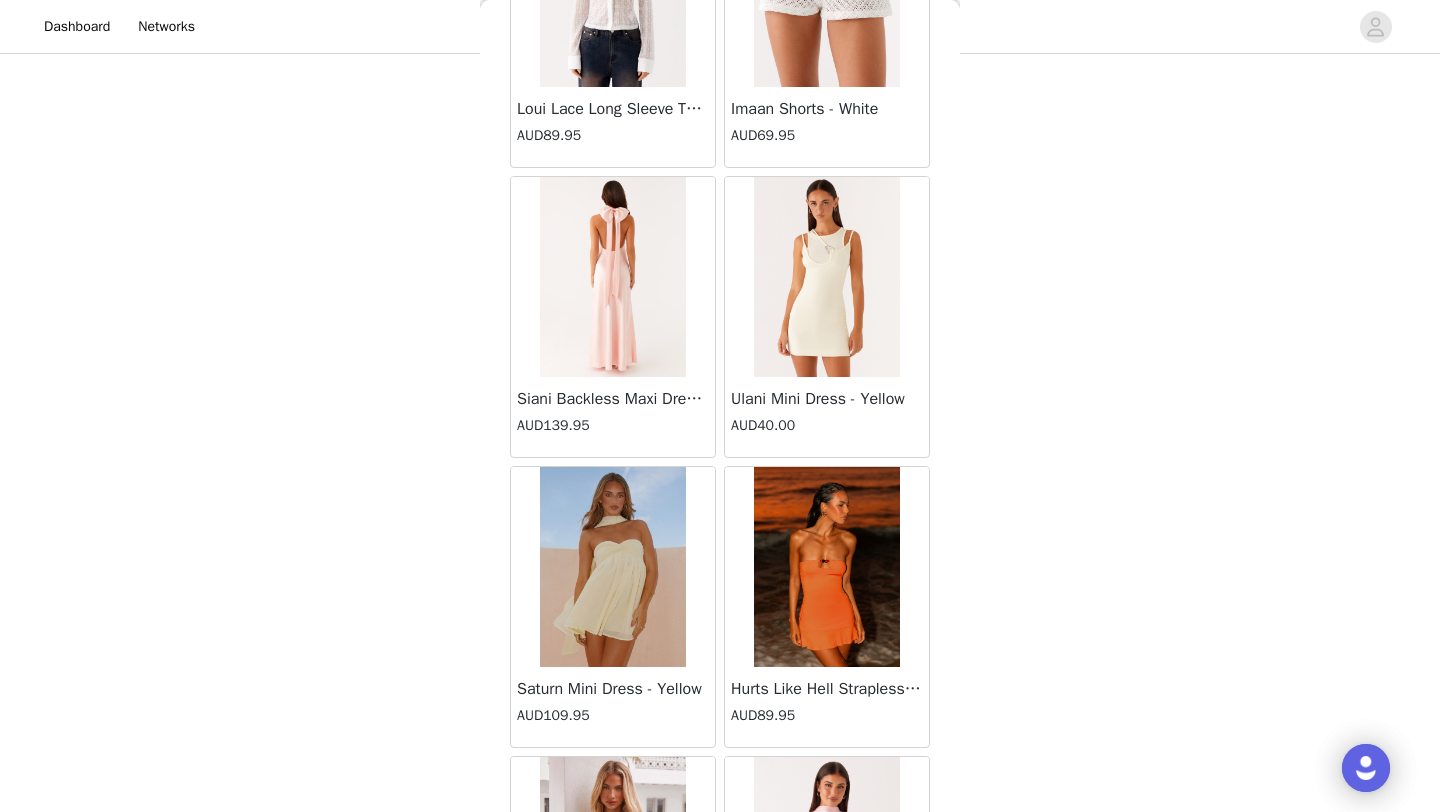 scroll, scrollTop: 46050, scrollLeft: 0, axis: vertical 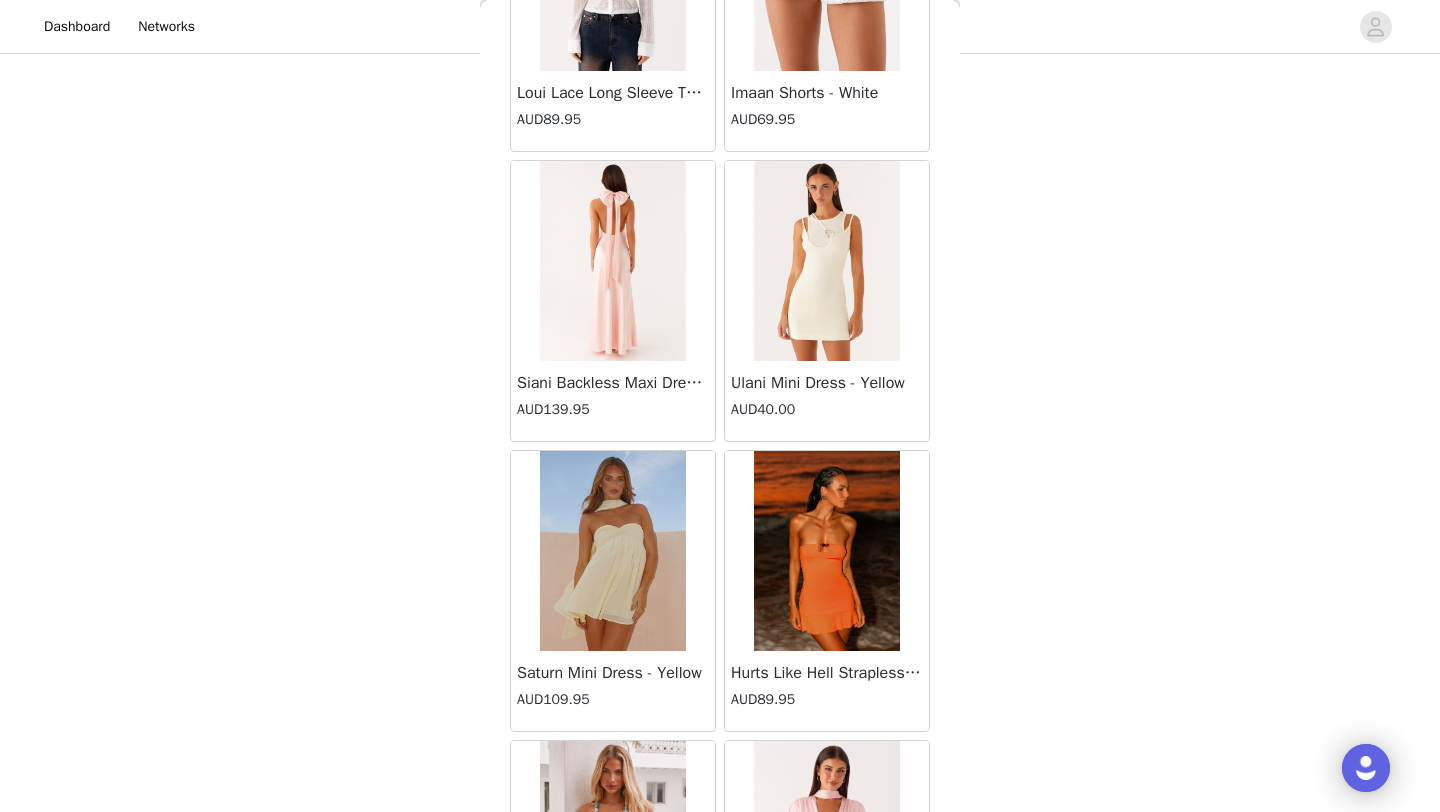 click at bounding box center (612, 551) 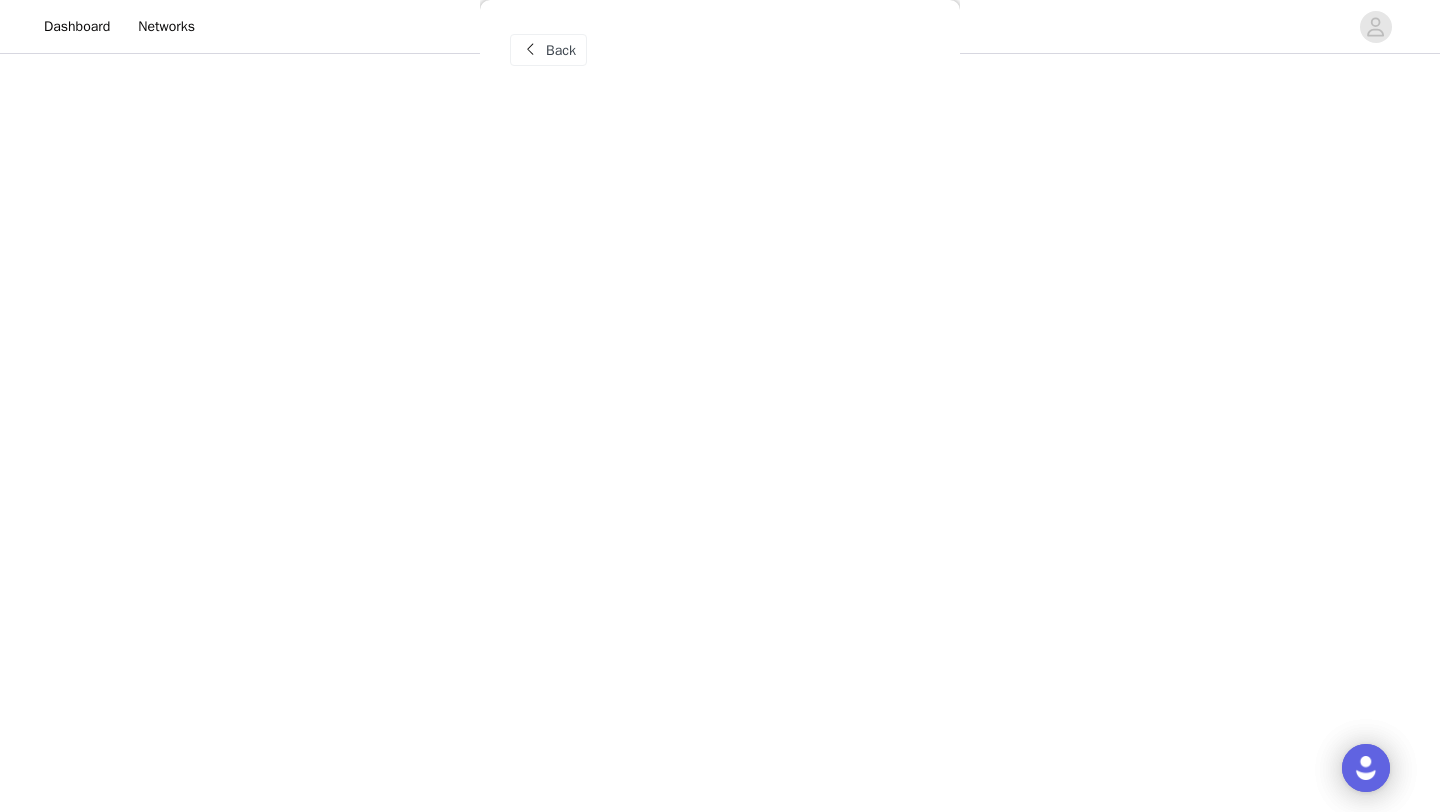 scroll, scrollTop: 0, scrollLeft: 0, axis: both 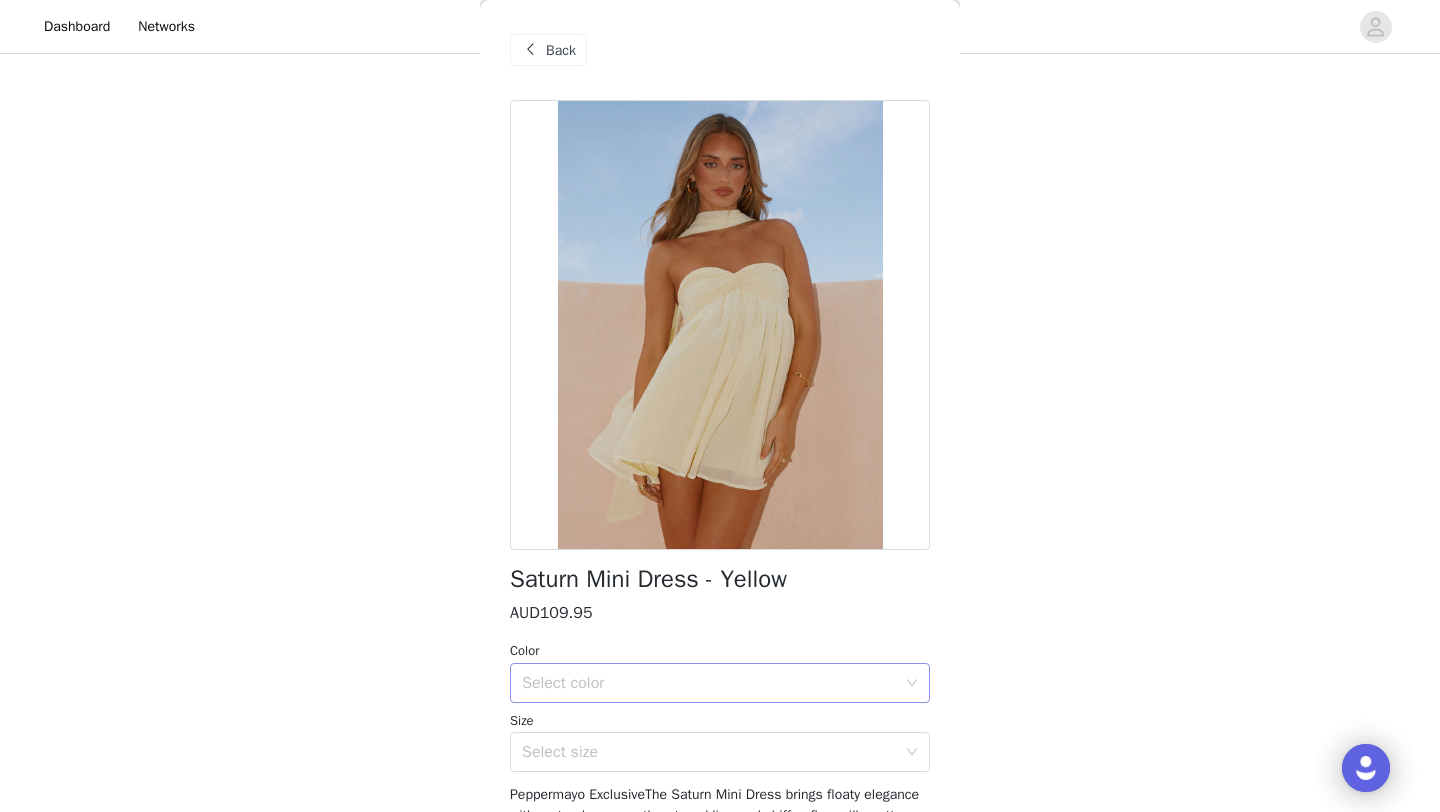 click on "Select color" at bounding box center (709, 683) 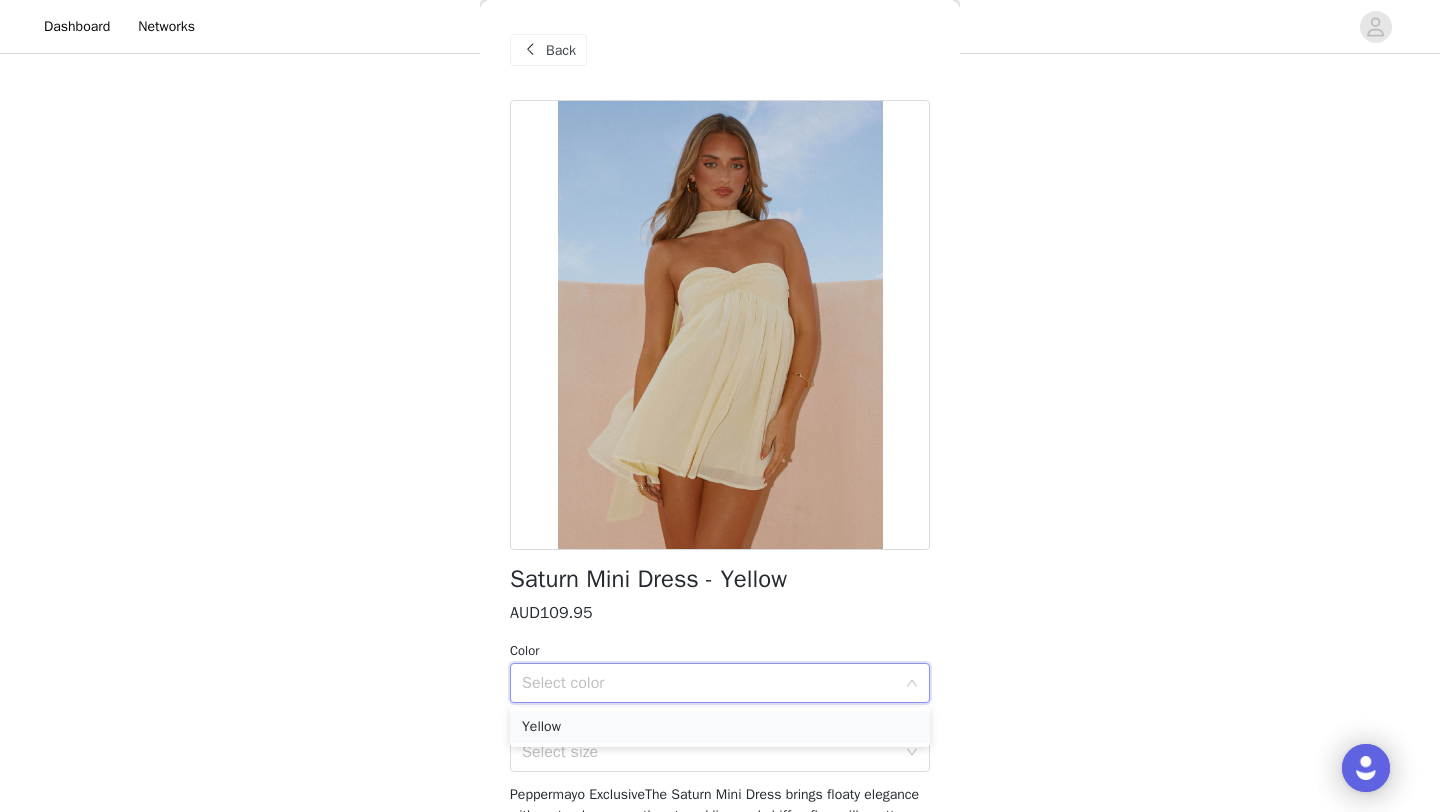 click on "Yellow" at bounding box center (720, 727) 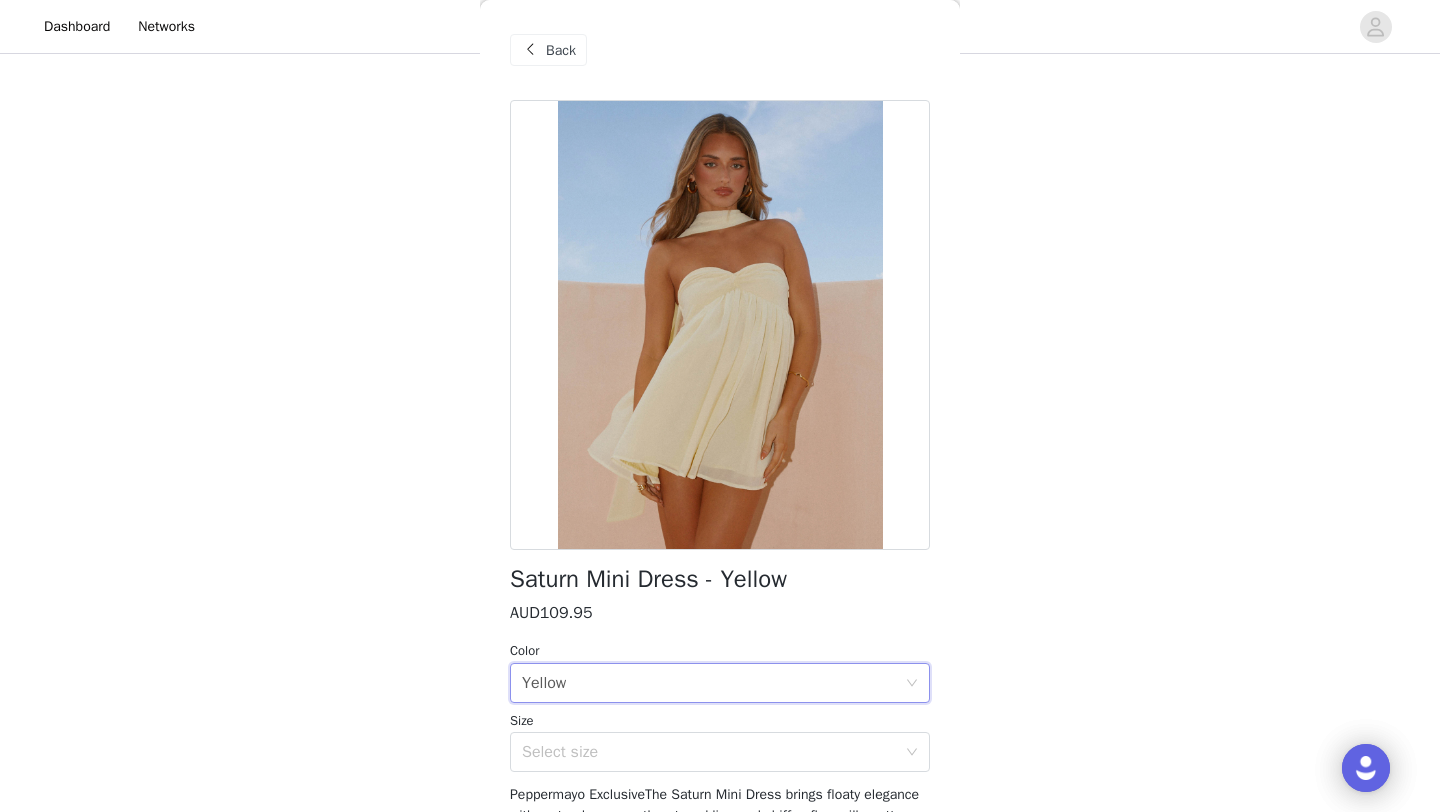 click on "Saturn Mini Dress - Yellow       AUD109.95         Color   Select color Yellow Size   Select size   Peppermayo ExclusiveThe Saturn Mini Dress brings floaty elegance with a strapless sweetheart neckline and chiffon flare silhouette. Finished with a neck scarf, silicone taping, and a secure invisible zipper, it's fully lined for easy wear.- Mini length - Strapless sweetheart neckline - Flare fit - Neck scarf - Chiffon material - Fully lined - Silicone neckline taping - Side hook and eye, invisible zipper Fabric: 100% Polyester Lining: 95% Polyester, 5% Spandex Size AU 8 / US 4 garment measurements:bust: 72cm / 28.3inunderbust: 72cm / 28.3inlength: 55cm / 21.7in Saskia is 170cm and wears size AU 6 / size US 2Yasmin is 174cm and wears size AU 6 / size US 2   Add Product" at bounding box center [720, 599] 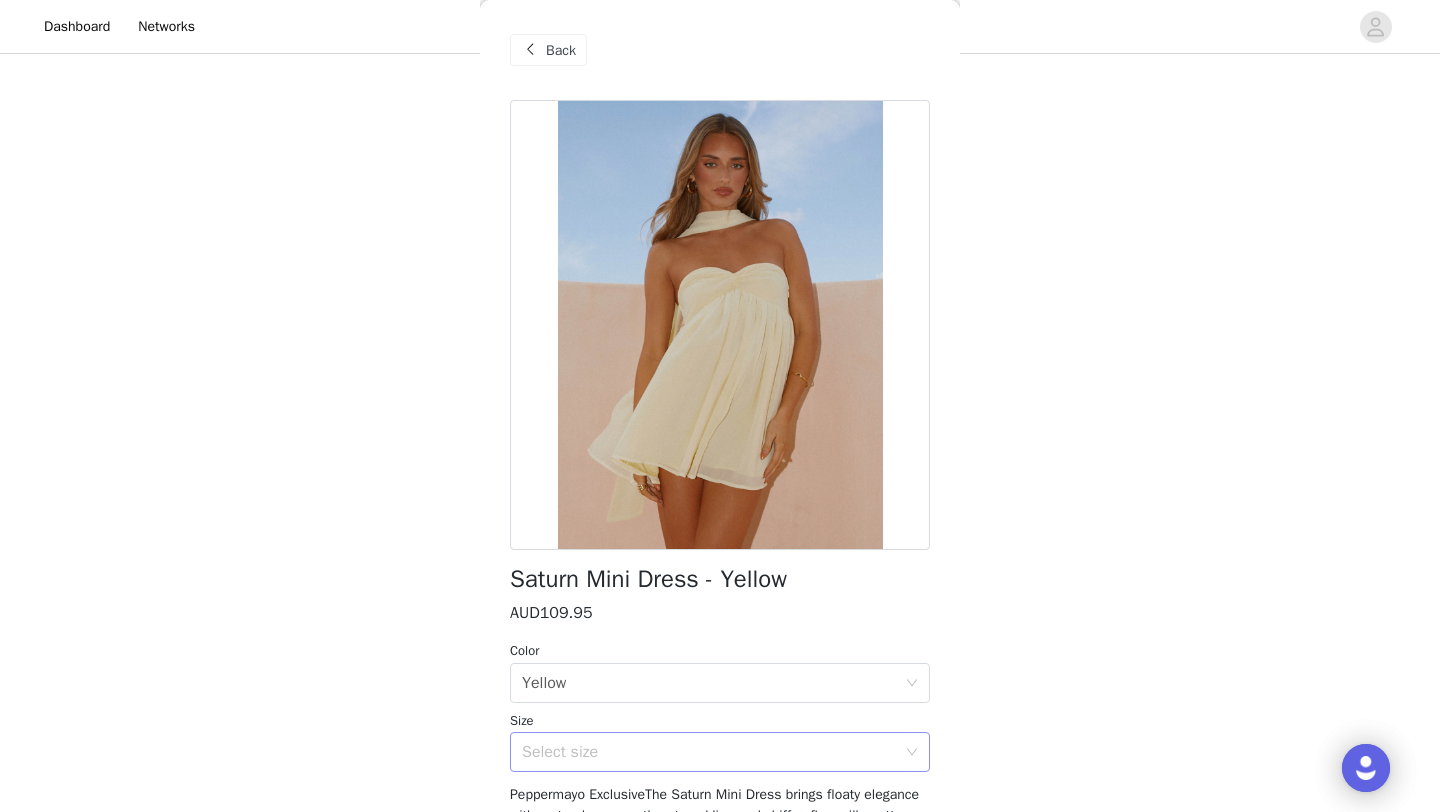 click on "Select size" at bounding box center [709, 752] 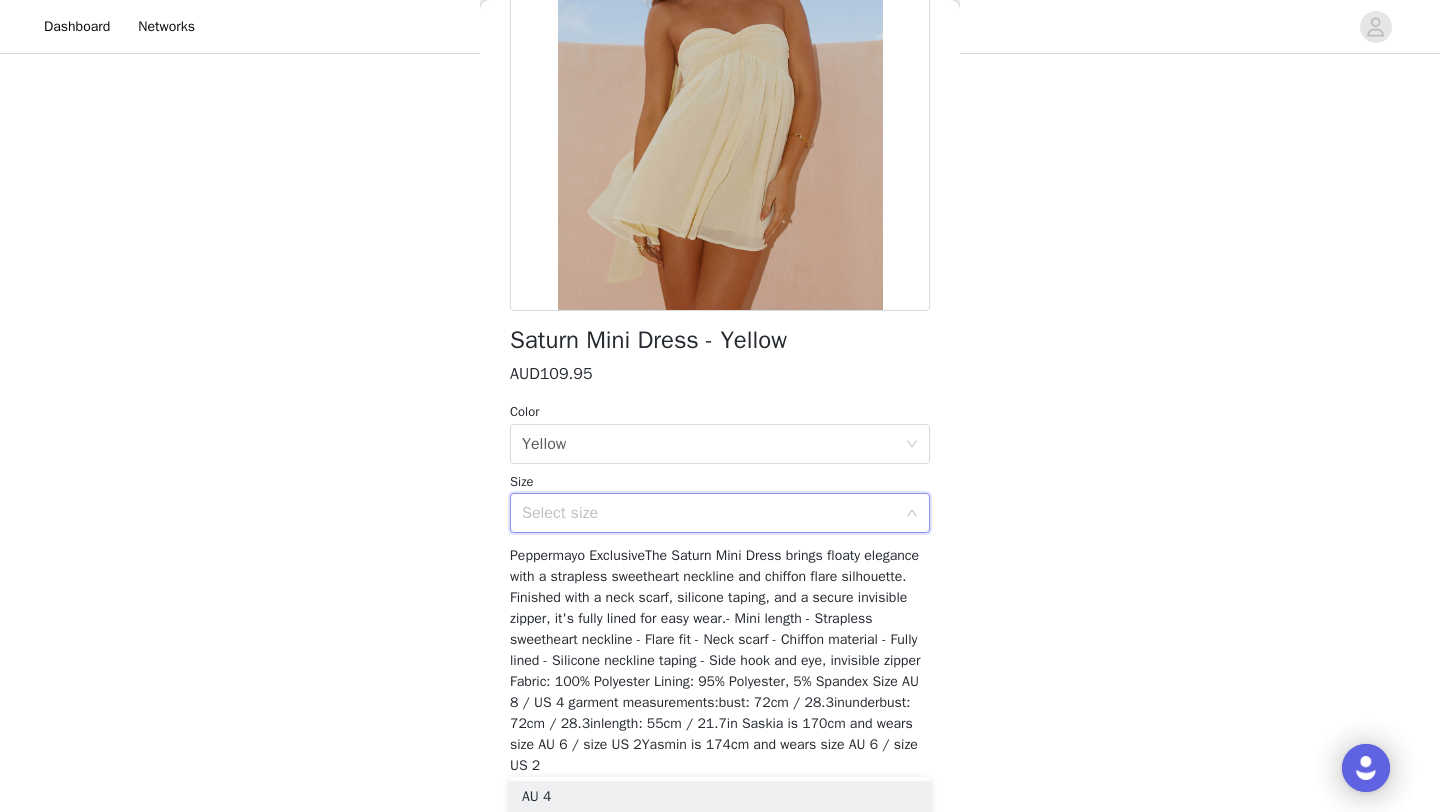scroll, scrollTop: 287, scrollLeft: 0, axis: vertical 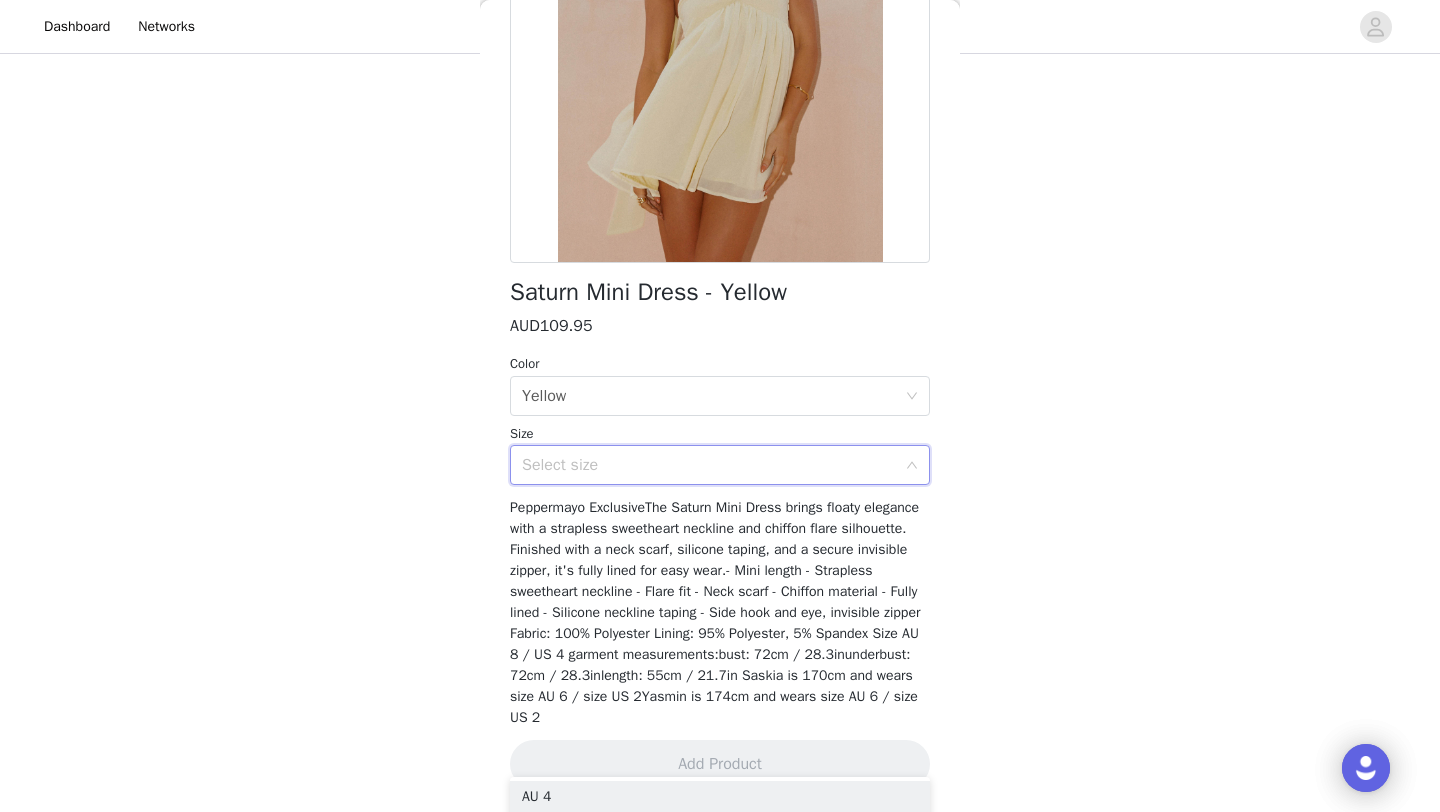 click 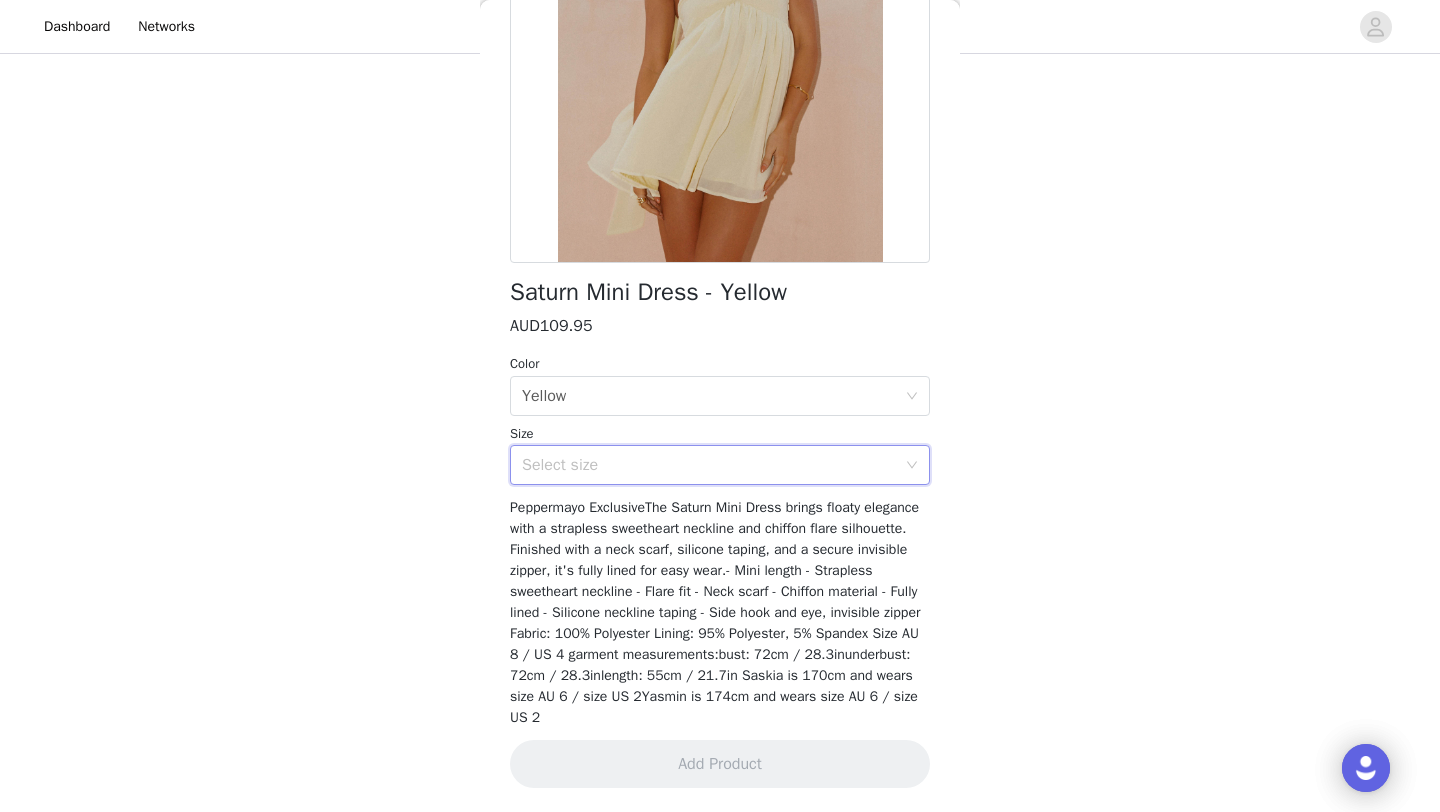 click on "Select size" at bounding box center [709, 465] 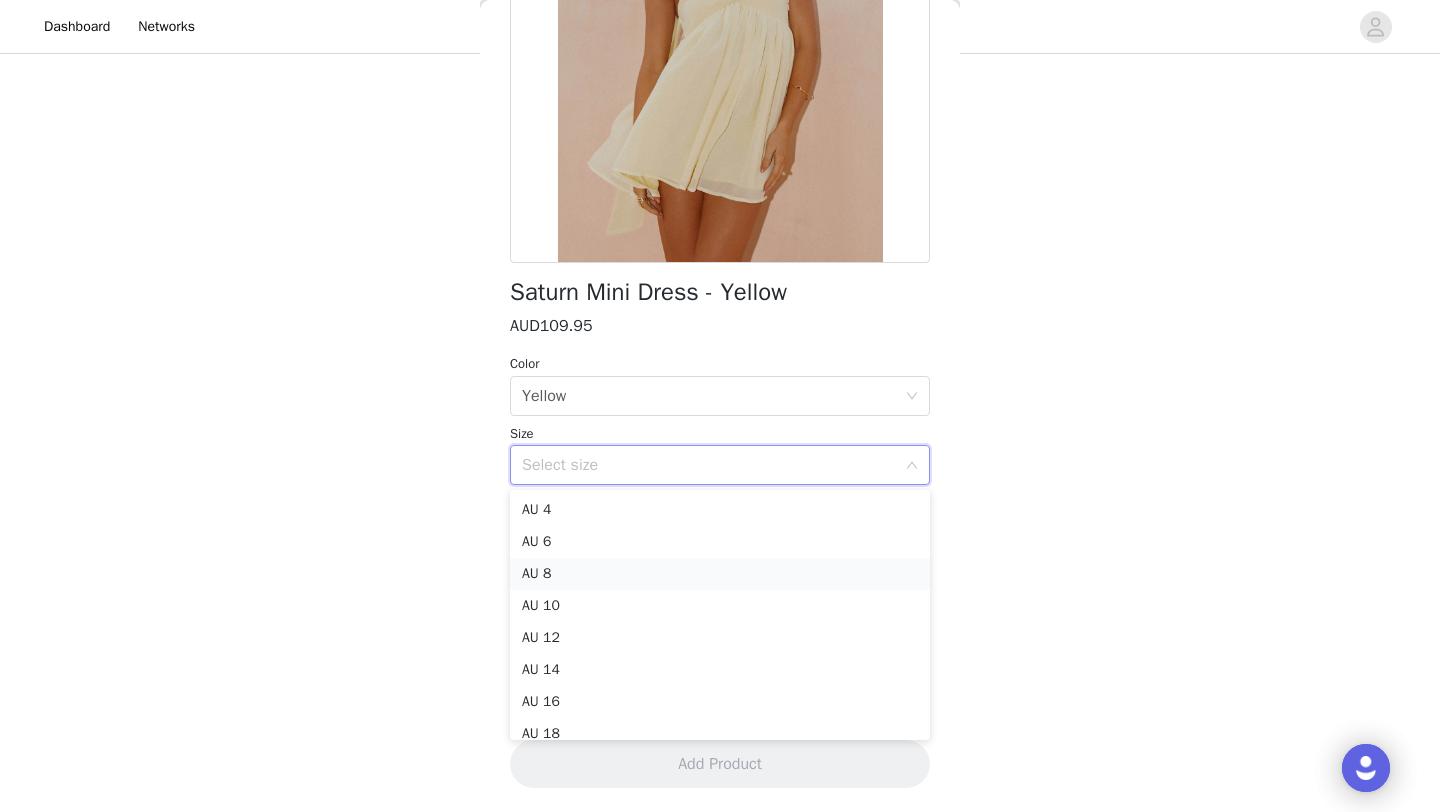 click on "AU 8" at bounding box center [720, 574] 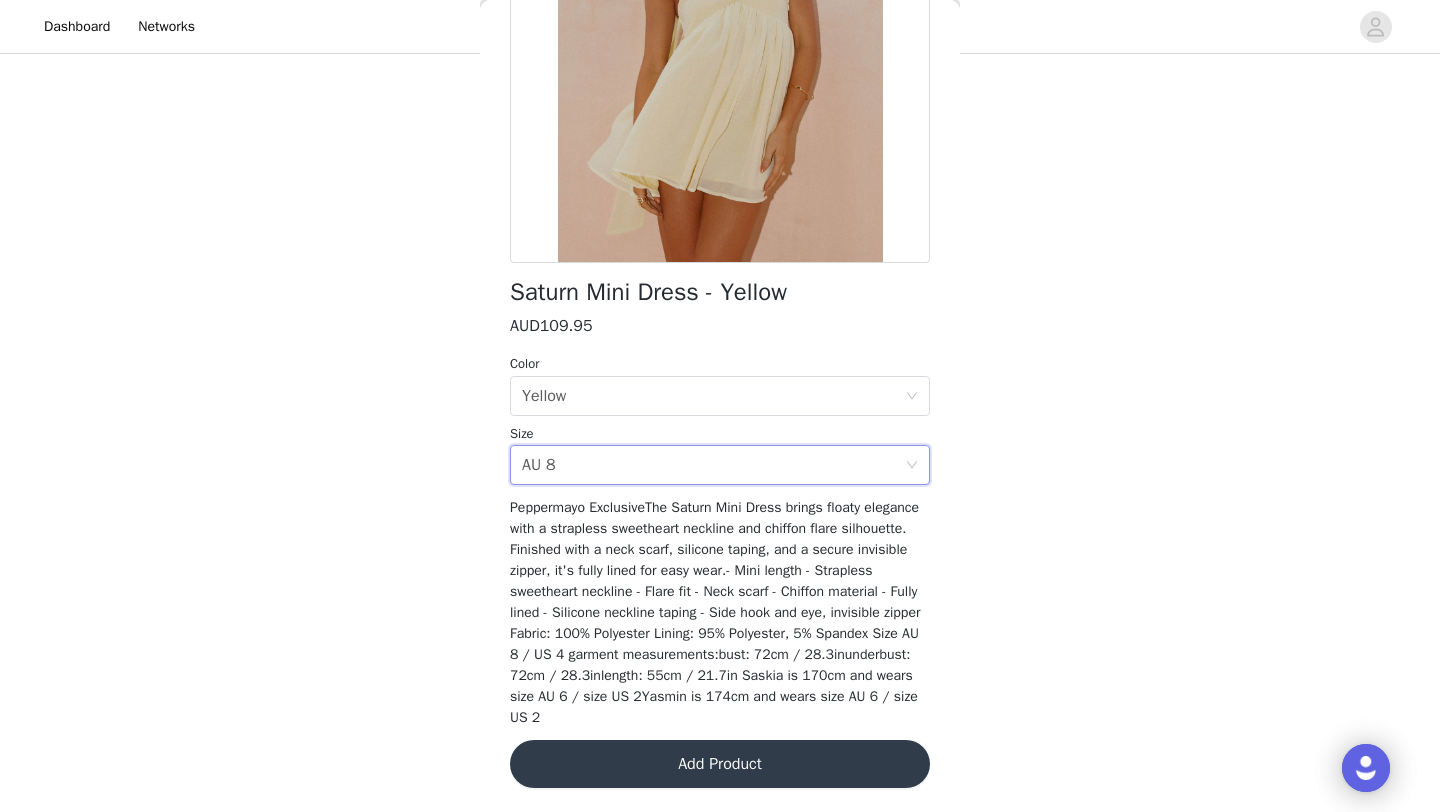 click on "Add Product" at bounding box center [720, 764] 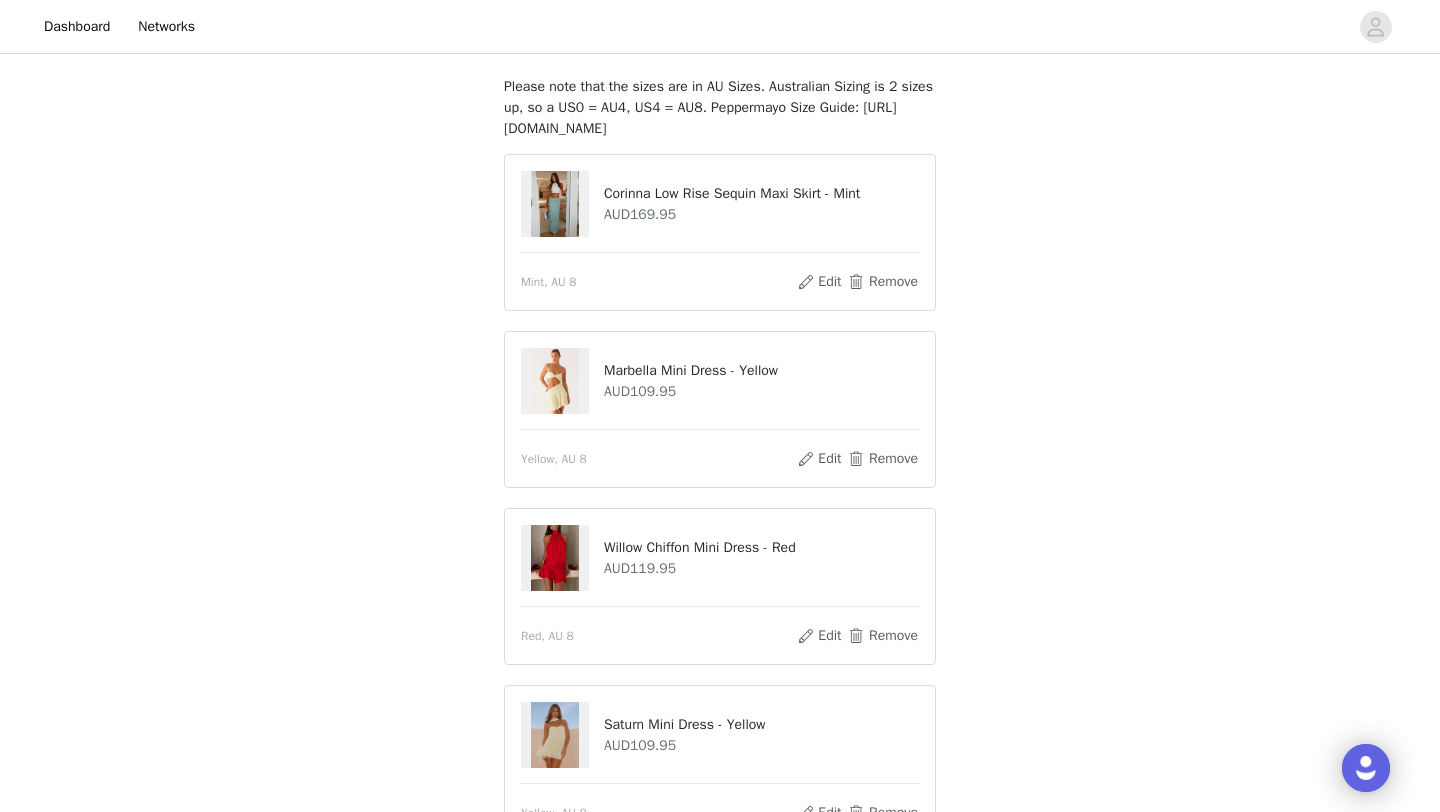 scroll, scrollTop: 327, scrollLeft: 0, axis: vertical 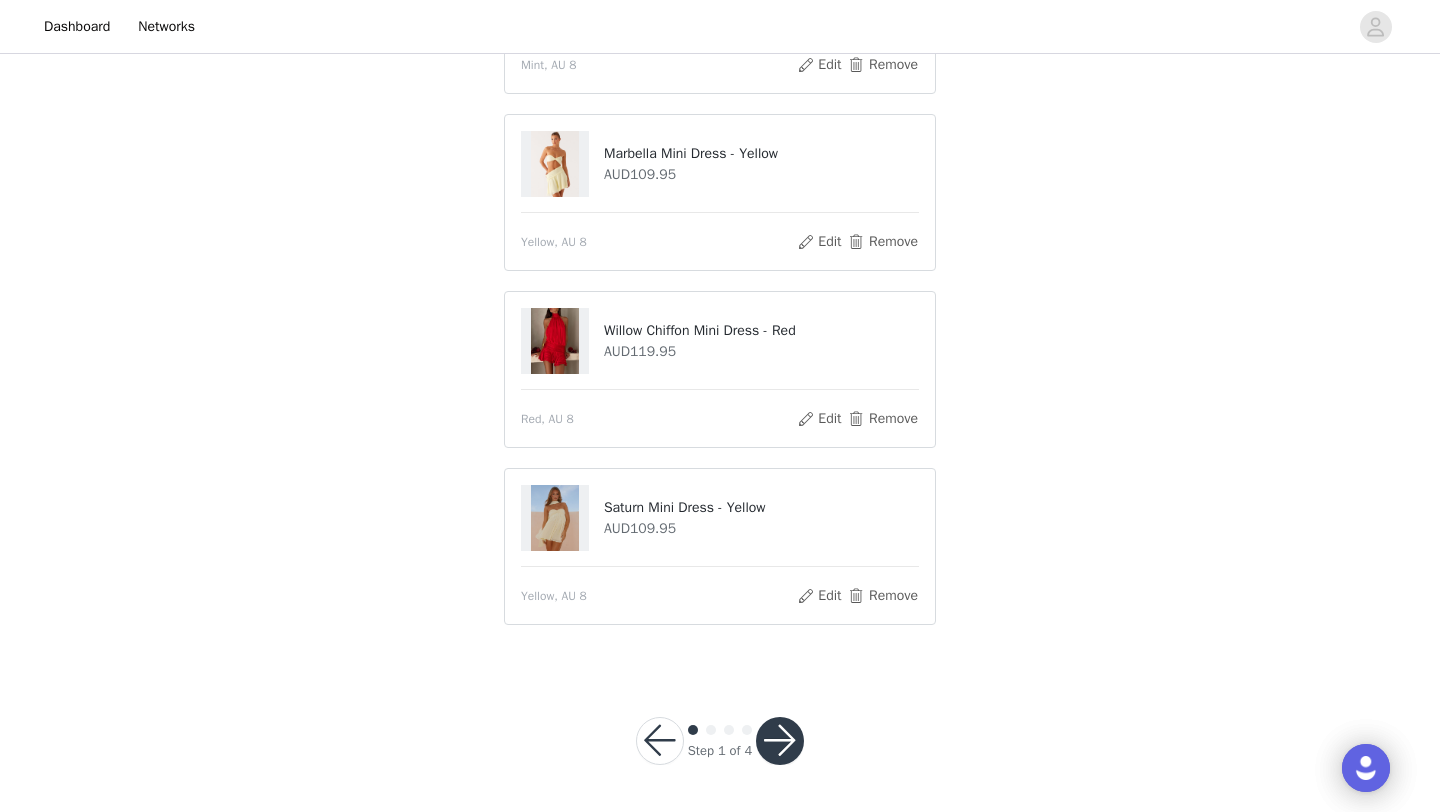 click at bounding box center [780, 741] 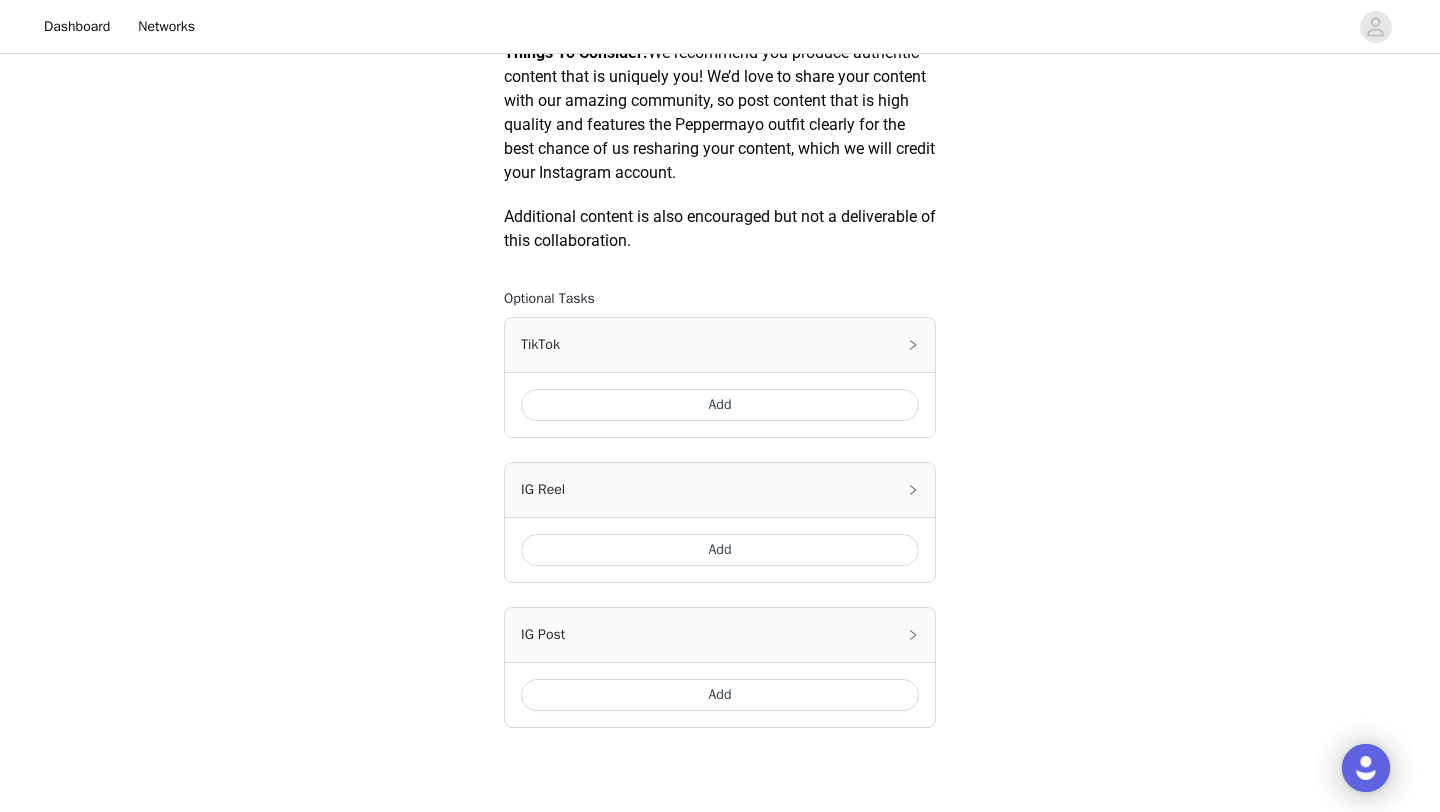 scroll, scrollTop: 929, scrollLeft: 0, axis: vertical 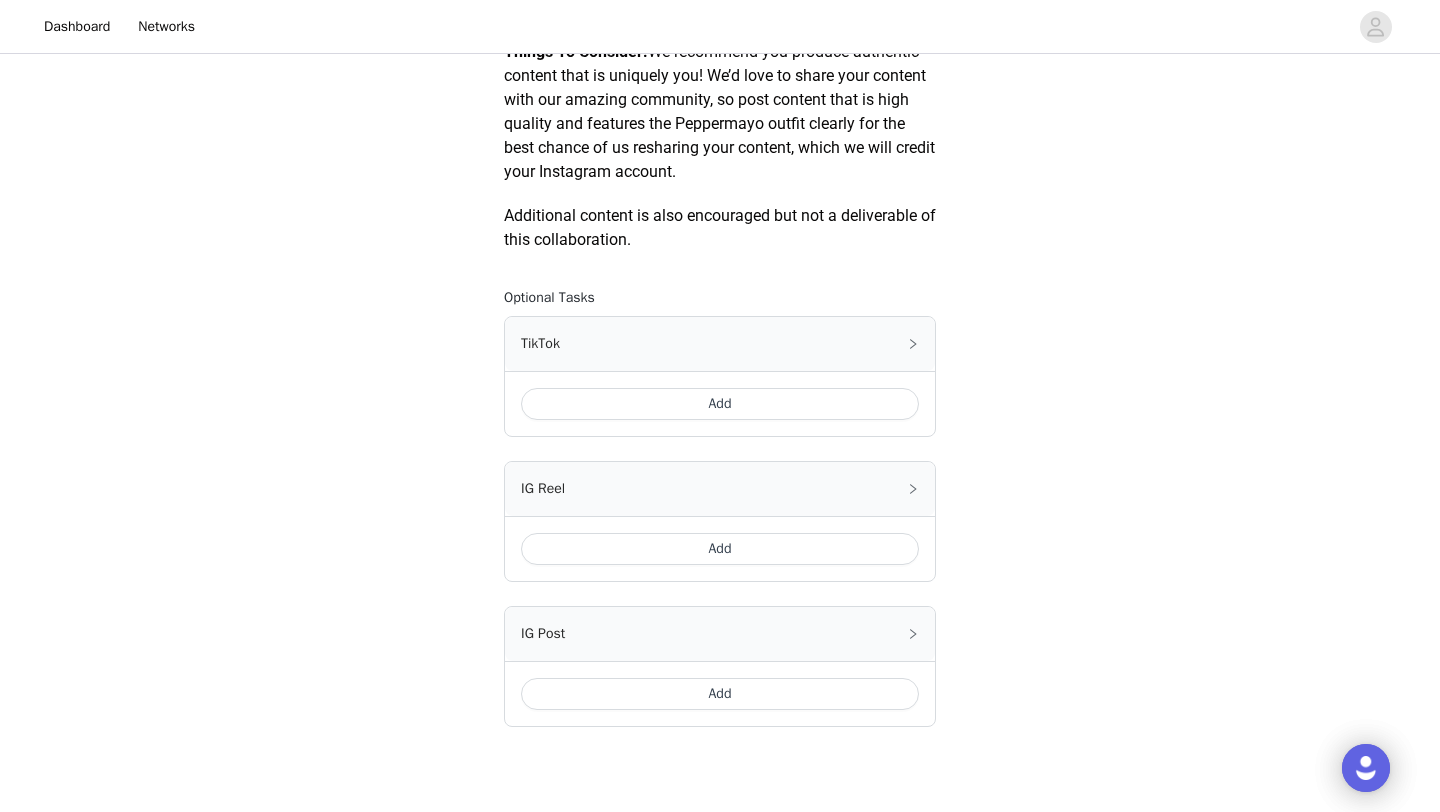 click on "Add" at bounding box center (720, 404) 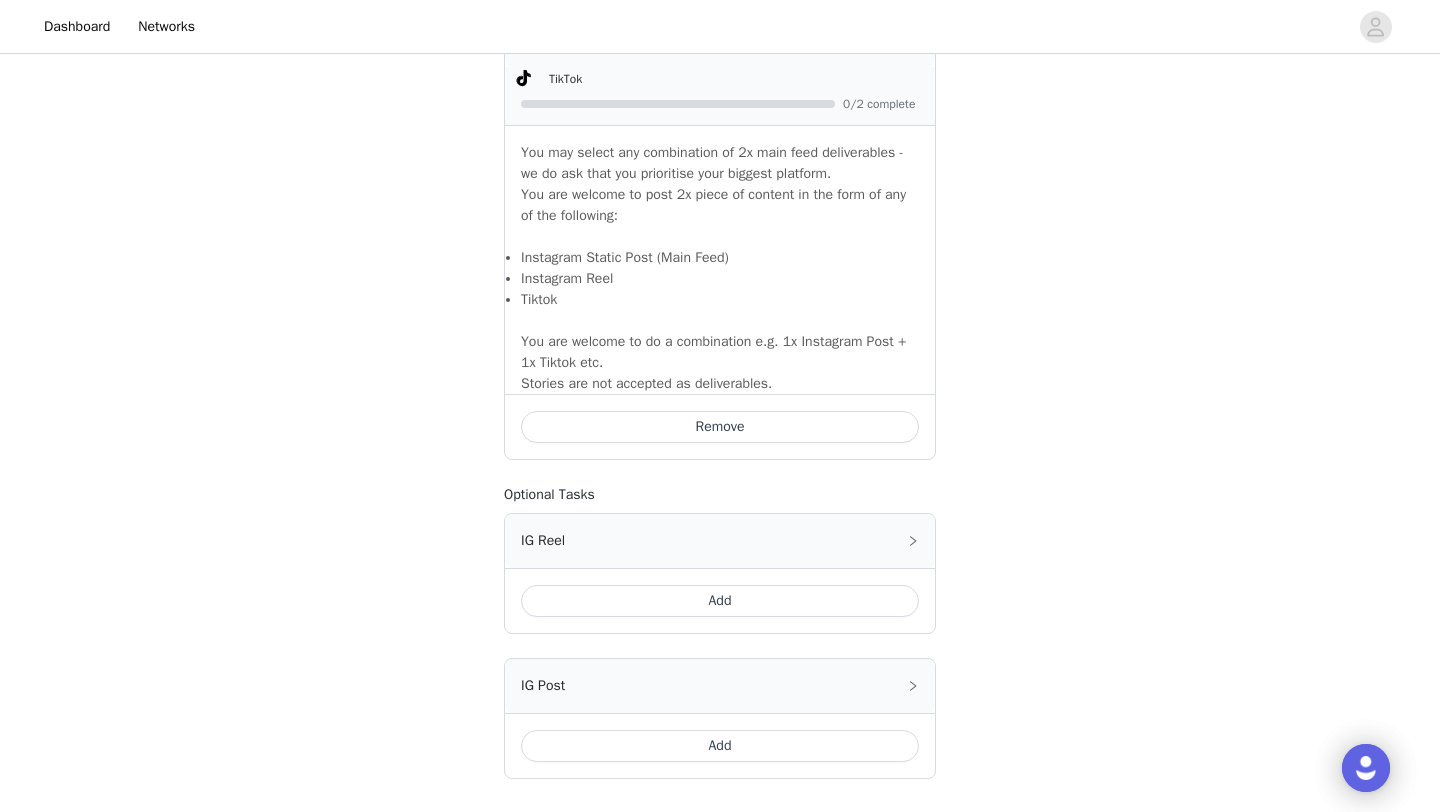 scroll, scrollTop: 1238, scrollLeft: 0, axis: vertical 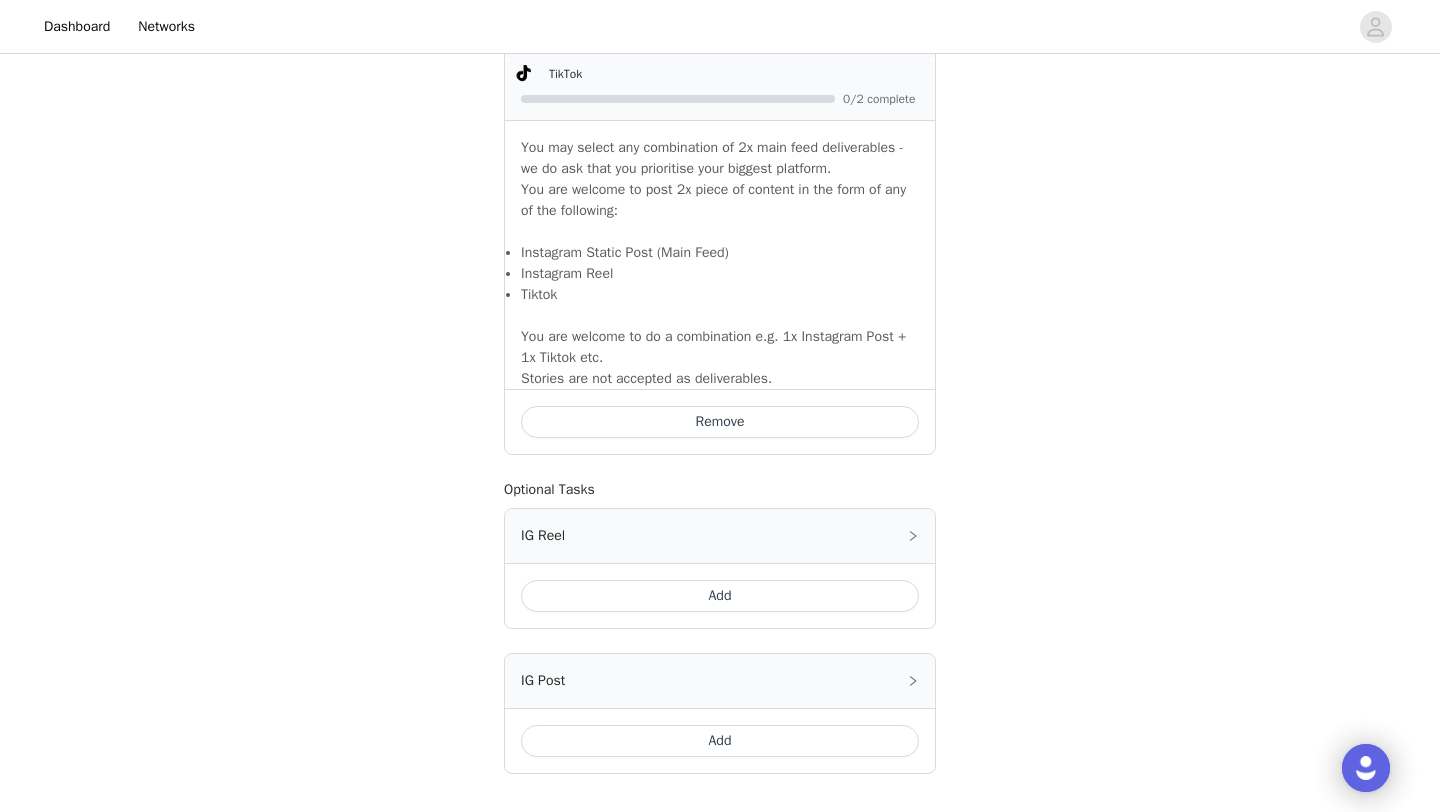 click on "Add" at bounding box center (720, 596) 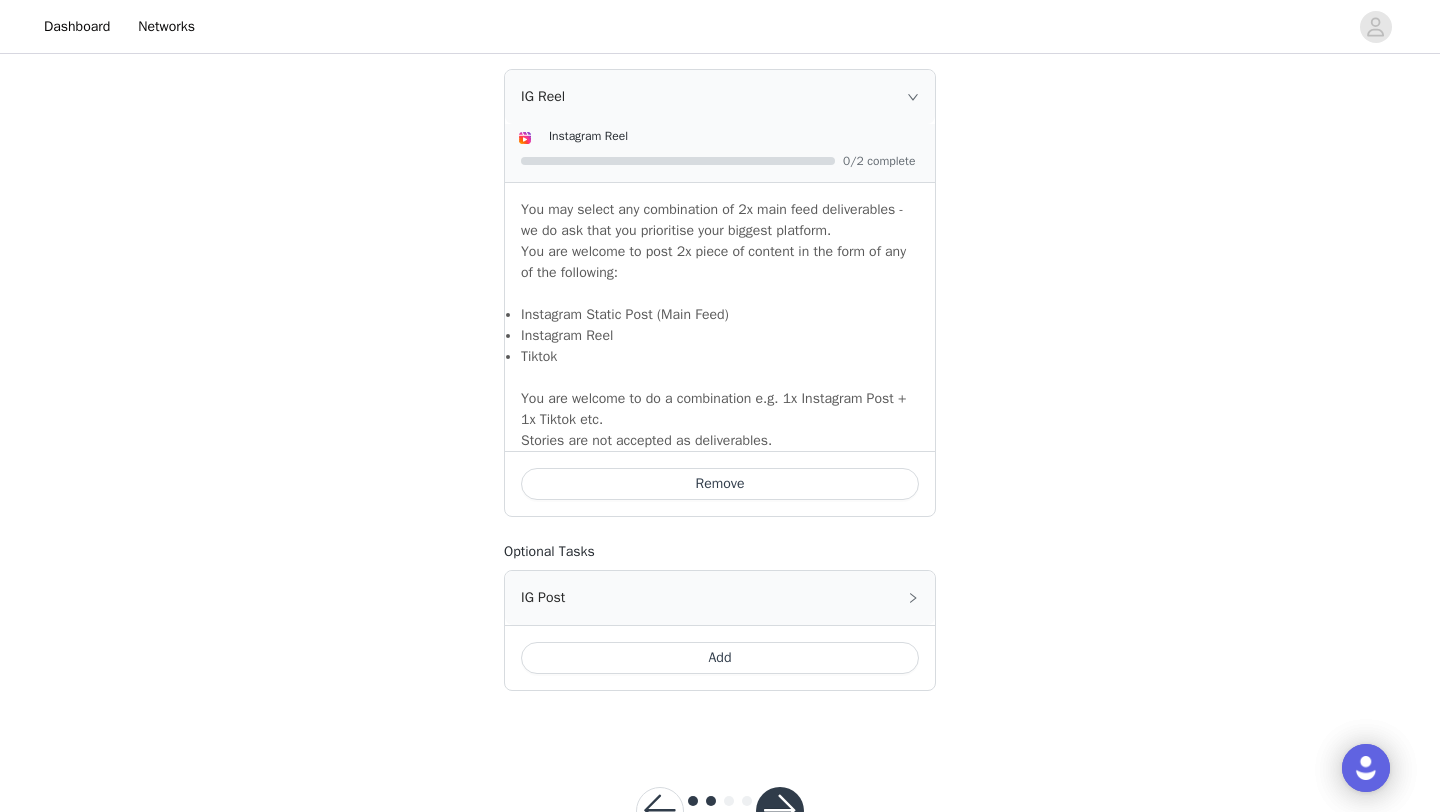 scroll, scrollTop: 1719, scrollLeft: 0, axis: vertical 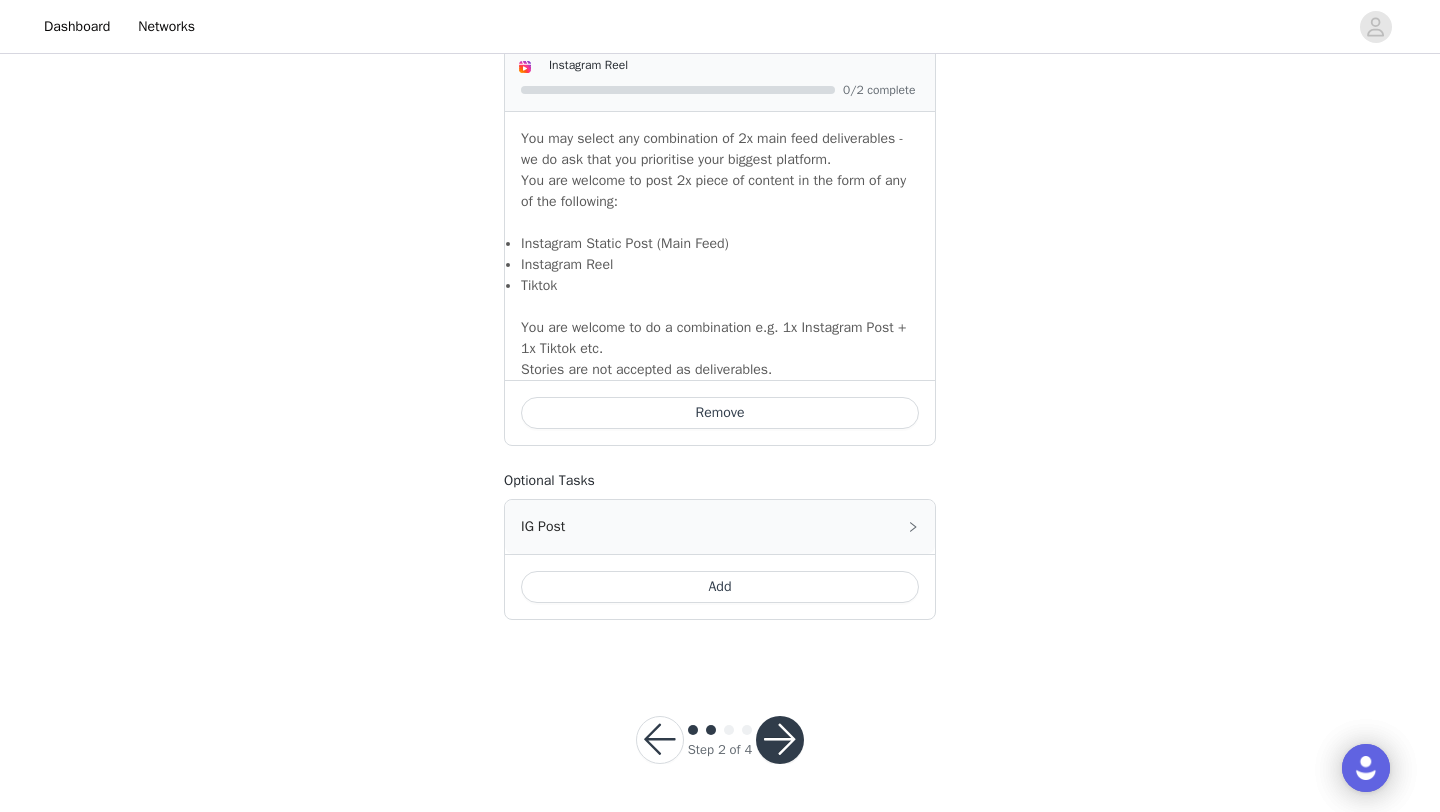 click at bounding box center (780, 740) 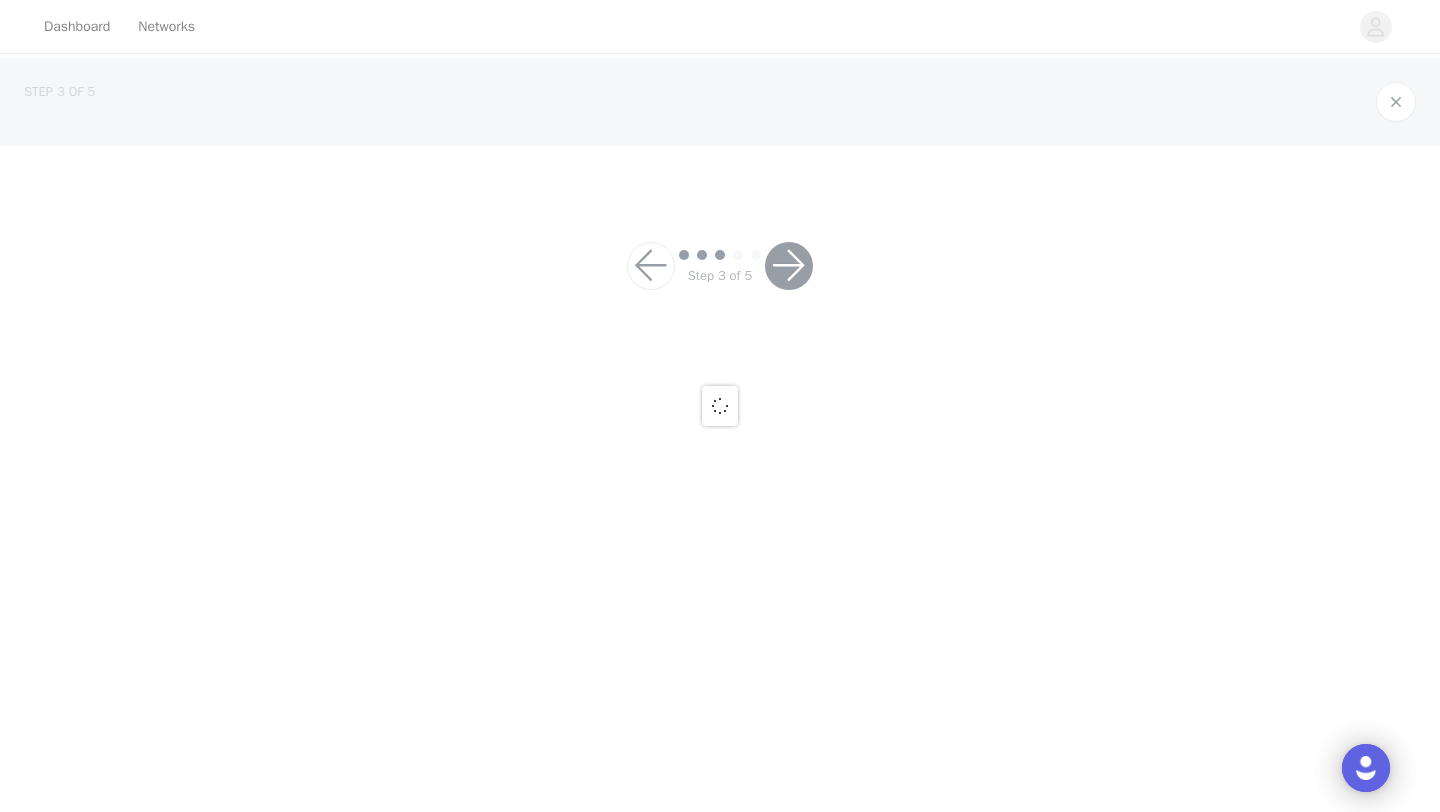 scroll, scrollTop: 0, scrollLeft: 0, axis: both 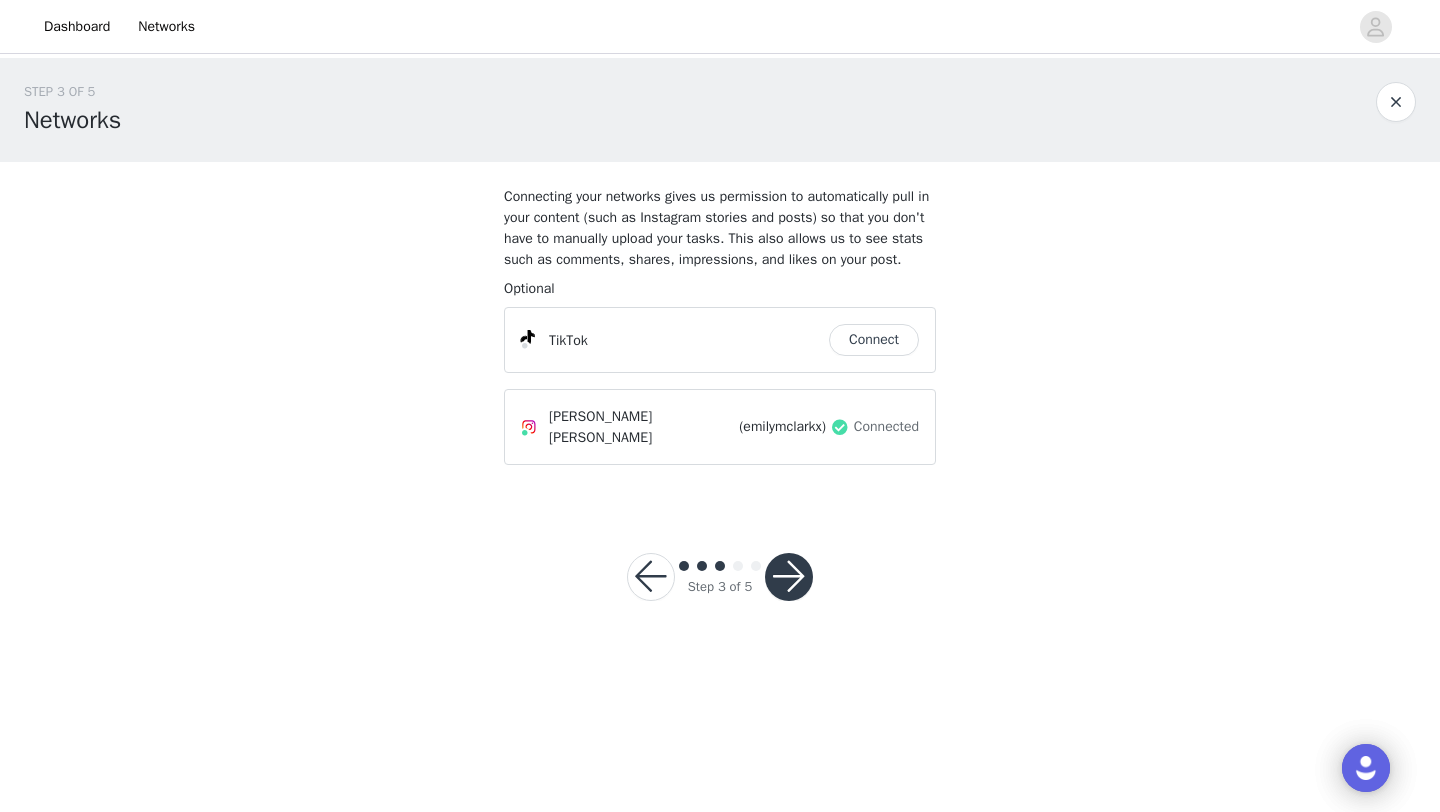 click at bounding box center (789, 577) 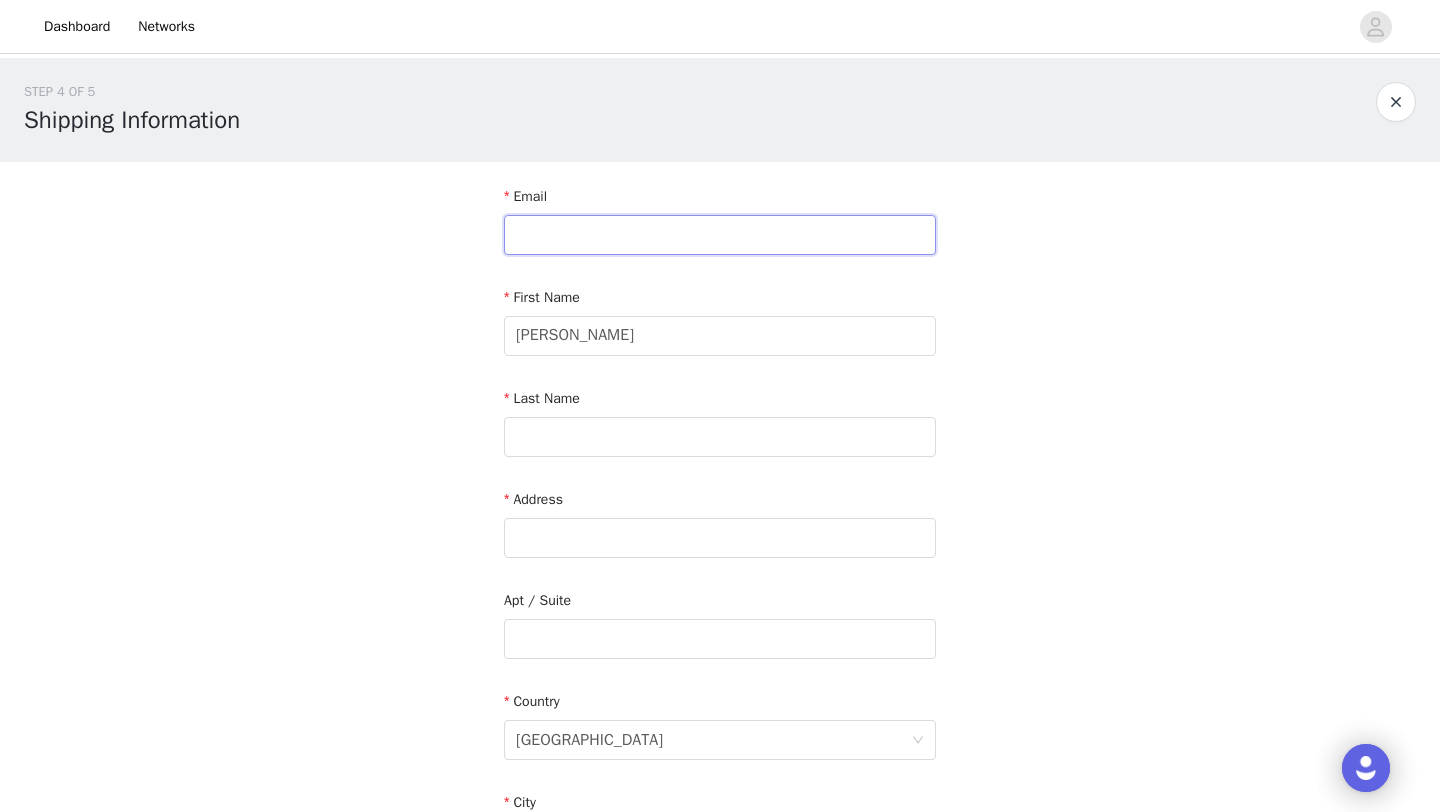 click at bounding box center (720, 235) 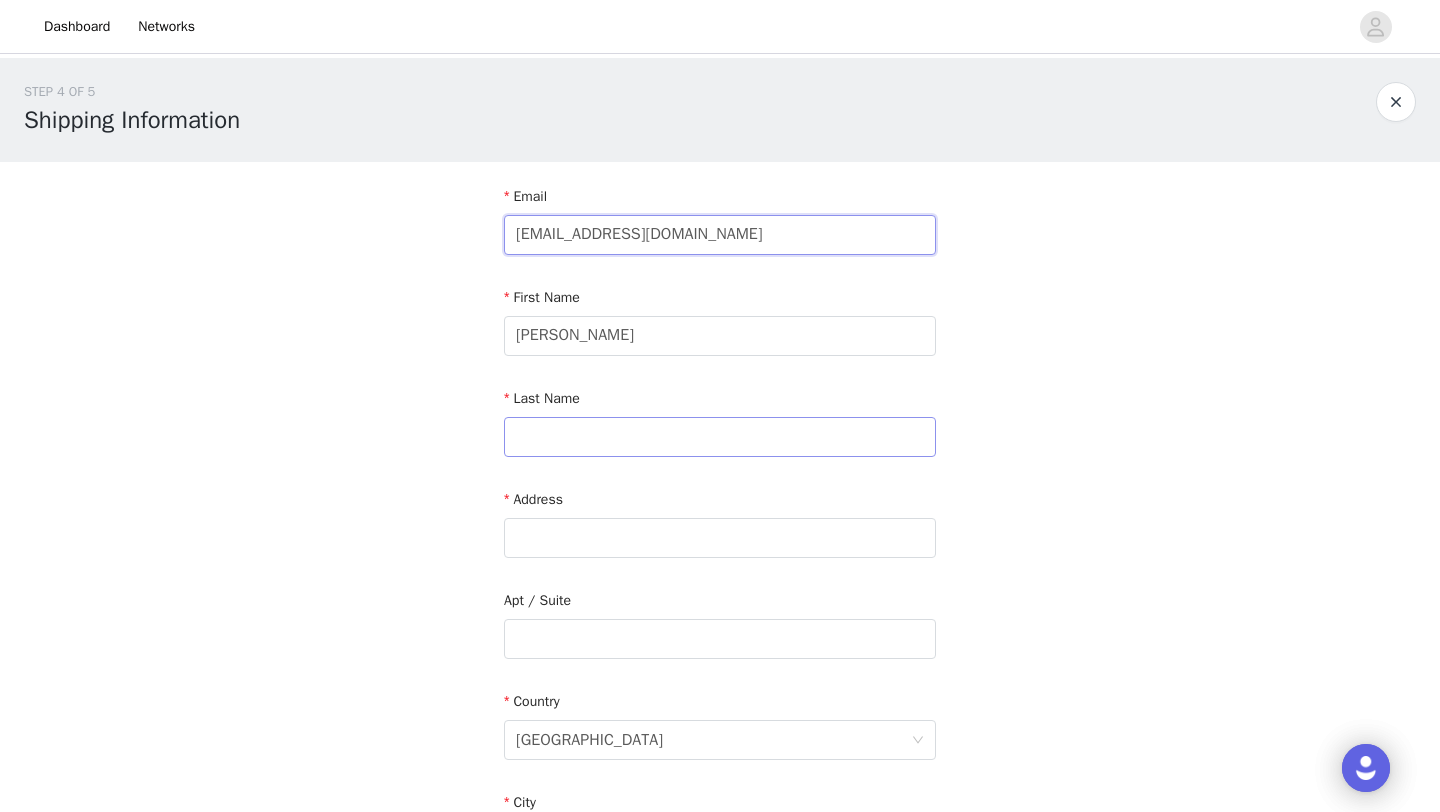 type on "emilyclark11@hotmail.co.uk" 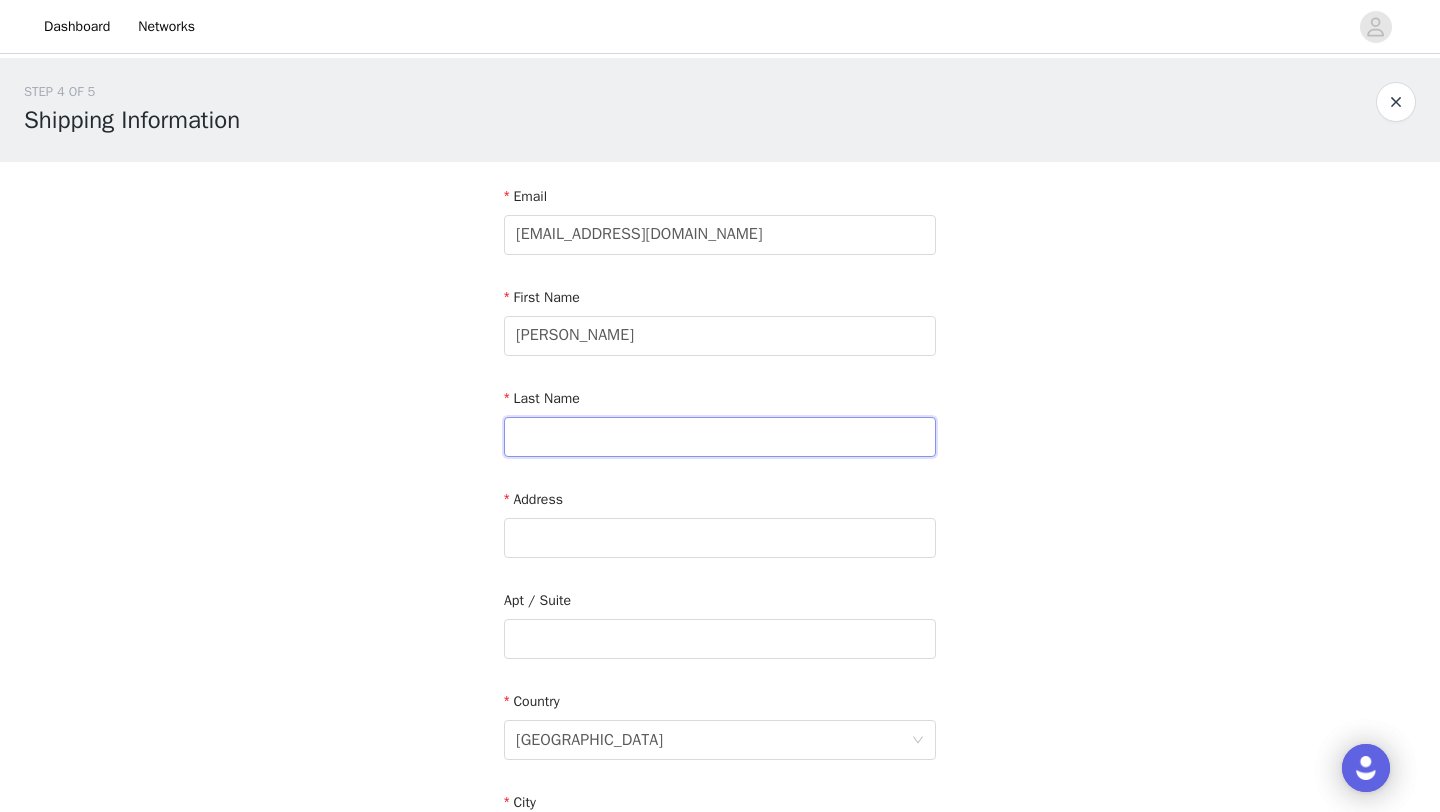 click at bounding box center (720, 437) 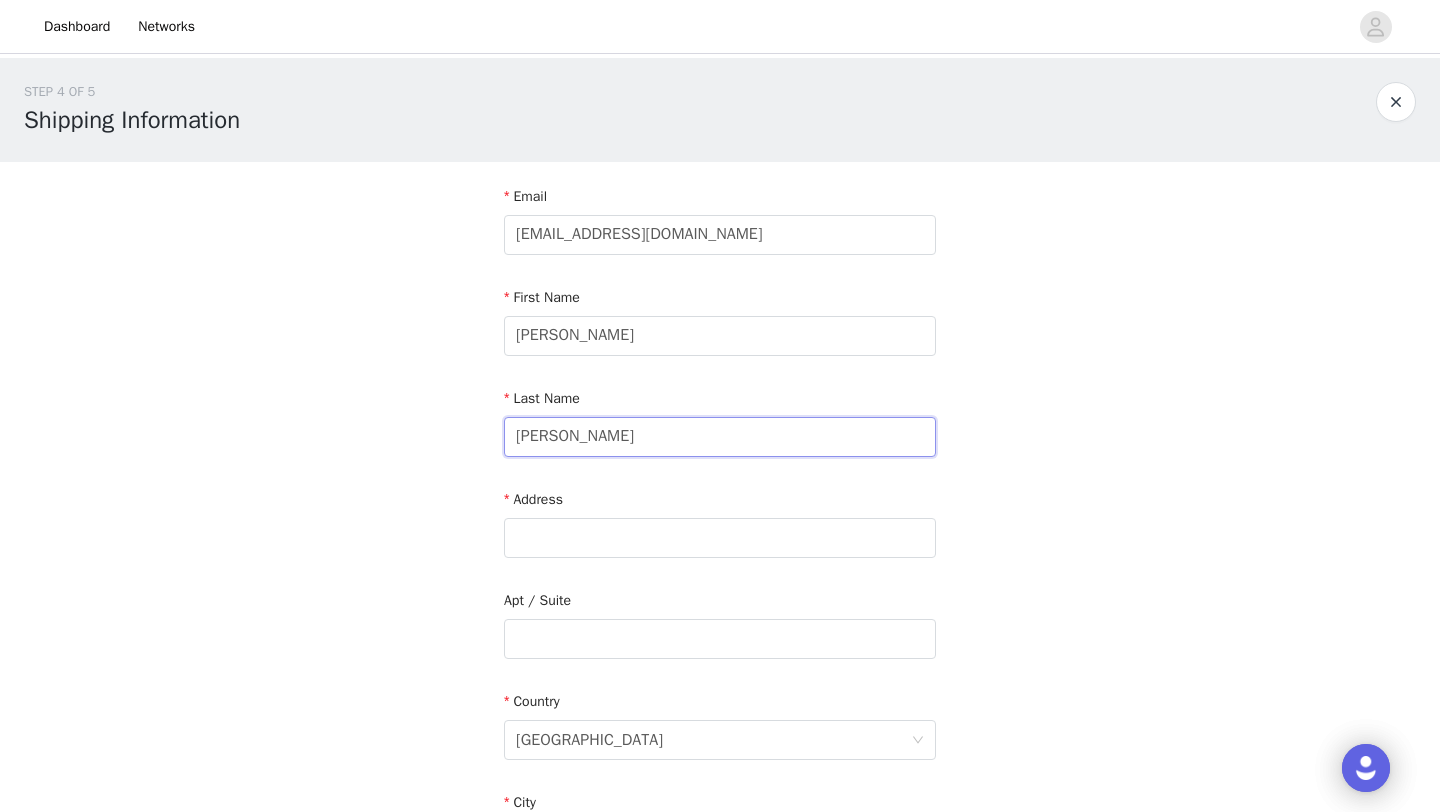 type on "clark" 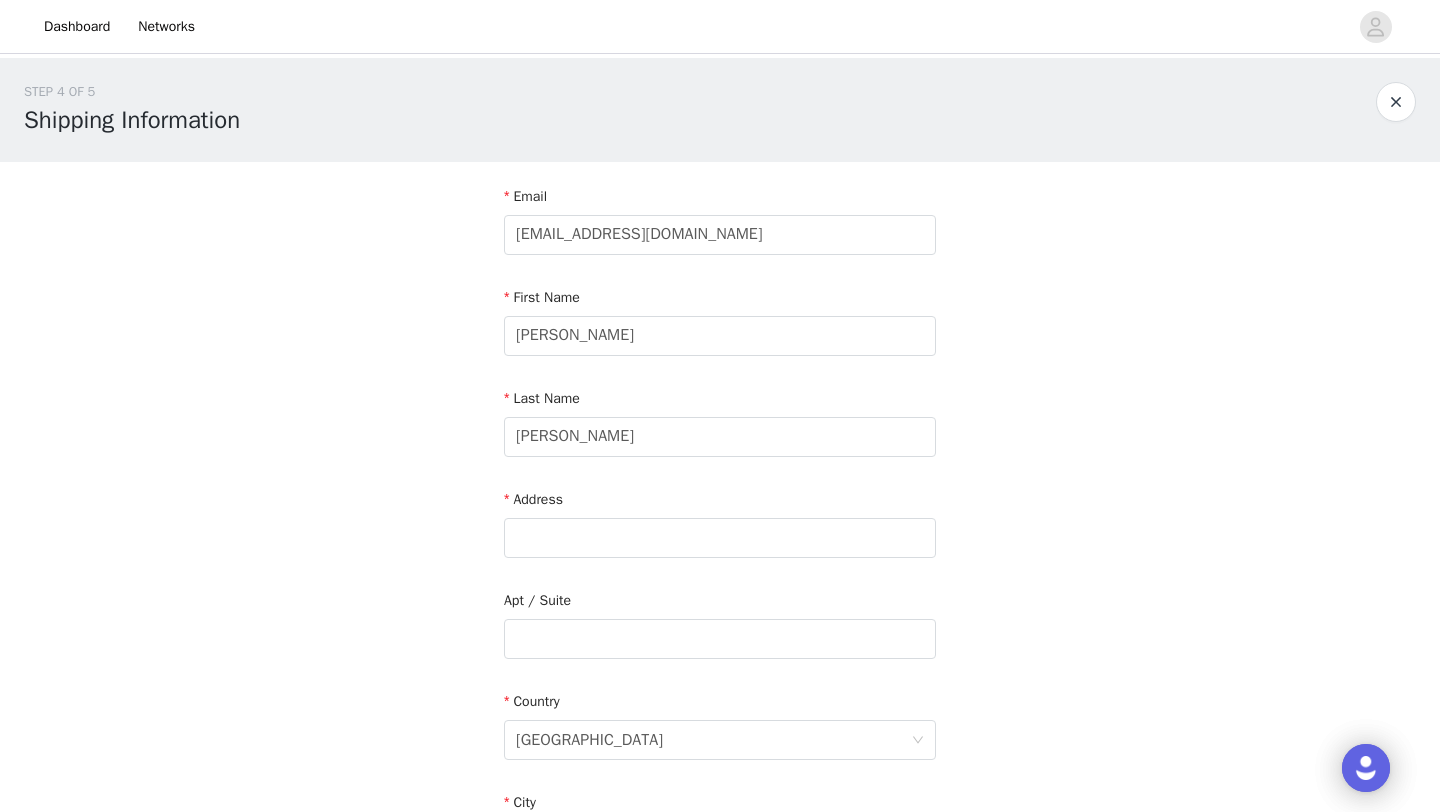 click on "Address" at bounding box center (720, 527) 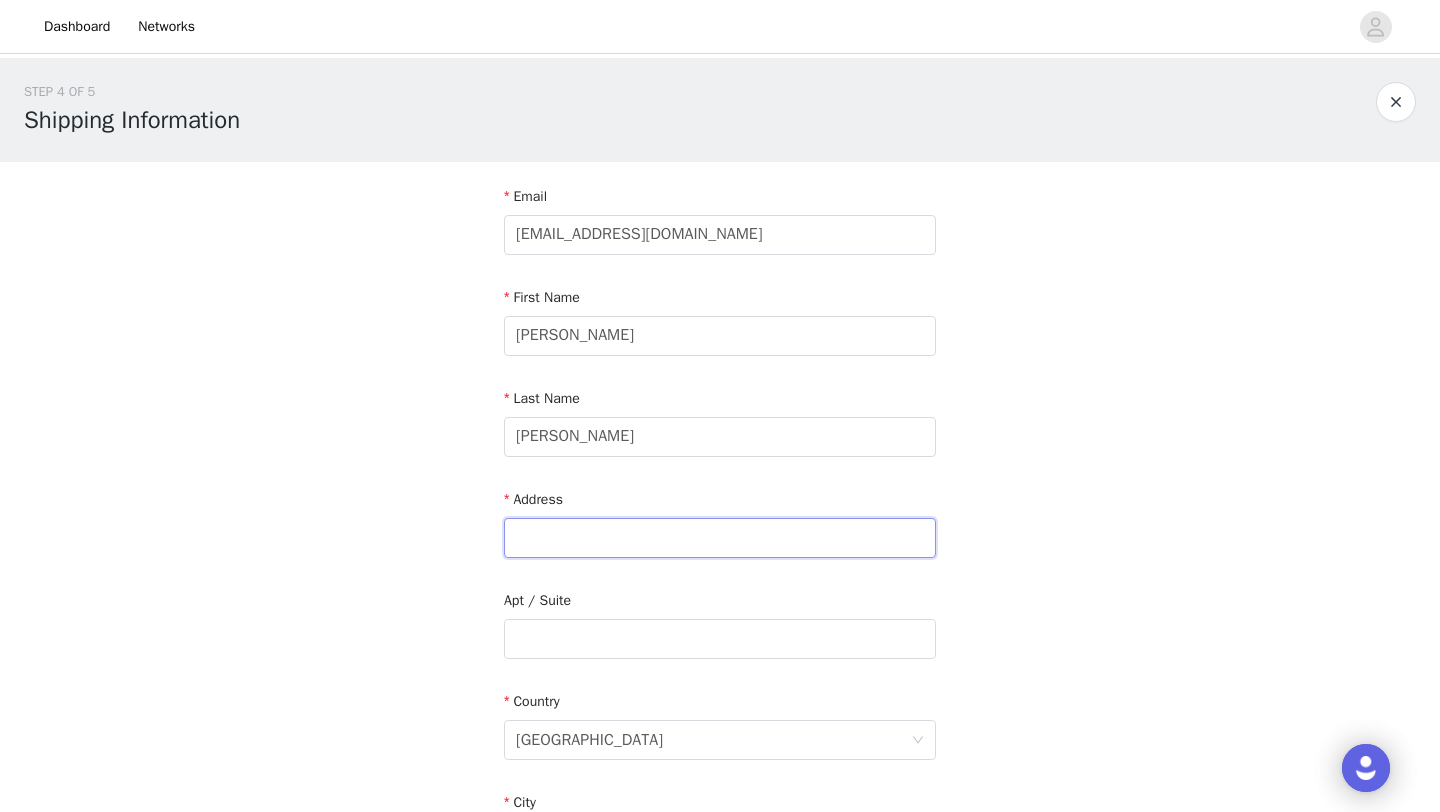 click at bounding box center (720, 538) 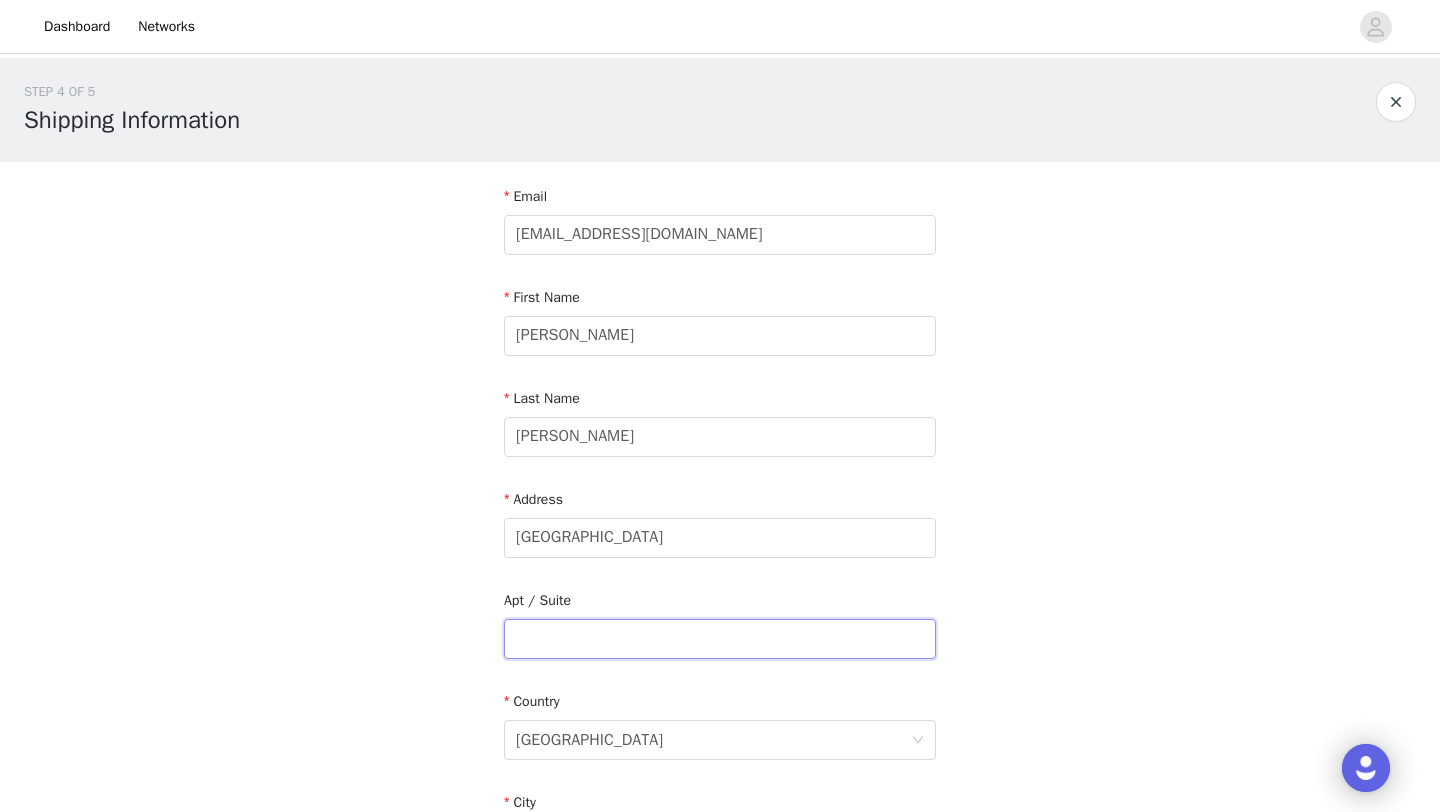 type on "Dudbrook Road, brentwood" 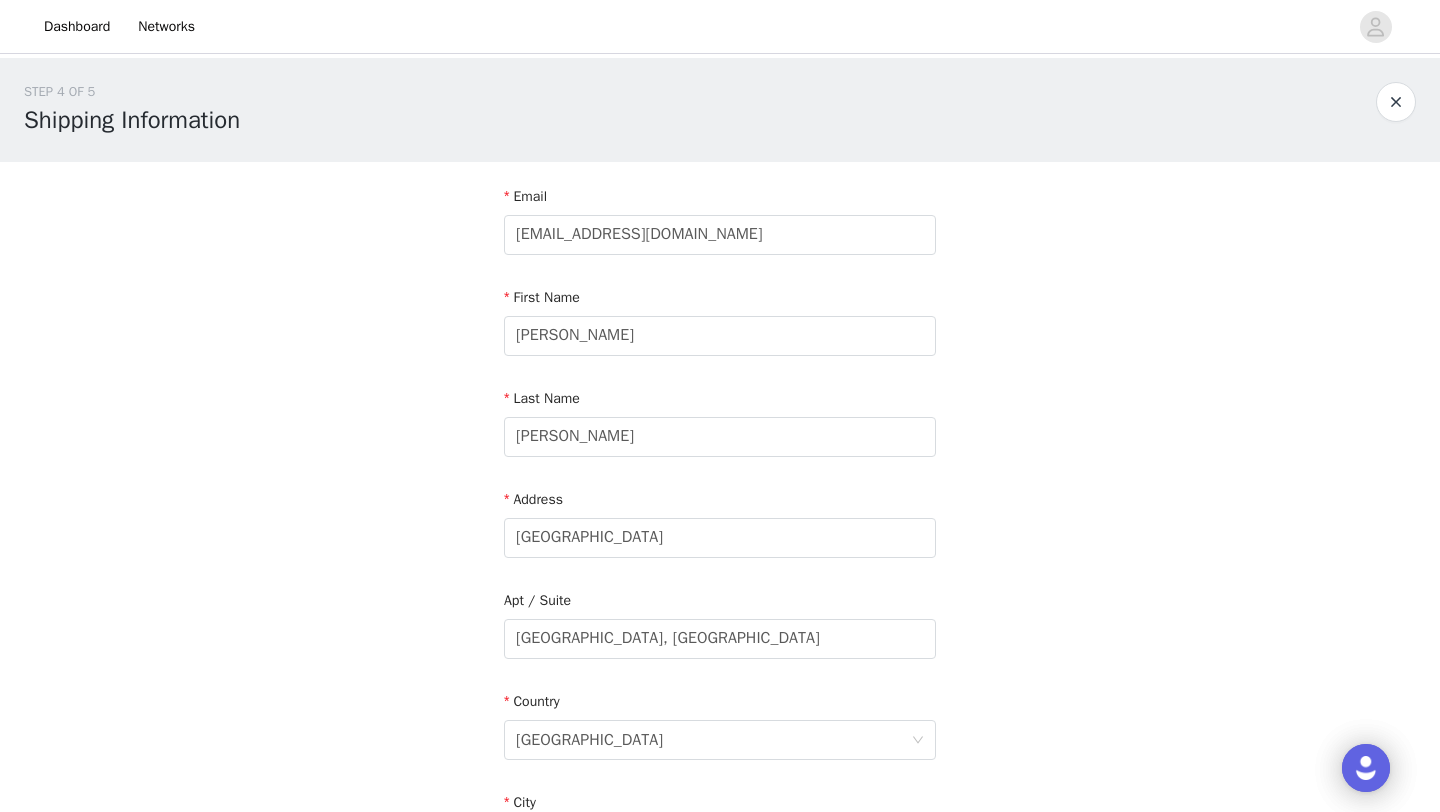 type on "ESSEX" 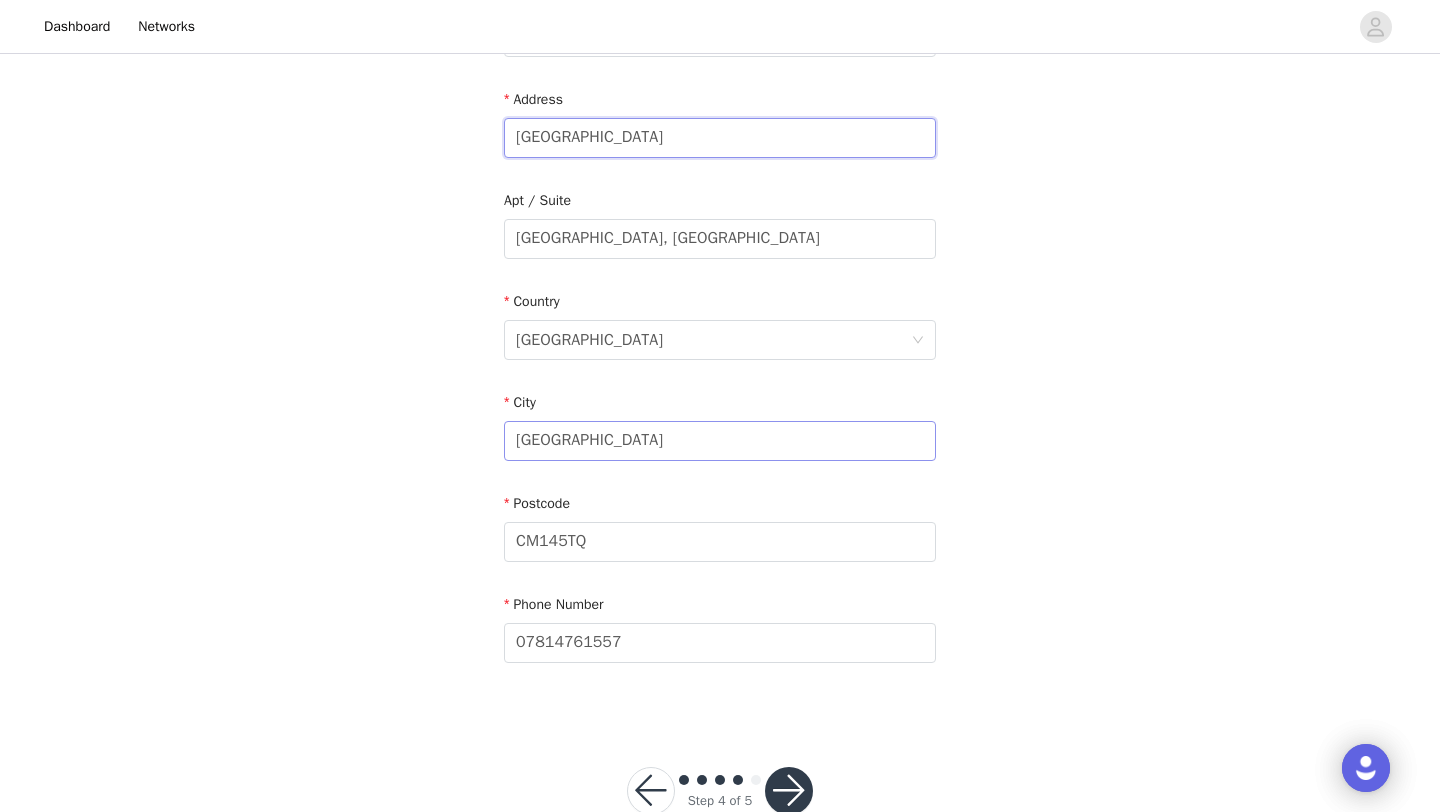 scroll, scrollTop: 450, scrollLeft: 0, axis: vertical 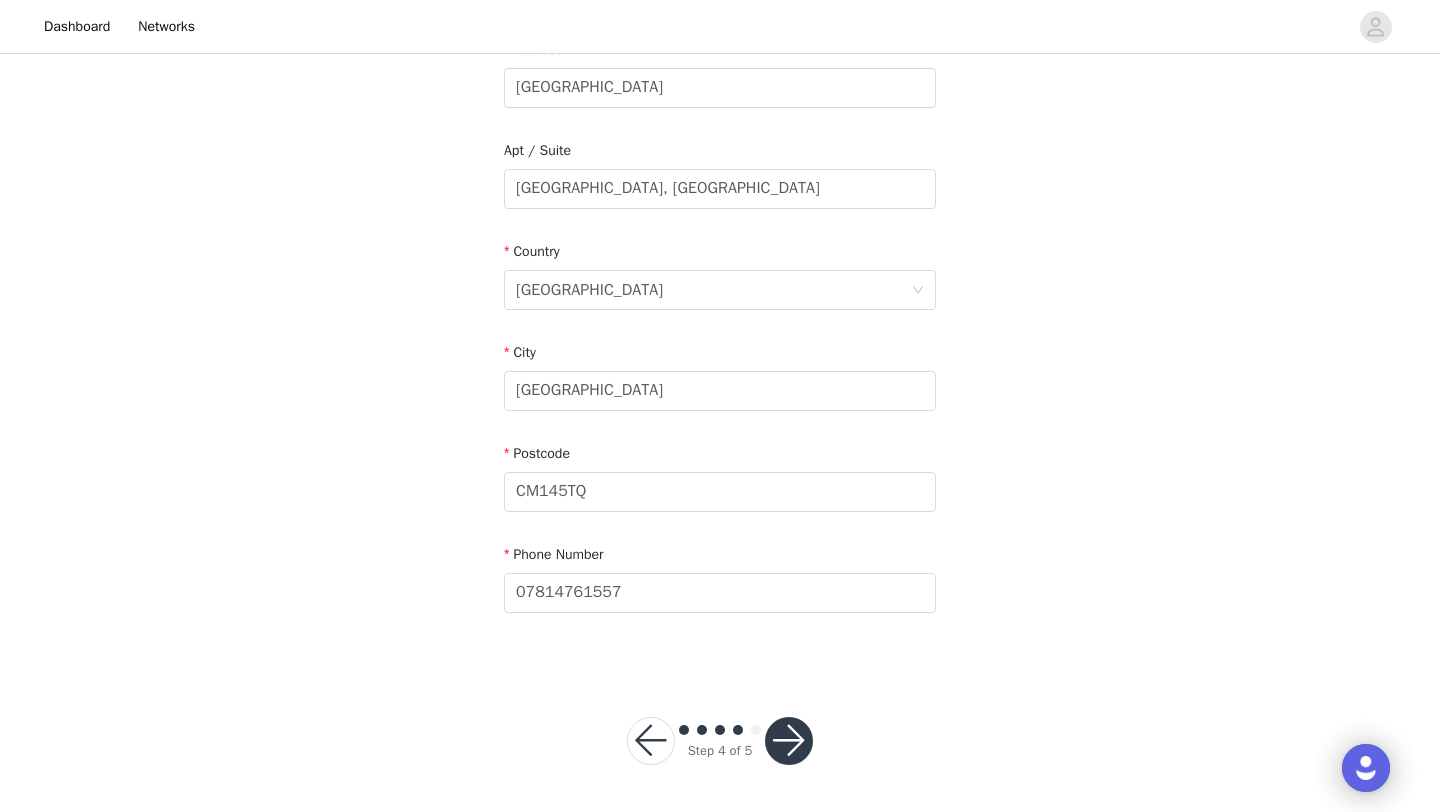 click at bounding box center (789, 741) 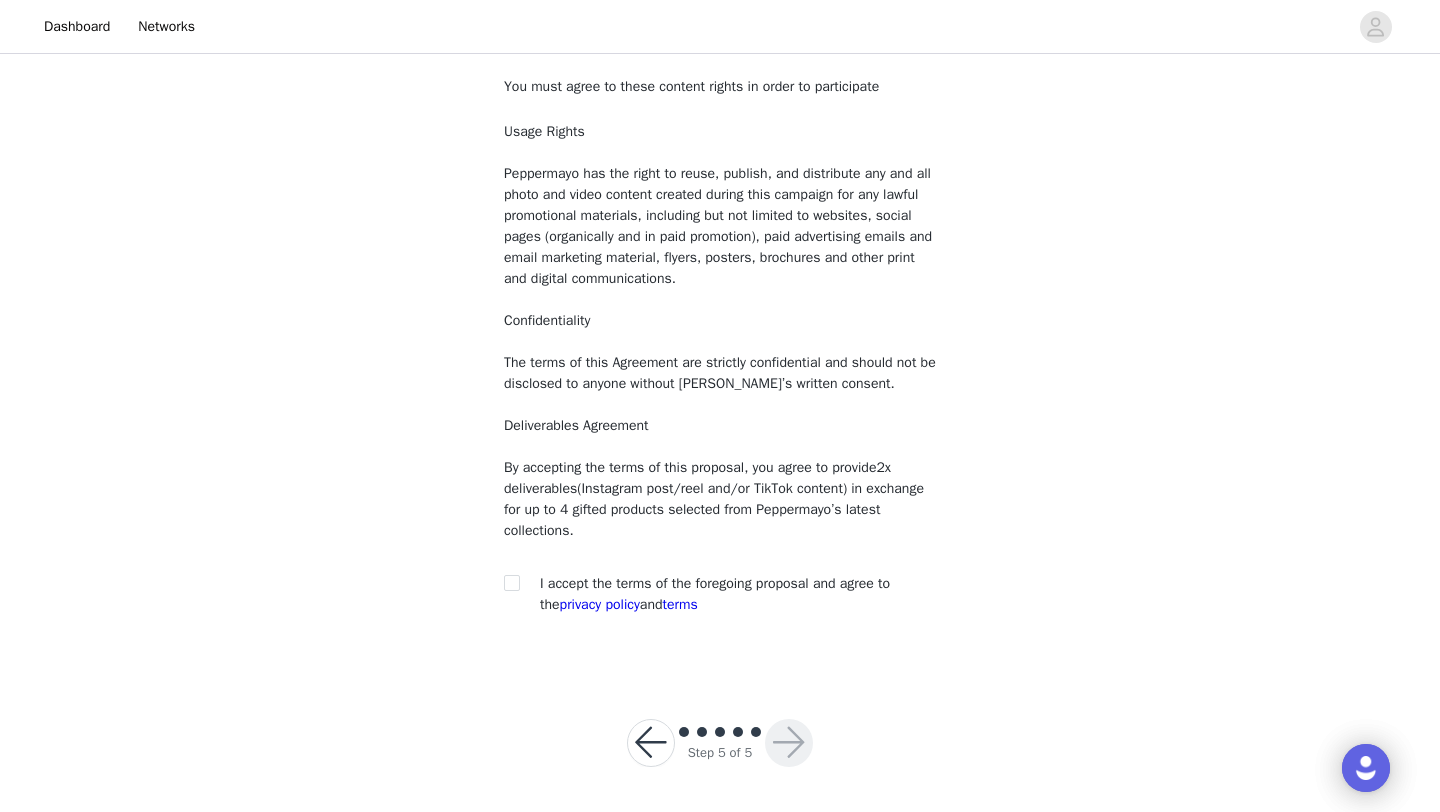 scroll, scrollTop: 112, scrollLeft: 0, axis: vertical 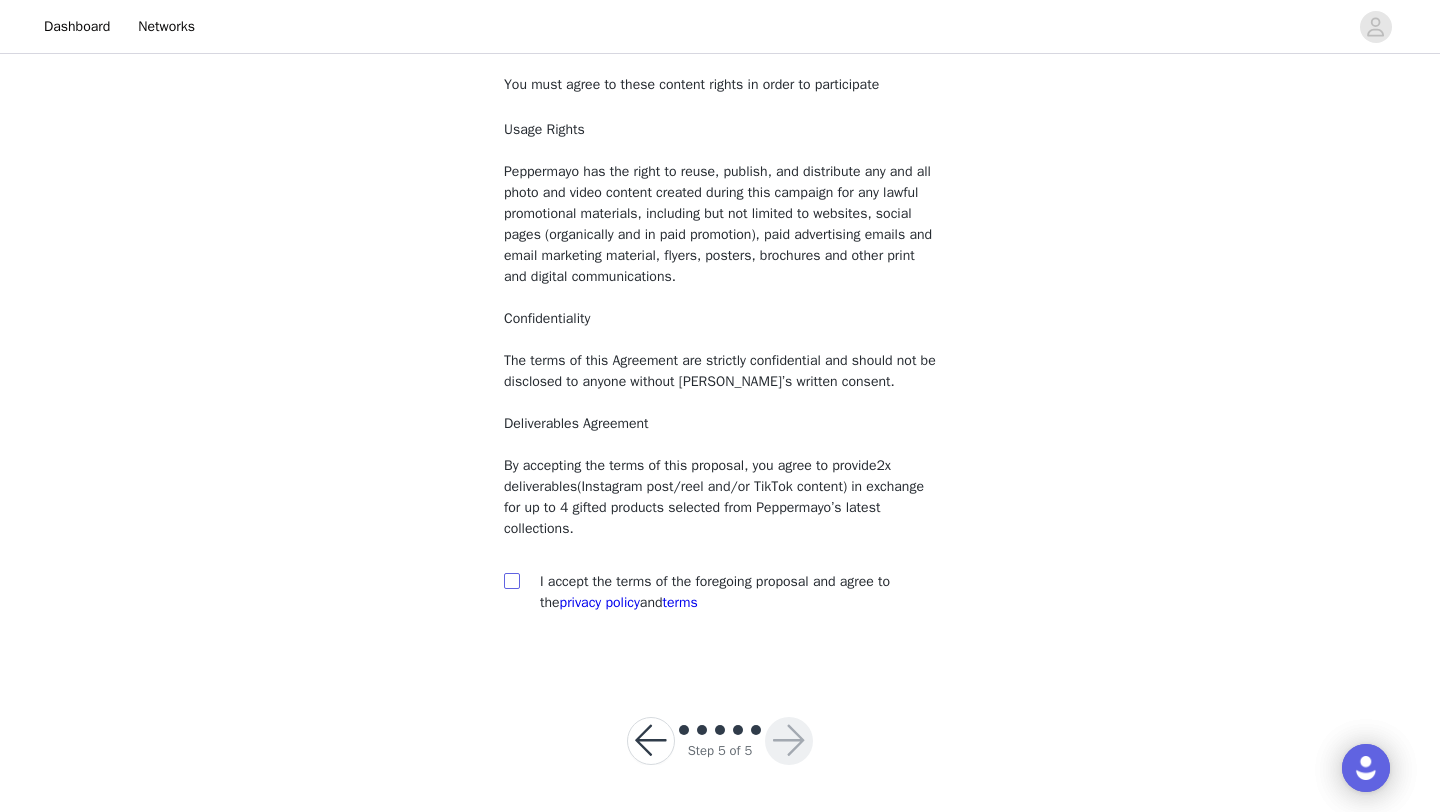 click at bounding box center (511, 580) 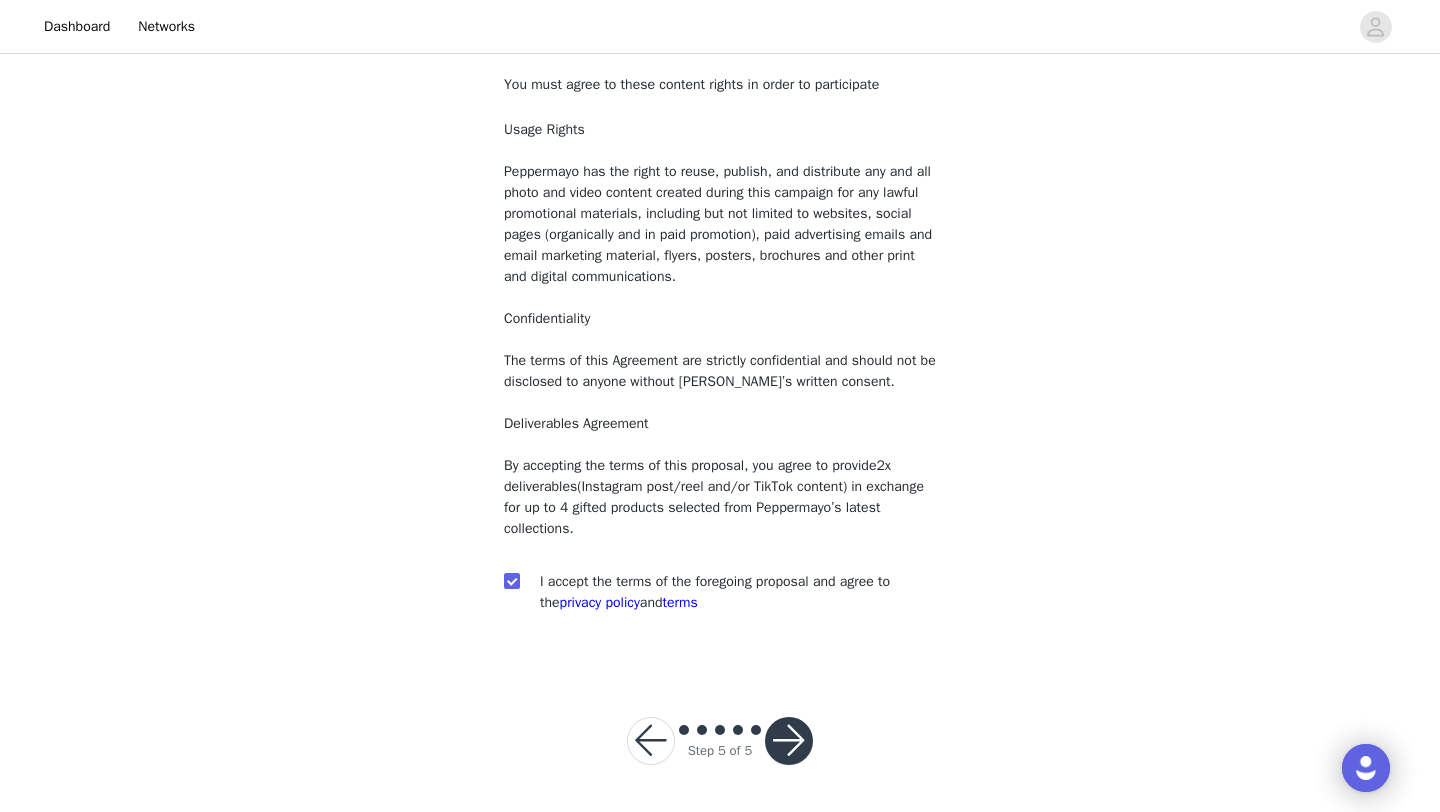 click at bounding box center (789, 741) 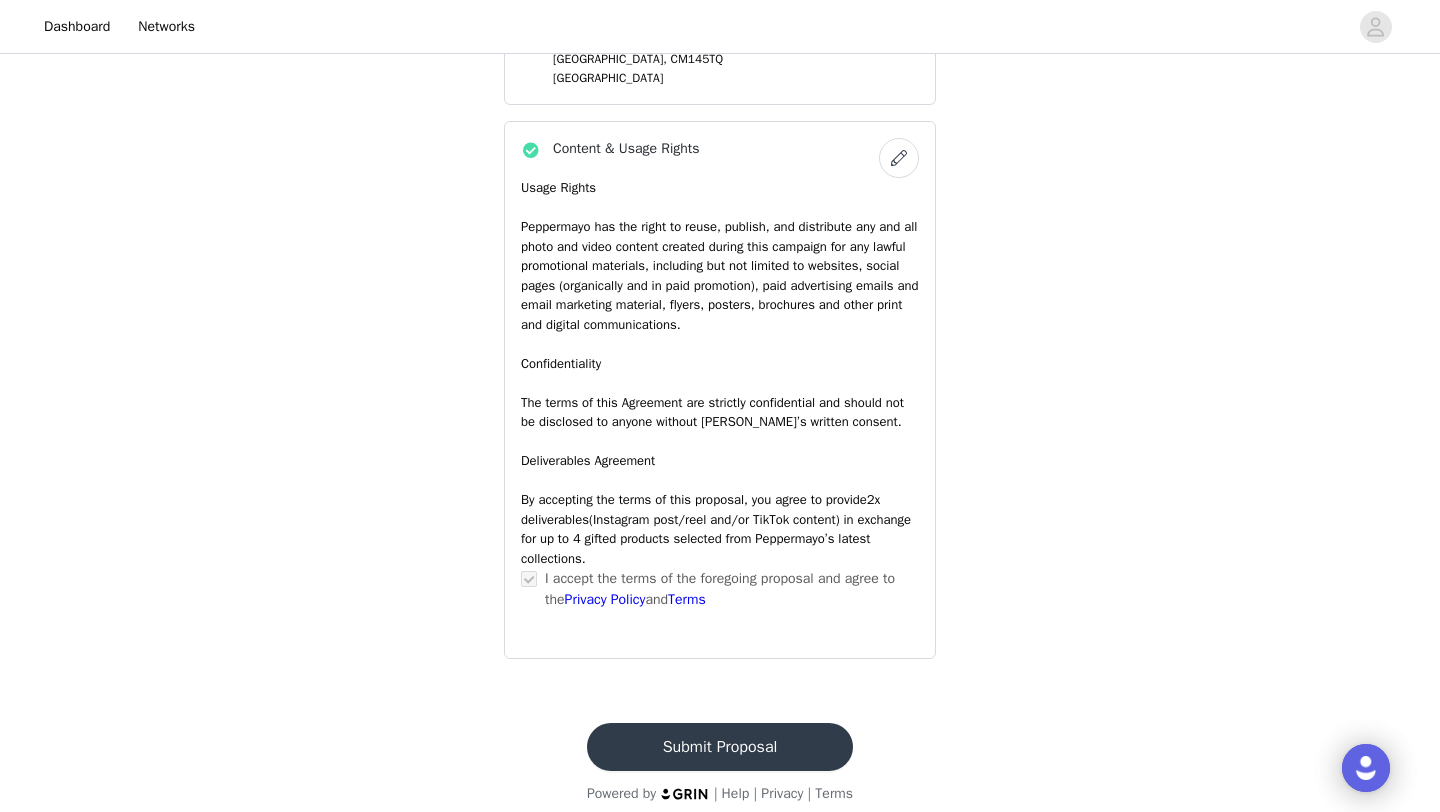 scroll, scrollTop: 1580, scrollLeft: 0, axis: vertical 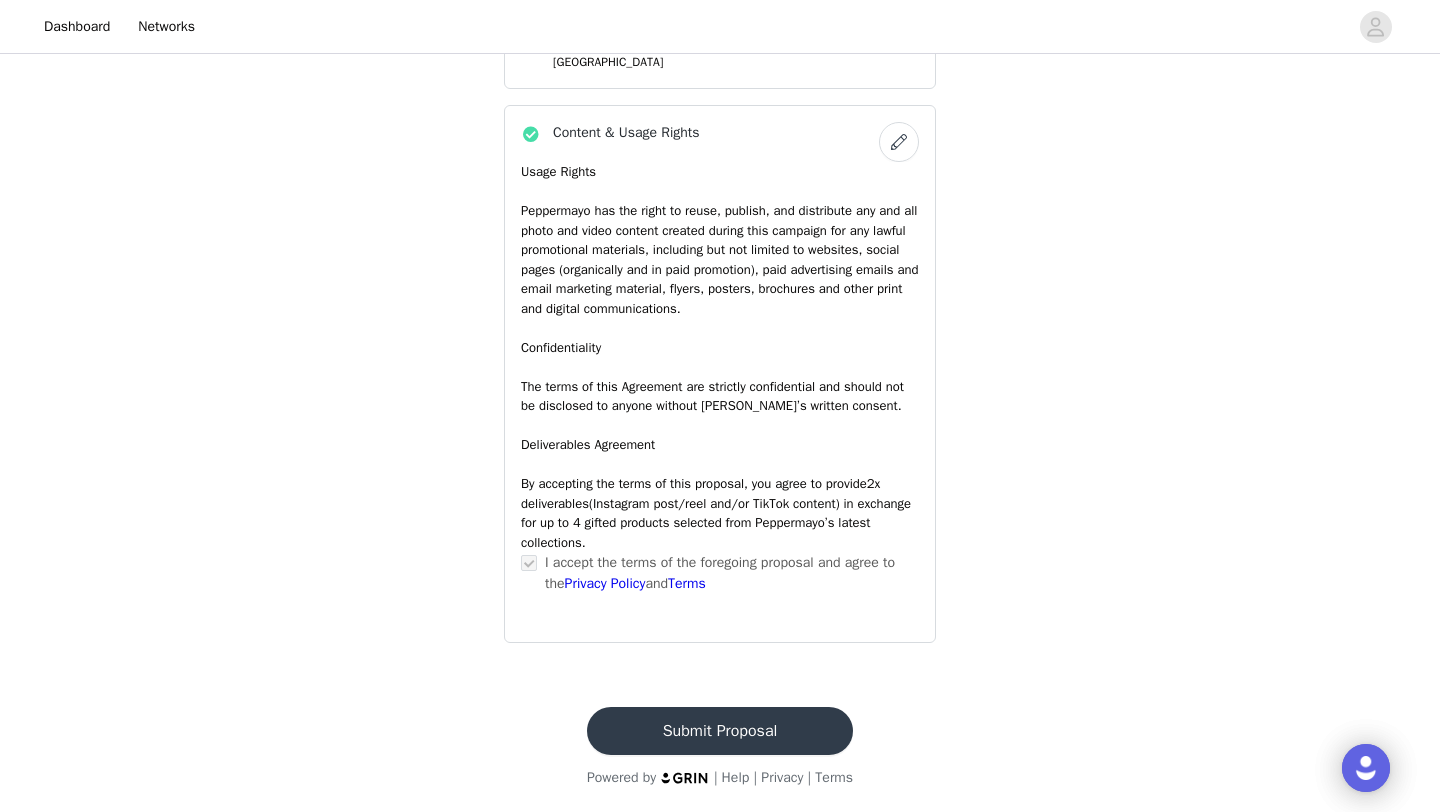 click on "Submit Proposal" at bounding box center [720, 731] 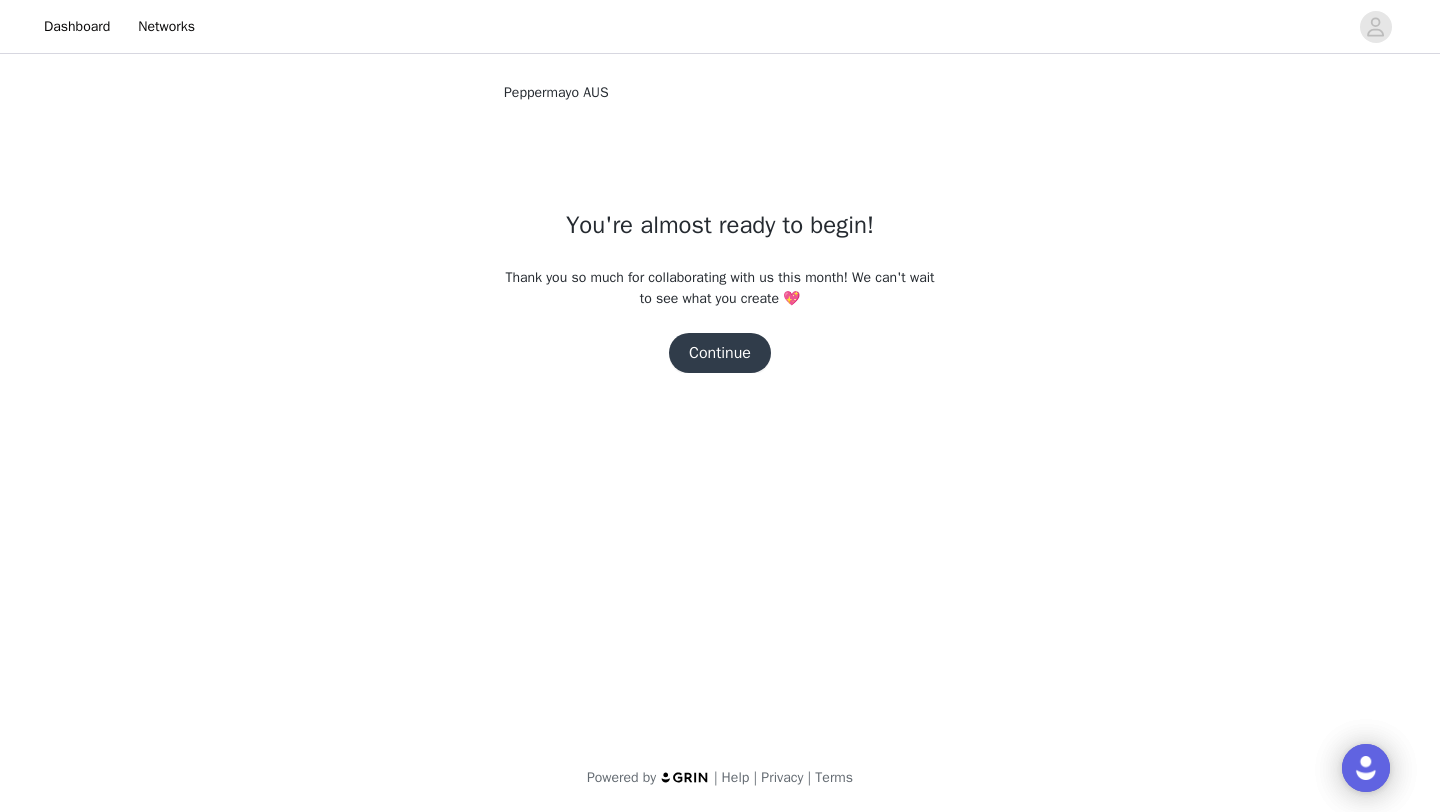 scroll, scrollTop: 0, scrollLeft: 0, axis: both 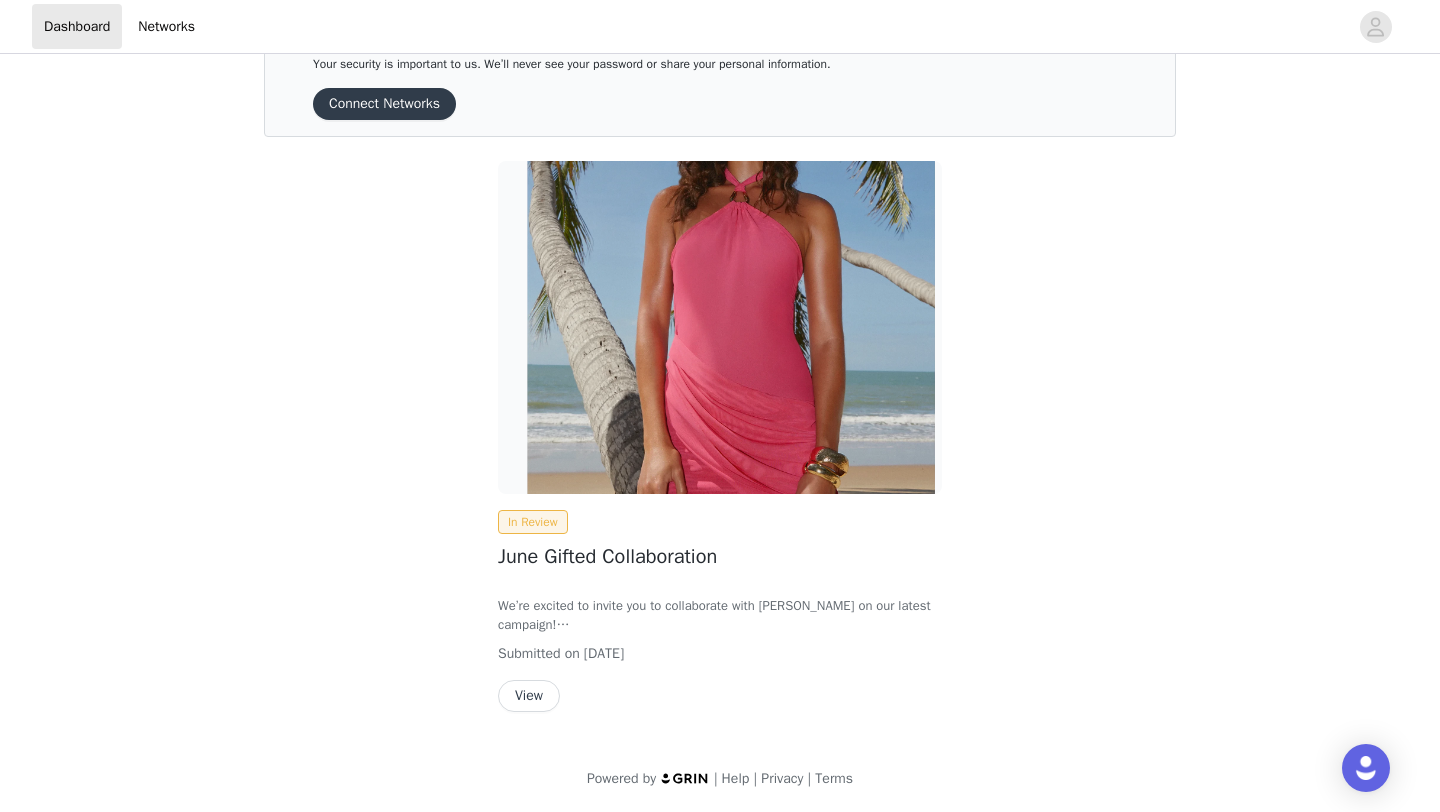 click on "View" at bounding box center (529, 696) 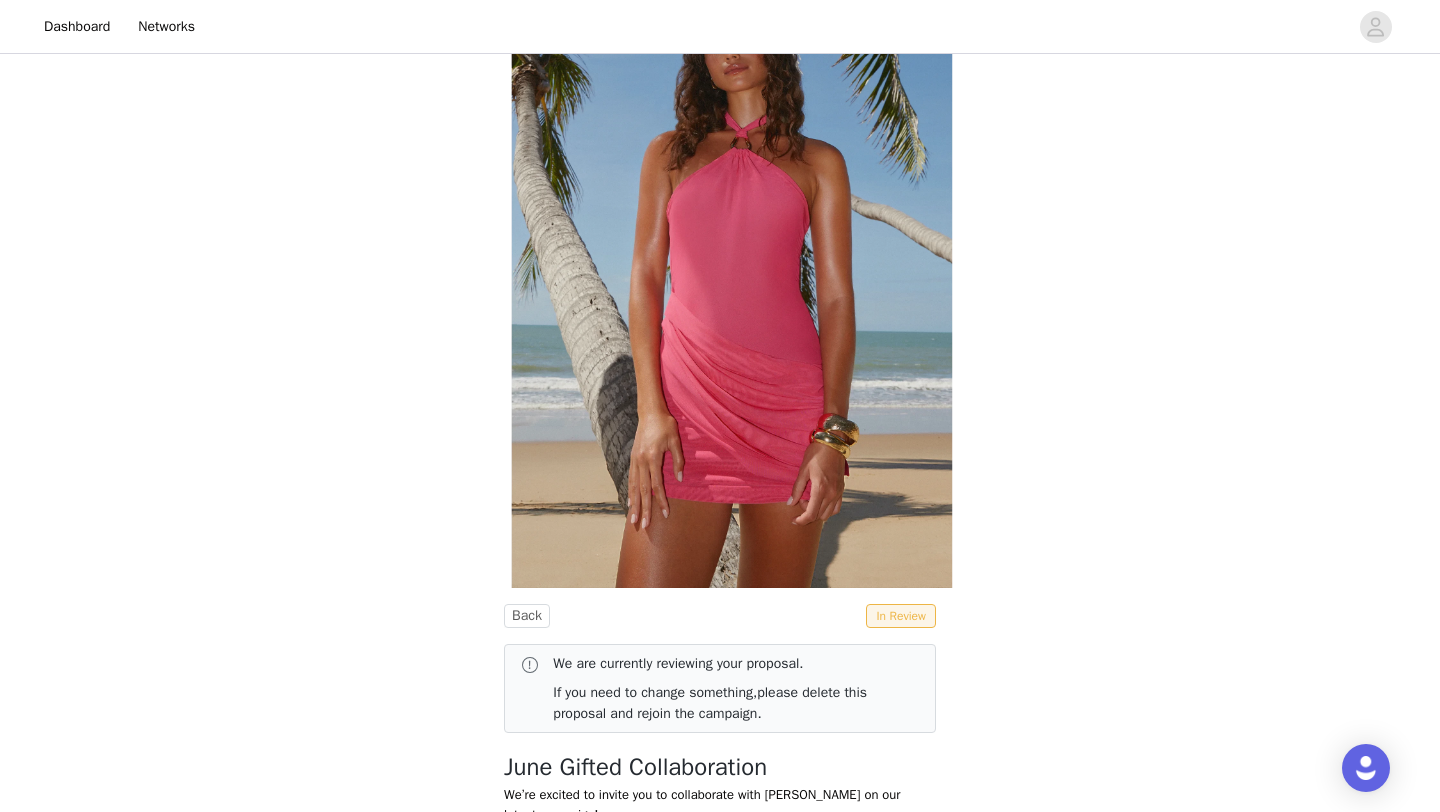 scroll, scrollTop: 36, scrollLeft: 0, axis: vertical 